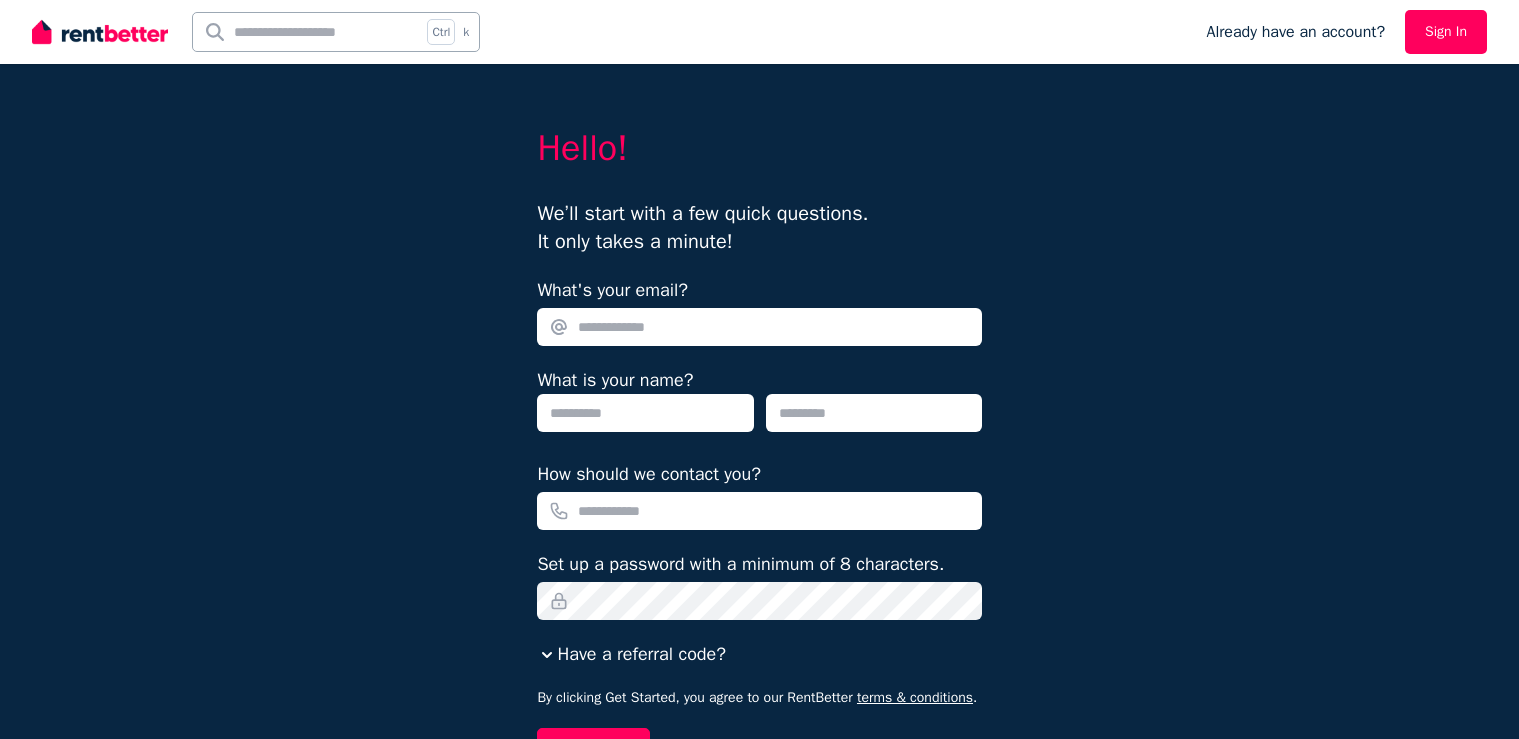 scroll, scrollTop: 0, scrollLeft: 0, axis: both 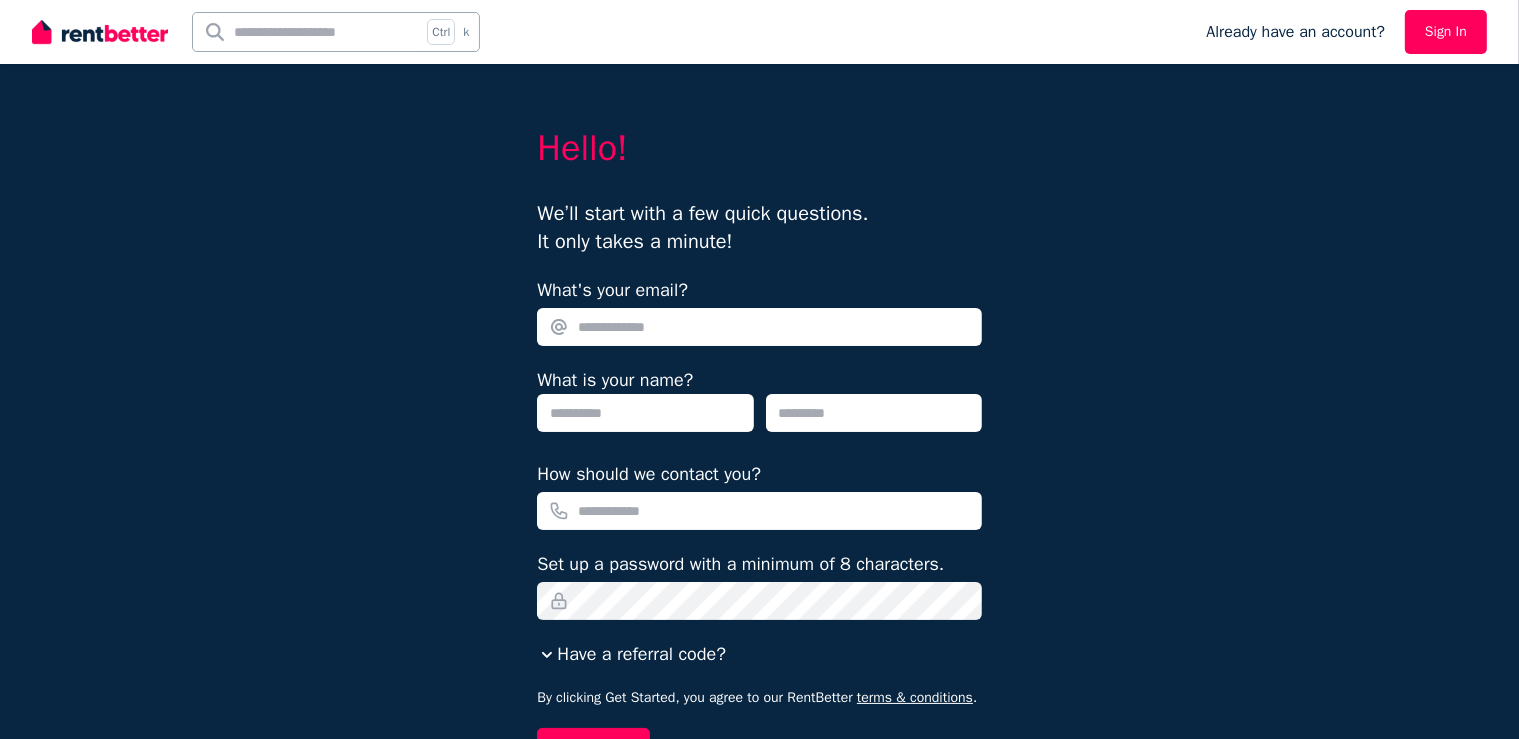click on "What's your email?" at bounding box center [759, 327] 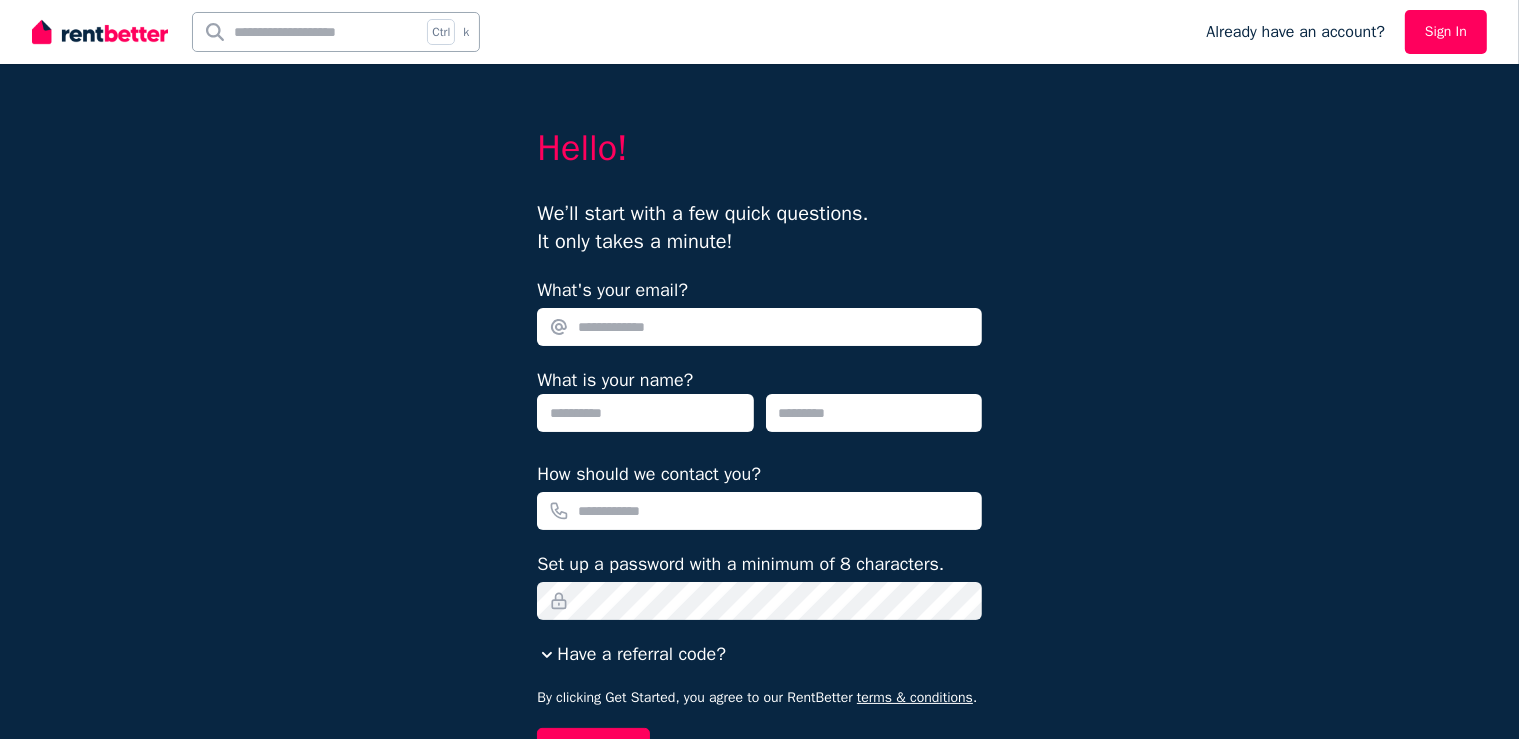 type on "**********" 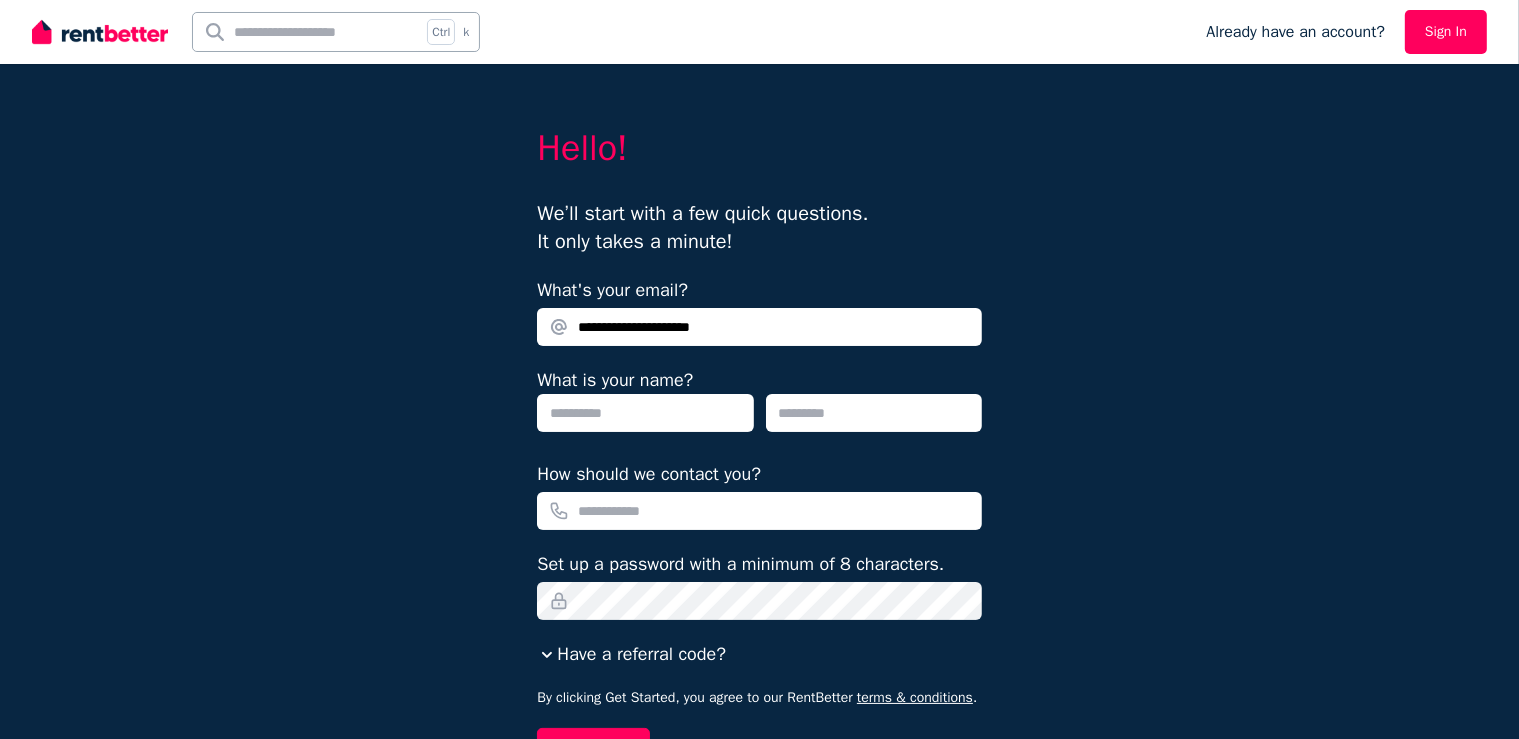 click at bounding box center (645, 413) 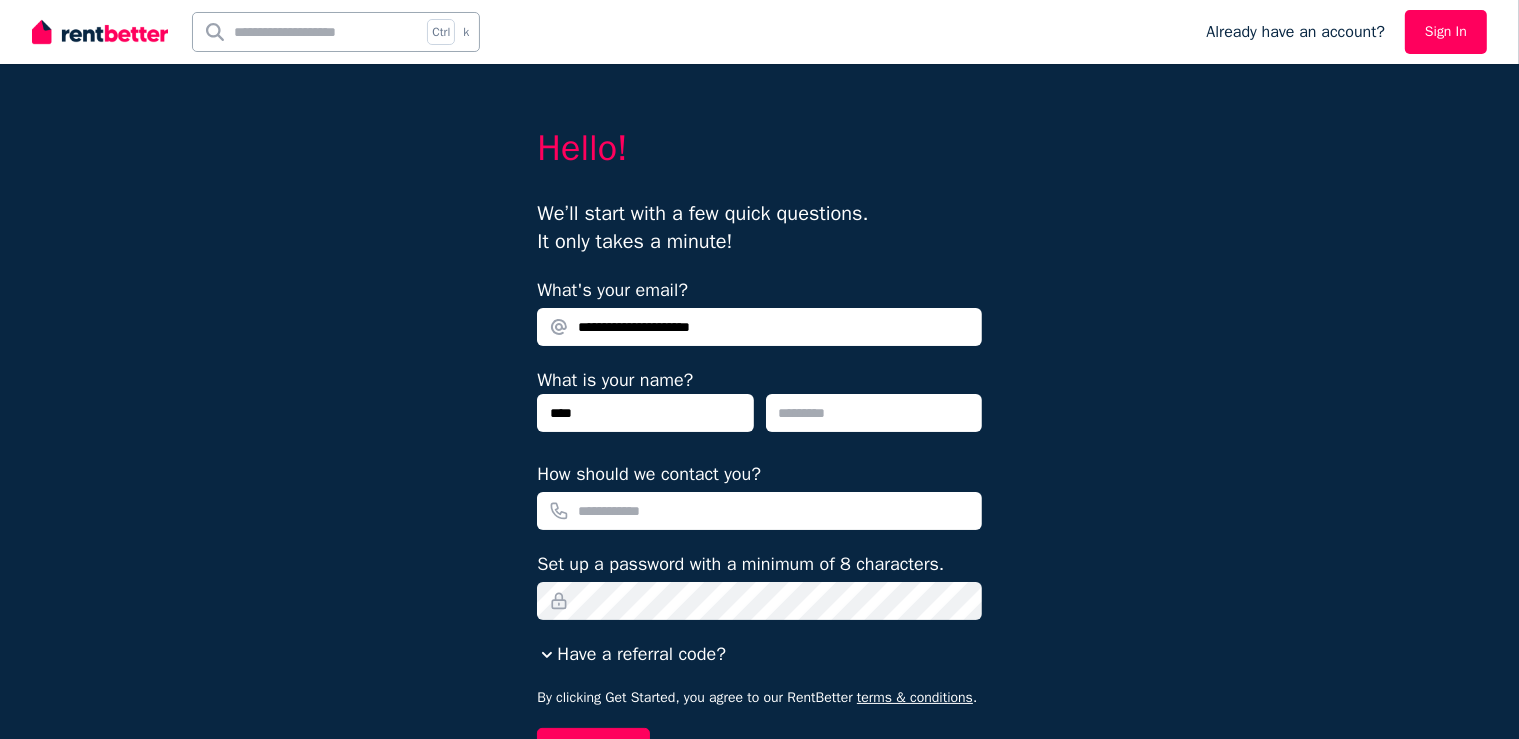 type on "****" 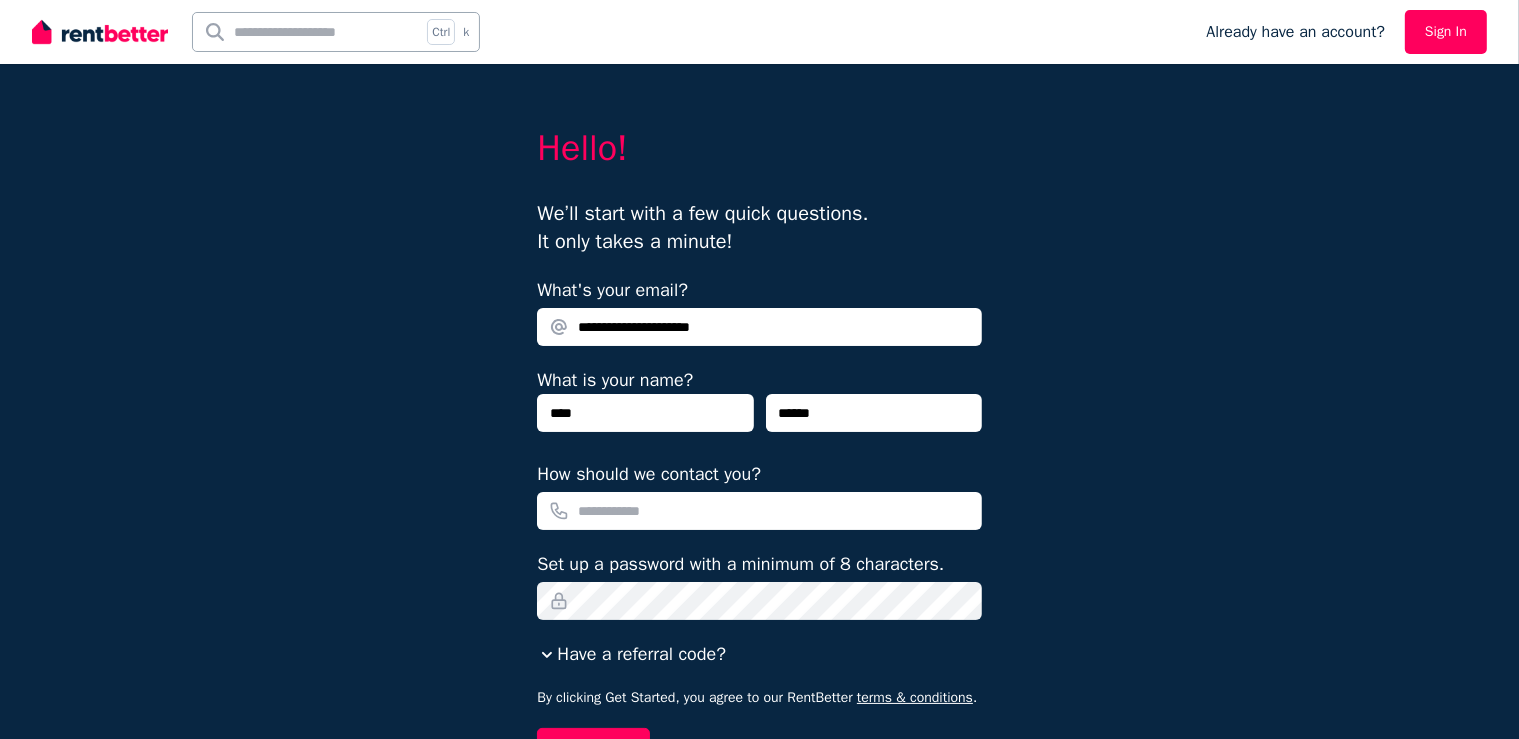 type on "******" 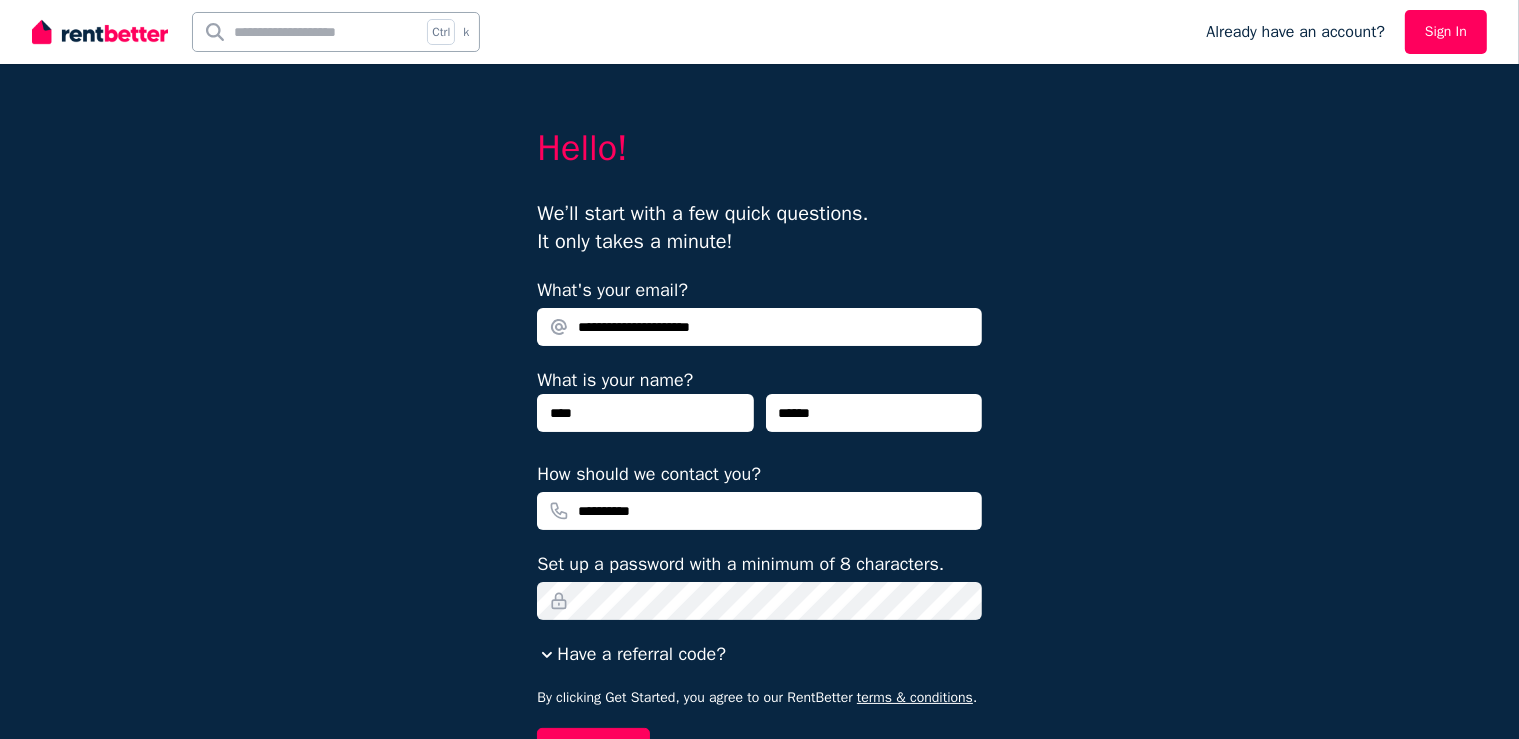 type on "**********" 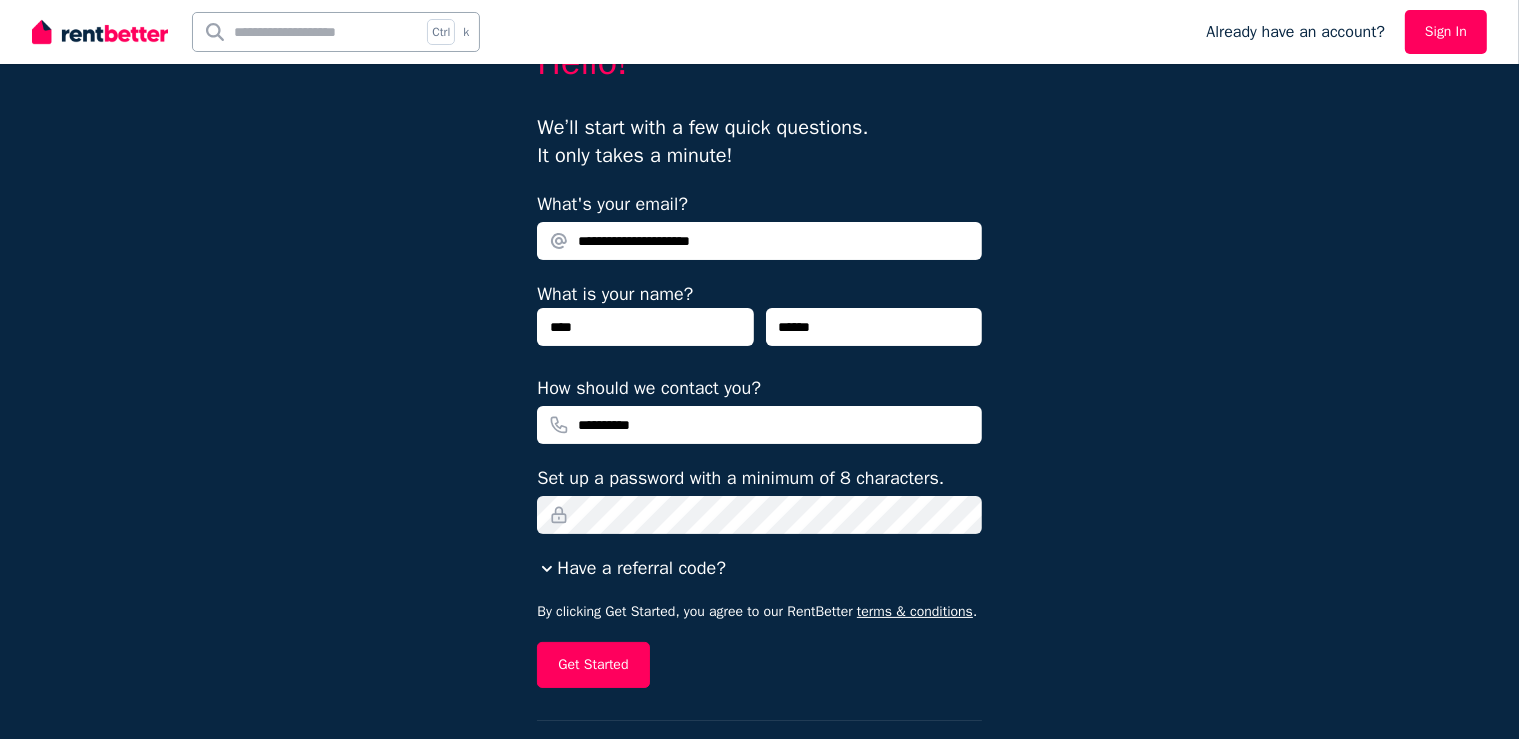 scroll, scrollTop: 157, scrollLeft: 0, axis: vertical 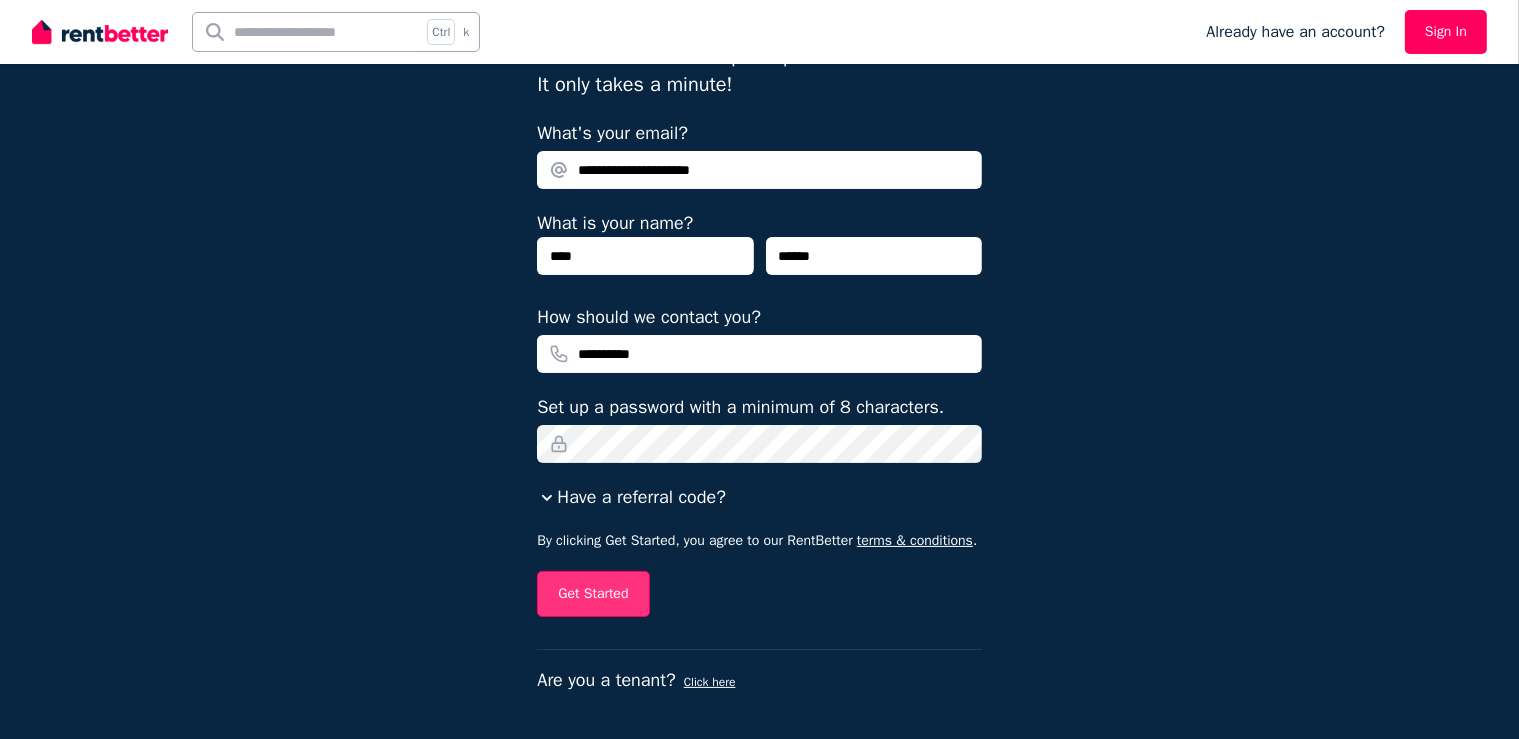 click on "Get Started" at bounding box center [593, 594] 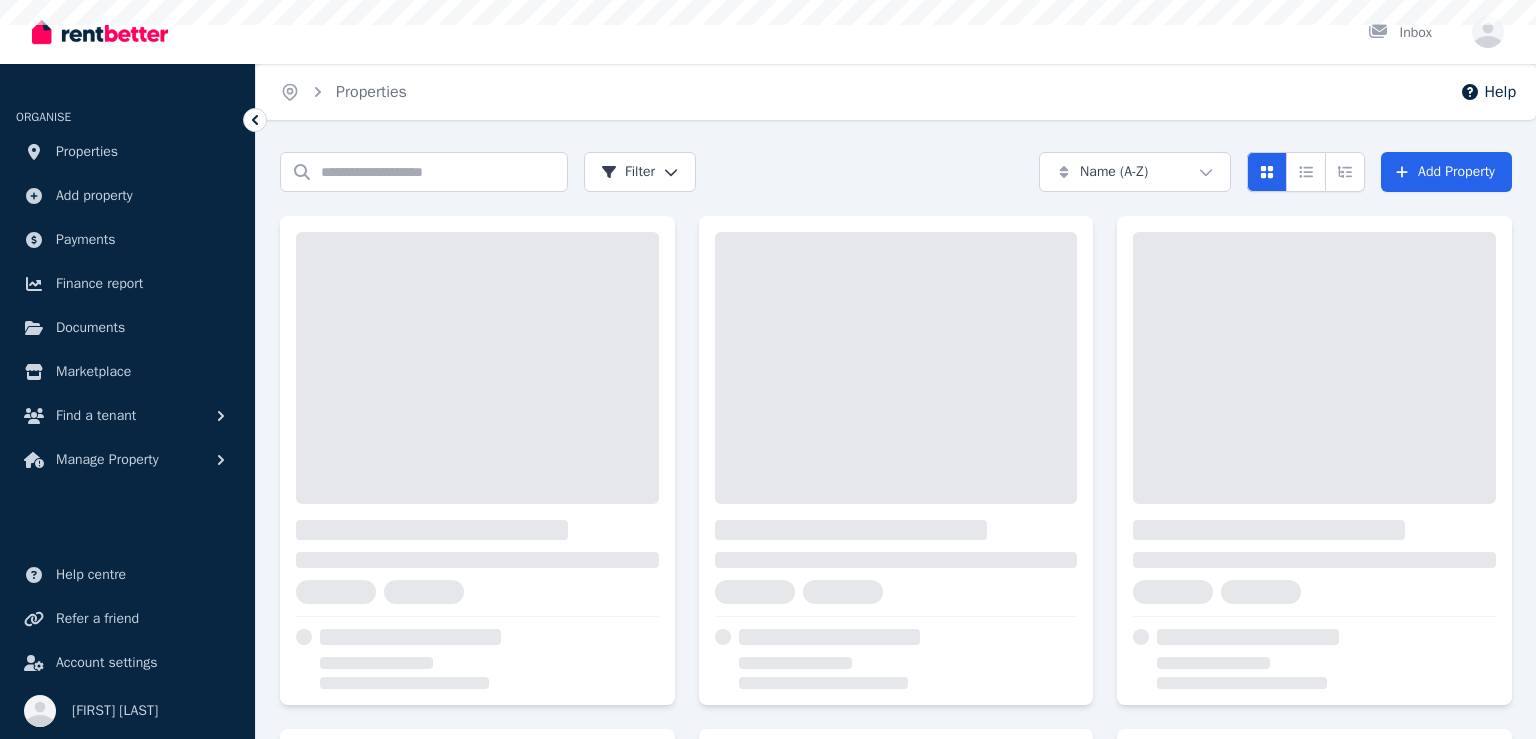 scroll, scrollTop: 0, scrollLeft: 0, axis: both 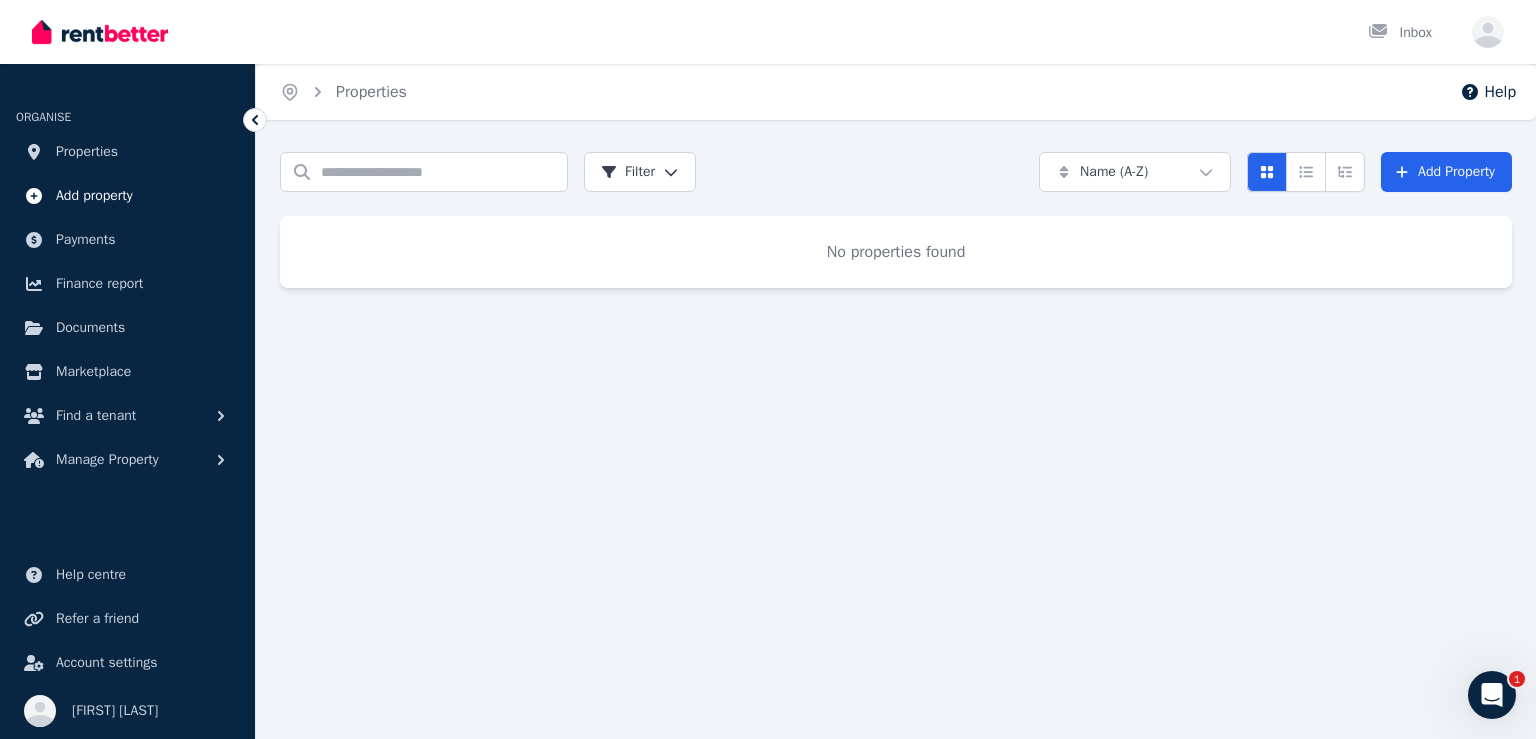 click on "Add property" at bounding box center (94, 196) 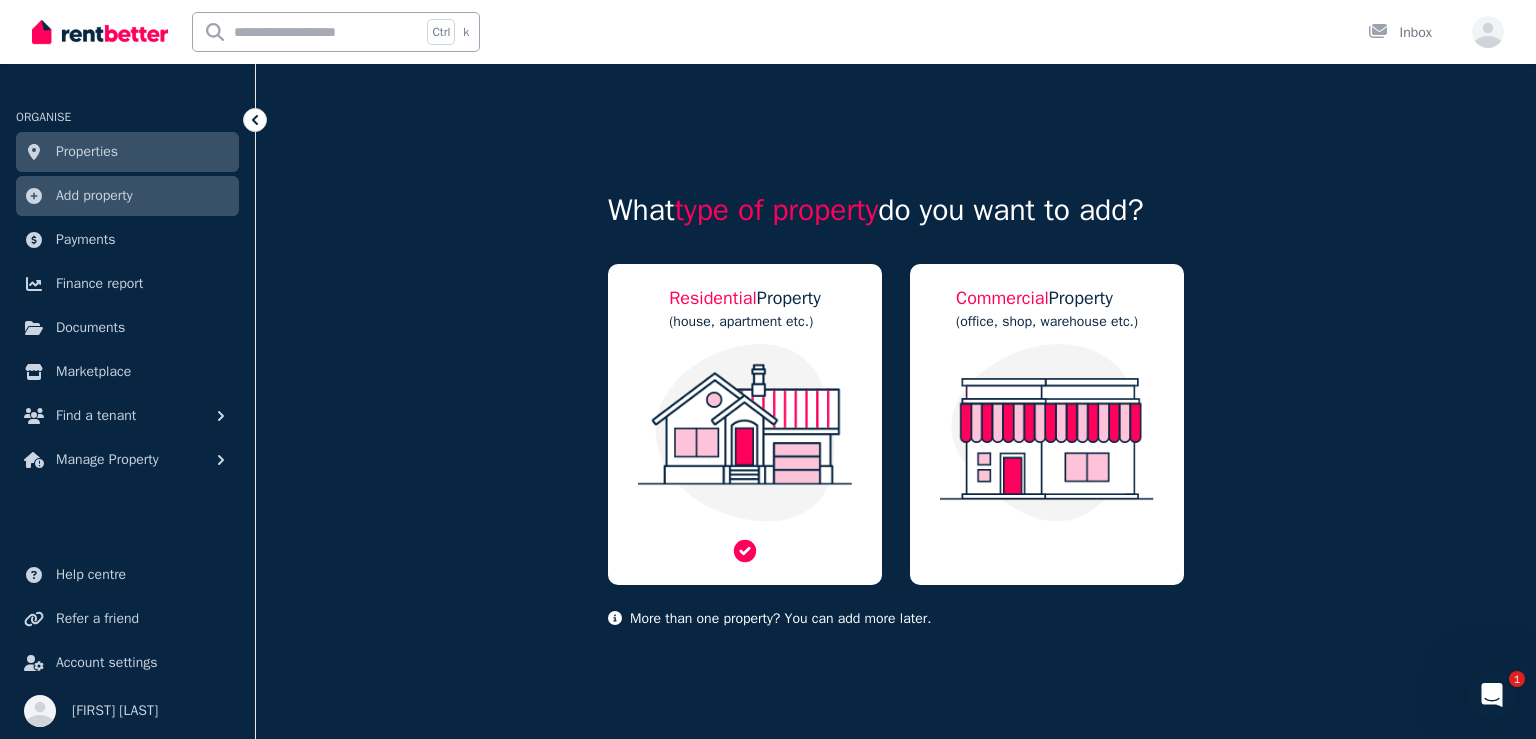 click at bounding box center [745, 433] 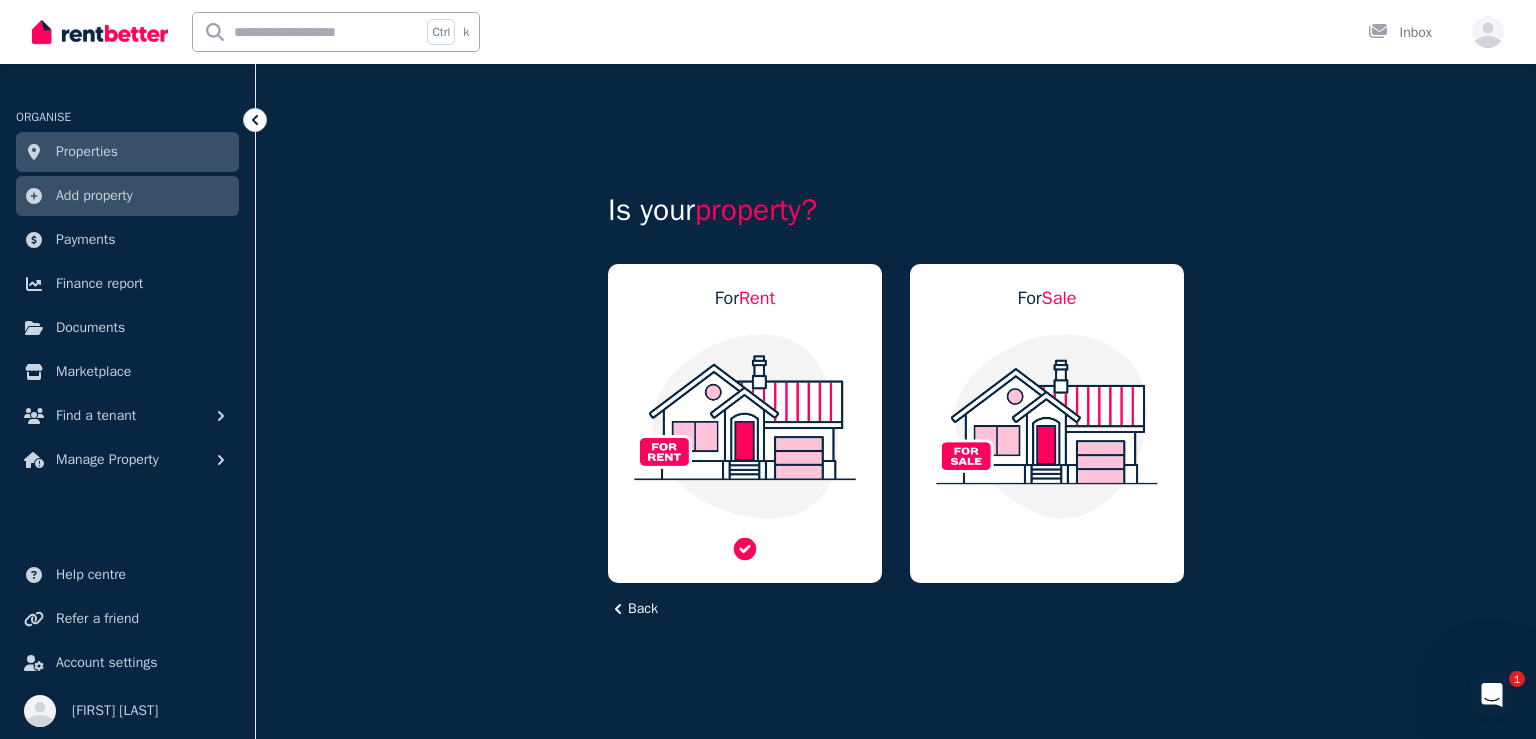 click at bounding box center [745, 426] 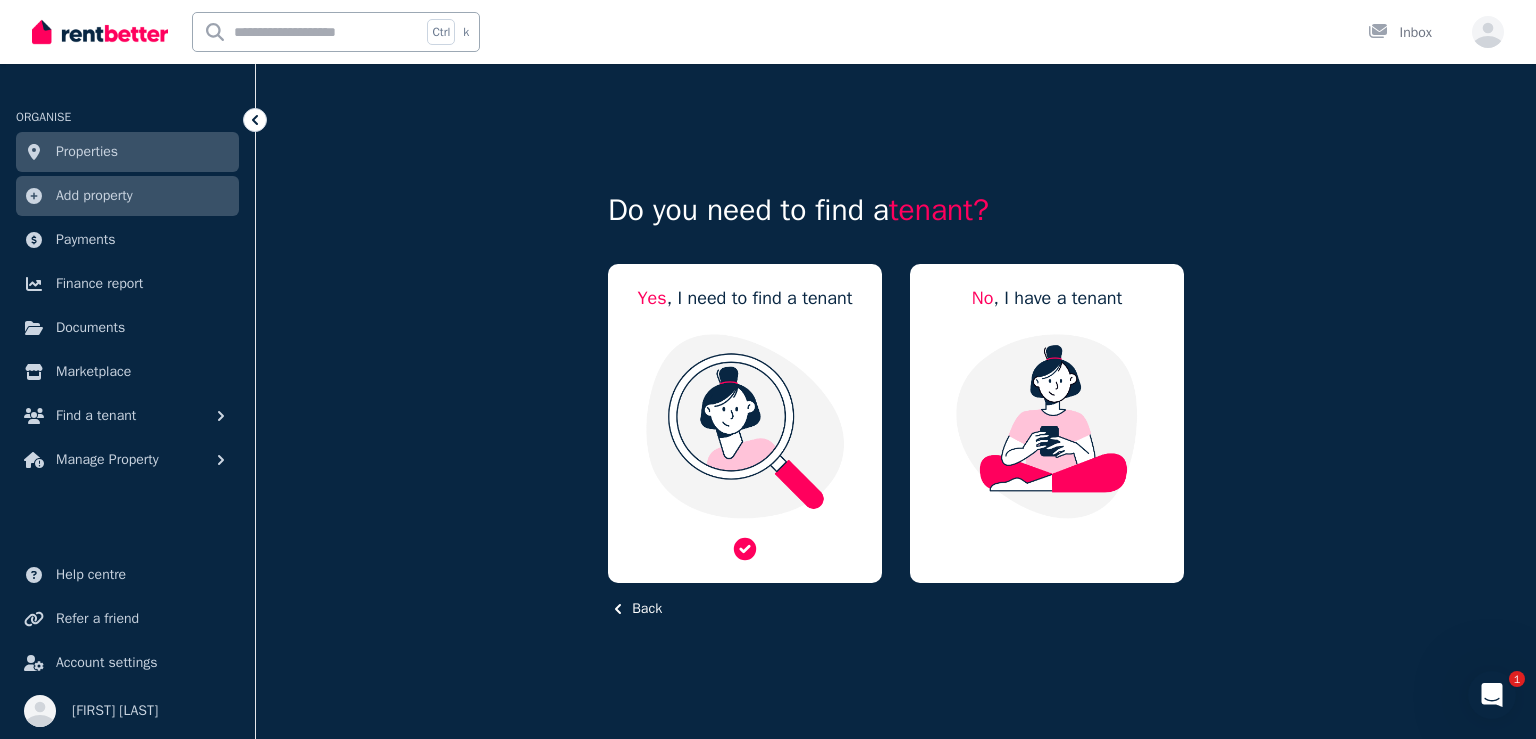 click at bounding box center [745, 426] 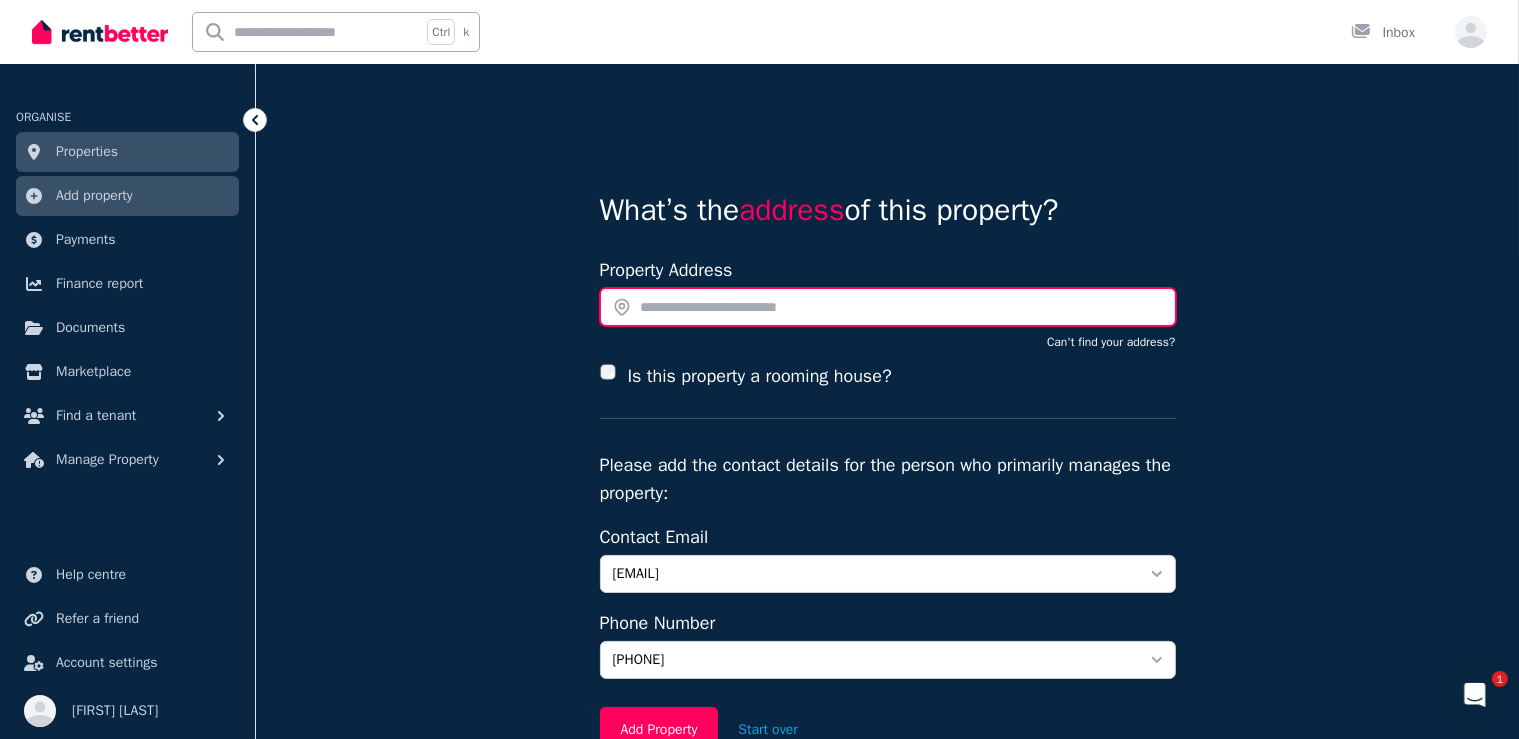 click at bounding box center (888, 307) 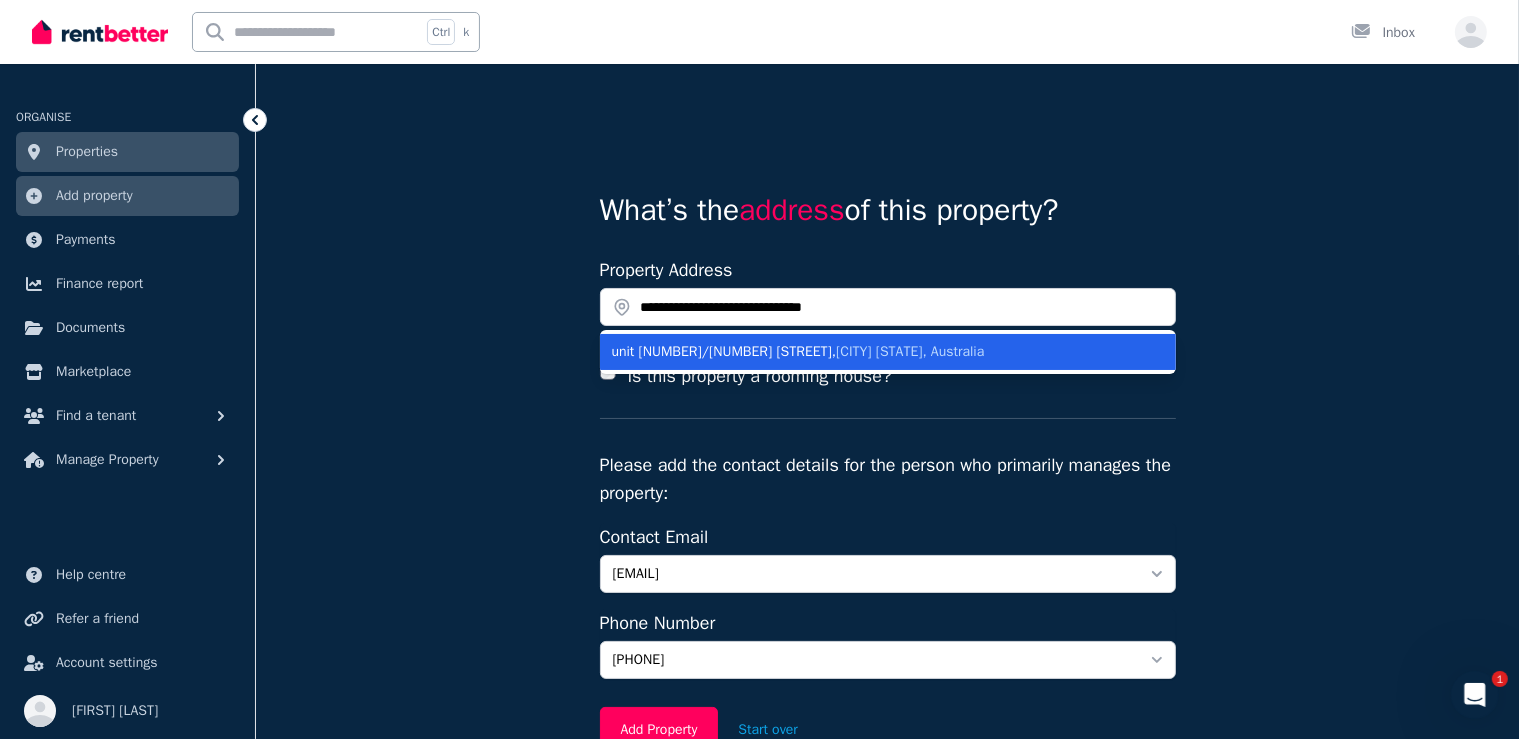 click on "[CITY] [STATE], Australia" at bounding box center [910, 351] 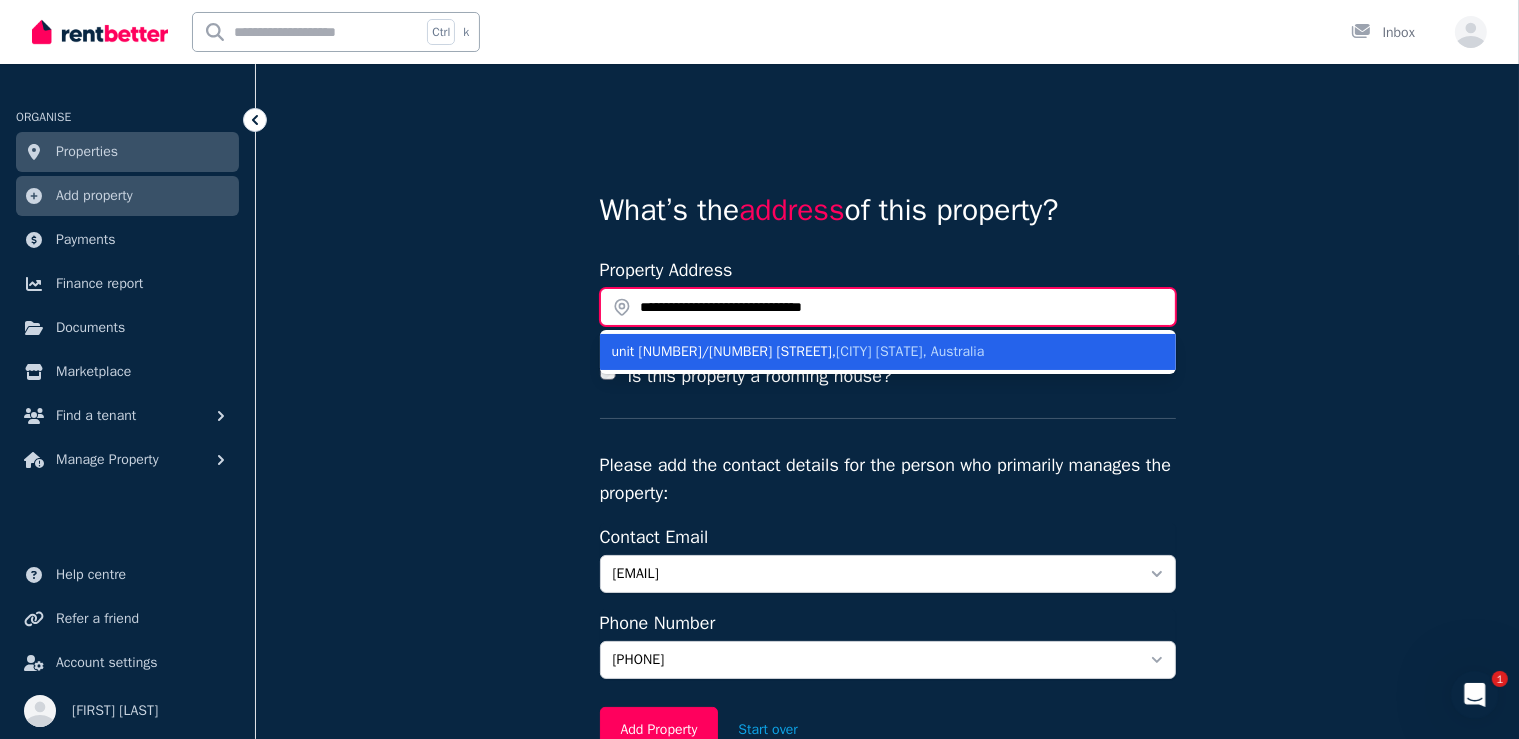 type on "**********" 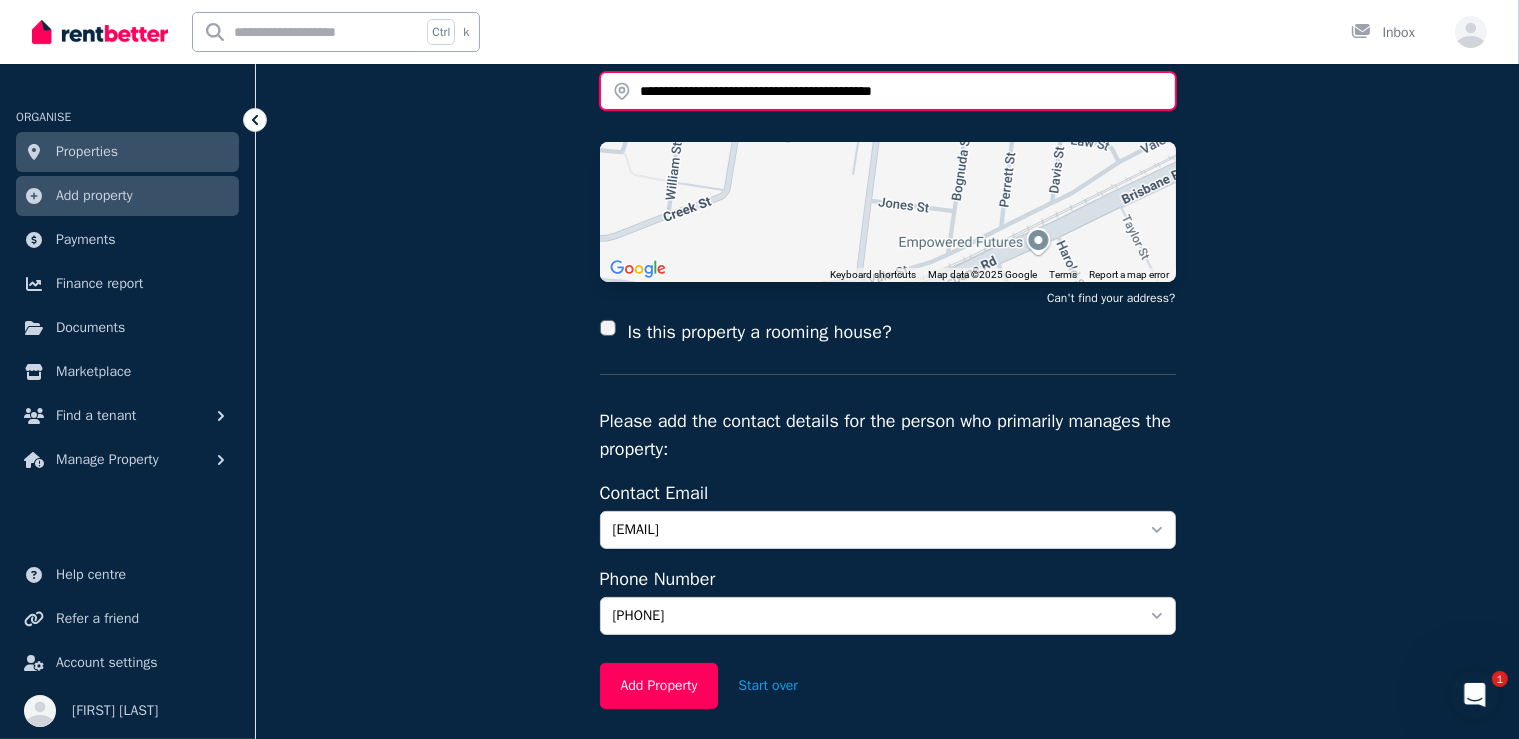 scroll, scrollTop: 296, scrollLeft: 0, axis: vertical 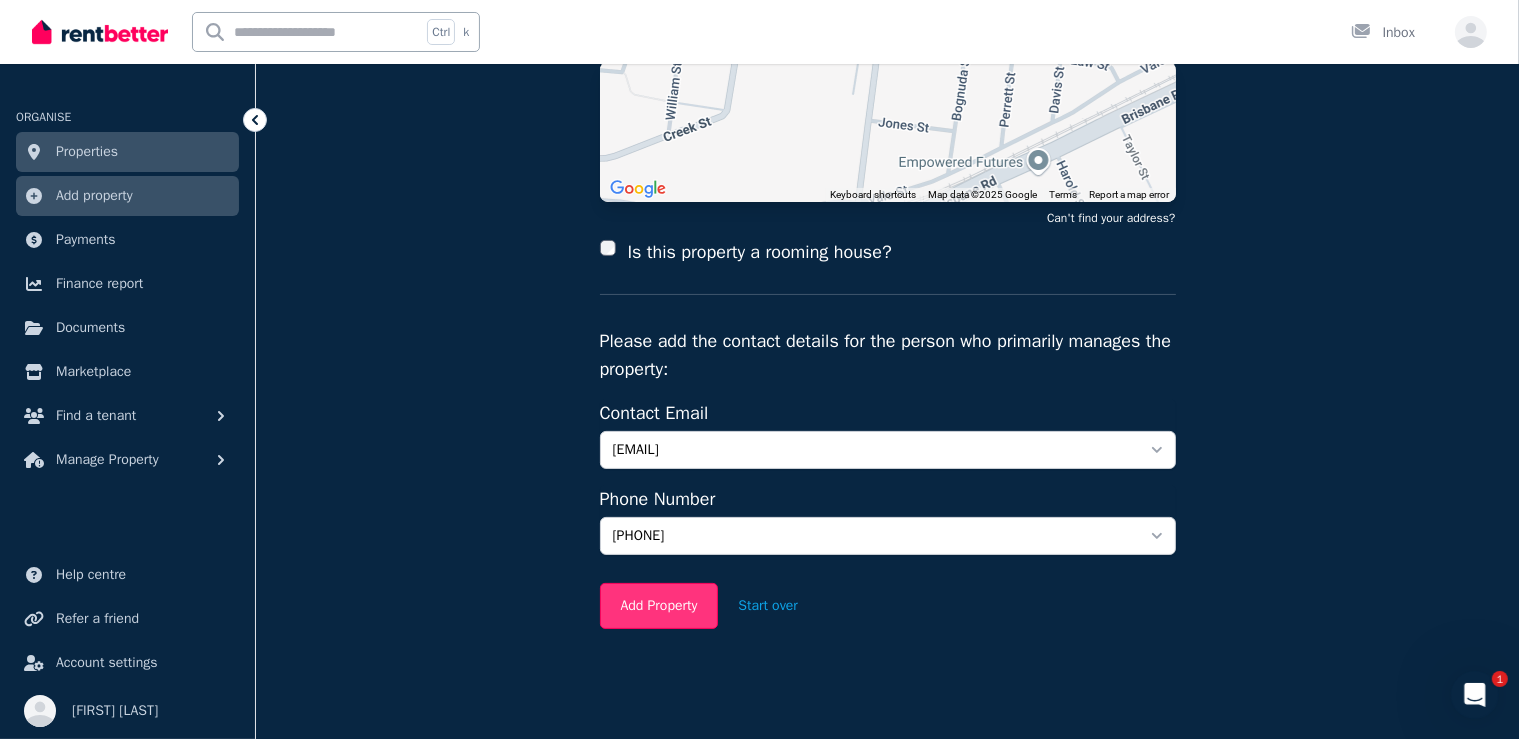 click on "Add Property" at bounding box center [659, 606] 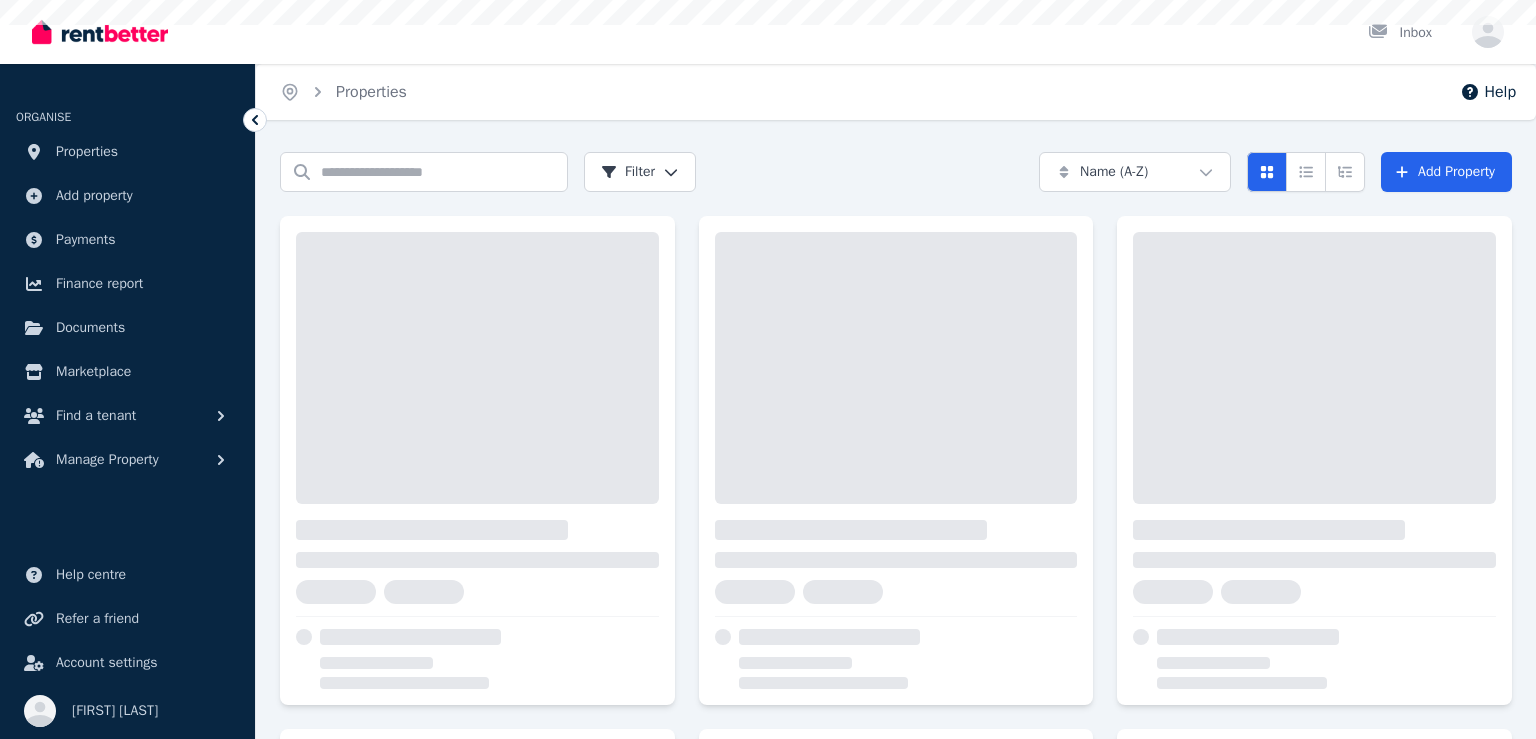 scroll, scrollTop: 0, scrollLeft: 0, axis: both 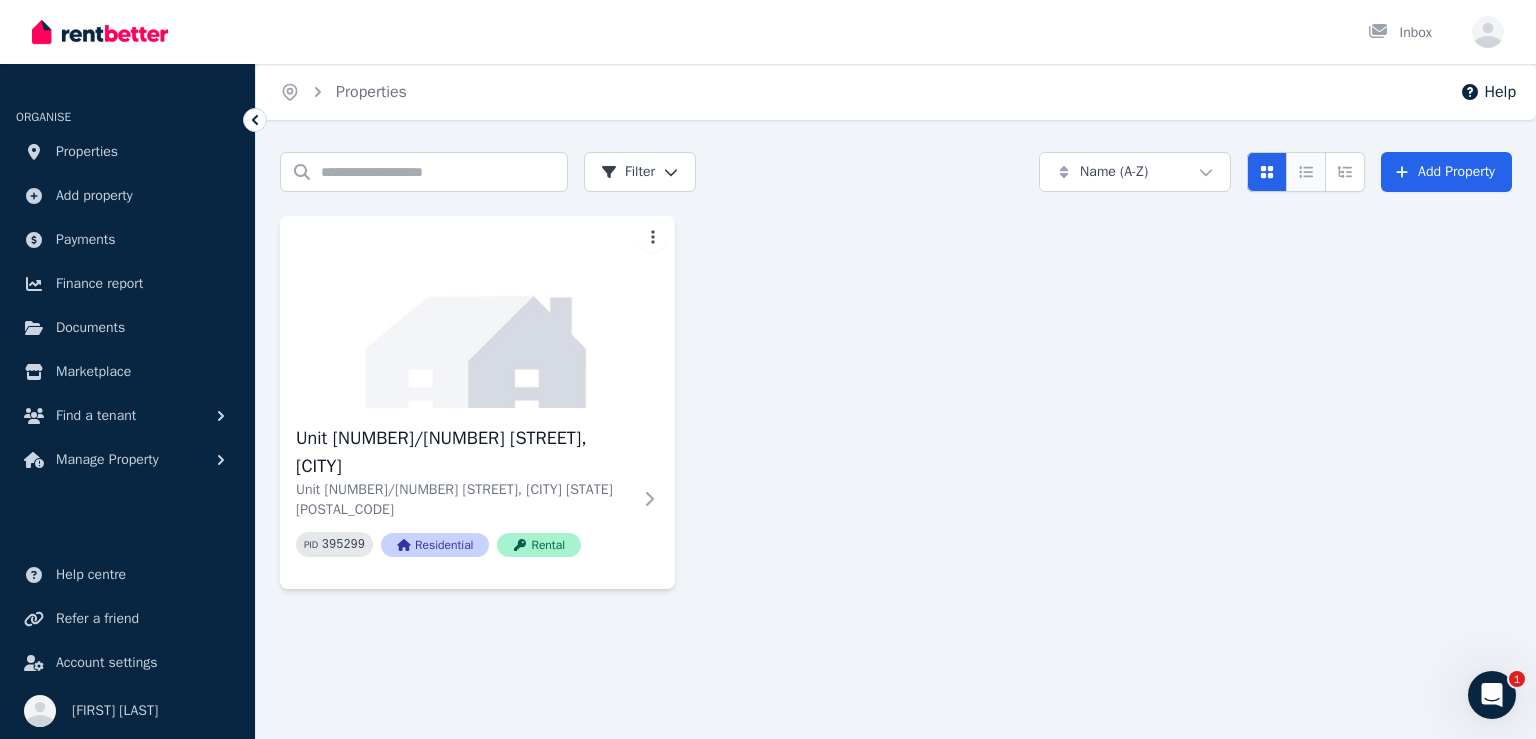 click 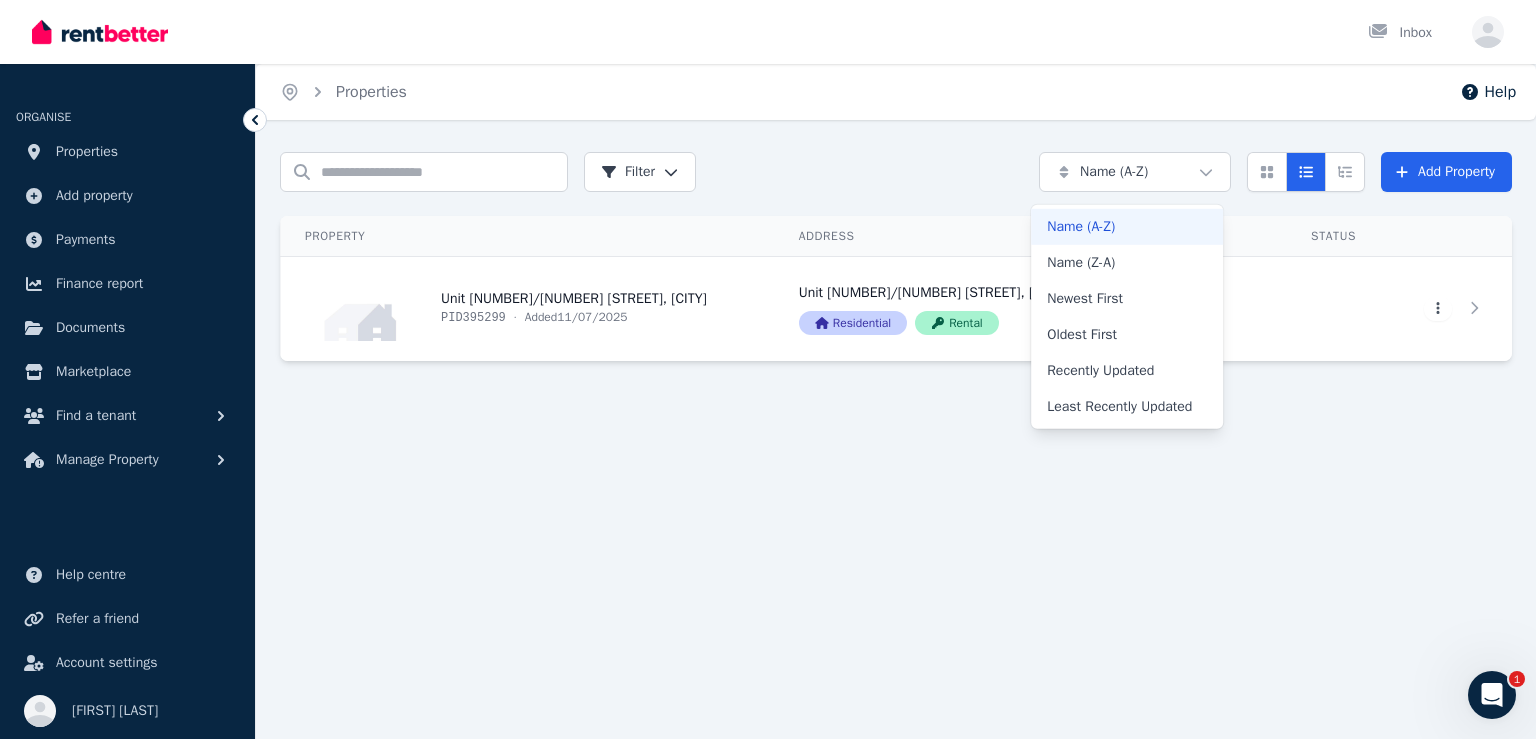 click on "Open main menu Inbox Open user menu ORGANISE Properties Add property Payments Finance report Documents Marketplace Find a tenant Manage Property Help centre Refer a friend Account settings Your profile [FIRST] [LAST] Home Properties Help Search properties Filter Name (A-Z) Add Property Property Address Status Actions Unit [NUMBER]/[NUMBER] [STREET], [CITY] PID  [NUMBER] · Added  [DATE]/[DATE]/[YEAR] Unit [NUMBER]/[NUMBER] [STREET], [CITY] [STATE] [POSTAL_CODE] Residential Rental View property details Unit [NUMBER]/[NUMBER] [STREET], [CITY] [STATE] [POSTAL_CODE] Residential Rental View property details View property details View property details
[NUMBER] Name (A-Z) Name (Z-A) Newest First Oldest First Recently Updated Least Recently Updated" at bounding box center [768, 369] 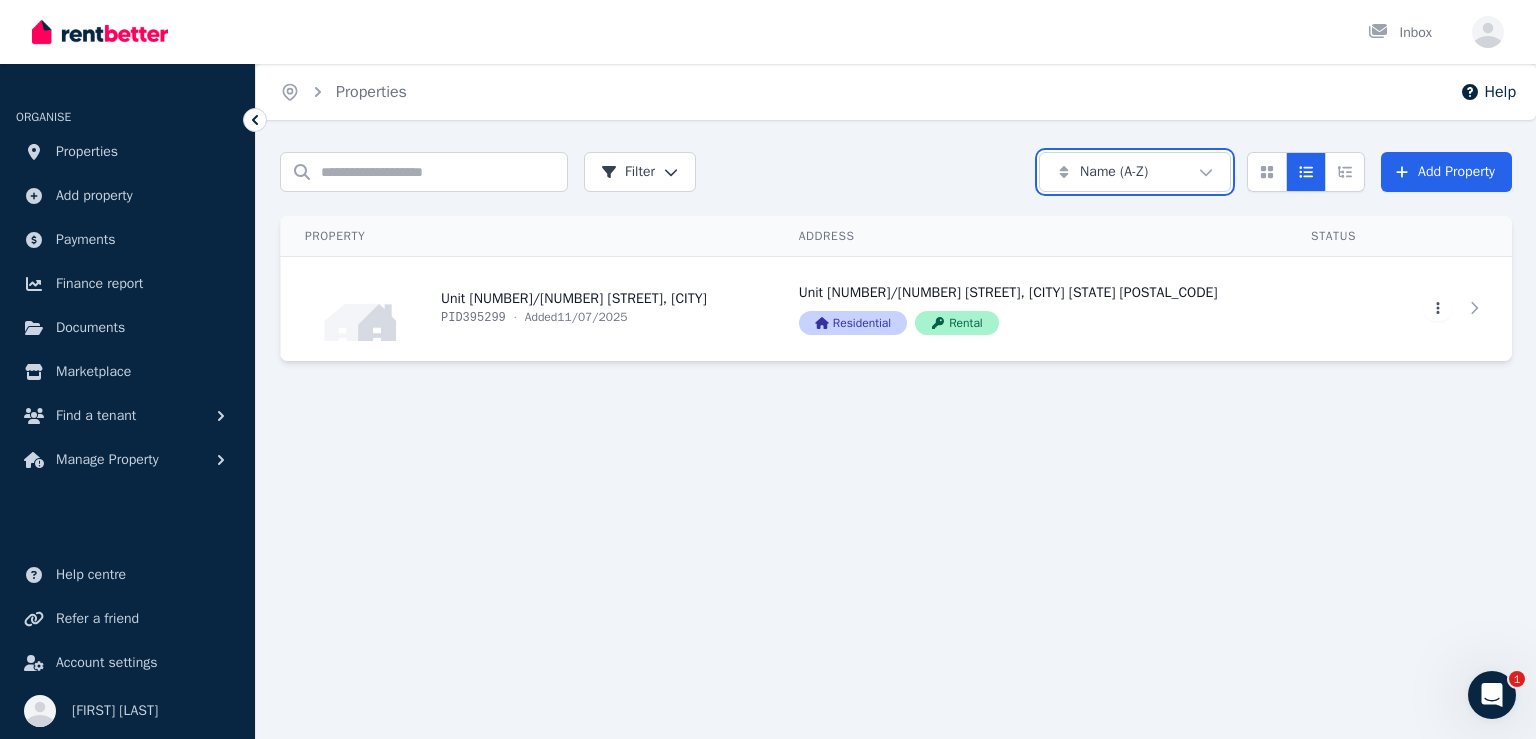 click on "Open main menu Inbox Open user menu ORGANISE Properties Add property Payments Finance report Documents Marketplace Find a tenant Manage Property Help centre Refer a friend Account settings Your profile [FIRST] [LAST] Home Properties Help Search properties Filter Name (A-Z) Add Property Property Address Status Actions Unit [NUMBER]/[NUMBER] [STREET], [CITY] PID  [NUMBER] · Added  [DATE]/[DATE]/[YEAR] Unit [NUMBER]/[NUMBER] [STREET], [CITY] [STATE] [POSTAL_CODE] Residential Rental View property details Unit [NUMBER]/[NUMBER] [STREET], [CITY] [STATE] [POSTAL_CODE] Residential Rental View property details View property details View property details
[NUMBER]" at bounding box center [768, 369] 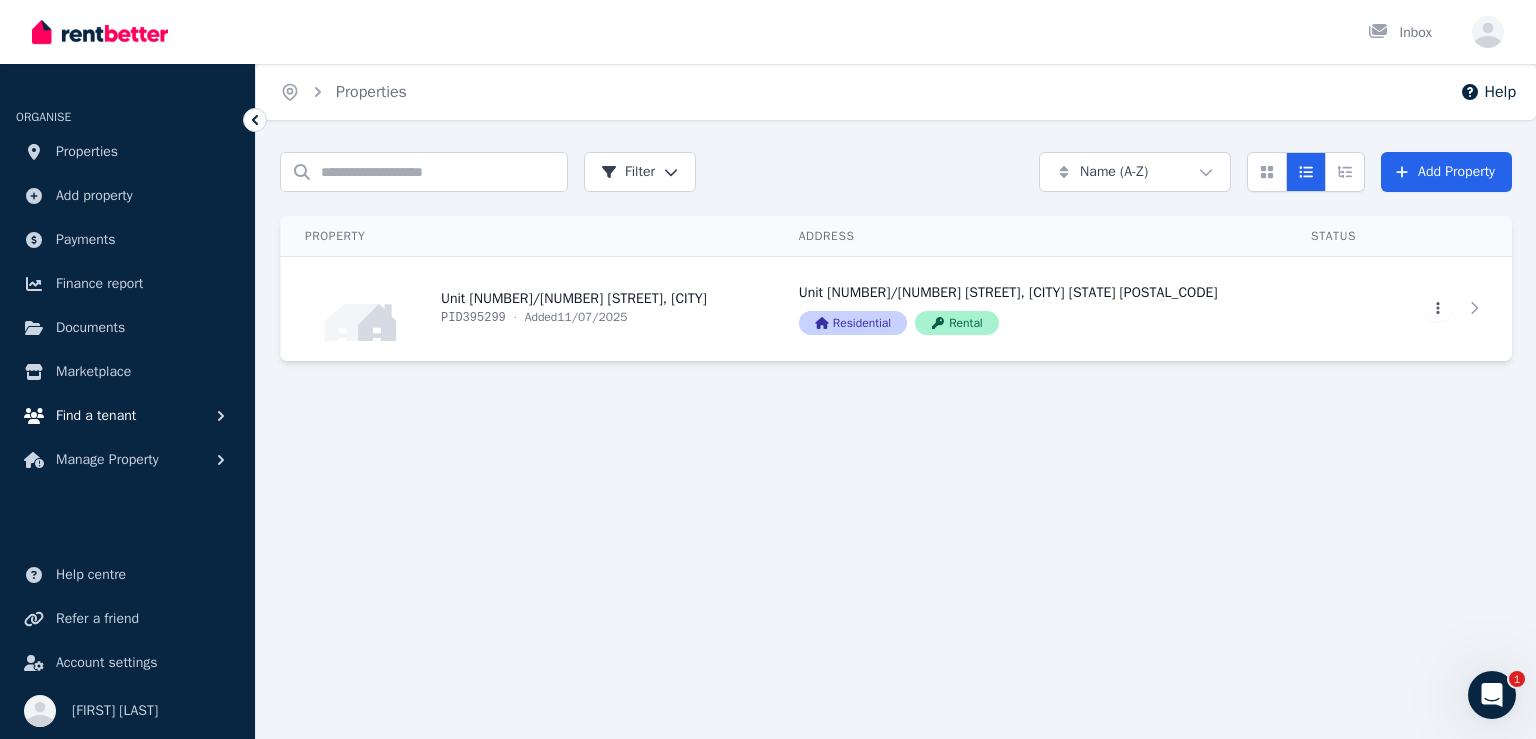 click on "Find a tenant" at bounding box center (96, 416) 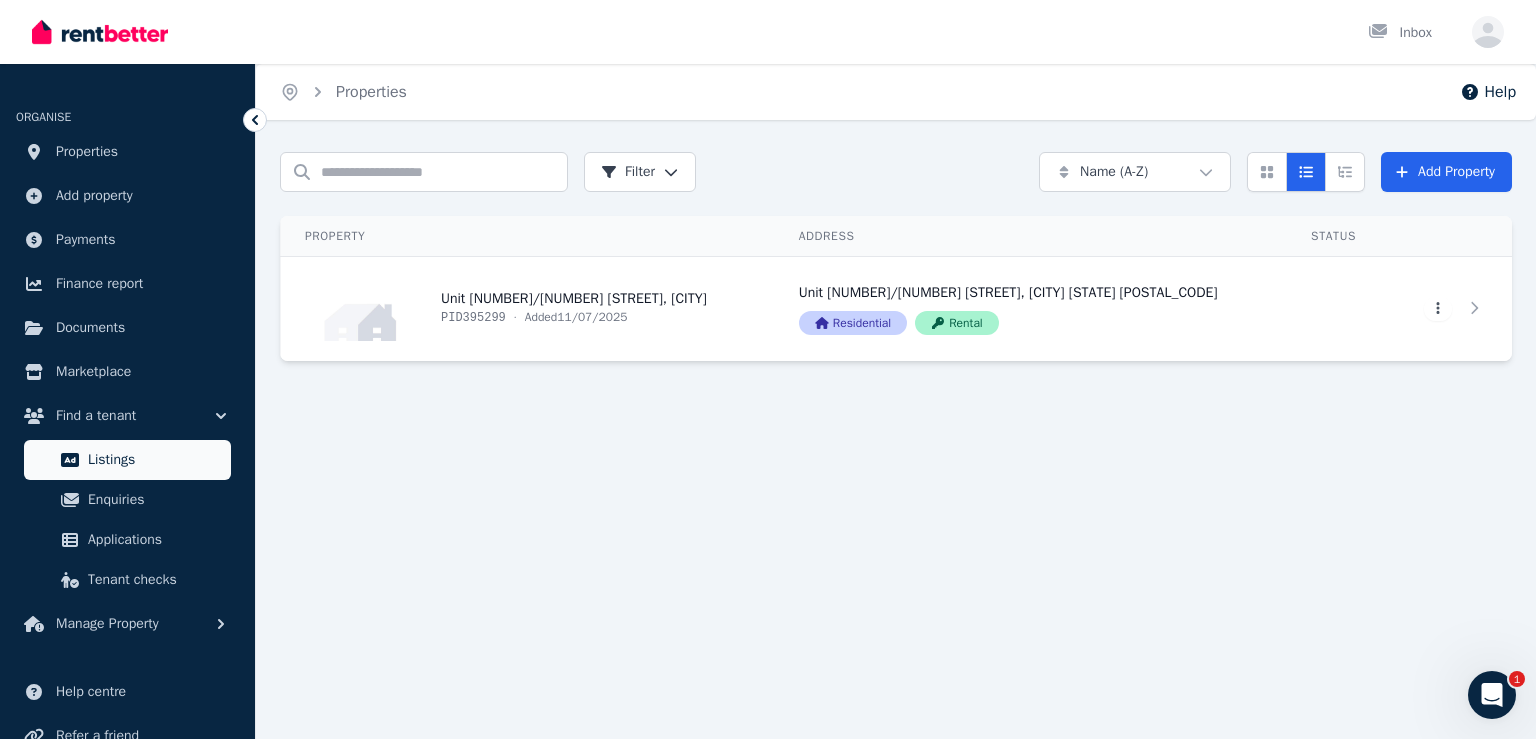click on "Listings" at bounding box center [155, 460] 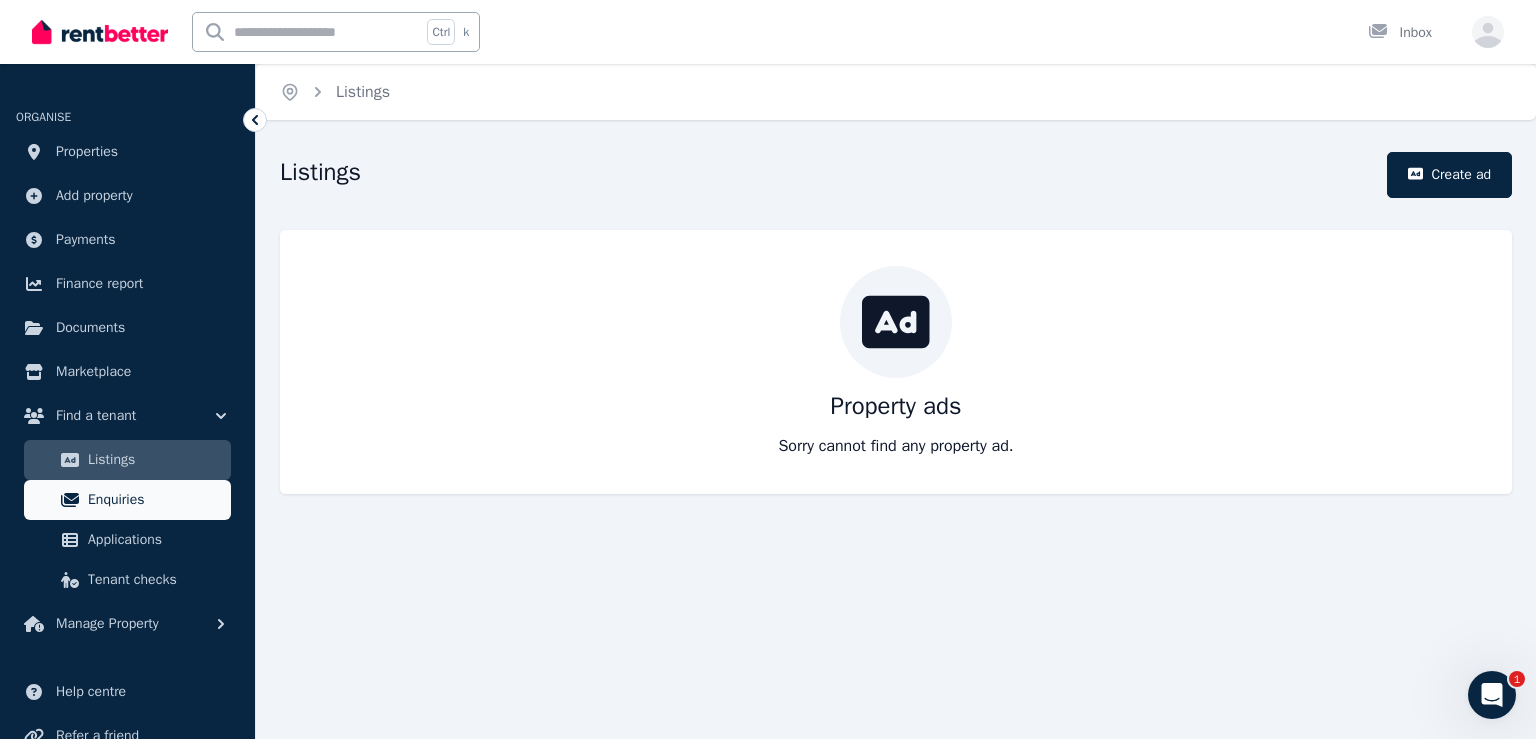click on "Enquiries" at bounding box center [155, 500] 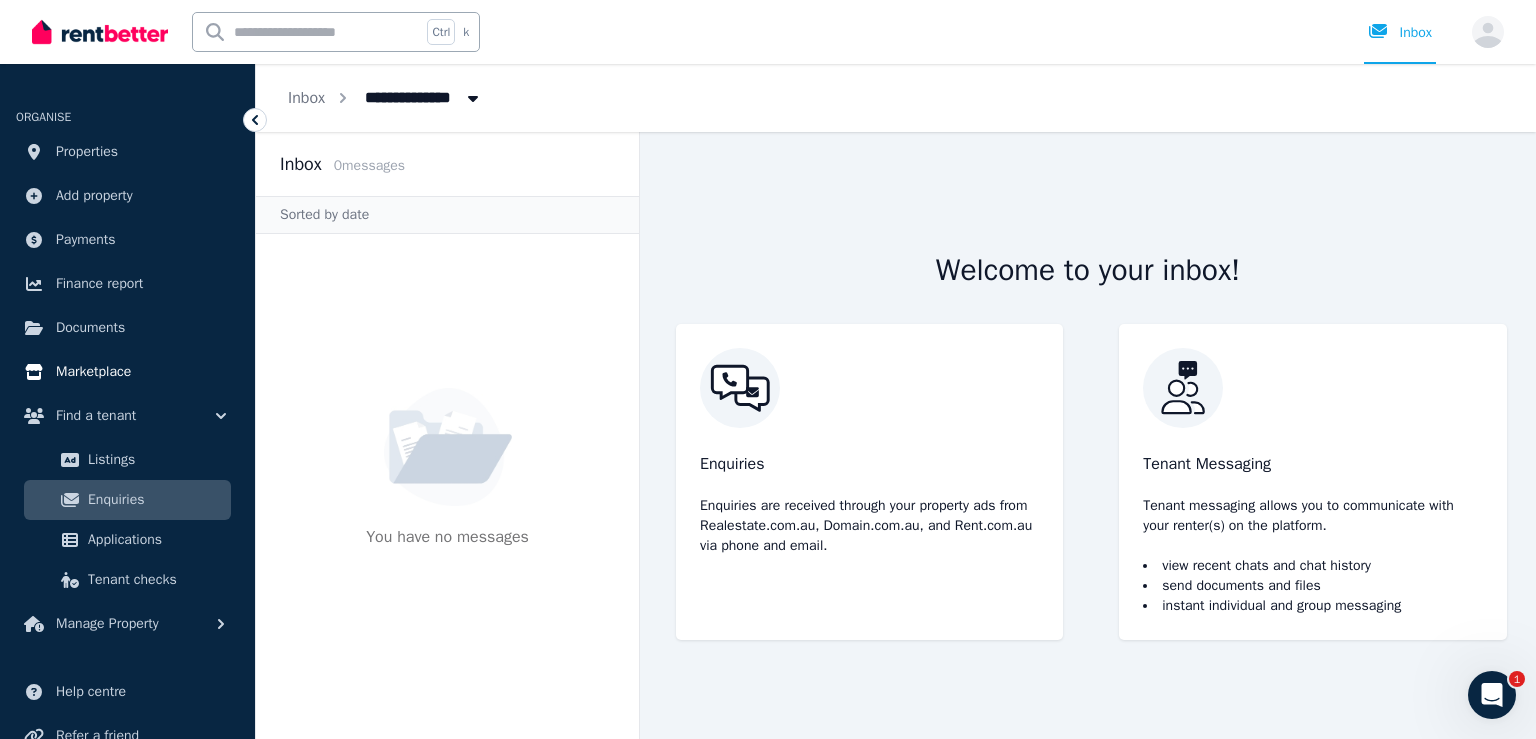 click on "Marketplace" at bounding box center (93, 372) 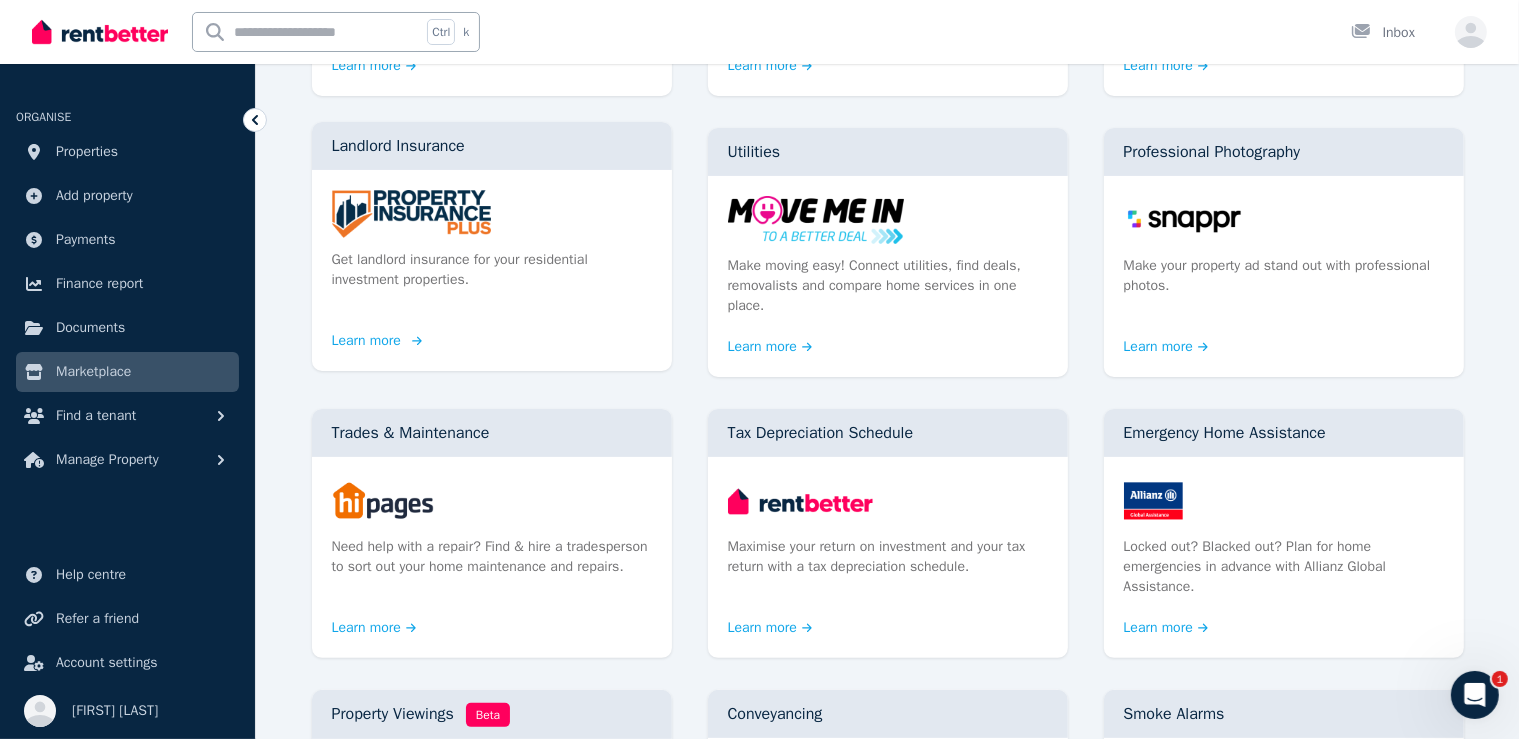 scroll, scrollTop: 400, scrollLeft: 0, axis: vertical 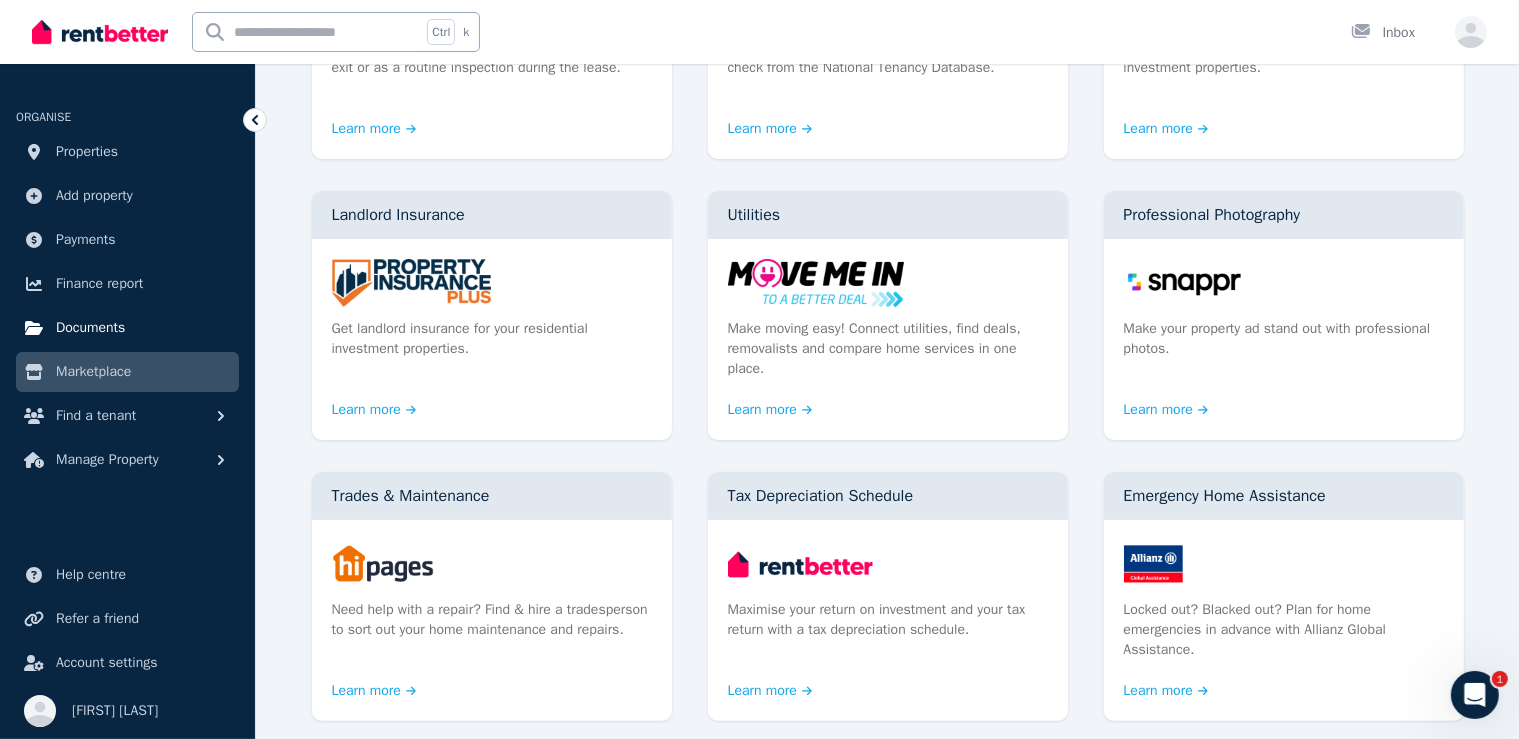 click on "Documents" at bounding box center [90, 328] 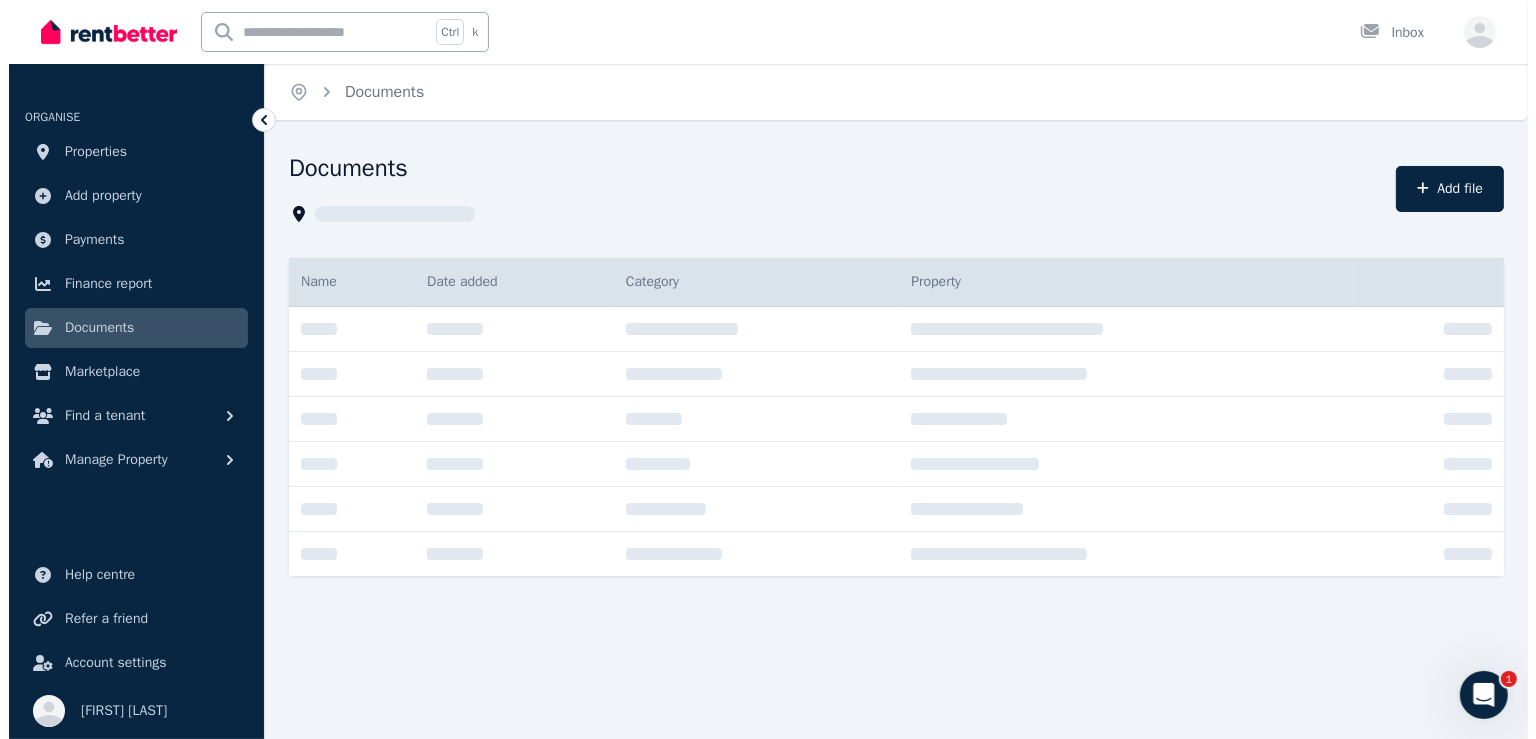 scroll, scrollTop: 0, scrollLeft: 0, axis: both 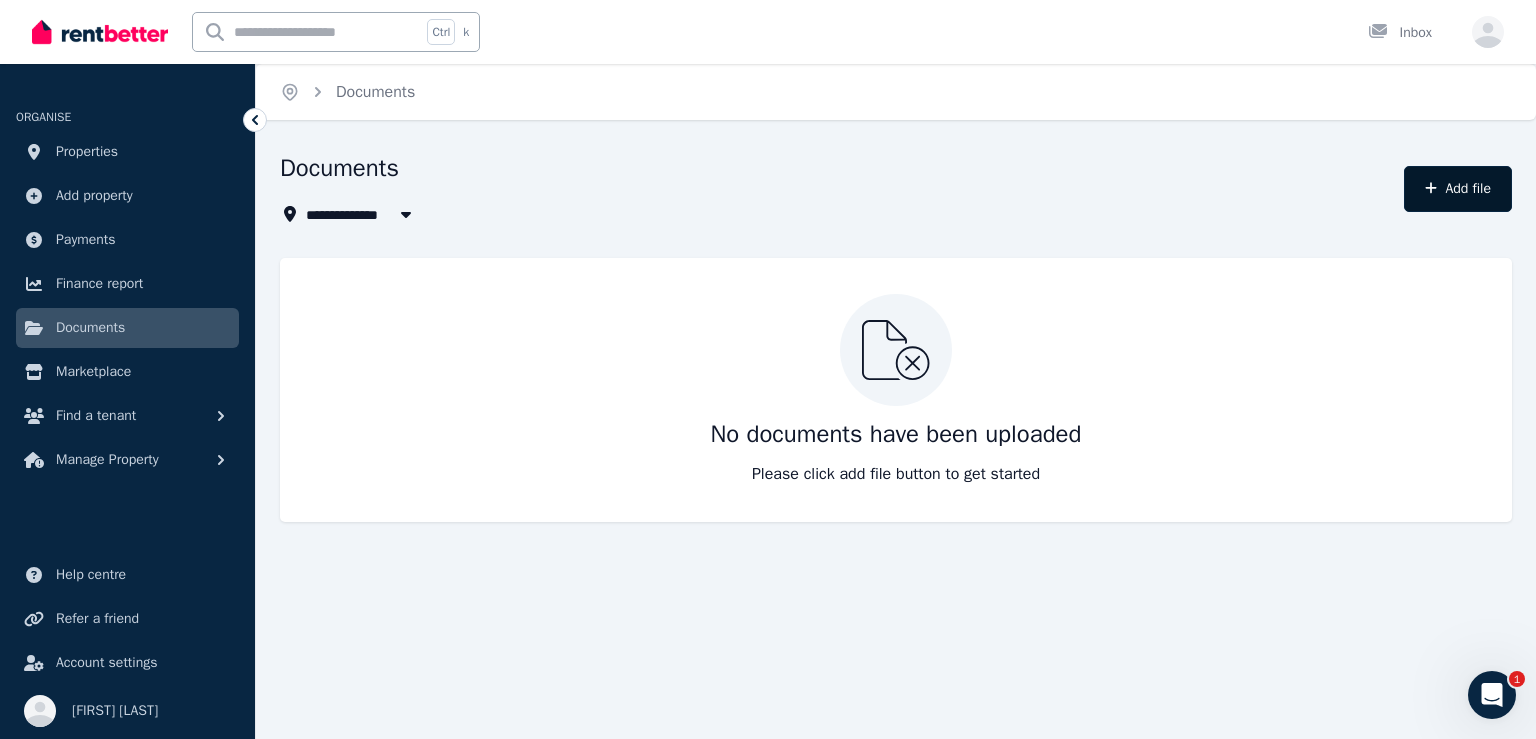 click on "Add file" at bounding box center (1458, 189) 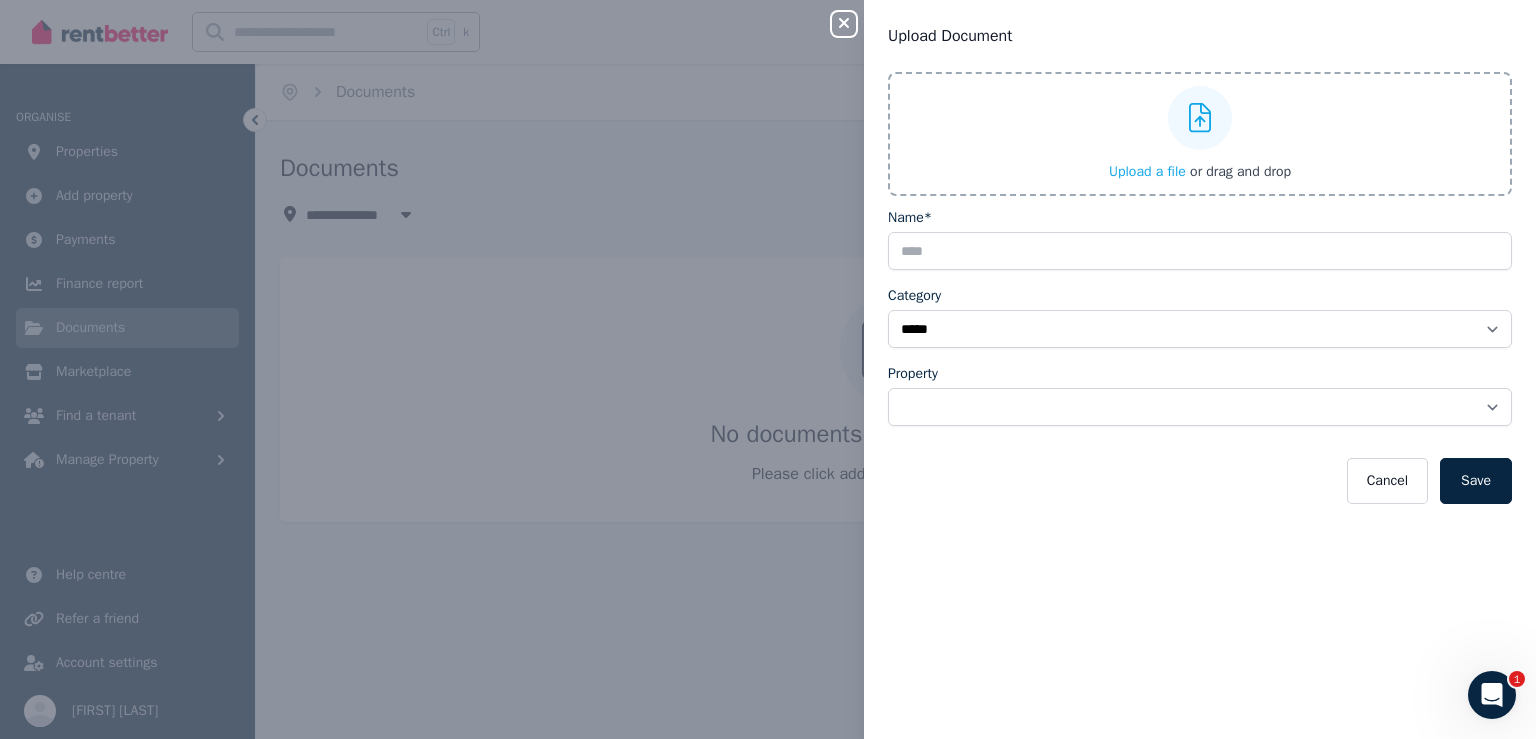 click 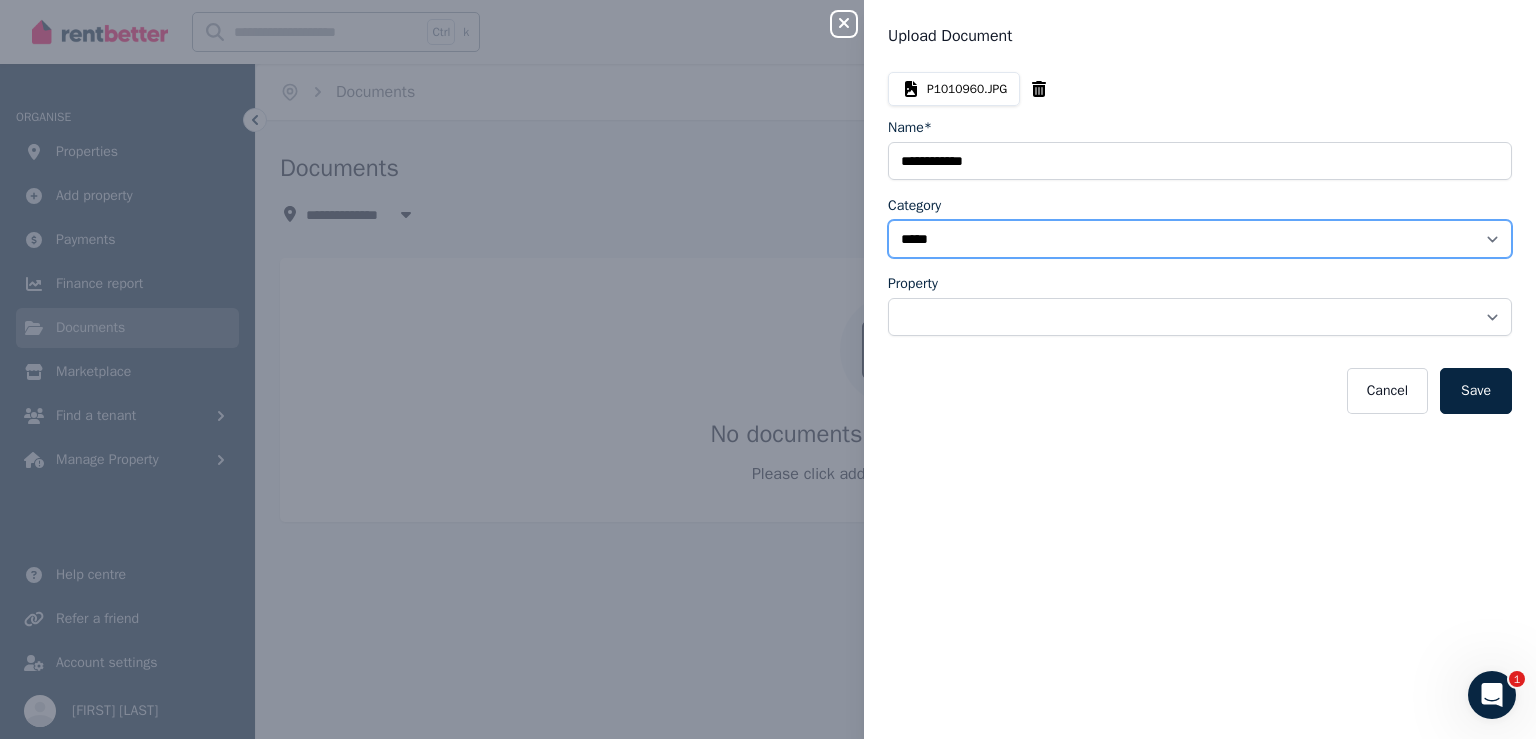 click on "**********" at bounding box center [1200, 239] 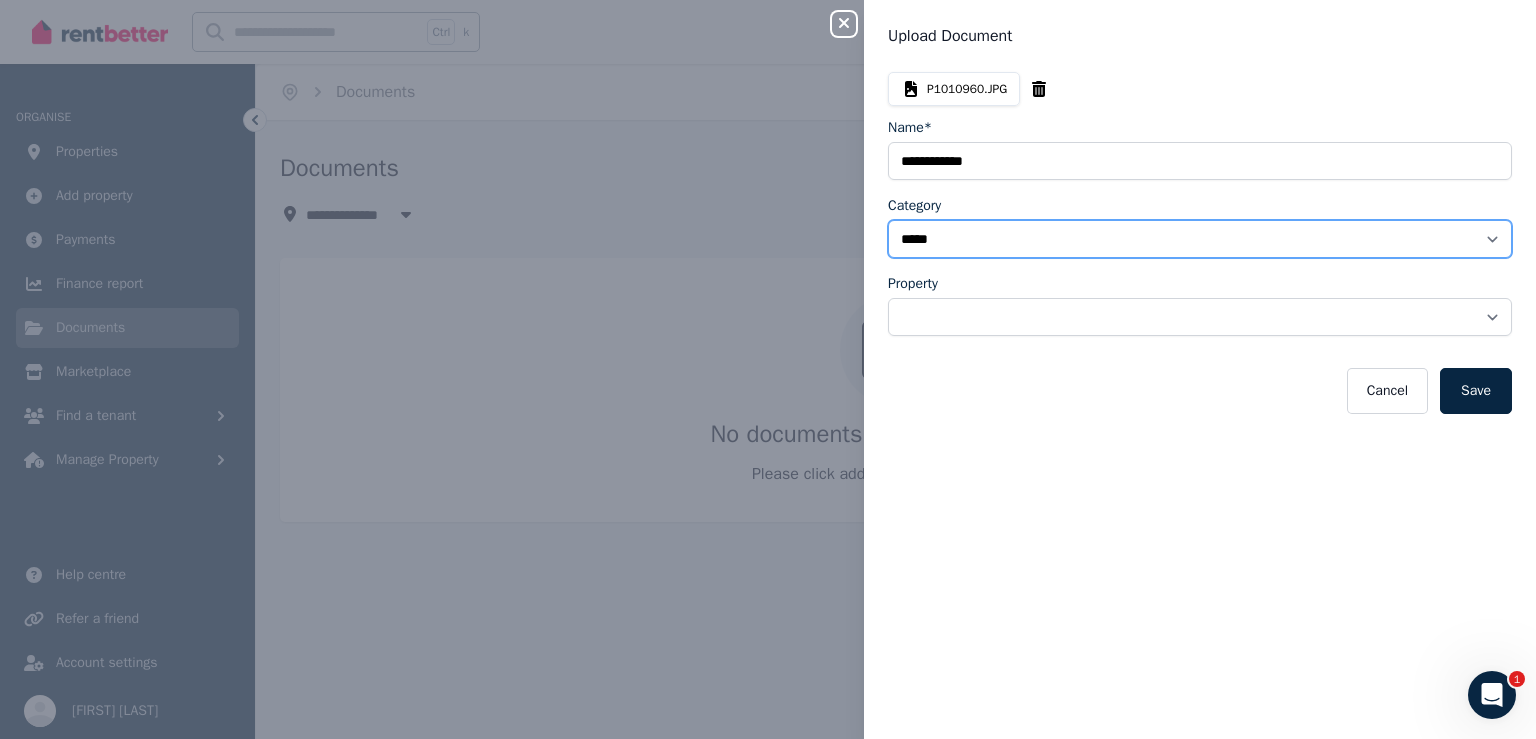 select on "*****" 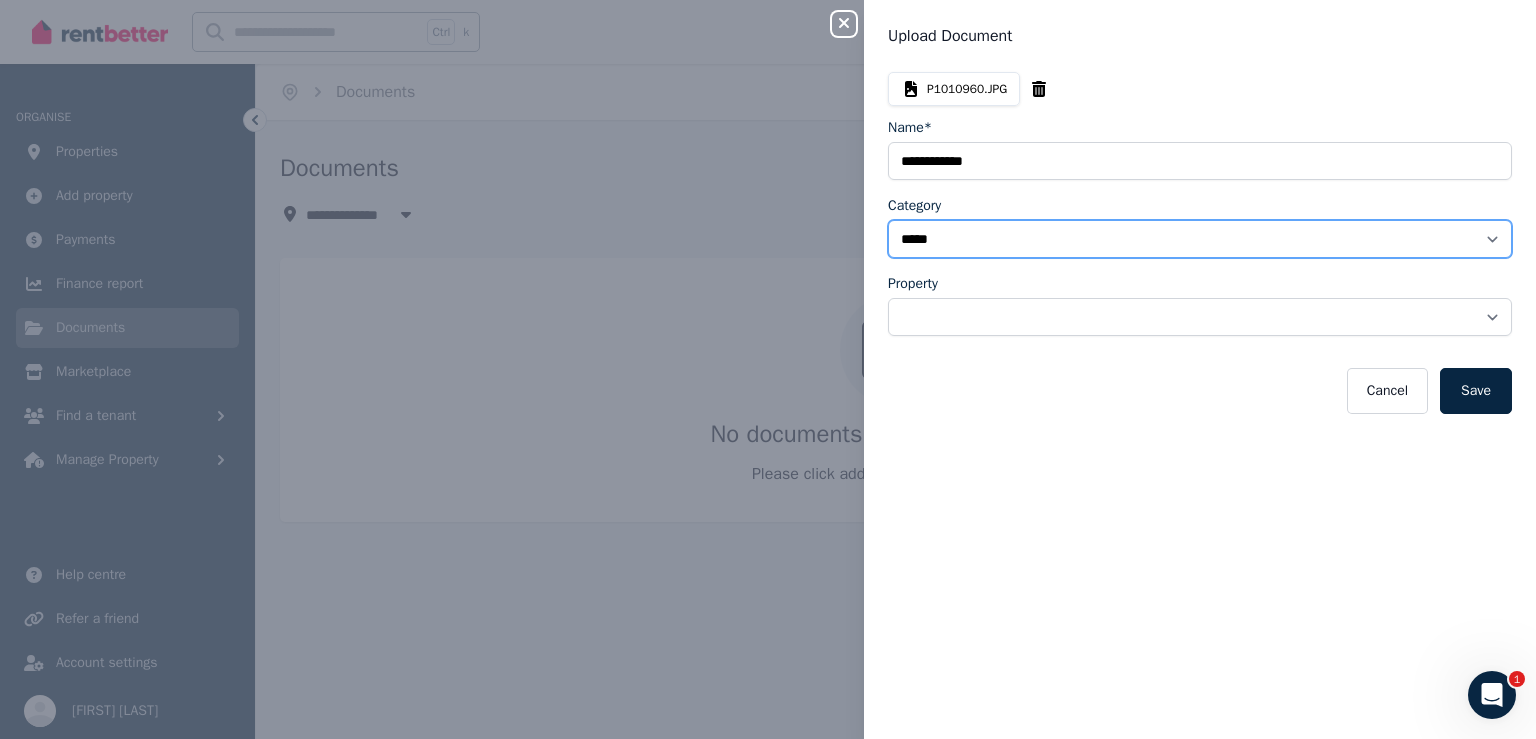 click on "**********" at bounding box center (1200, 239) 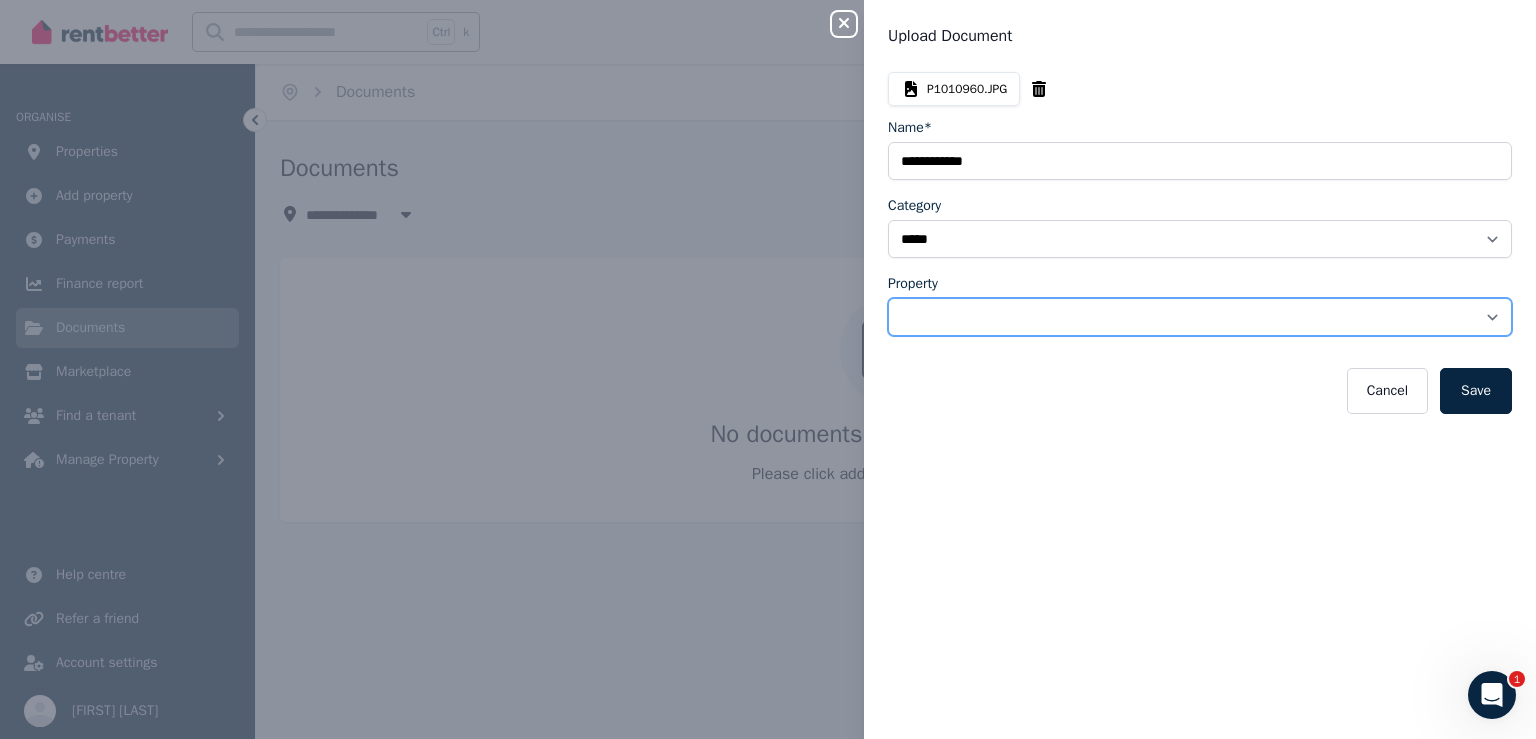 click on "**********" at bounding box center [1200, 317] 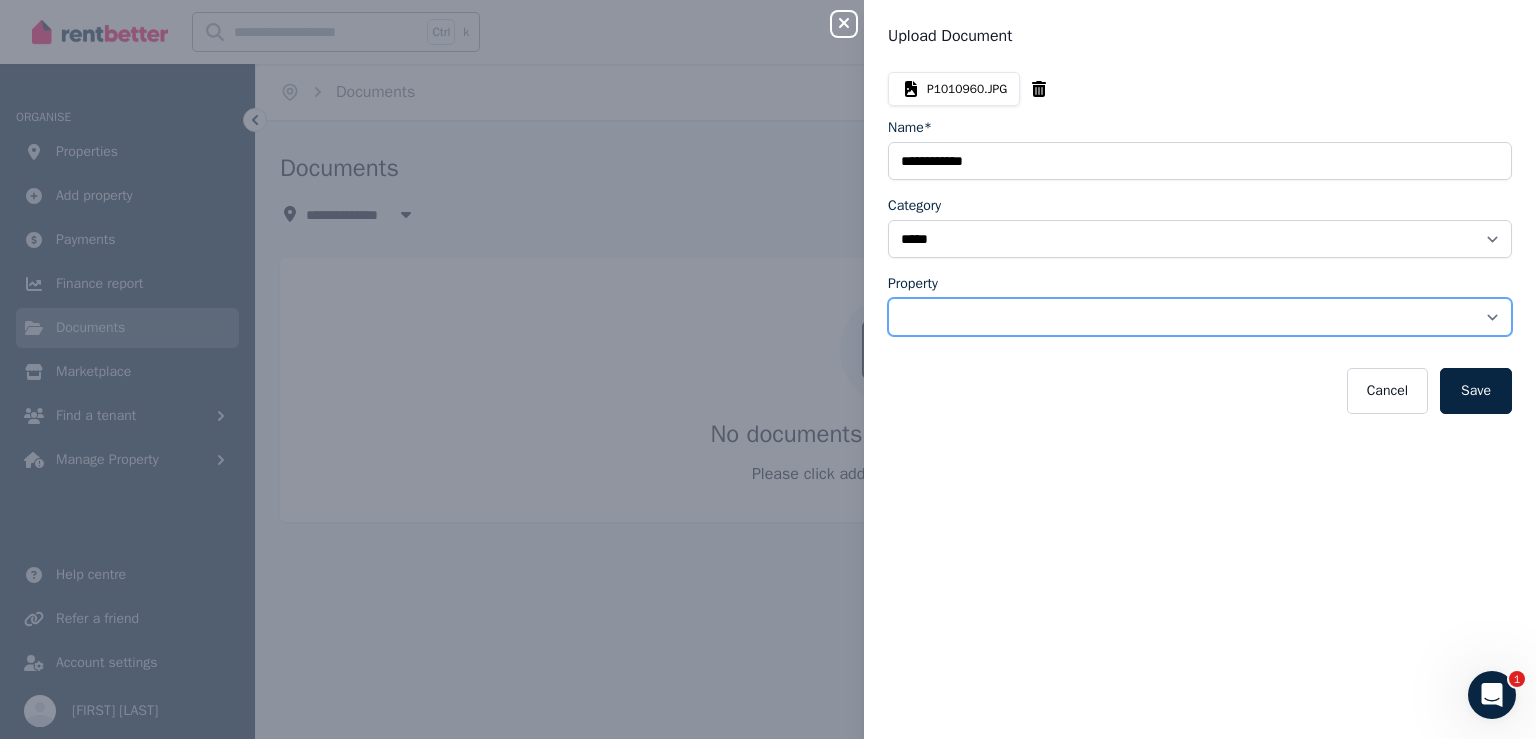select on "**********" 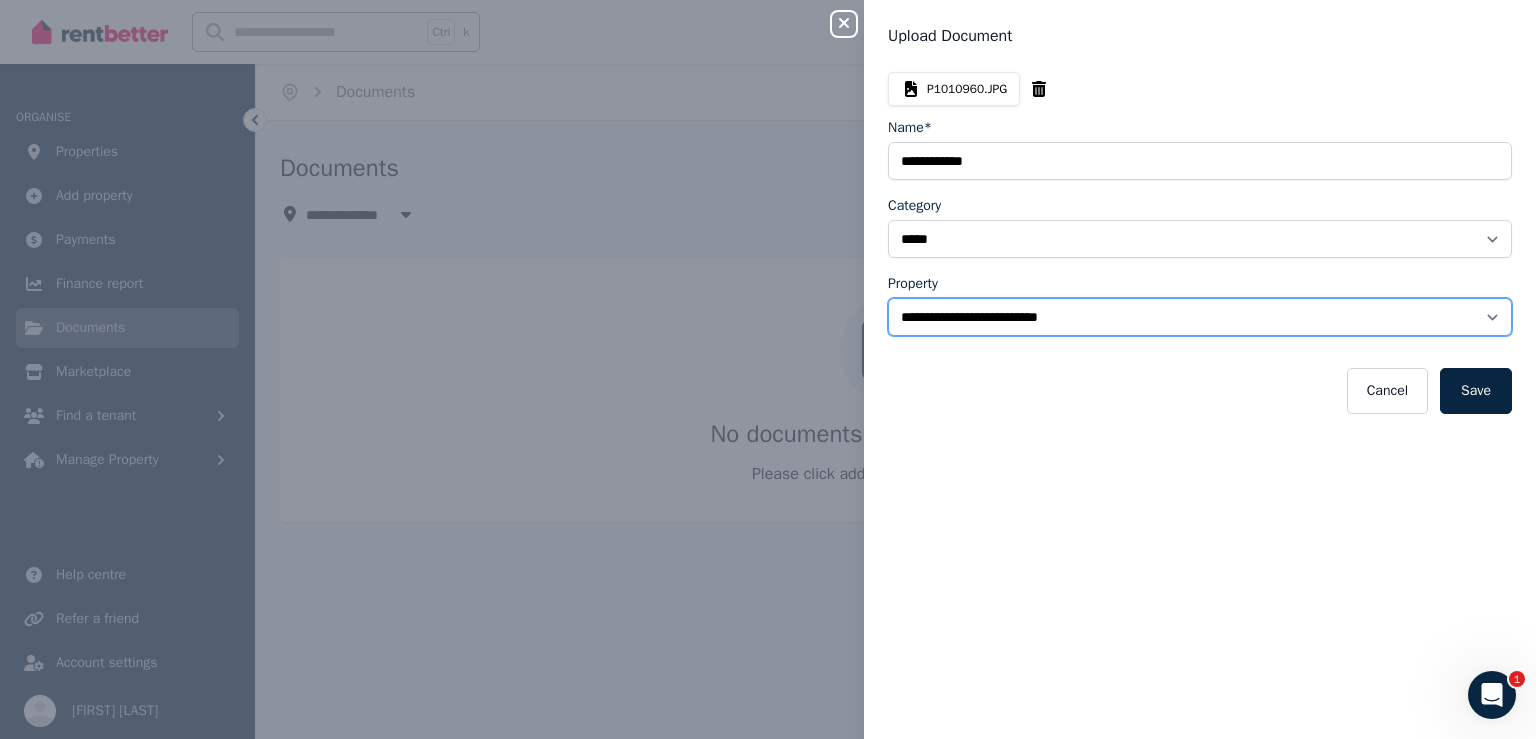 click on "**********" at bounding box center (1200, 317) 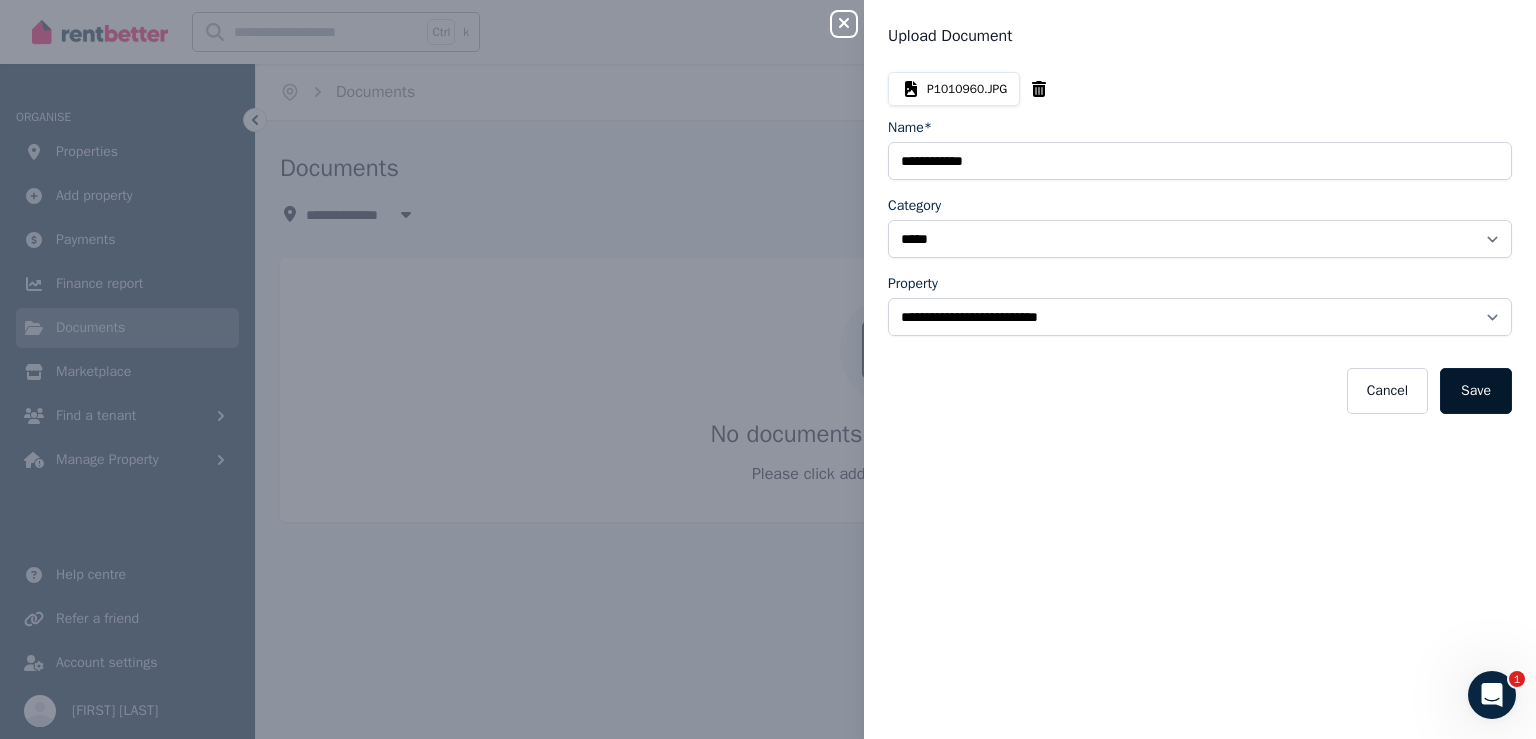 click on "Save" at bounding box center (1476, 391) 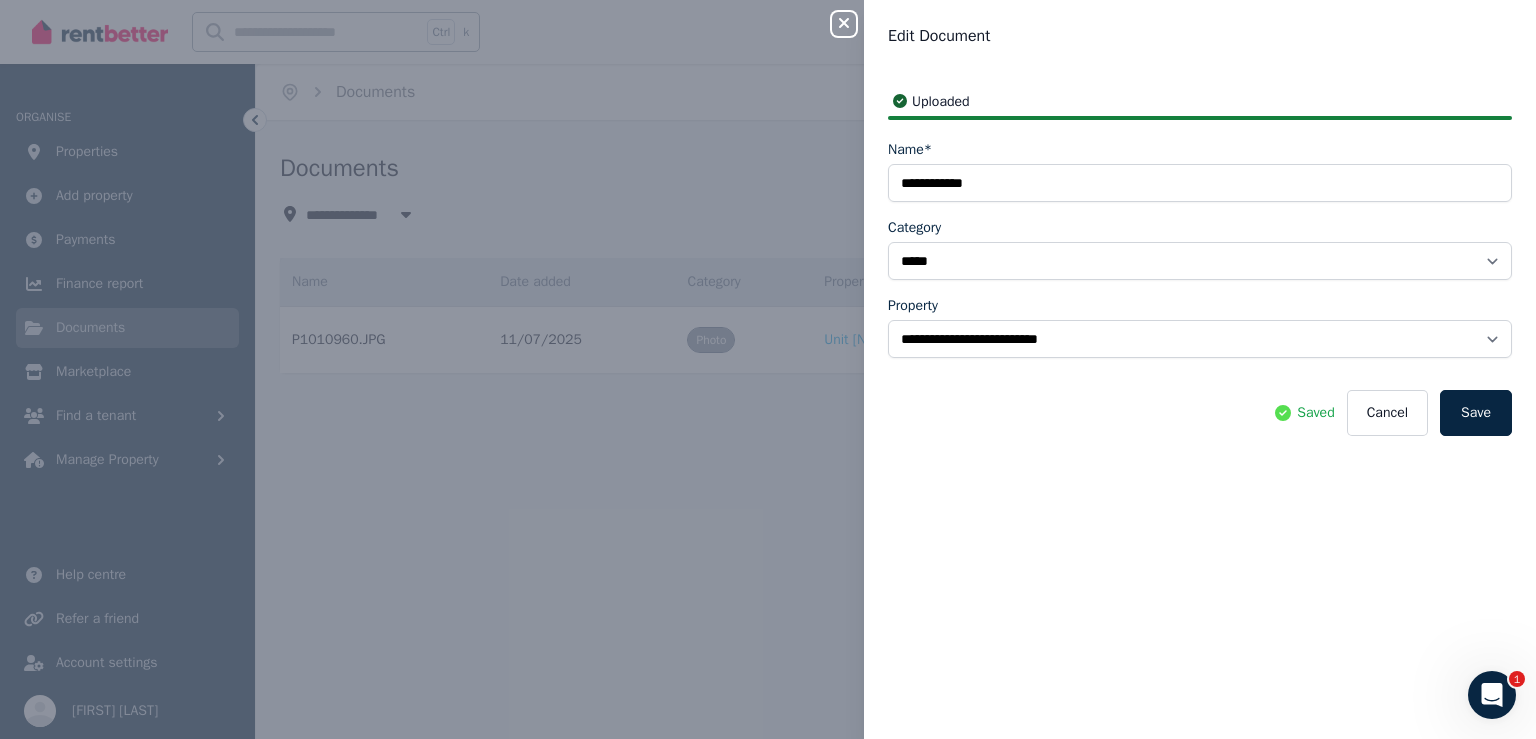 click 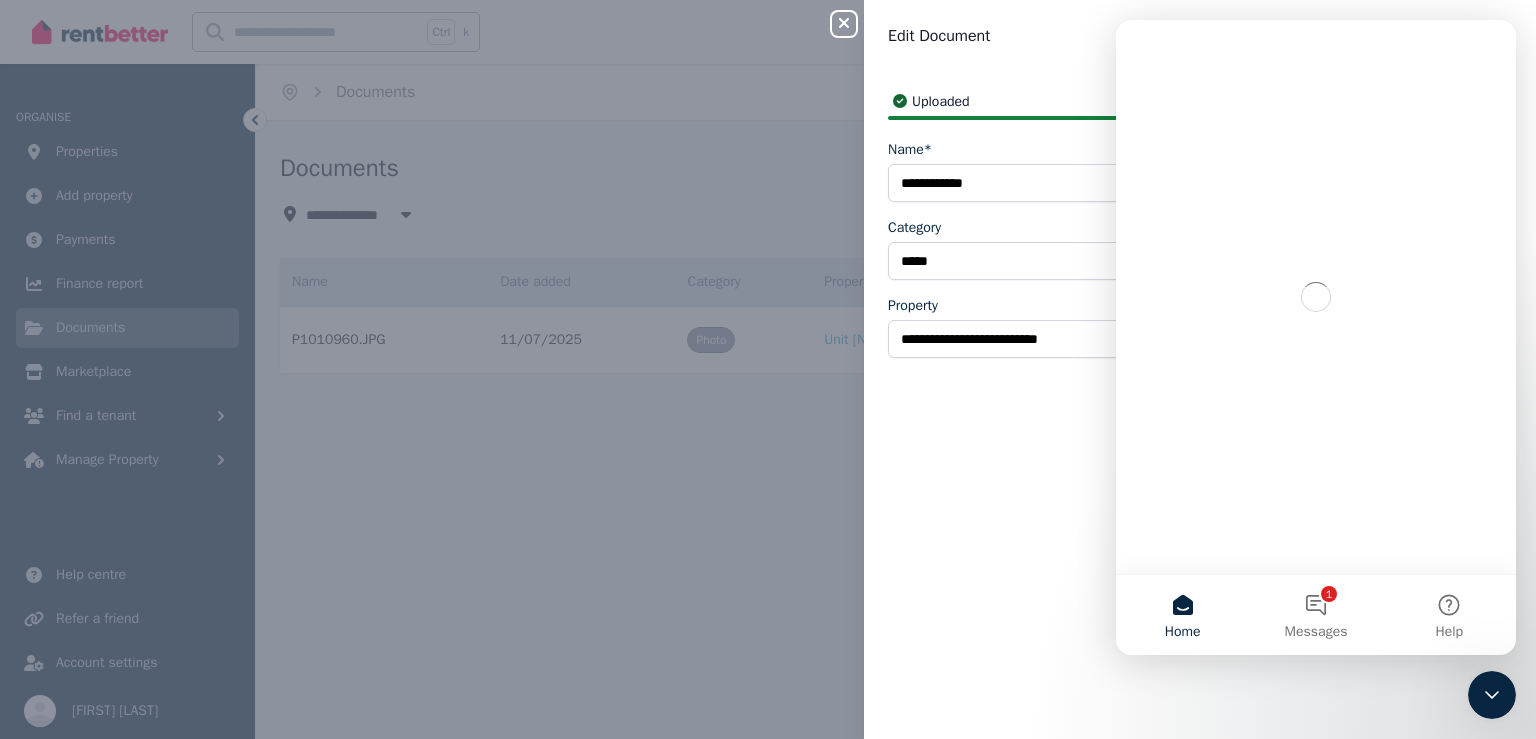 scroll, scrollTop: 0, scrollLeft: 0, axis: both 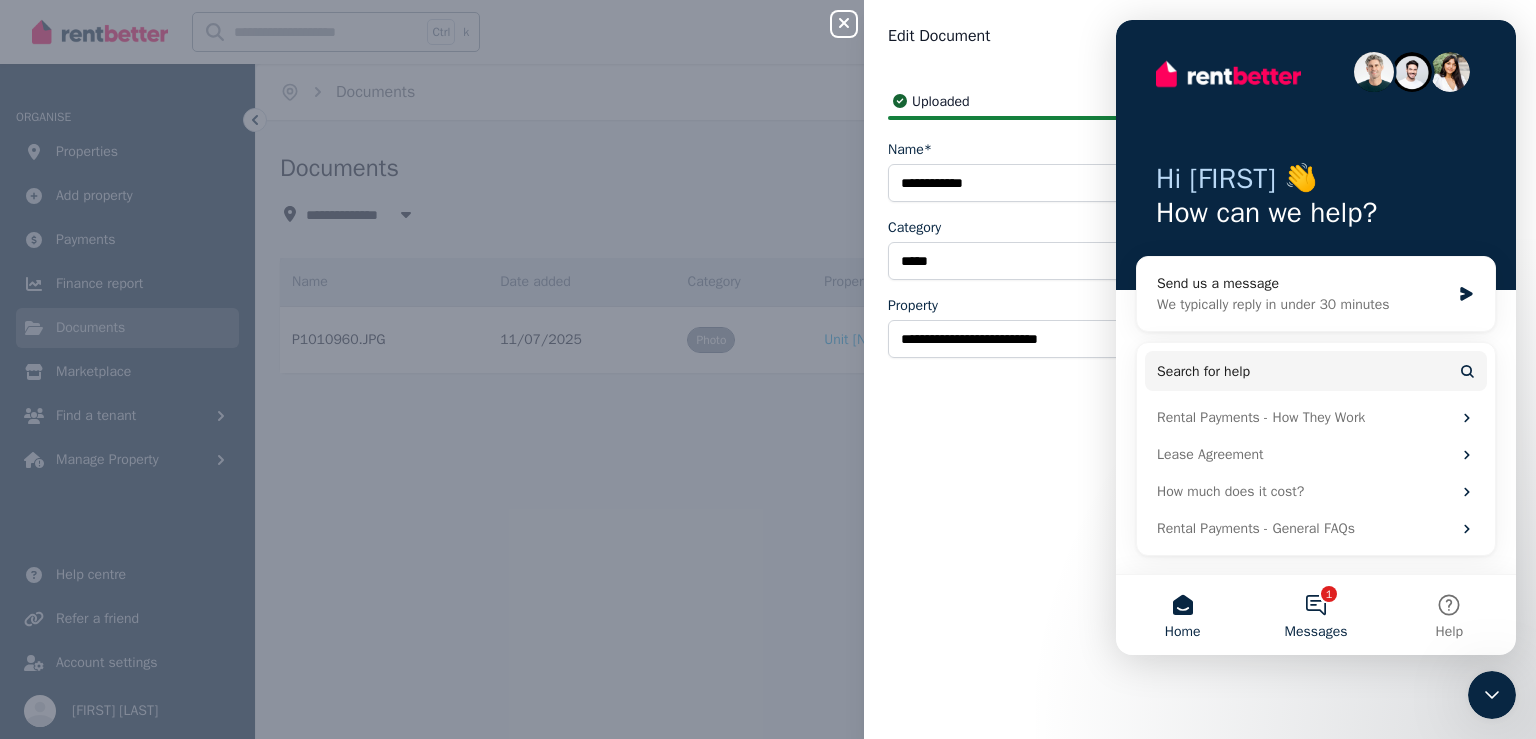 click on "1 Messages" at bounding box center [1315, 615] 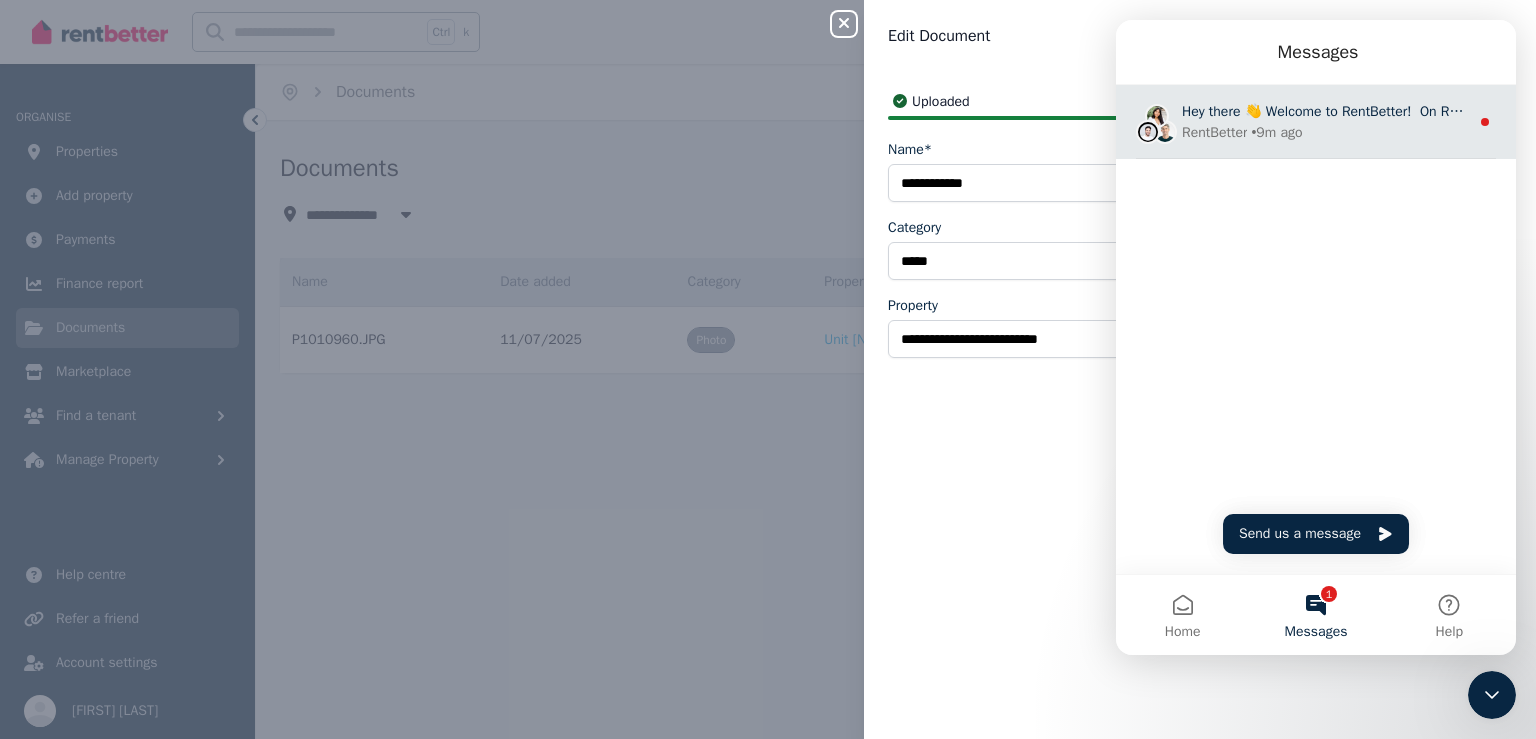 click 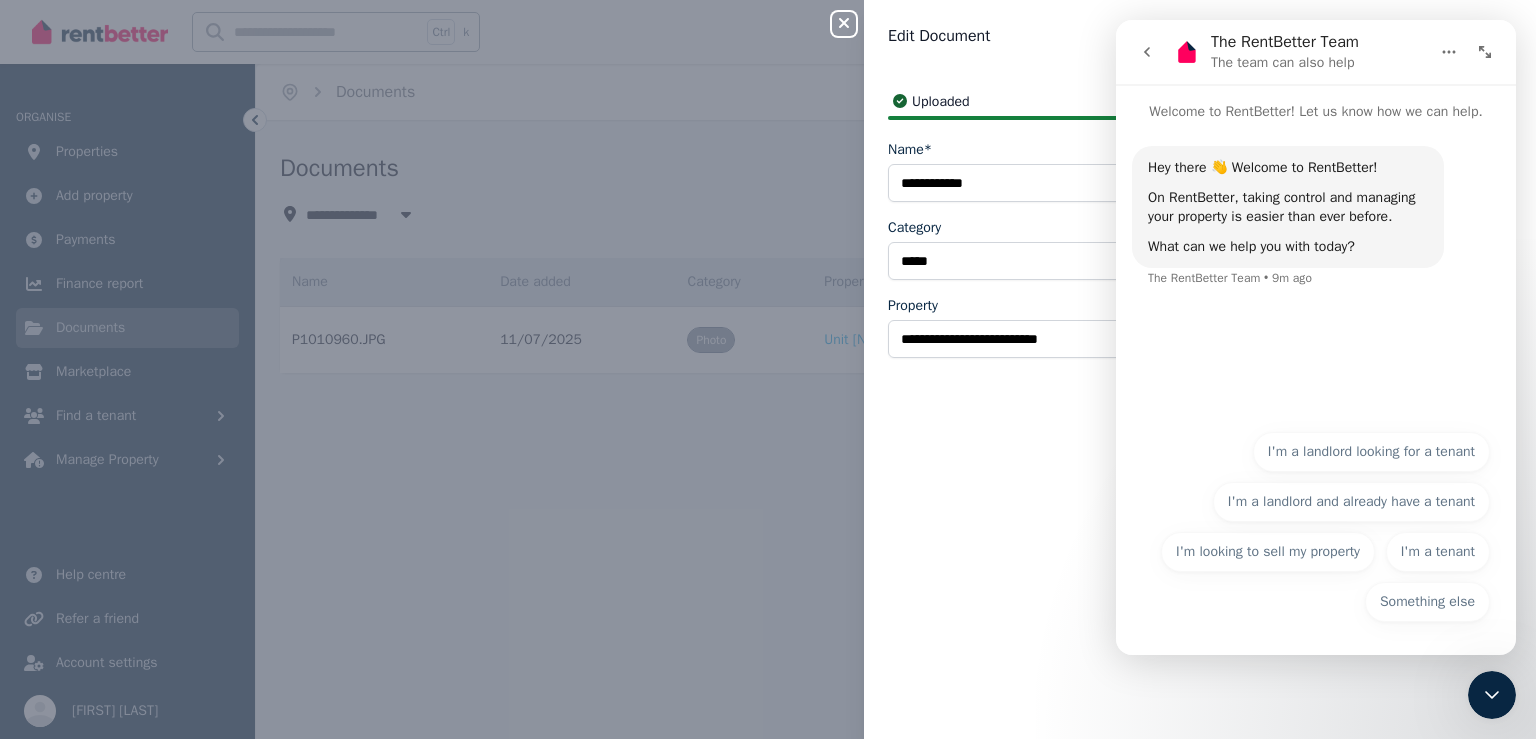 click on "**********" at bounding box center (1200, 393) 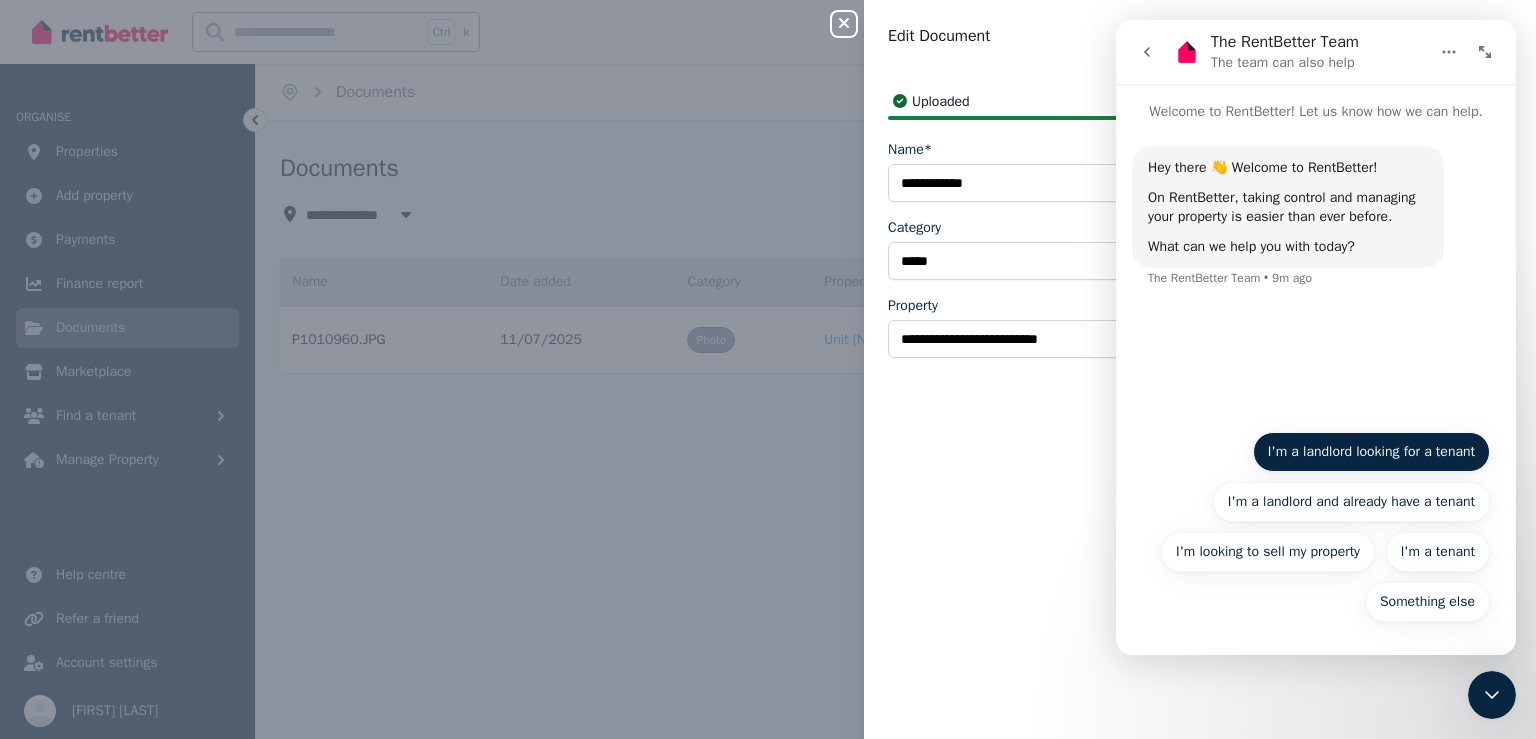 click on "I'm a landlord looking for a tenant" at bounding box center [1371, 452] 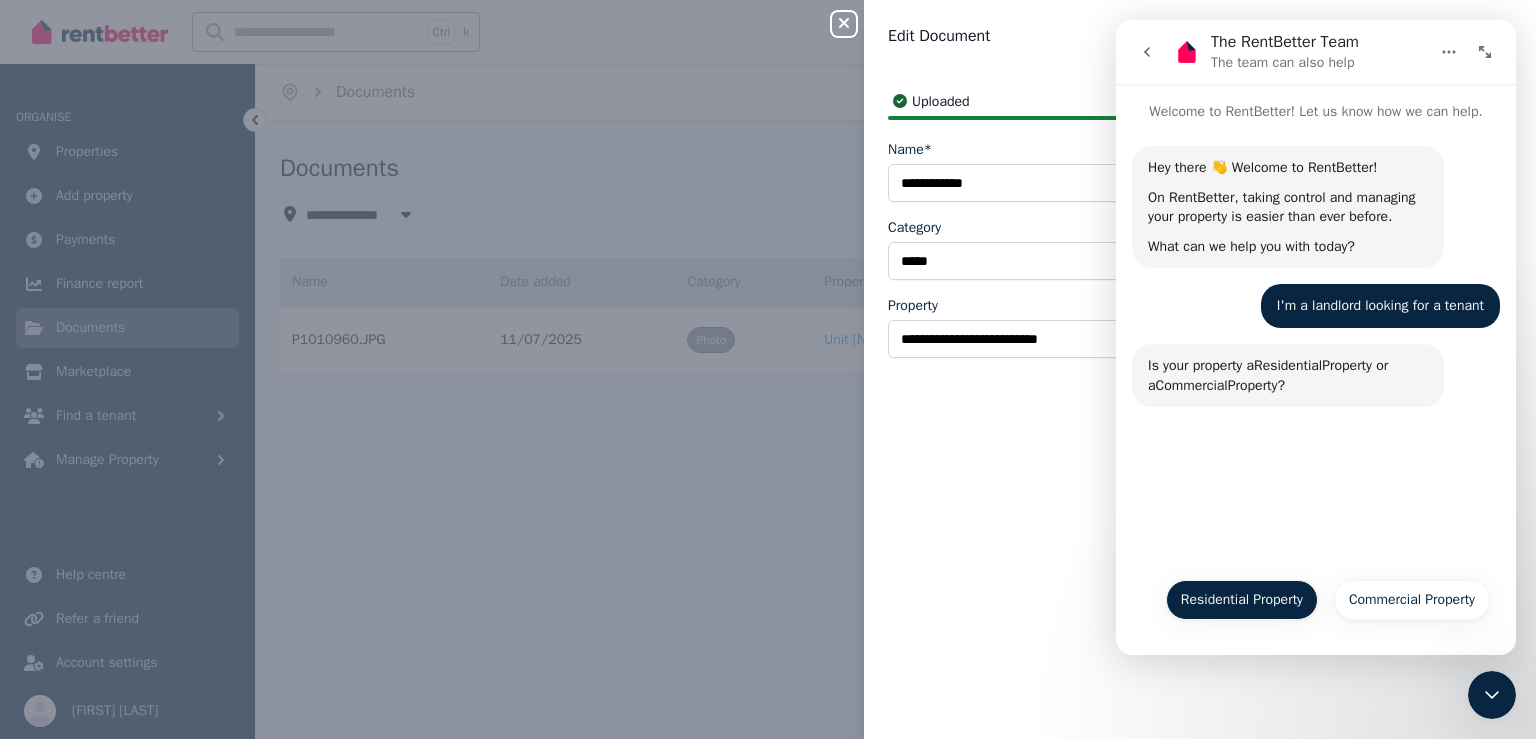 click on "Residential Property" at bounding box center (1242, 600) 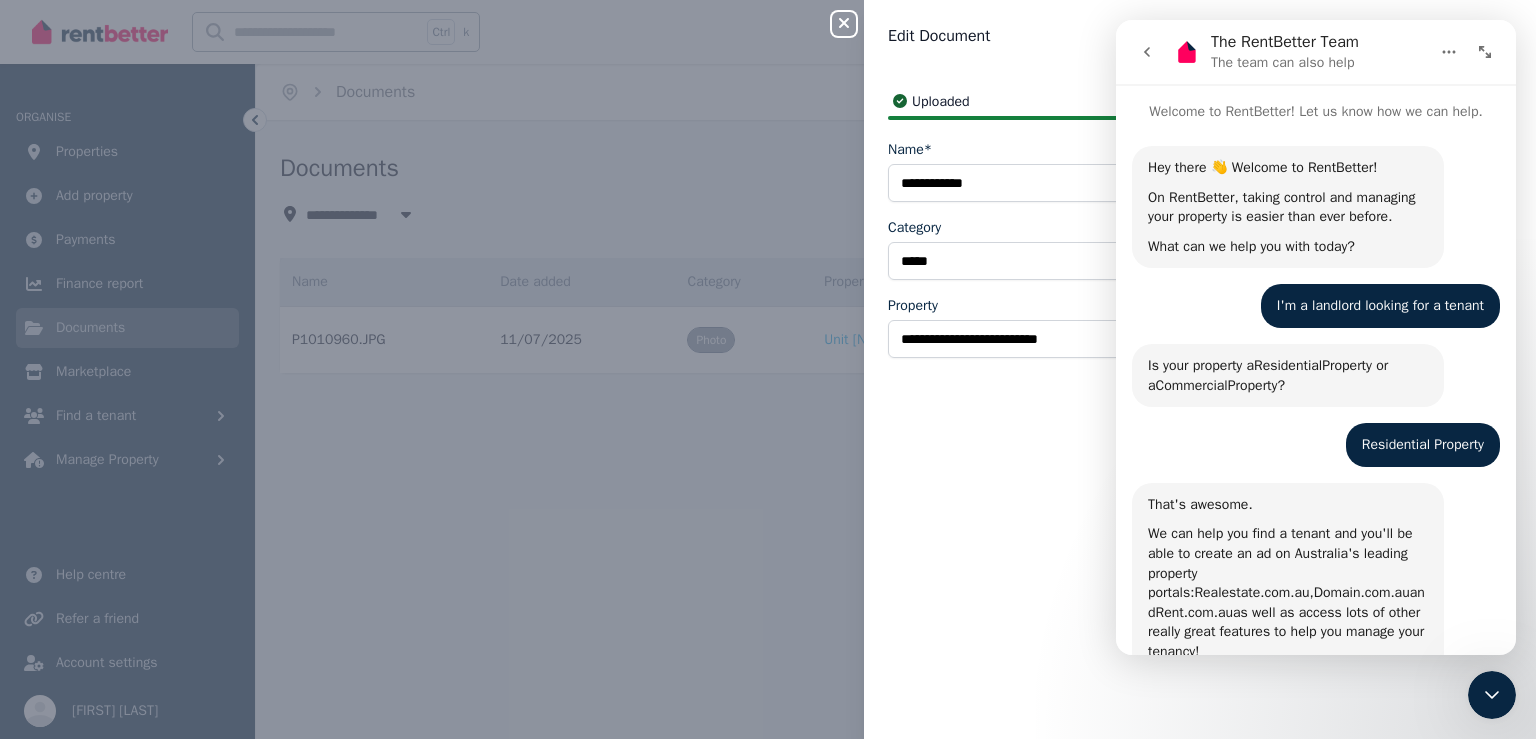 scroll, scrollTop: 208, scrollLeft: 0, axis: vertical 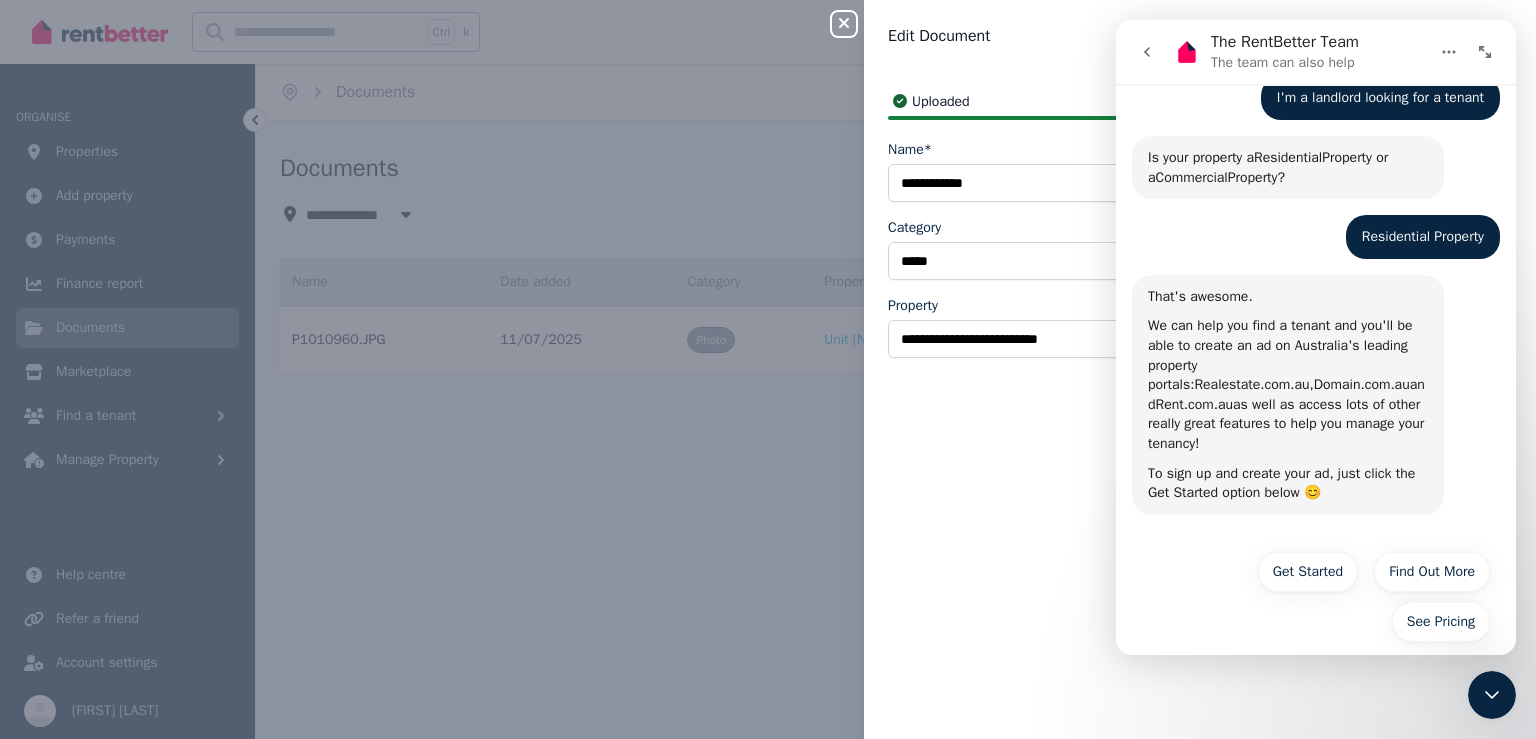 click 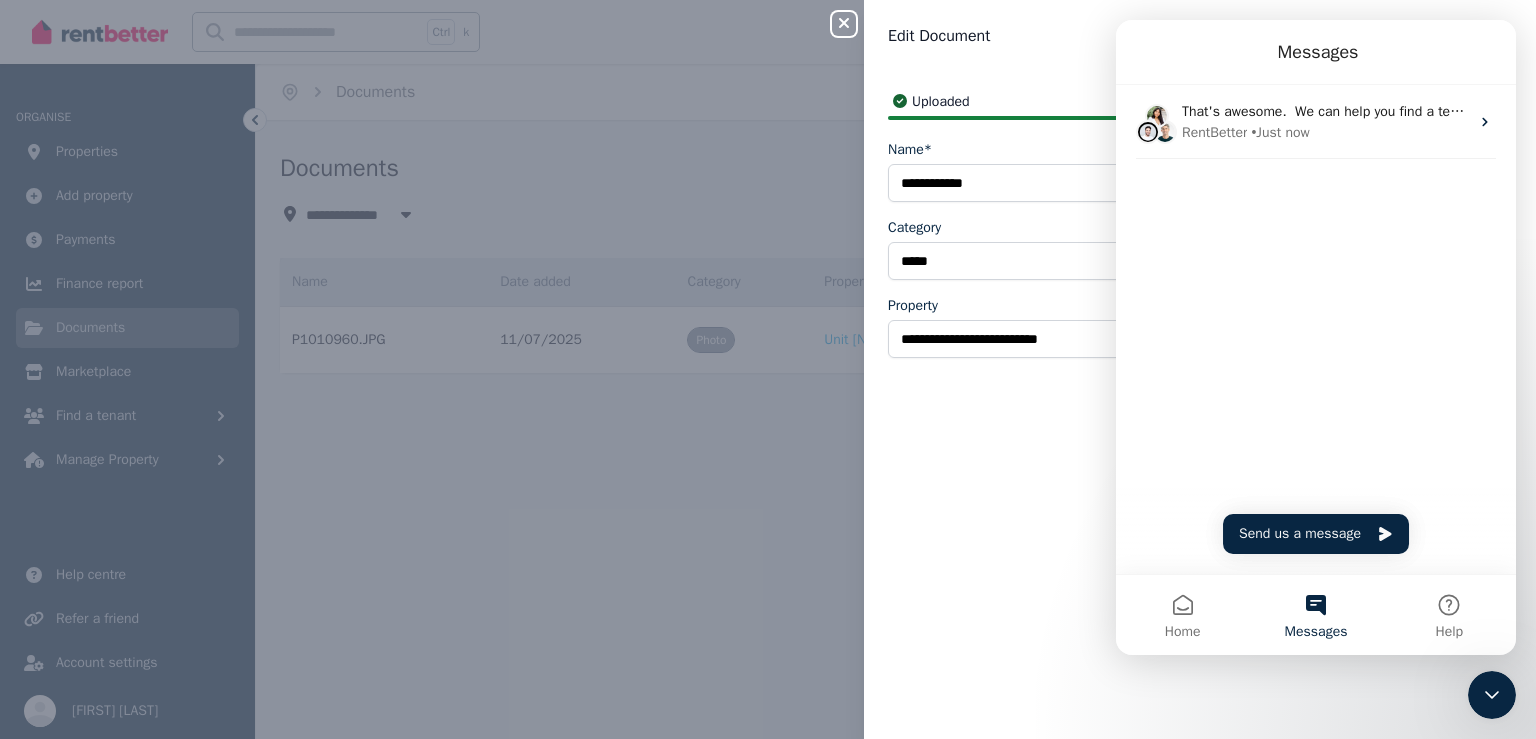 scroll, scrollTop: 0, scrollLeft: 0, axis: both 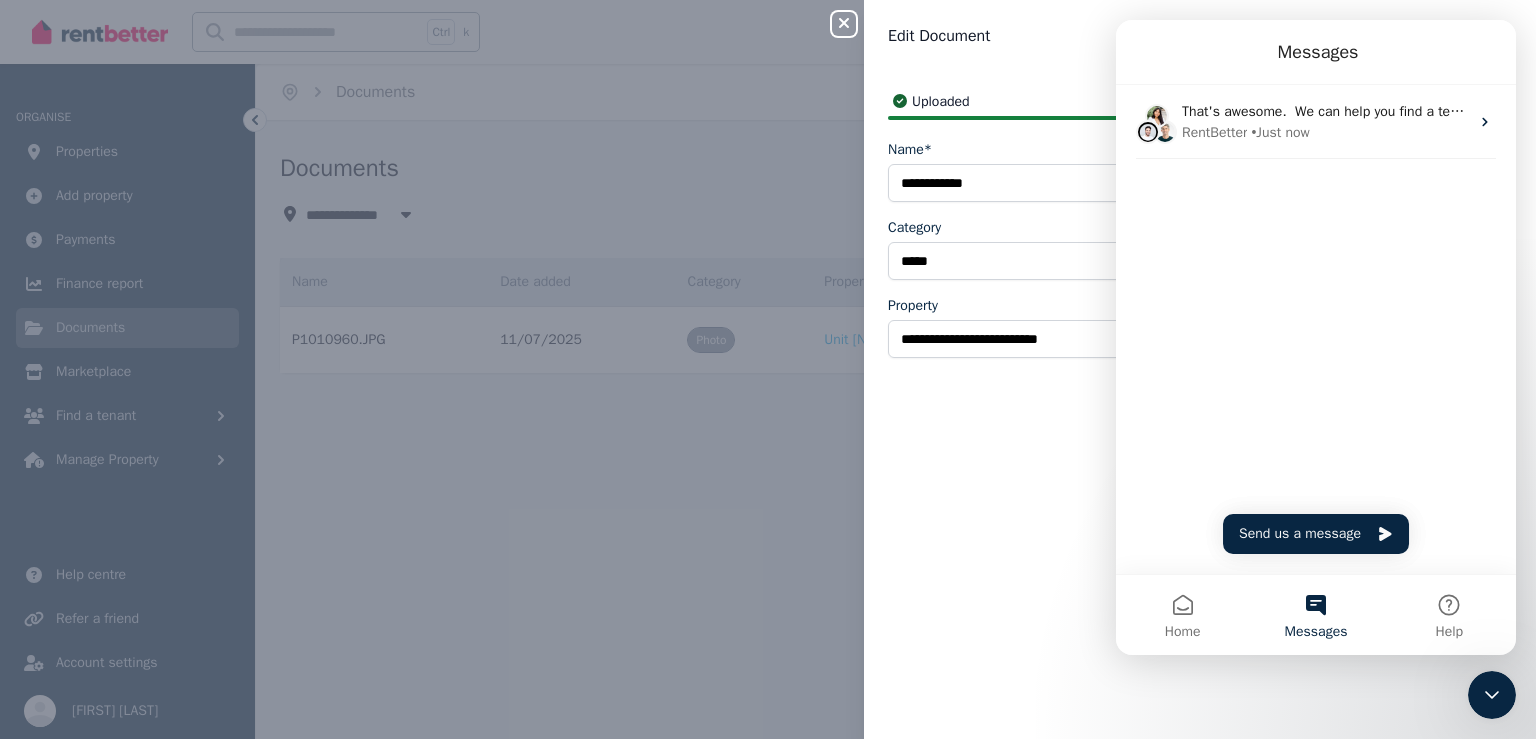 click on "**********" at bounding box center [768, 369] 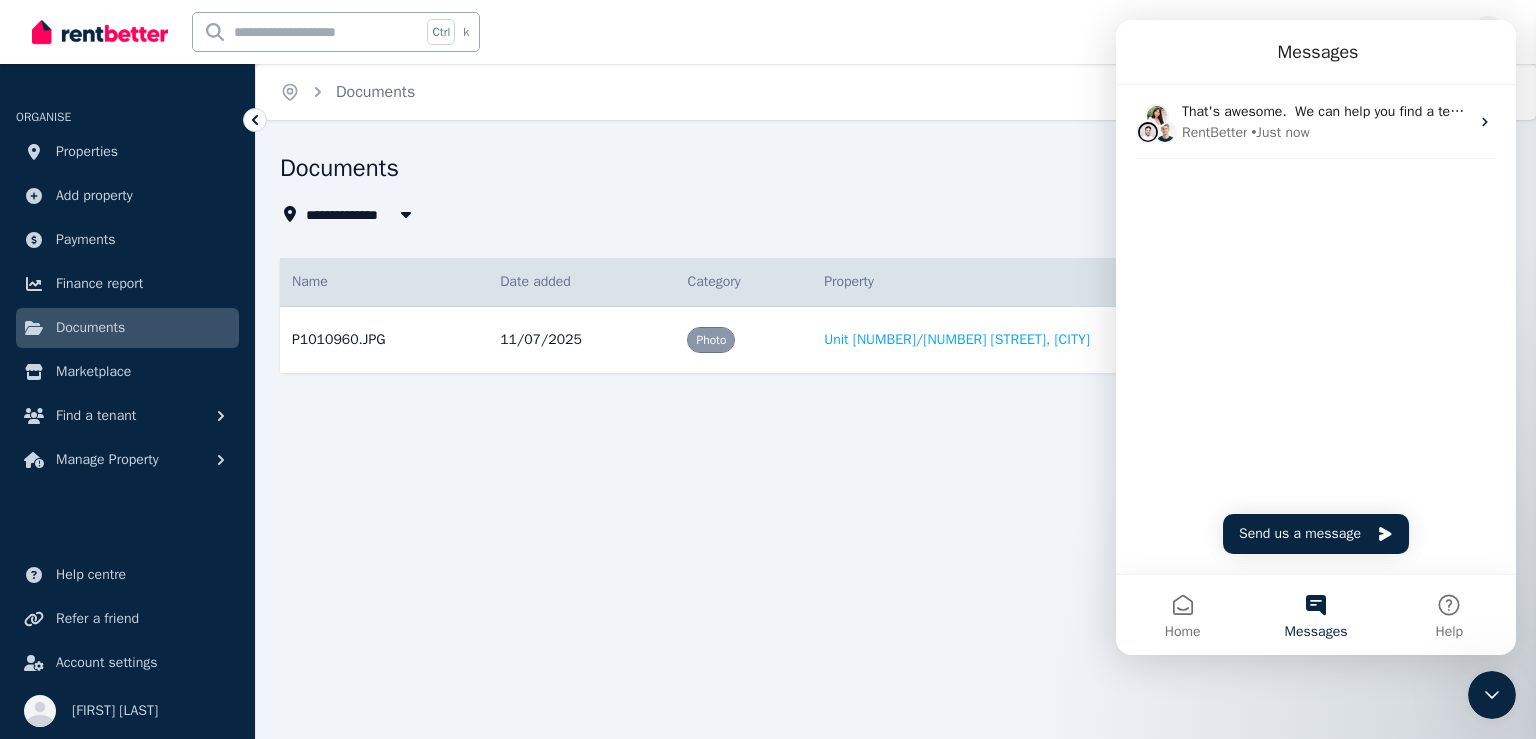 select on "*****" 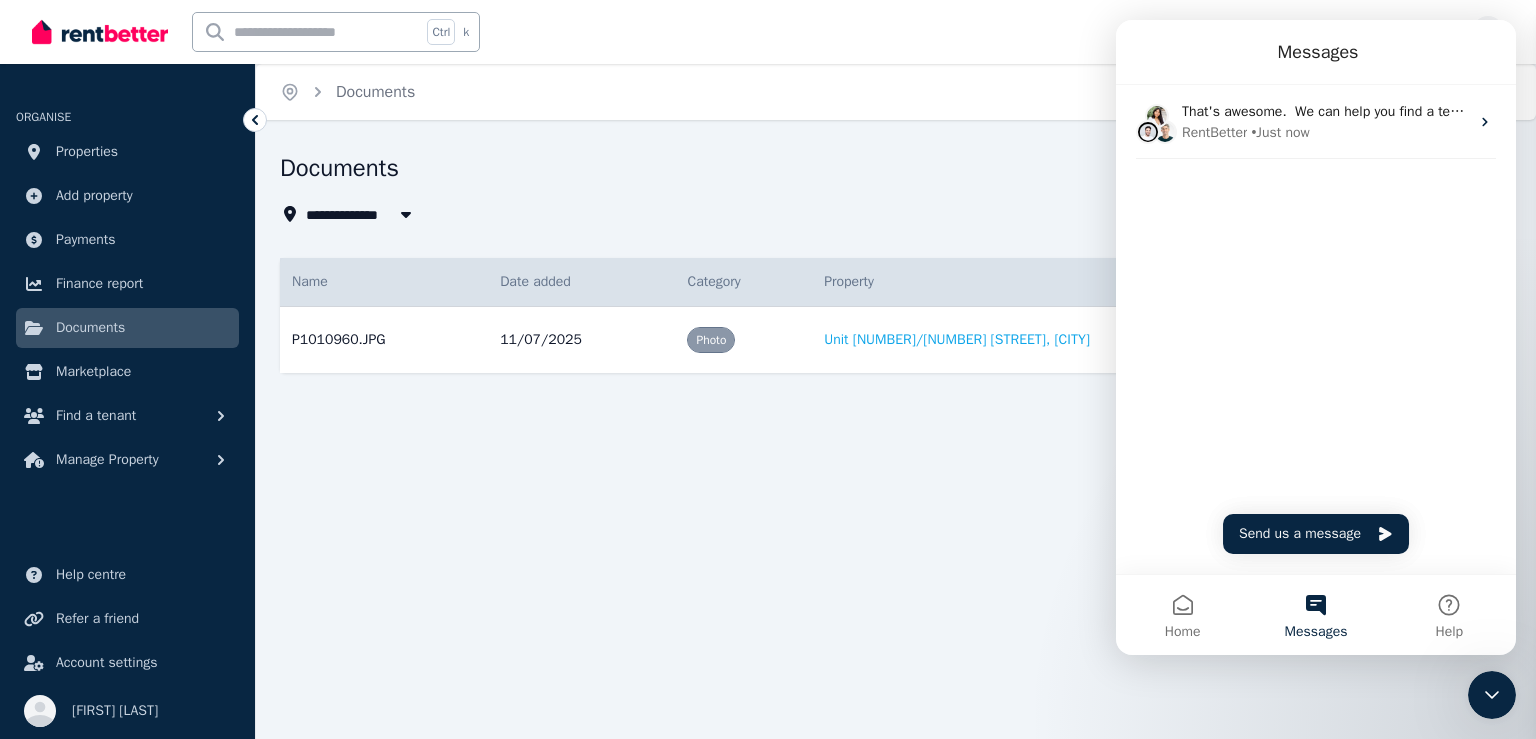 select 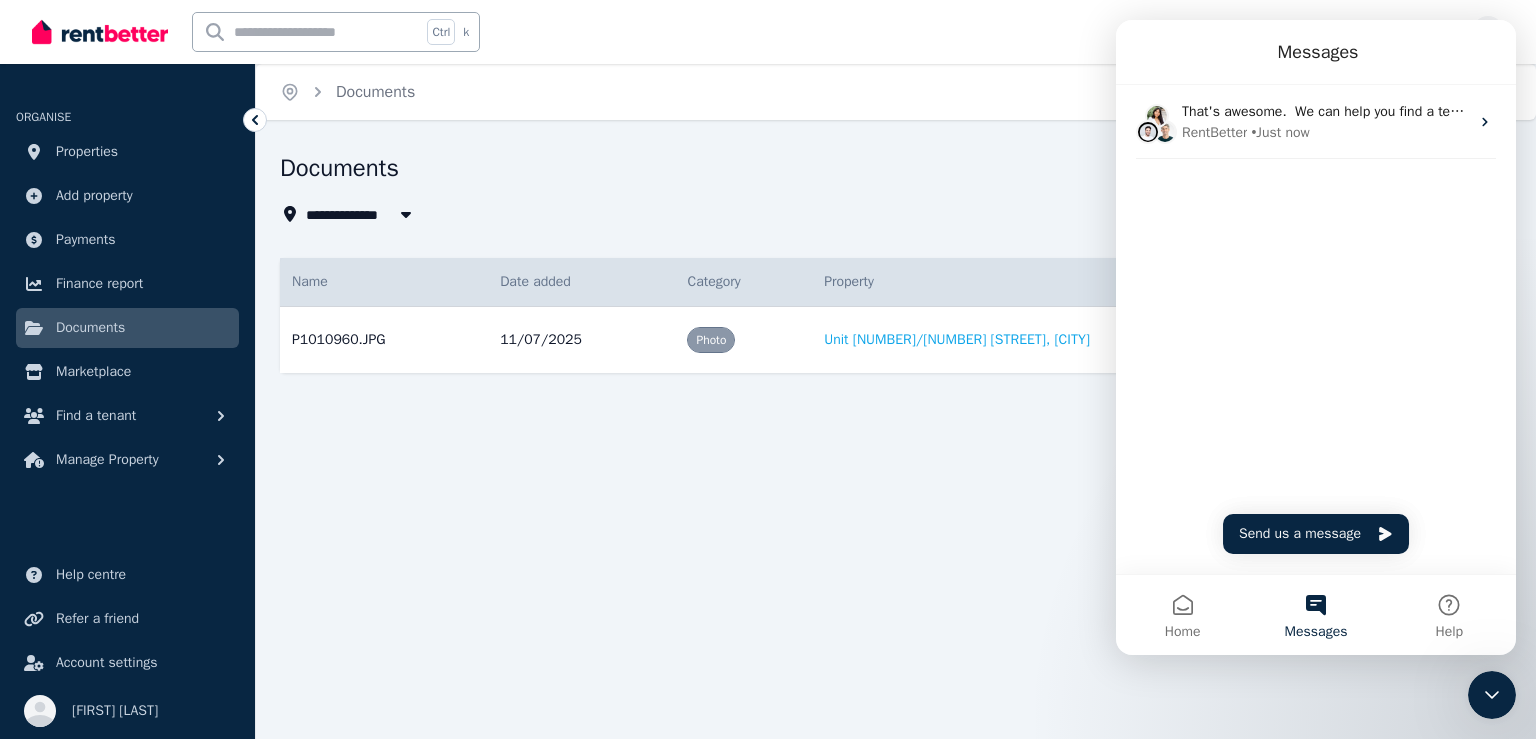 click on "Messages" at bounding box center [1316, 52] 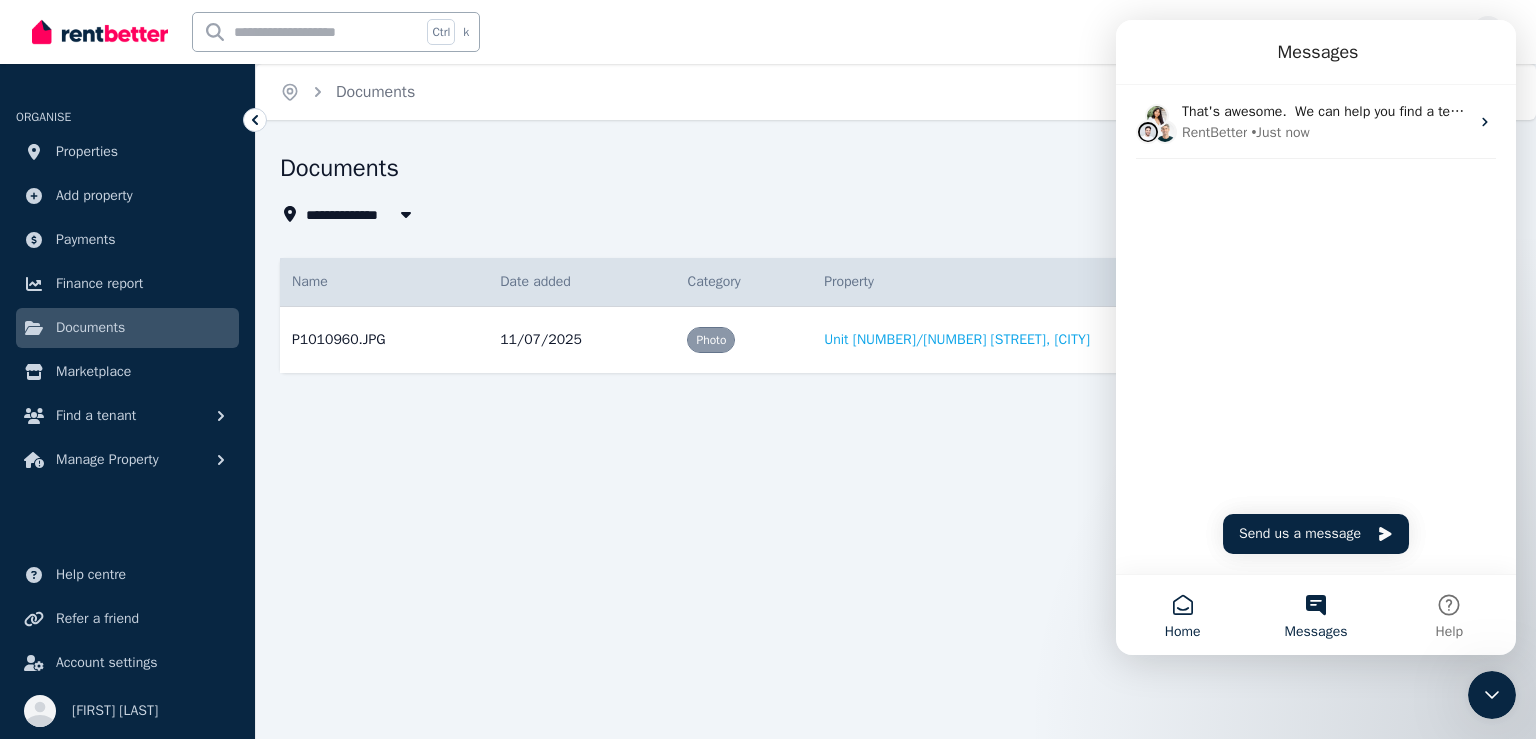 click on "Home" at bounding box center [1182, 615] 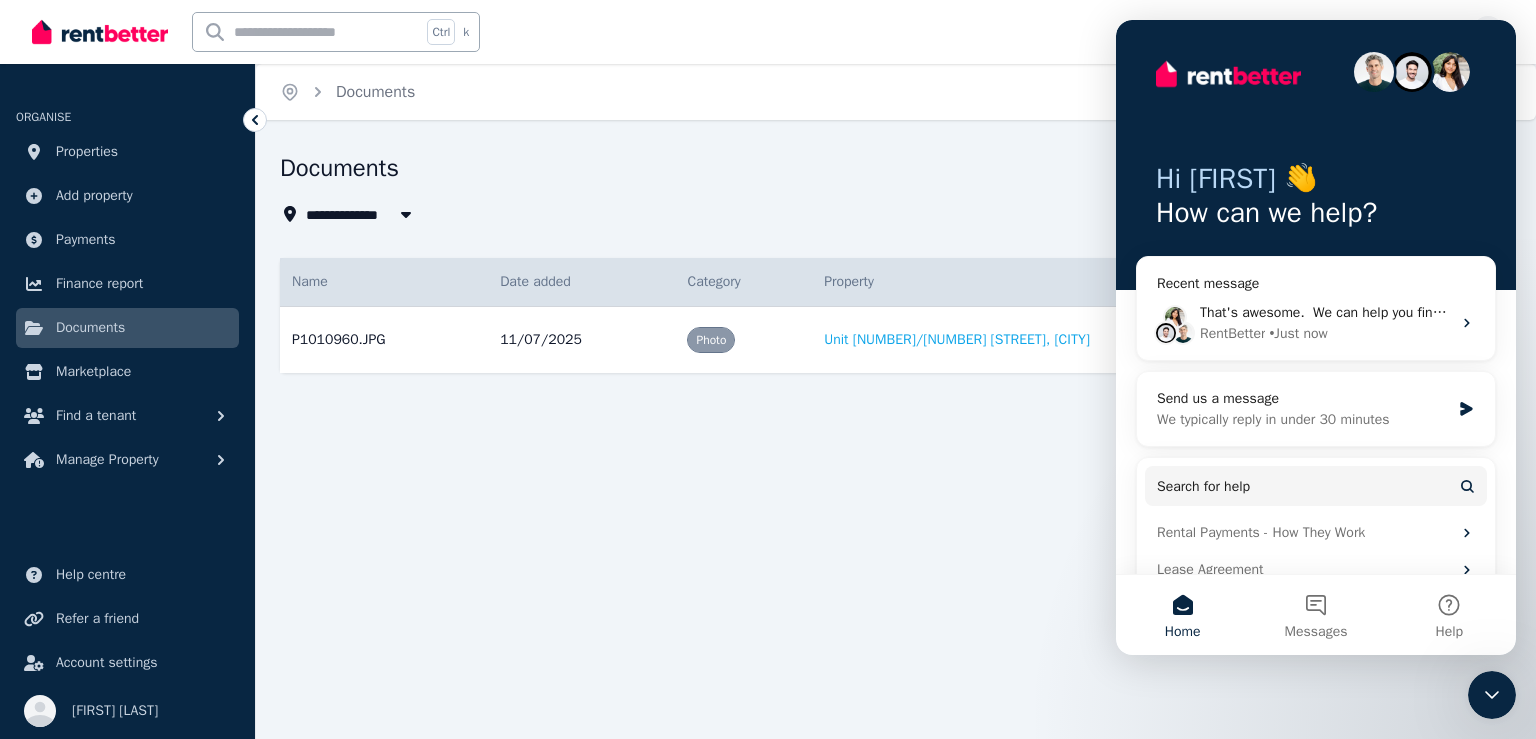 drag, startPoint x: 307, startPoint y: 118, endPoint x: 1008, endPoint y: 568, distance: 833.0072 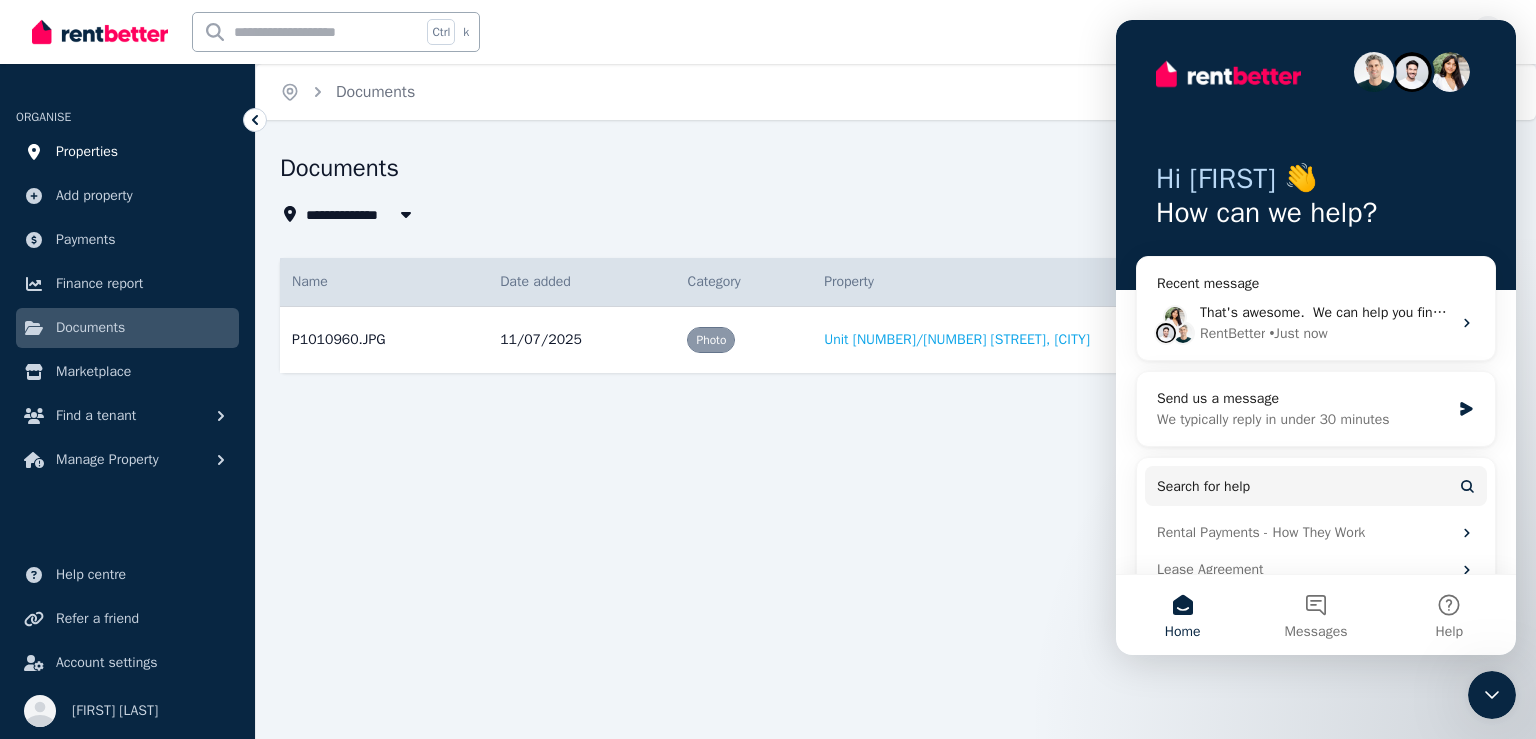 click on "Properties" at bounding box center (87, 152) 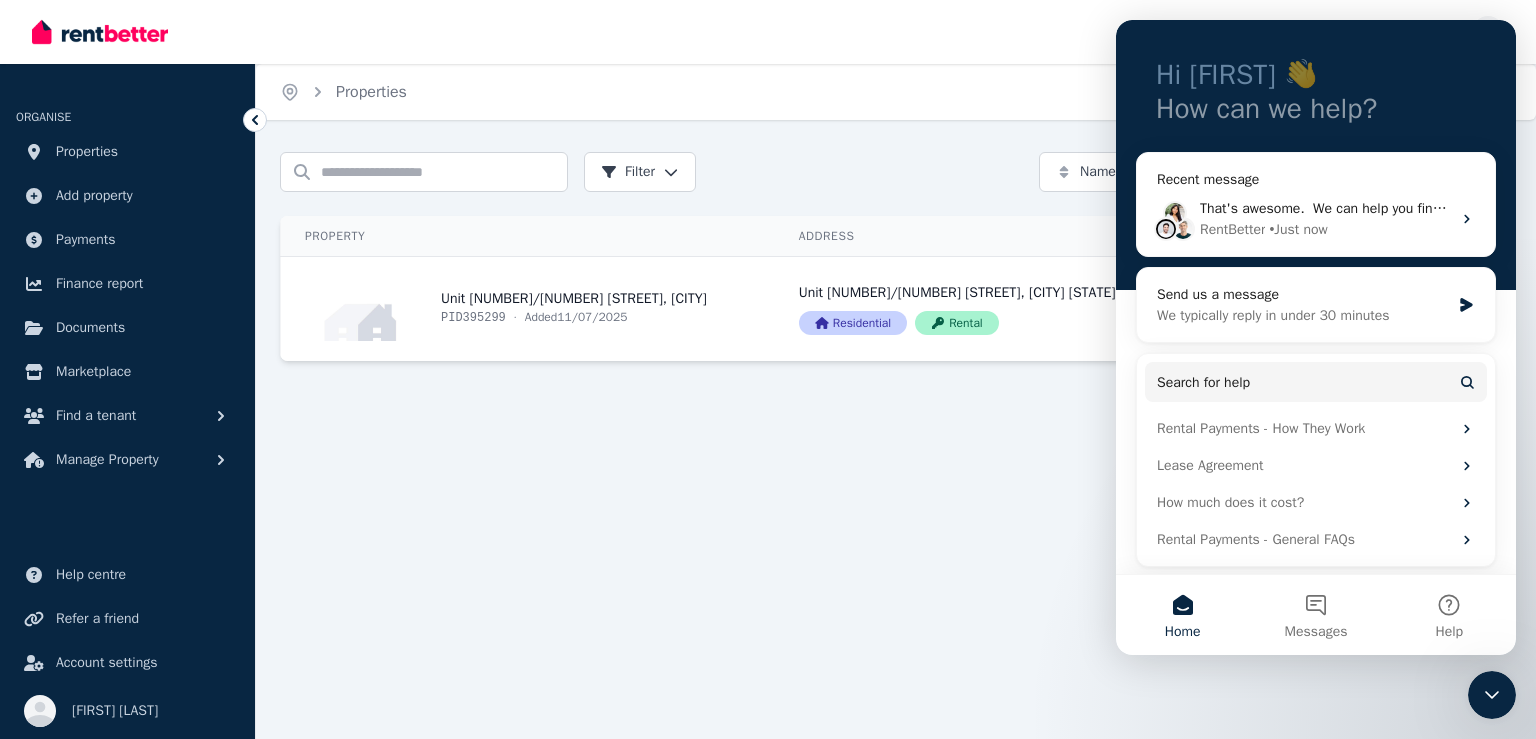 scroll, scrollTop: 105, scrollLeft: 0, axis: vertical 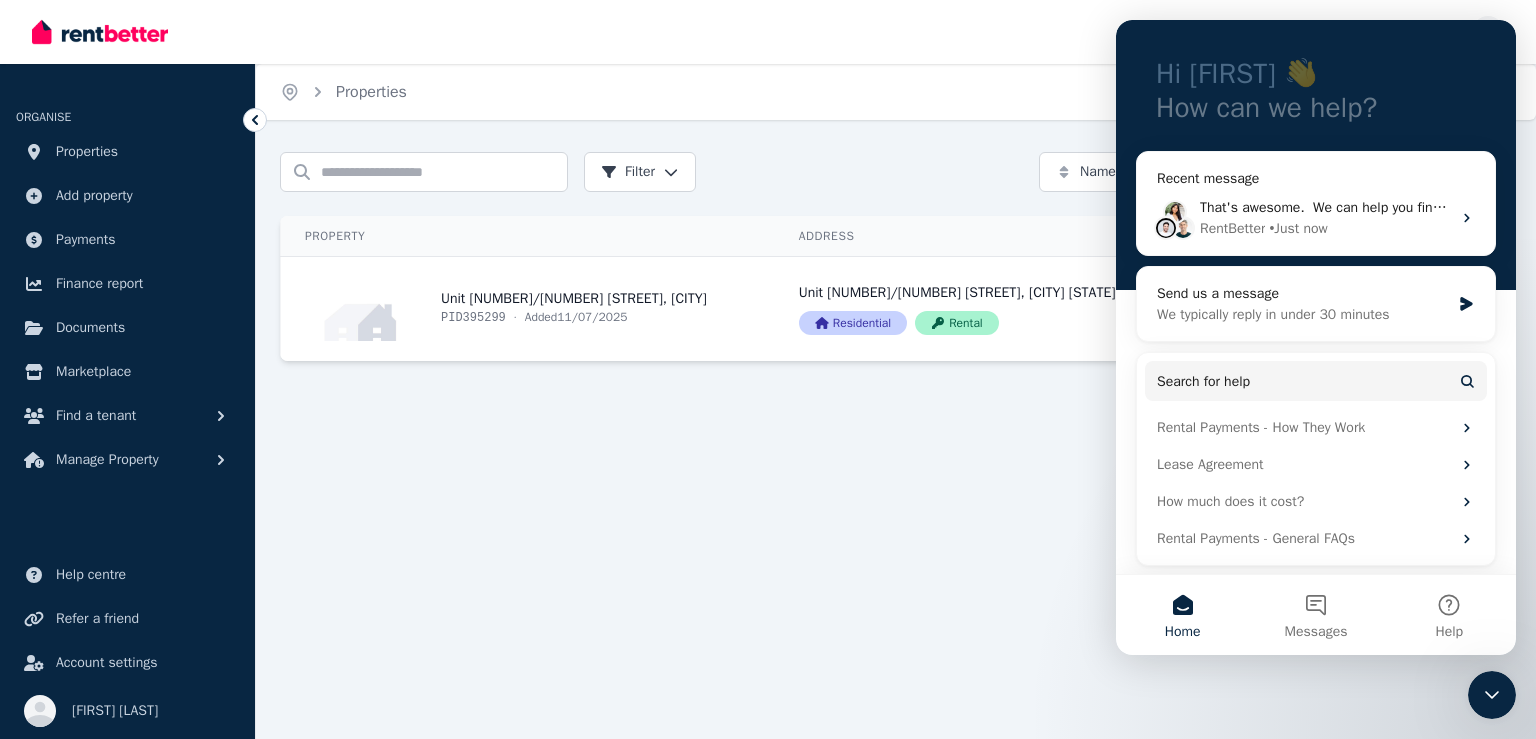 click on "Home Properties Help Search properties Filter Name (A-Z) Add Property Property Address Status Actions Unit [NUMBER]/[NUMBER] [STREET], [CITY] PID  [NUMBER] · Added  [DATE]/[DATE]/[YEAR] Unit [NUMBER]/[NUMBER] [STREET], [CITY] [STATE] [POSTAL_CODE] Residential Rental View property details Unit [NUMBER]/[NUMBER] [STREET], [CITY] [STATE] [POSTAL_CODE] Residential Rental View property details View property details View property details" at bounding box center (768, 369) 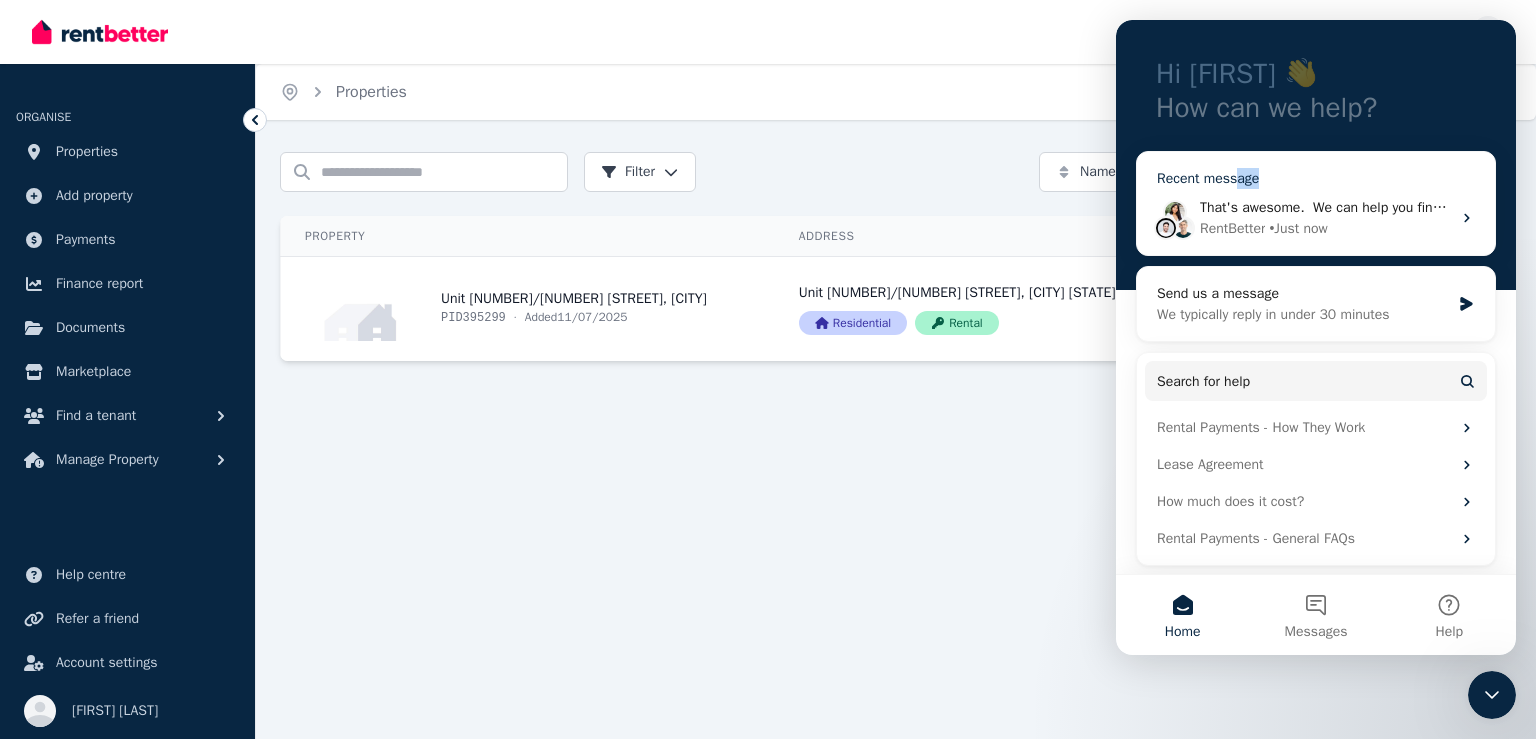 drag, startPoint x: 1246, startPoint y: 174, endPoint x: 1230, endPoint y: 195, distance: 26.400757 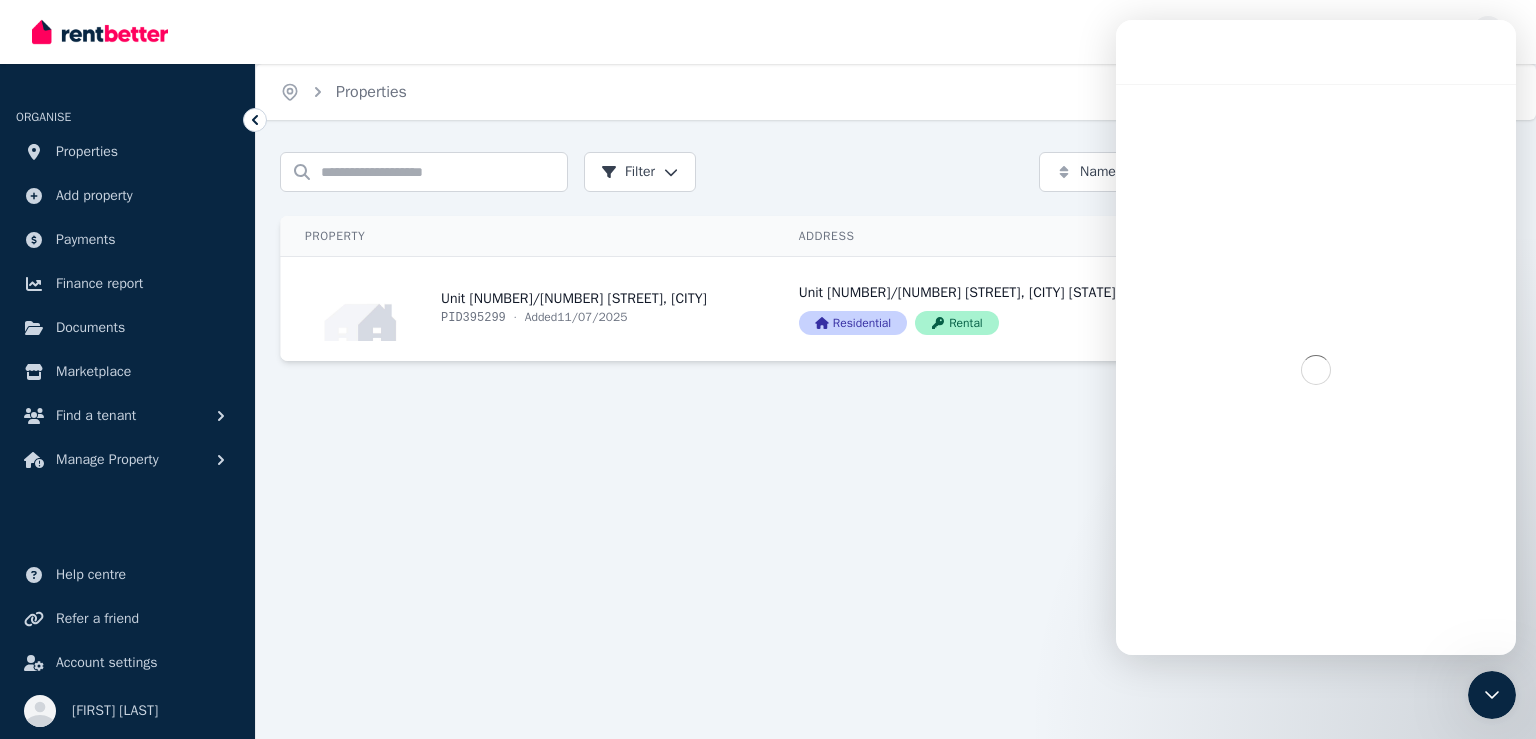 click at bounding box center [1316, 369] 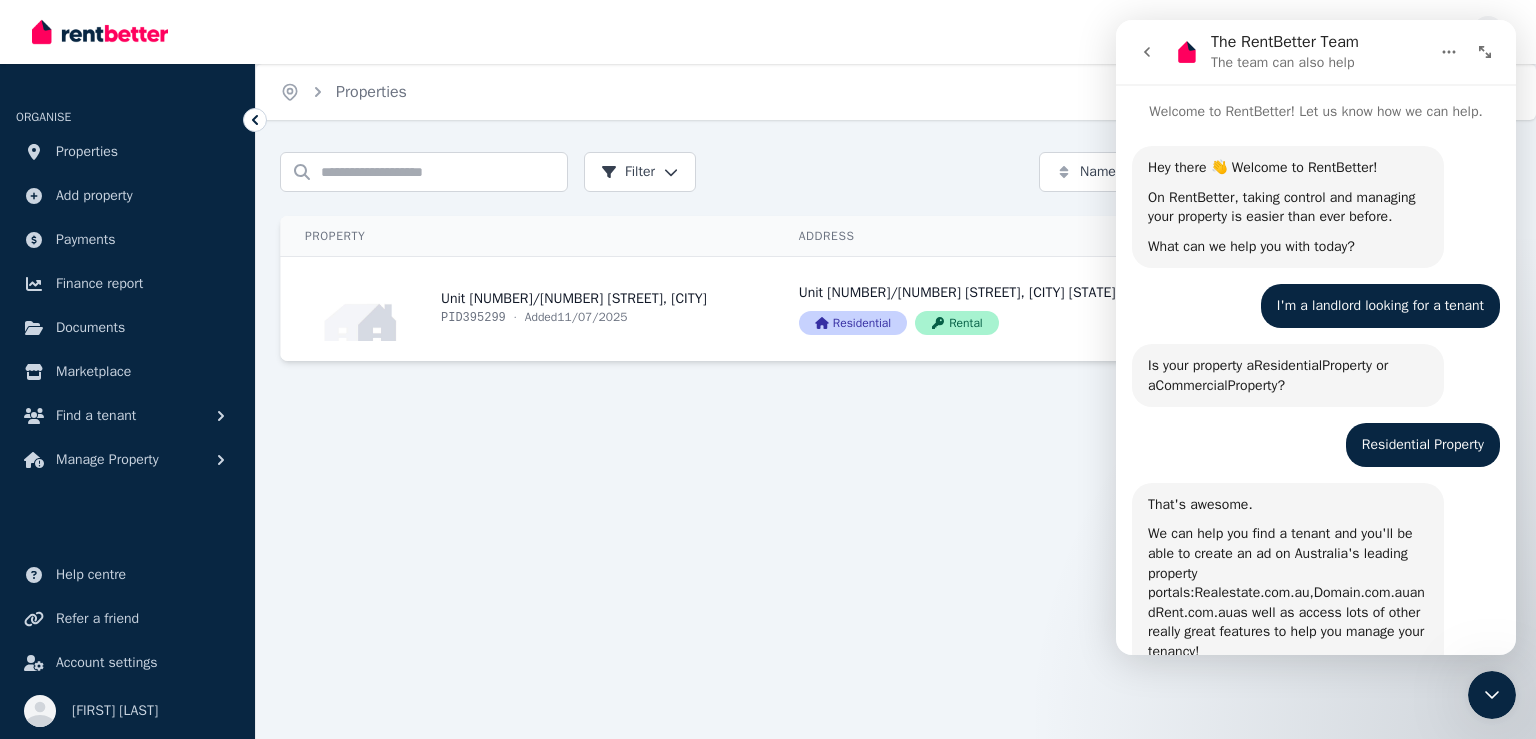 scroll, scrollTop: 208, scrollLeft: 0, axis: vertical 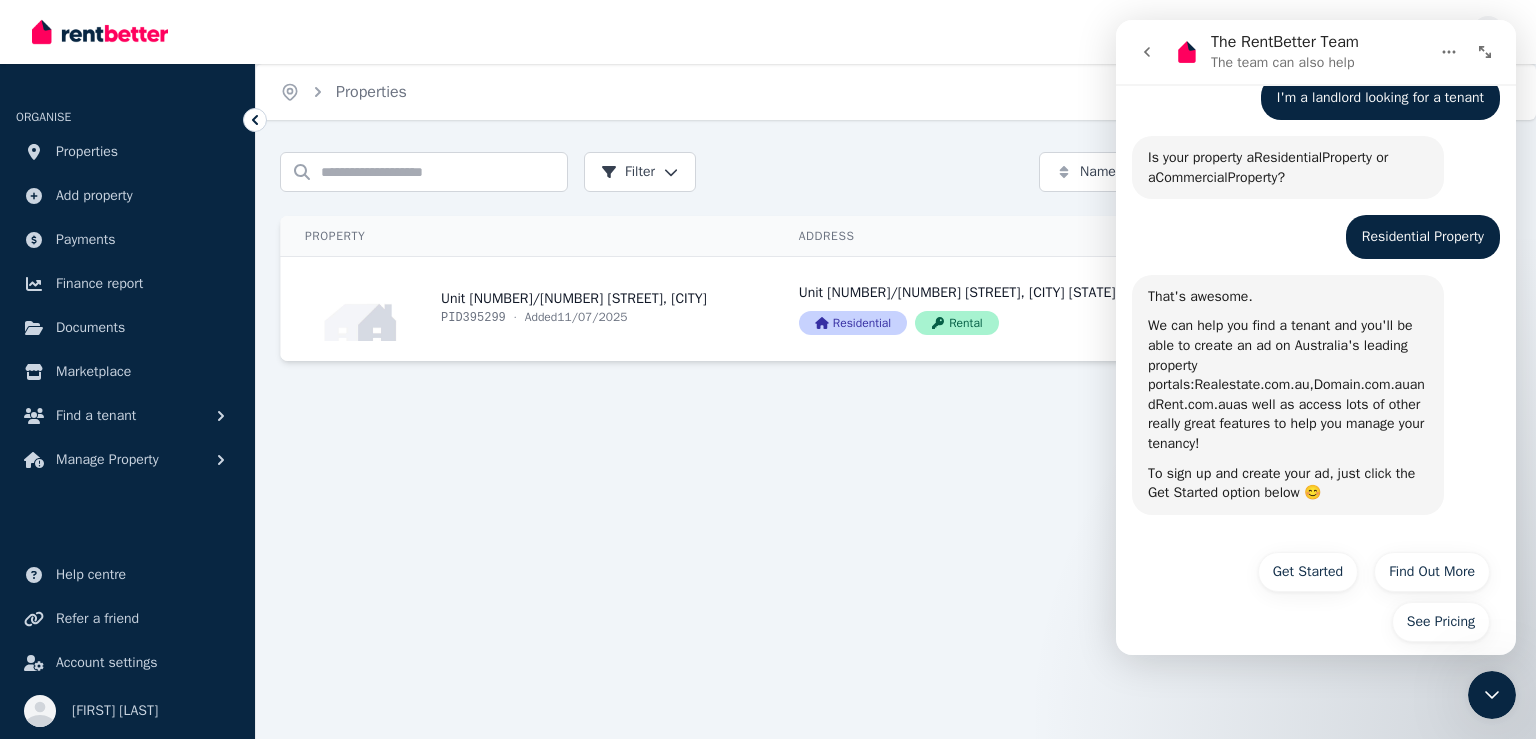 click on "The RentBetter Team The team can also help" at bounding box center (1316, 52) 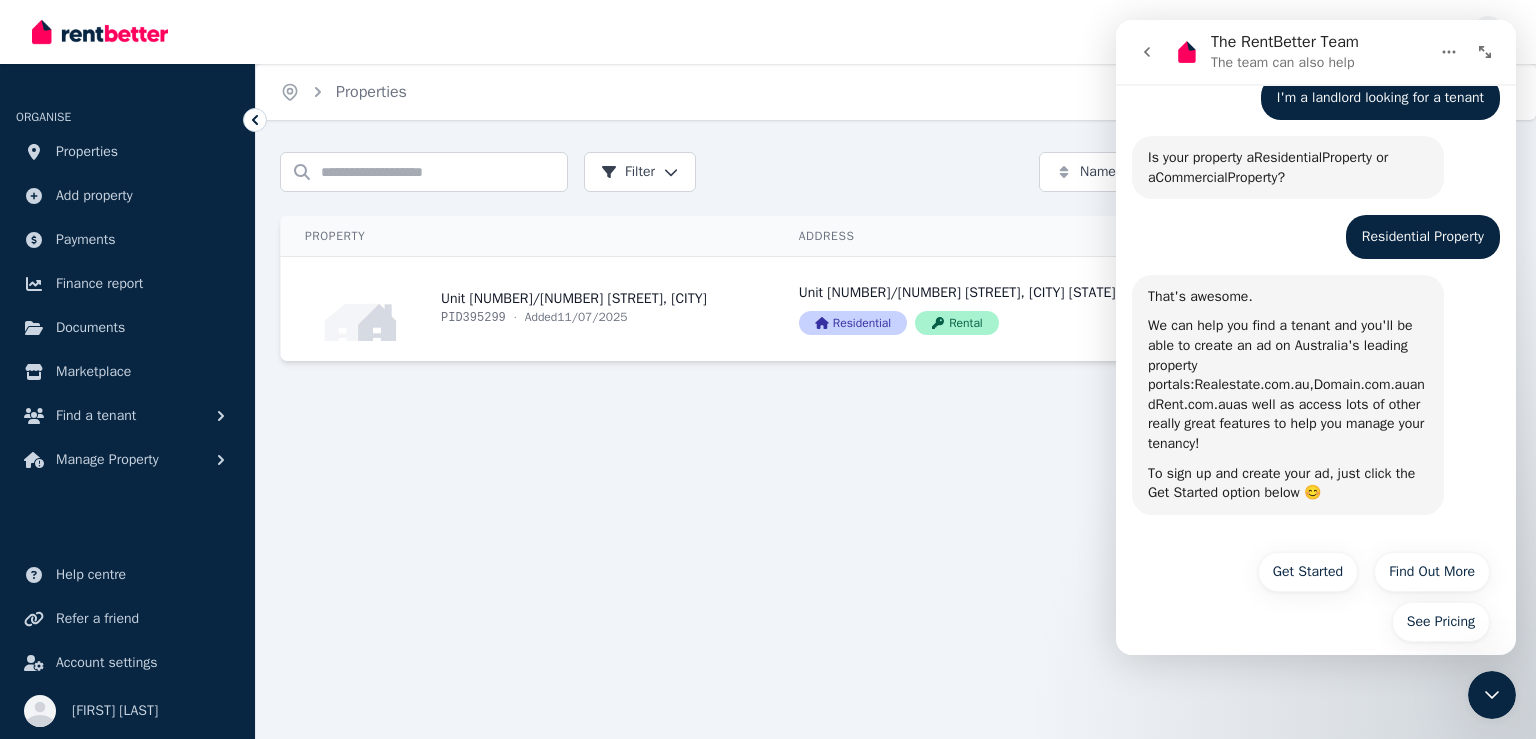click 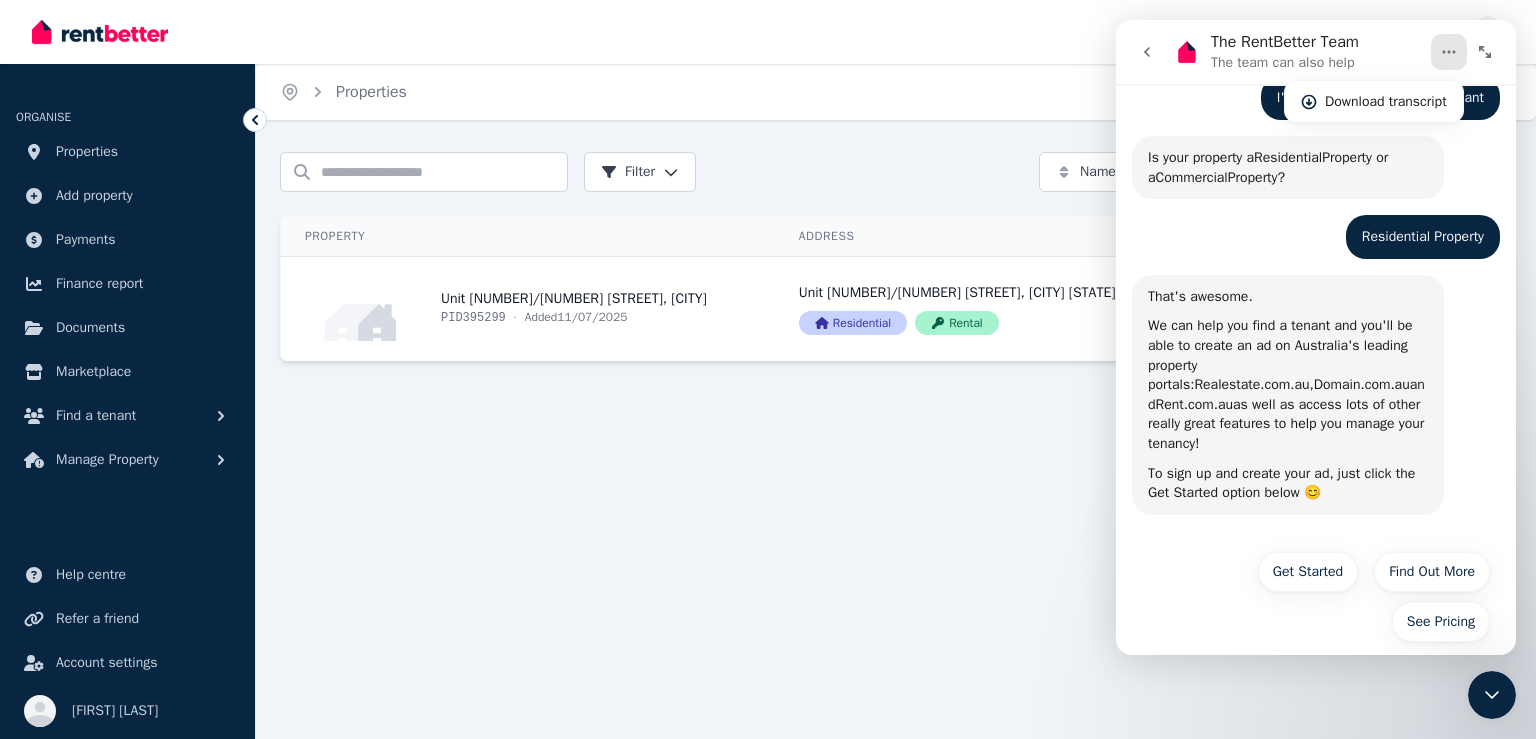 click 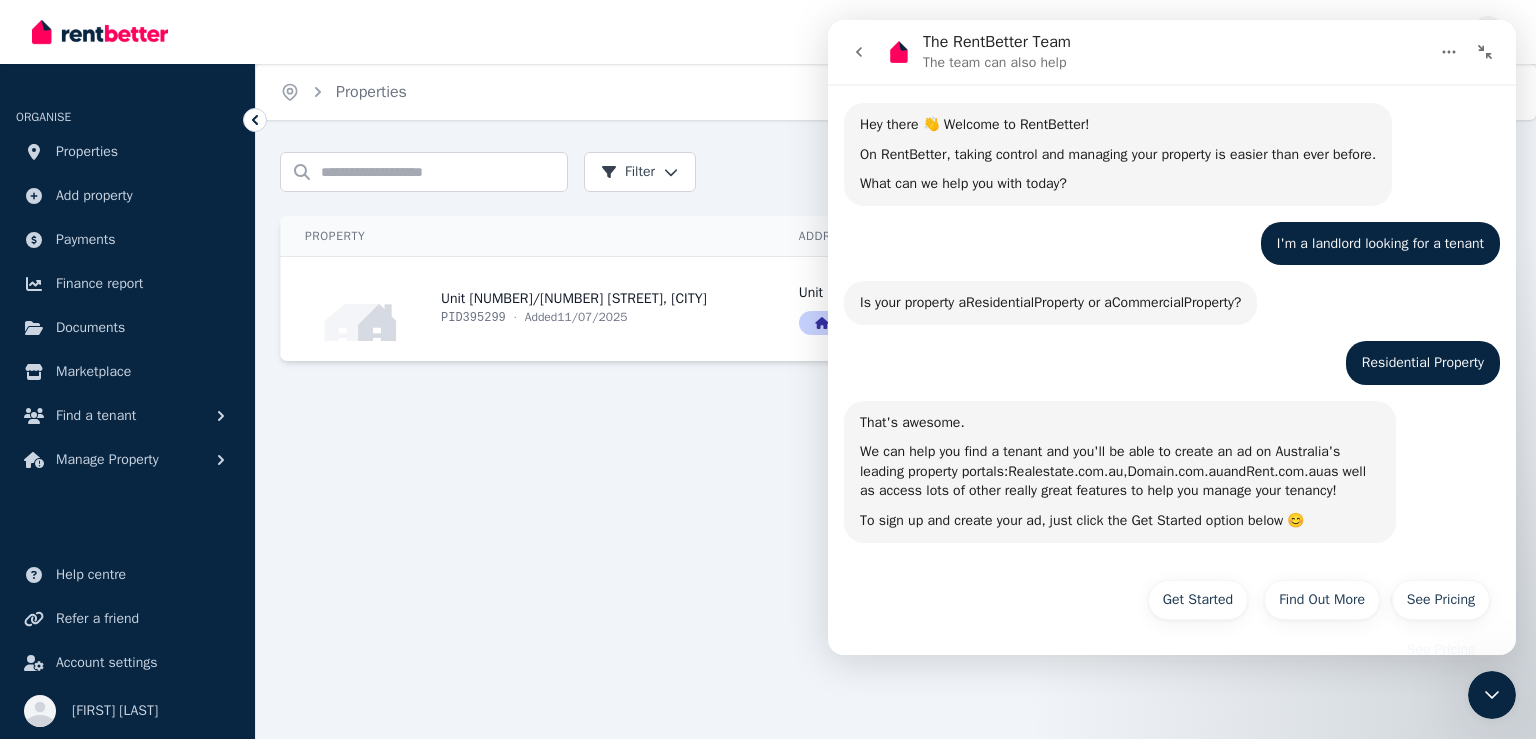 click 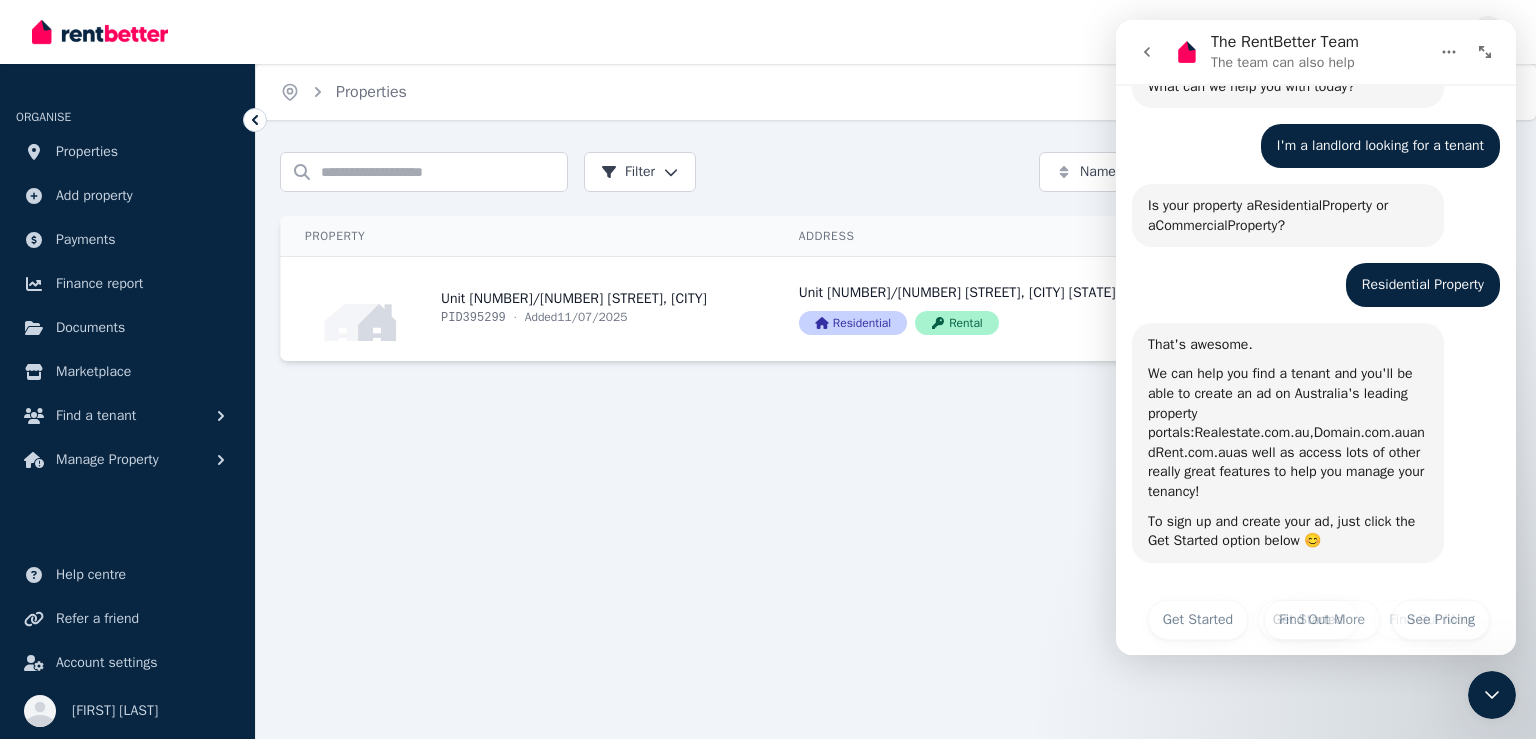 scroll, scrollTop: 208, scrollLeft: 0, axis: vertical 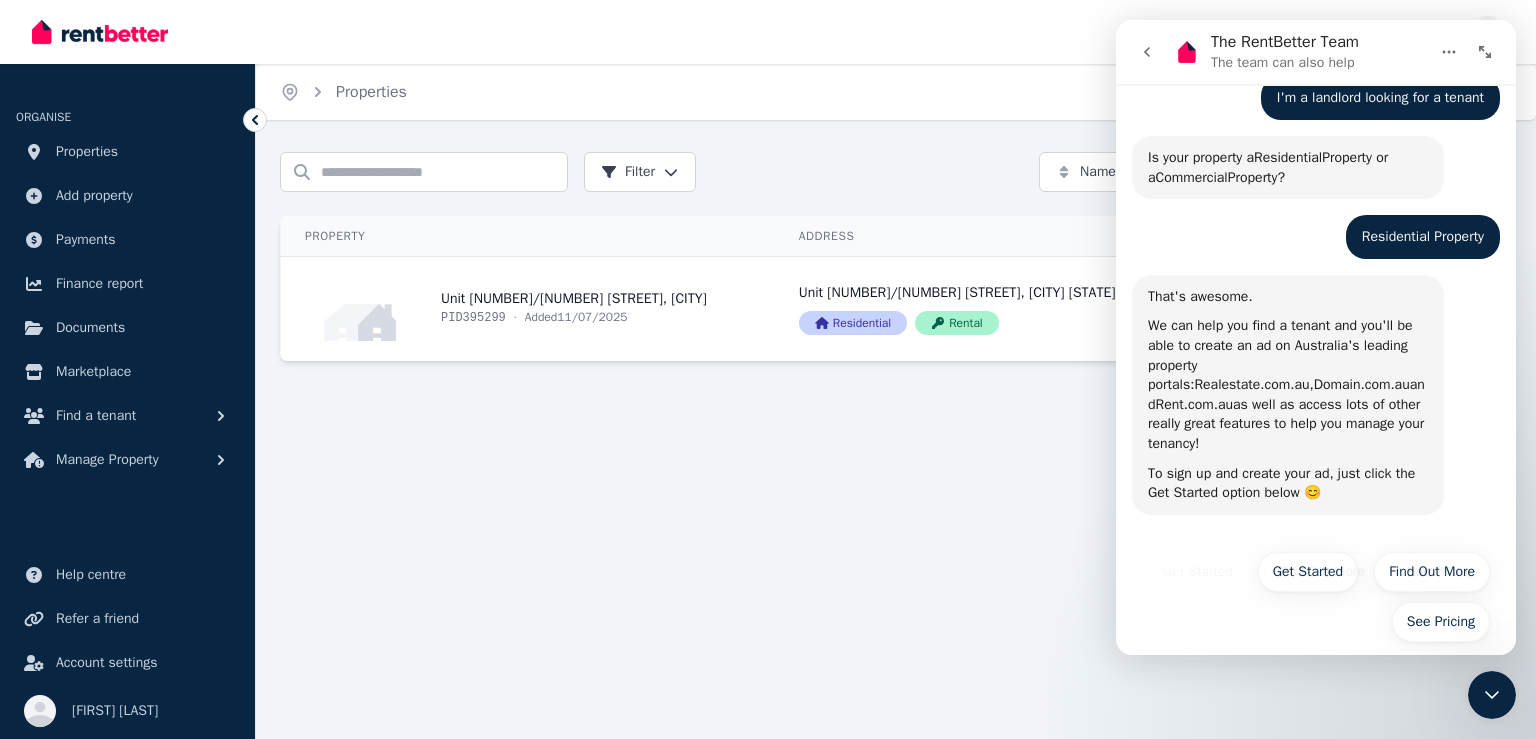 click 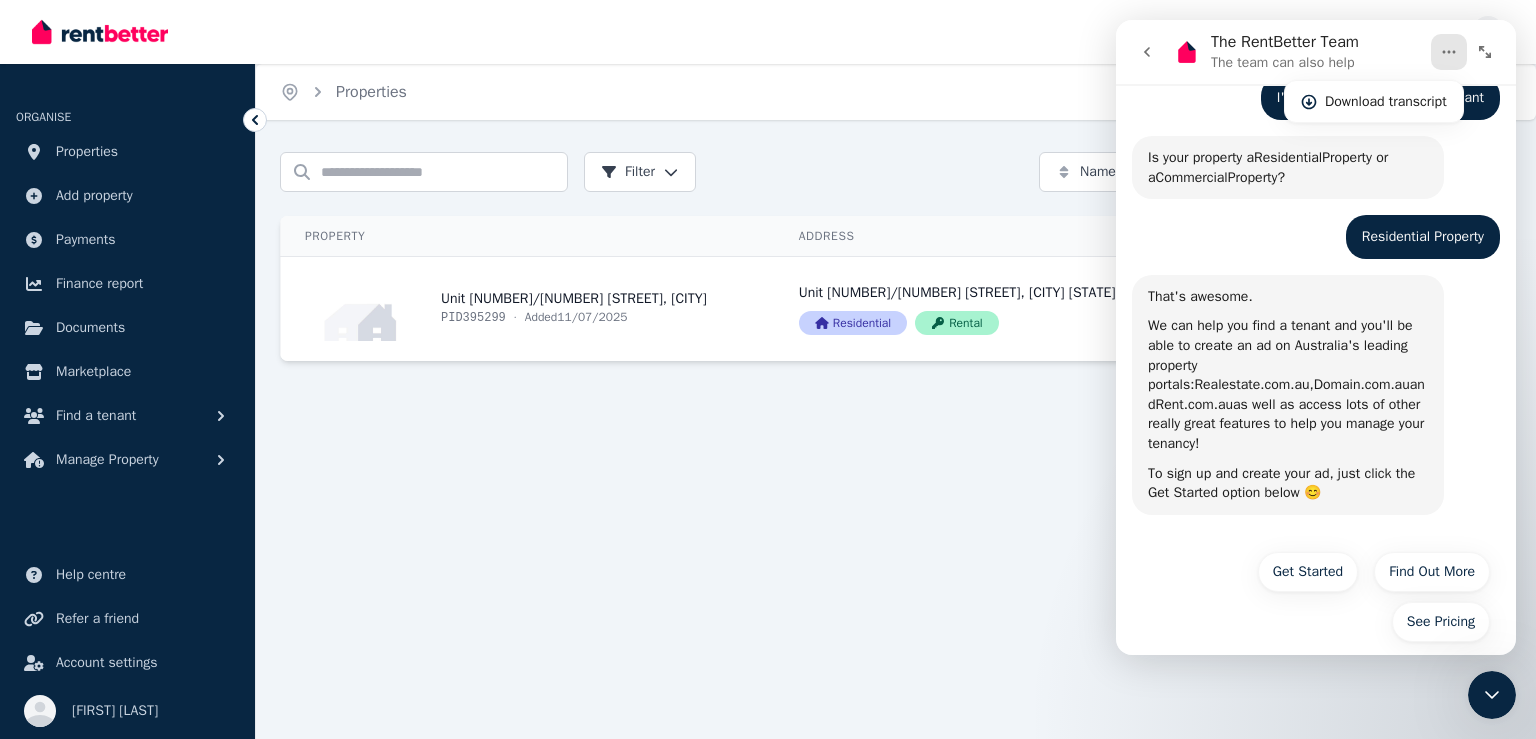 click 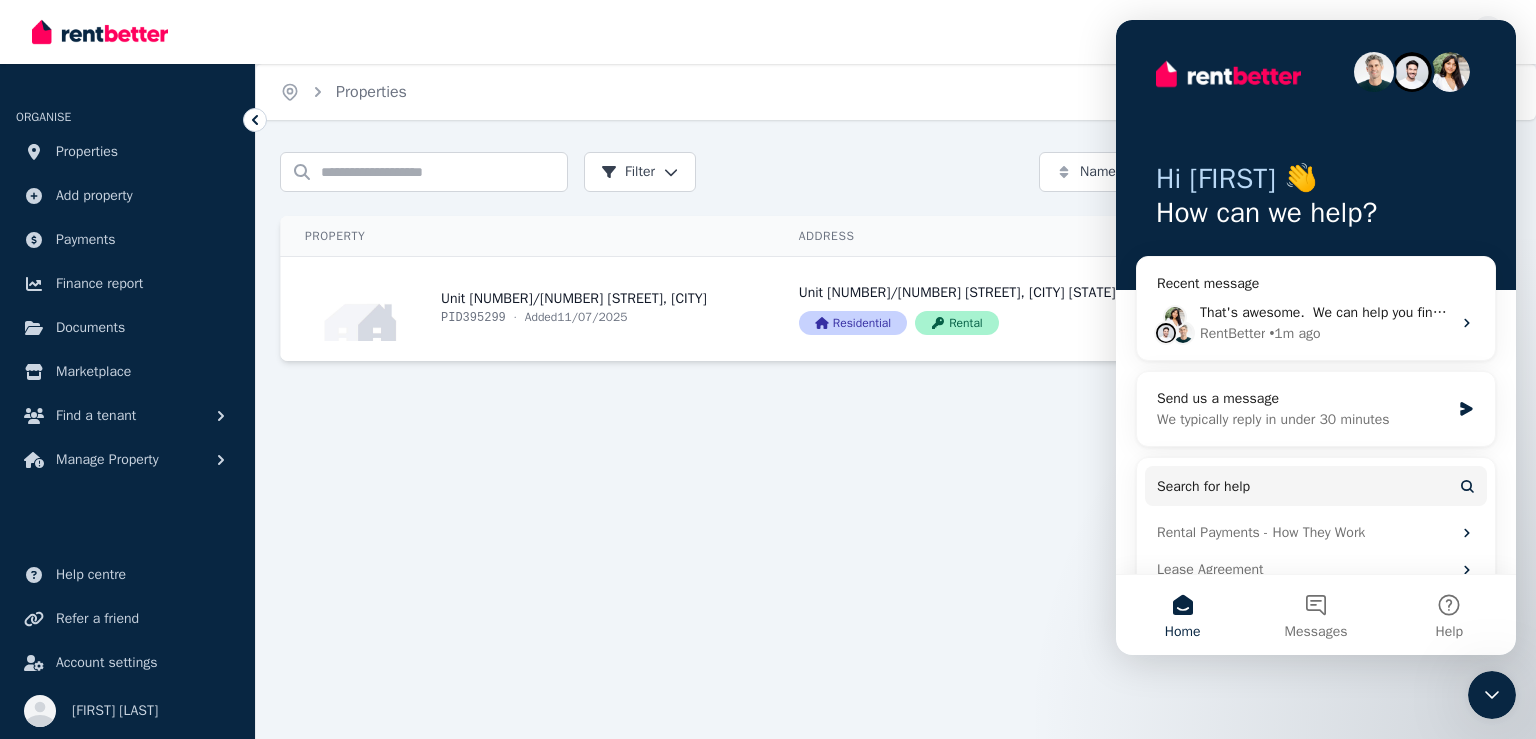 scroll, scrollTop: 0, scrollLeft: 0, axis: both 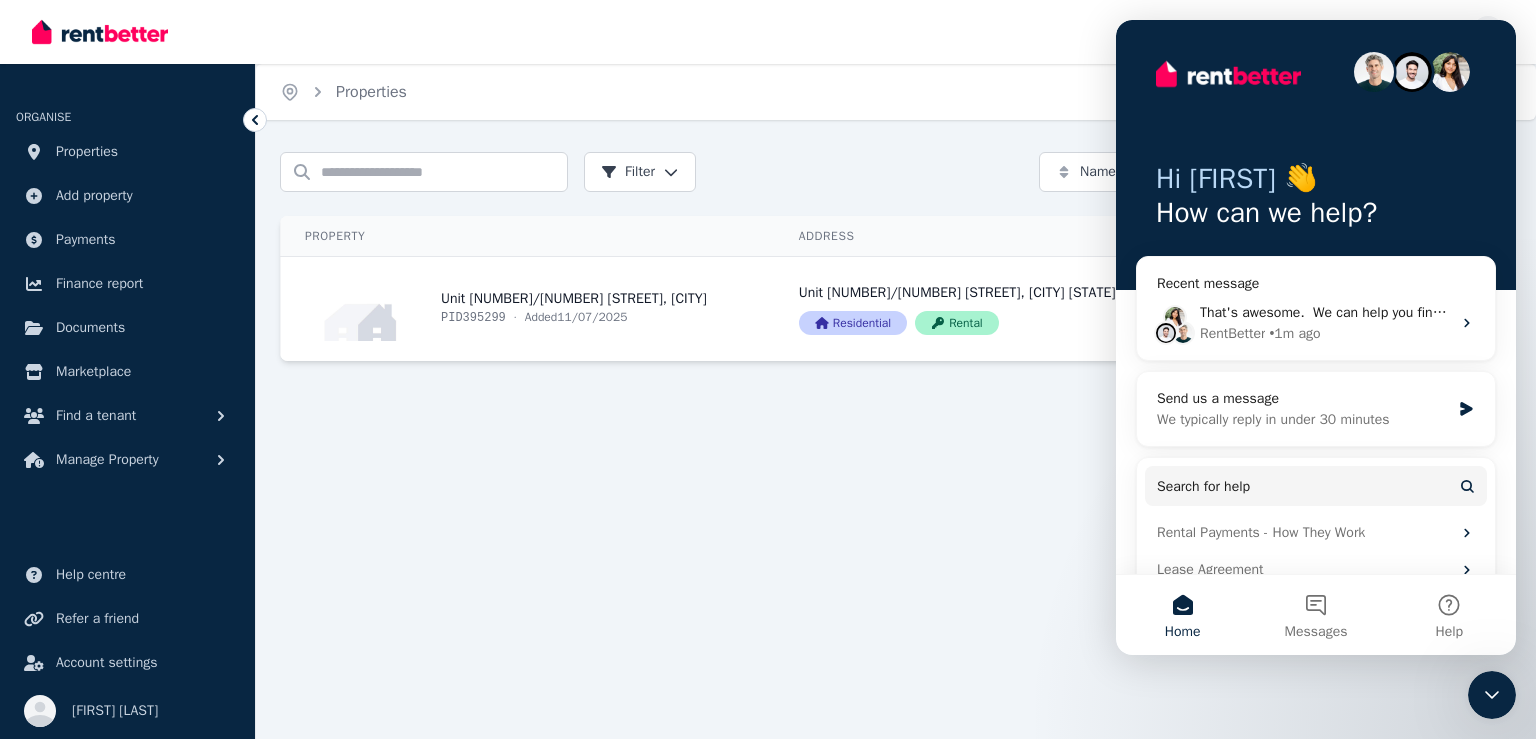 click on "Hi [FIRST] 👋 How can we help?" at bounding box center (1316, 155) 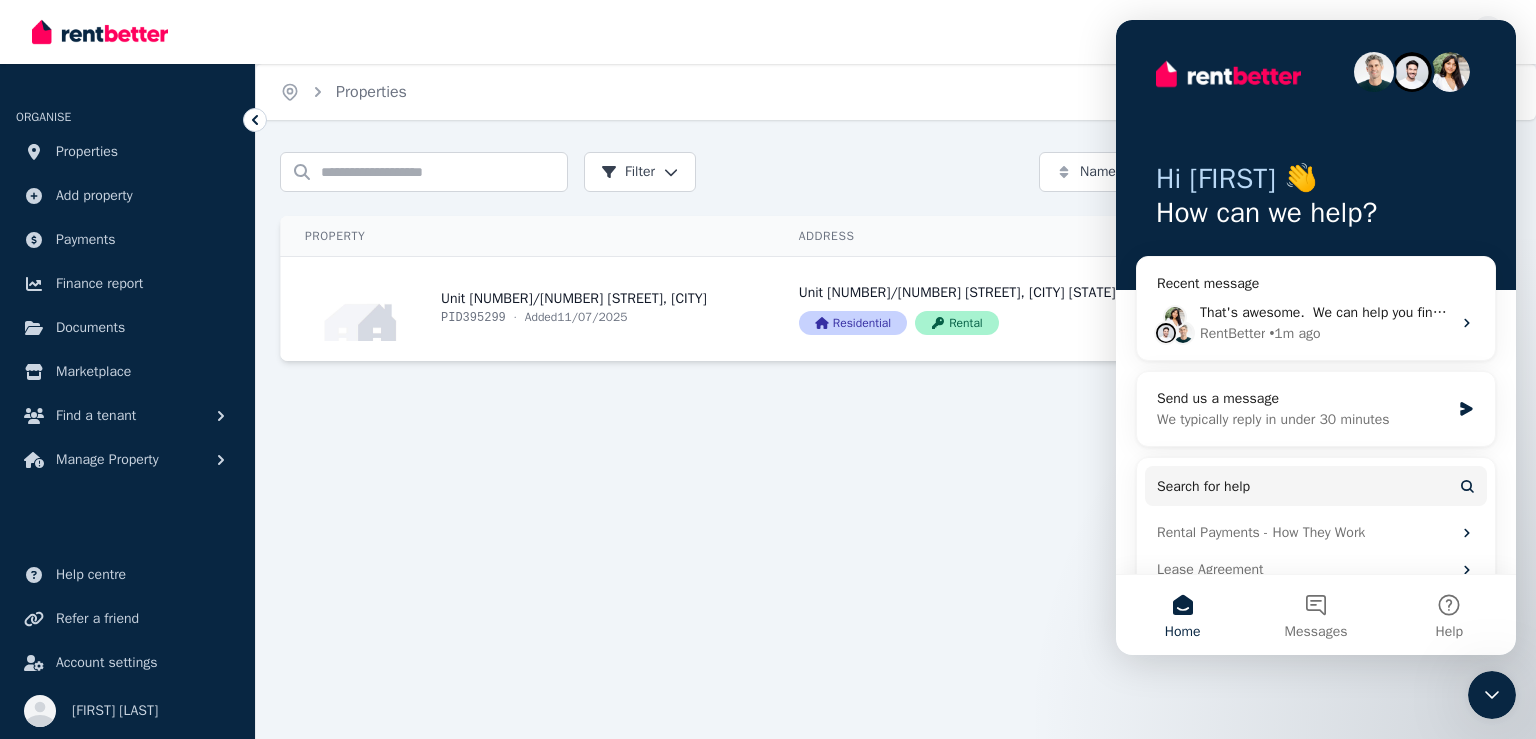 drag, startPoint x: 1260, startPoint y: 40, endPoint x: 1180, endPoint y: 87, distance: 92.7847 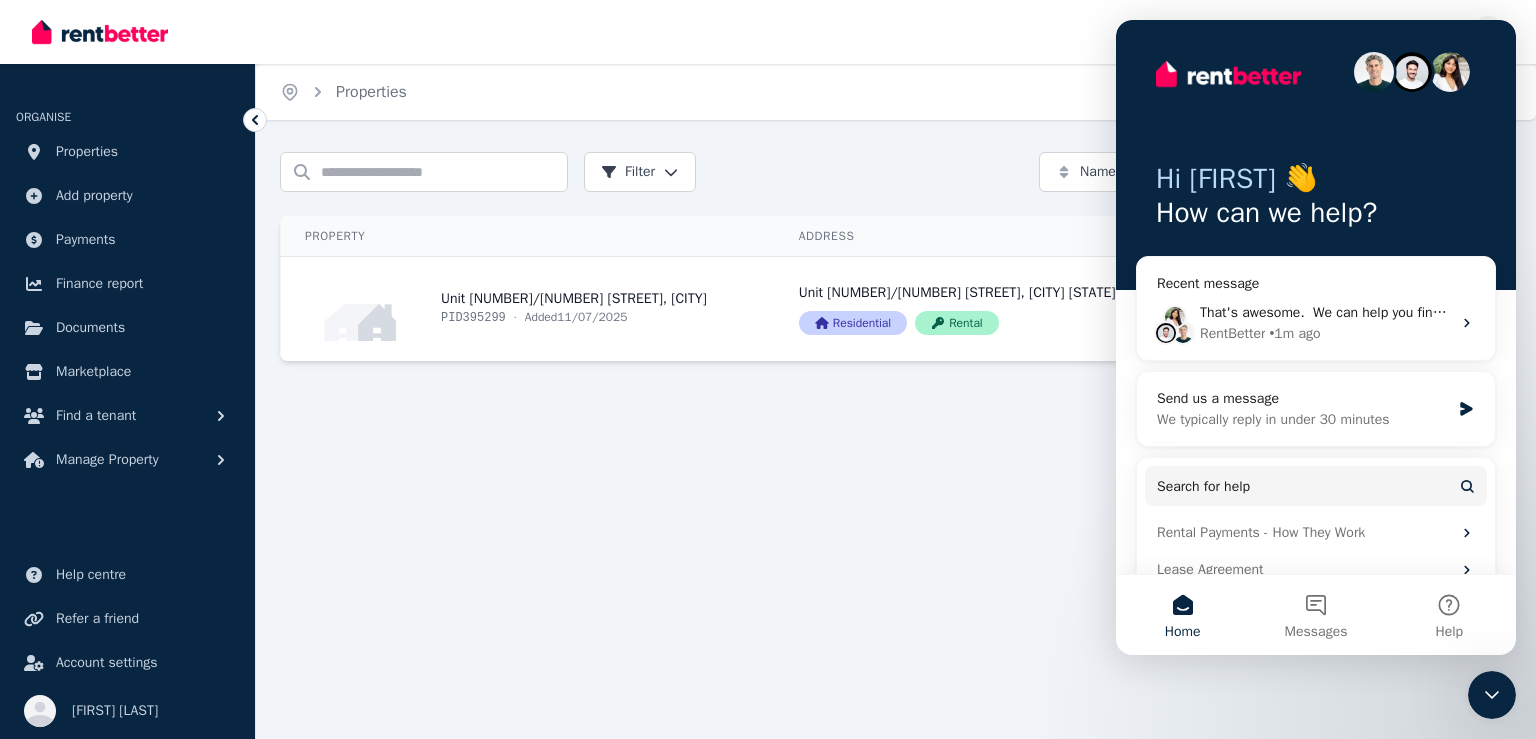 click on "Hi [FIRST] 👋 How can we help?" at bounding box center [1316, 155] 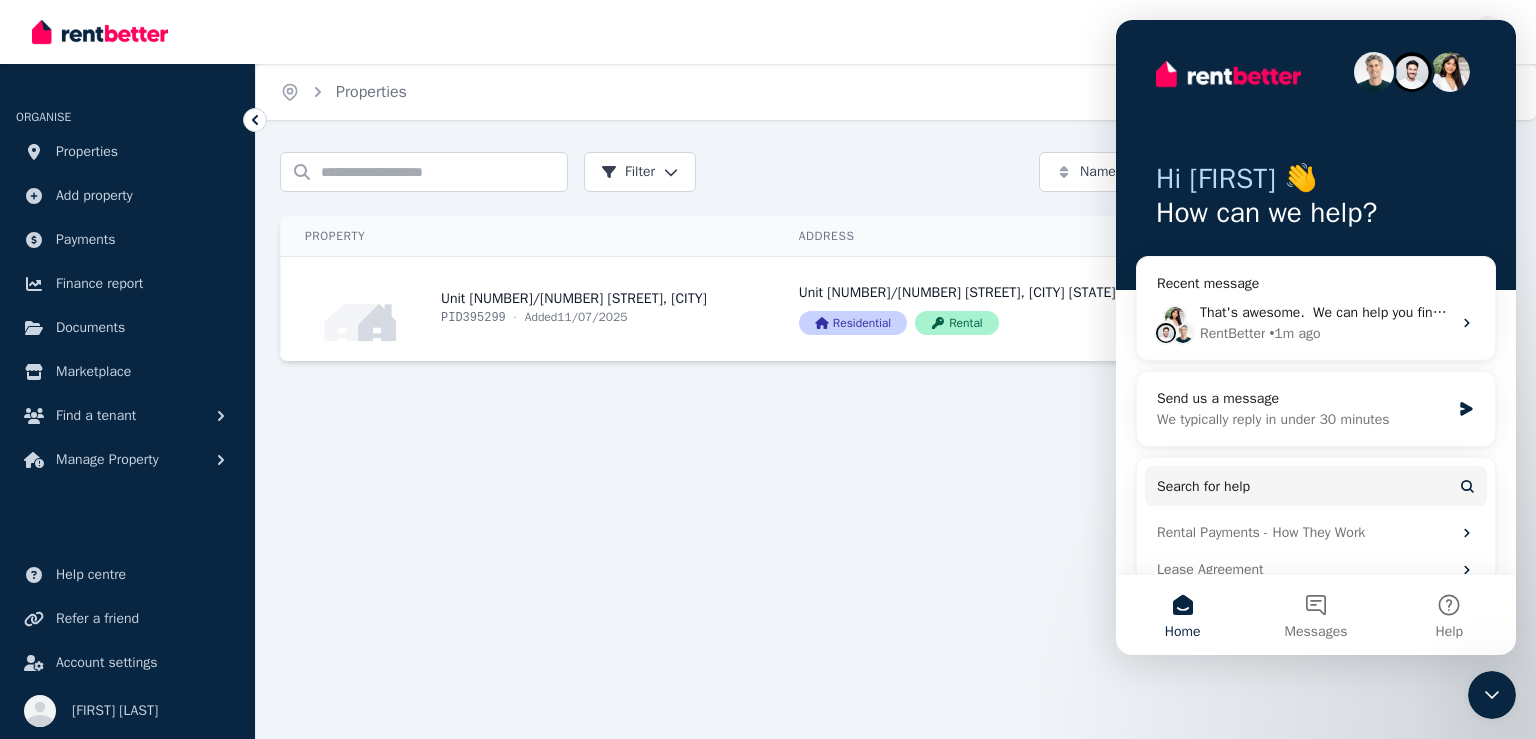 click on "Home Properties Help Search properties Filter Name (A-Z) Add Property Property Address Status Actions Unit [NUMBER]/[NUMBER] [STREET], [CITY] PID  [NUMBER] · Added  [DATE]/[DATE]/[YEAR] Unit [NUMBER]/[NUMBER] [STREET], [CITY] [STATE] [POSTAL_CODE] Residential Rental View property details Unit [NUMBER]/[NUMBER] [STREET], [CITY] [STATE] [POSTAL_CODE] Residential Rental View property details View property details View property details" at bounding box center [768, 369] 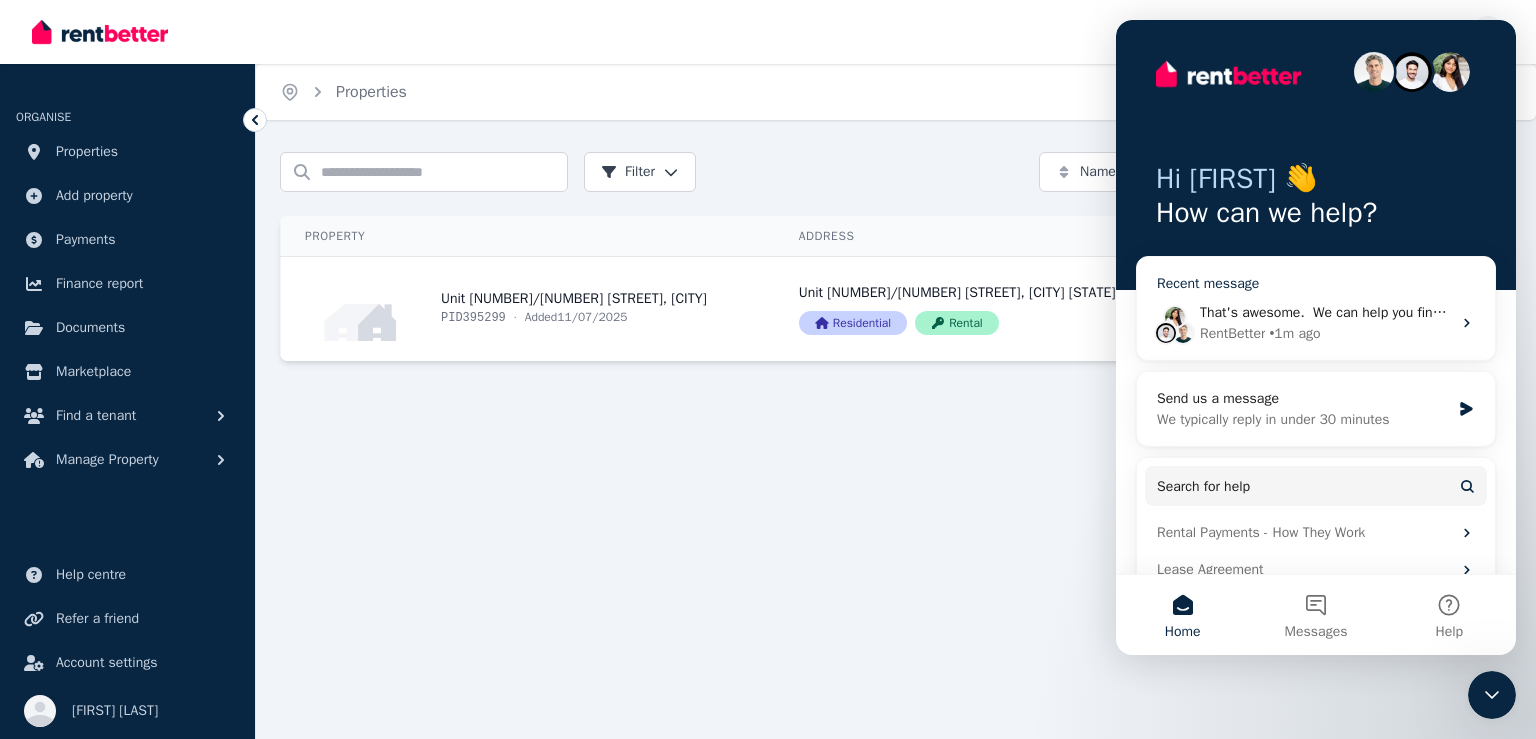 click 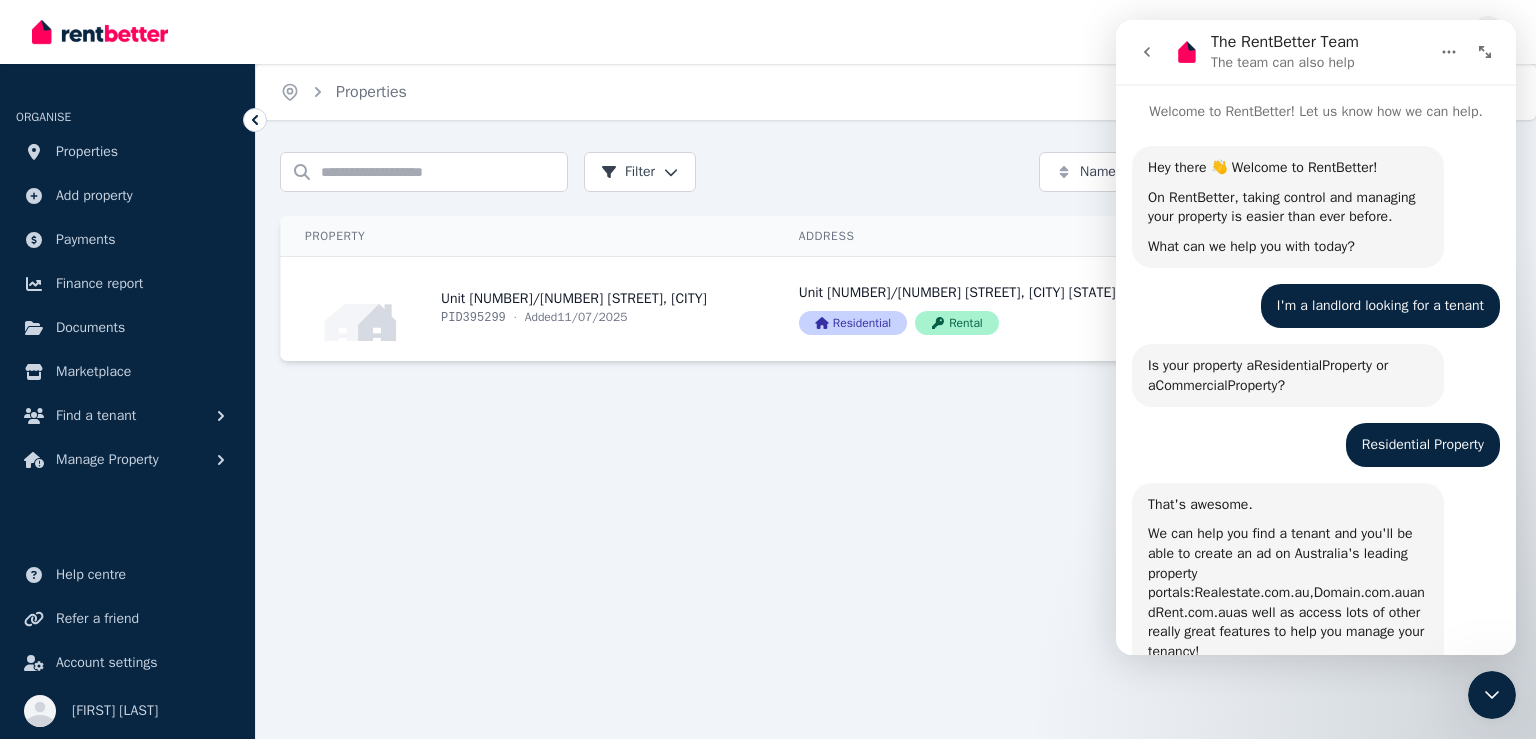 scroll, scrollTop: 208, scrollLeft: 0, axis: vertical 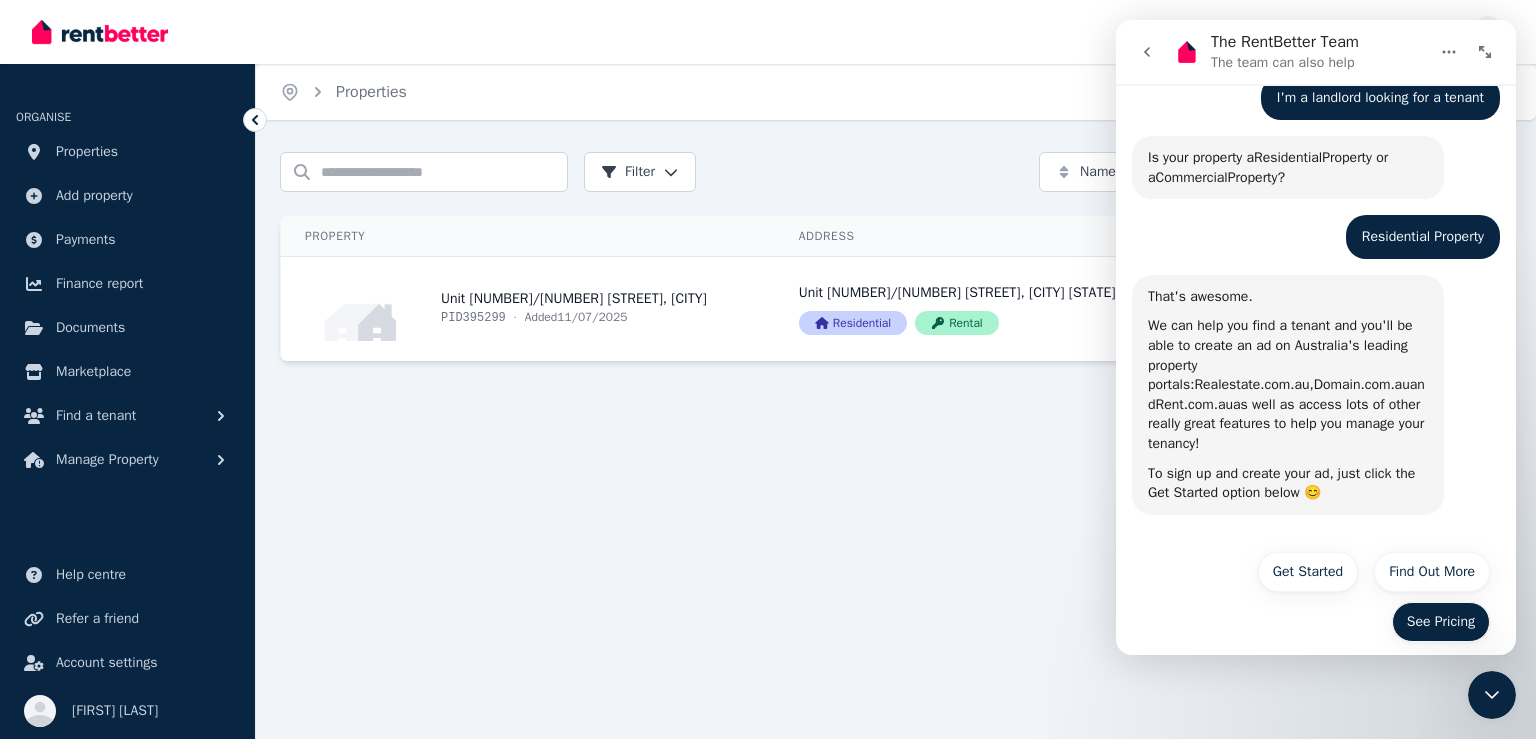click on "See Pricing" at bounding box center (1441, 622) 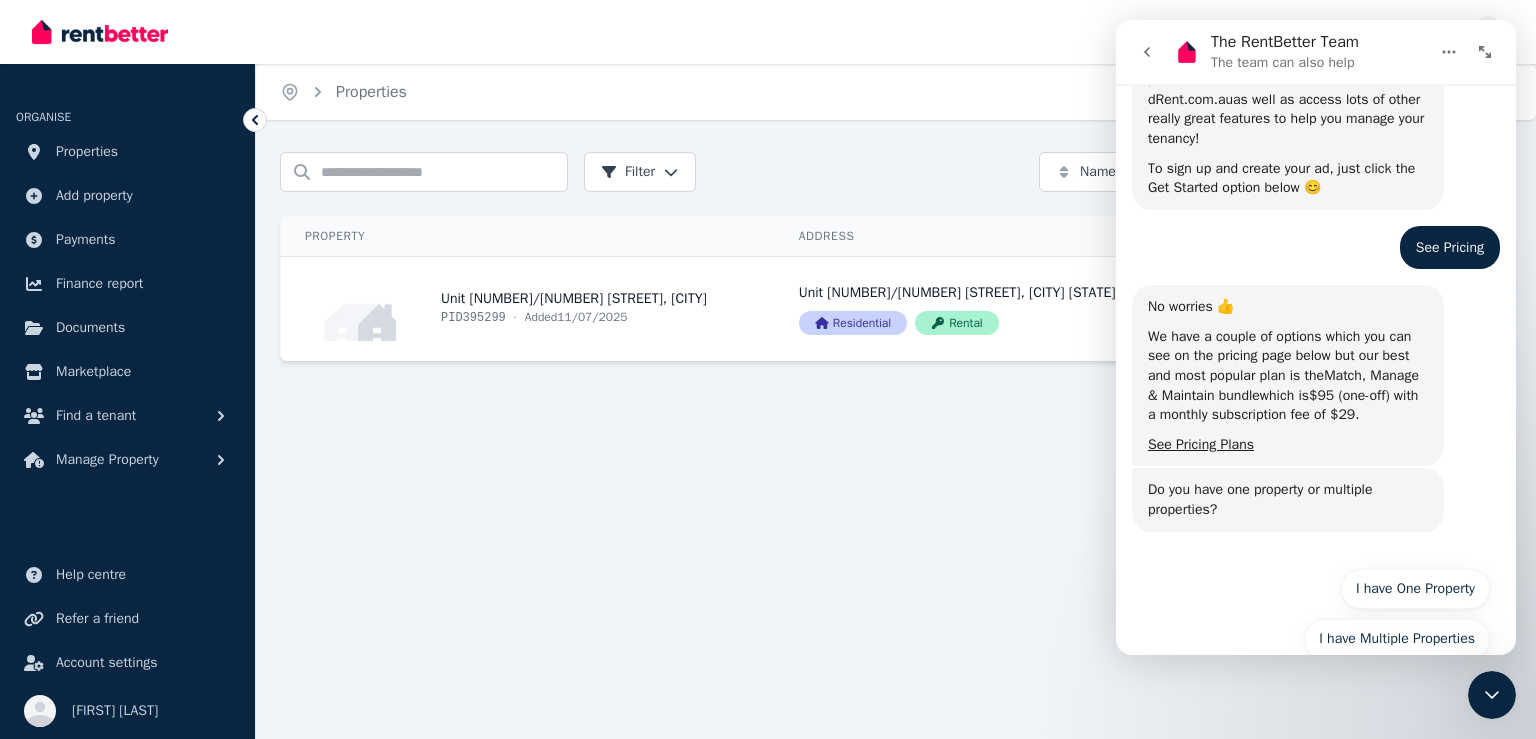 scroll, scrollTop: 529, scrollLeft: 0, axis: vertical 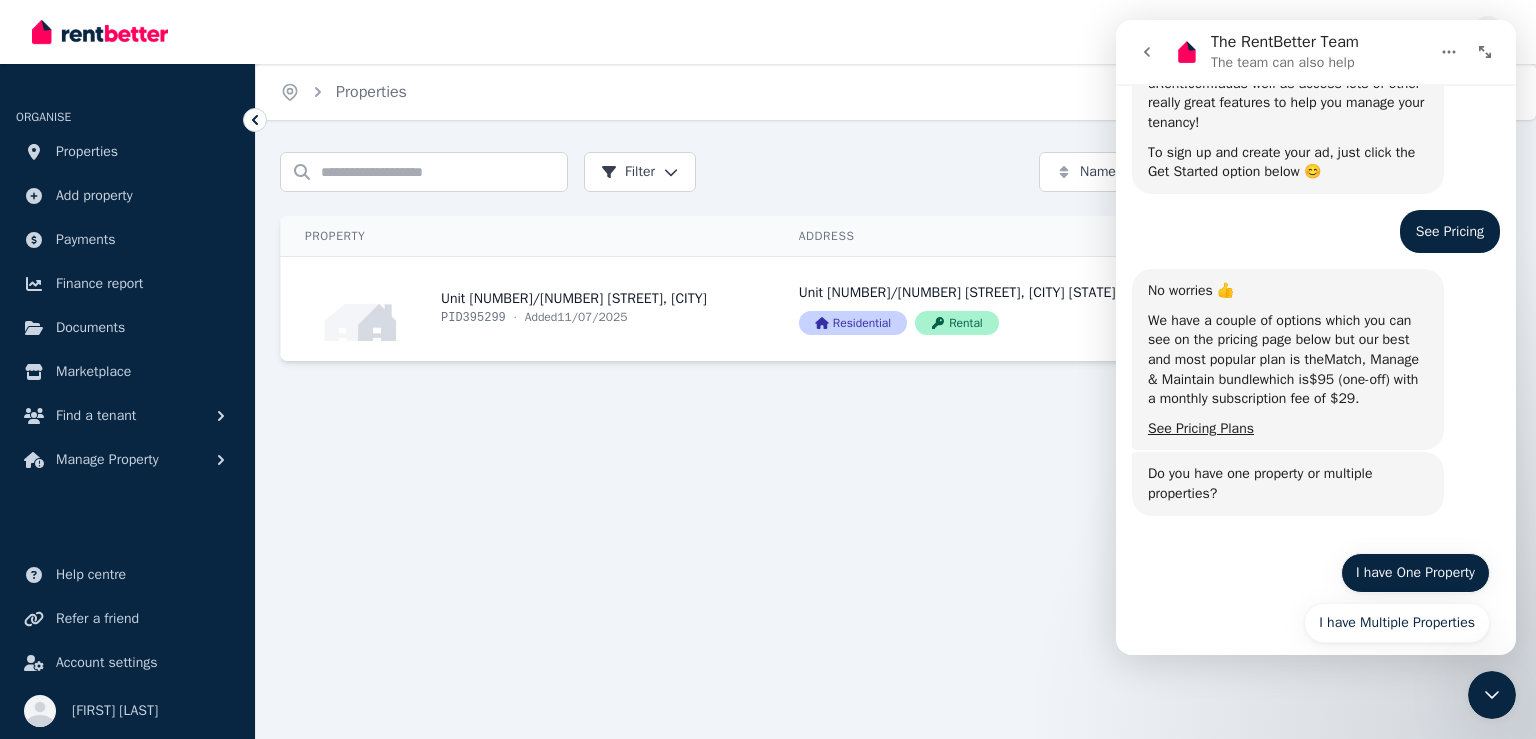 click on "I have One Property" at bounding box center (1415, 573) 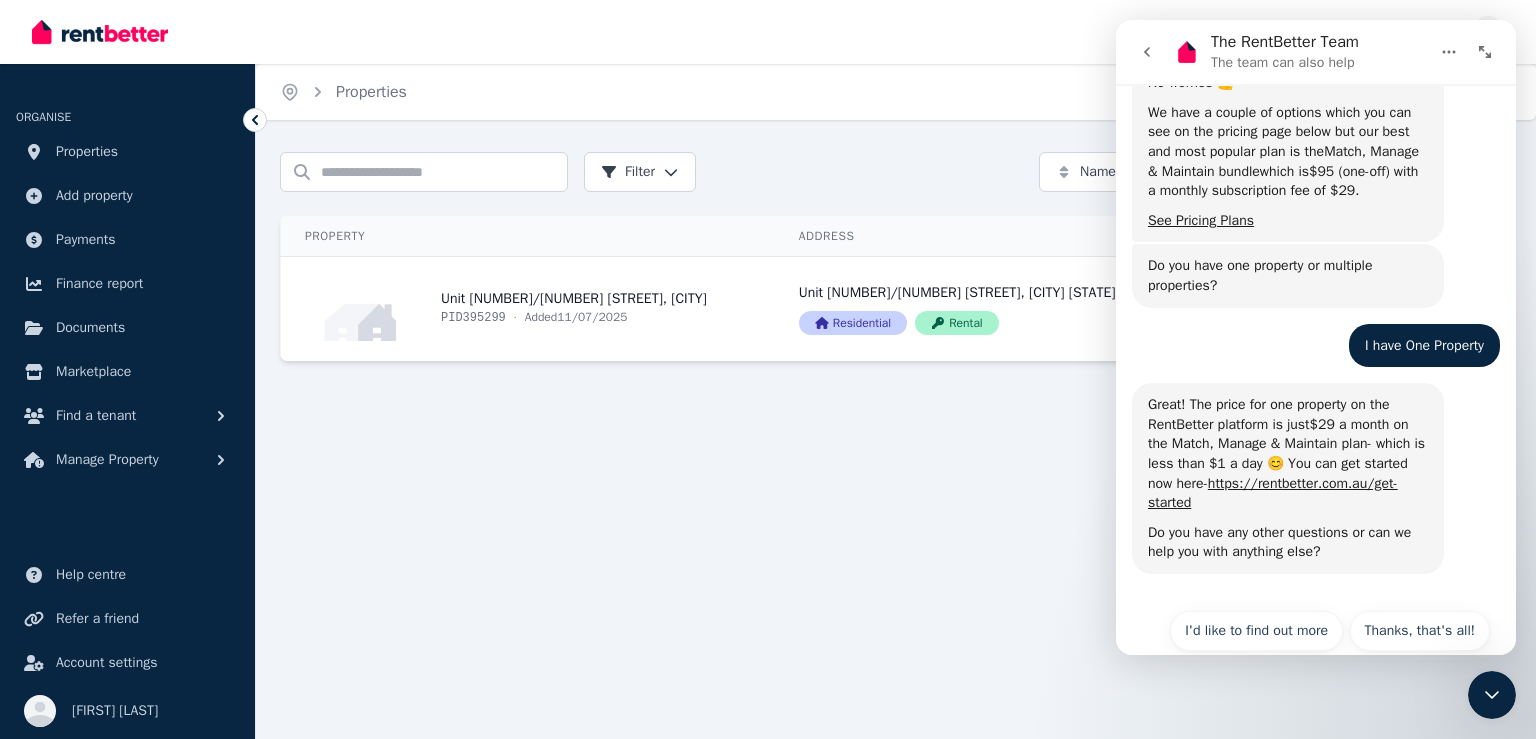 scroll, scrollTop: 748, scrollLeft: 0, axis: vertical 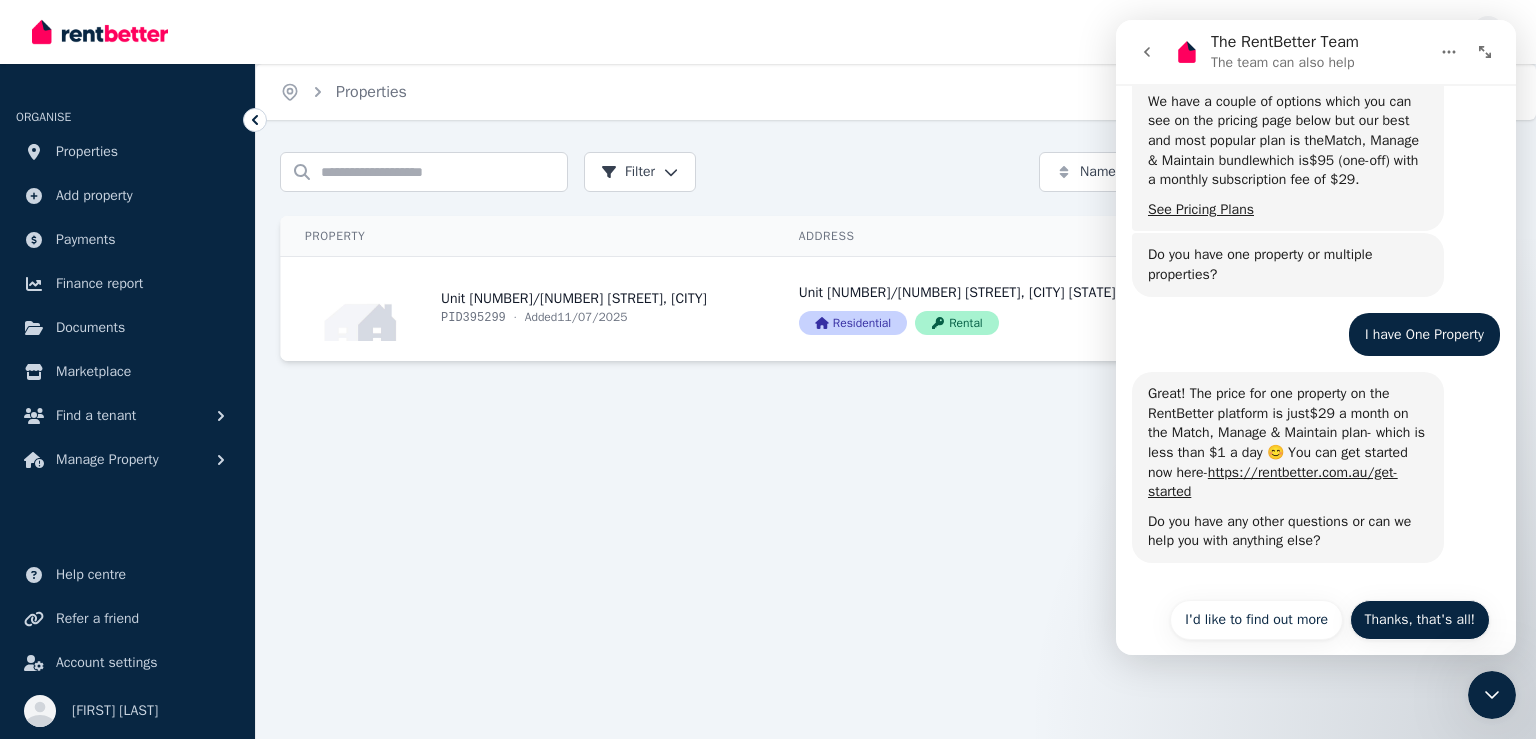 click on "Thanks, that's all!" at bounding box center (1420, 620) 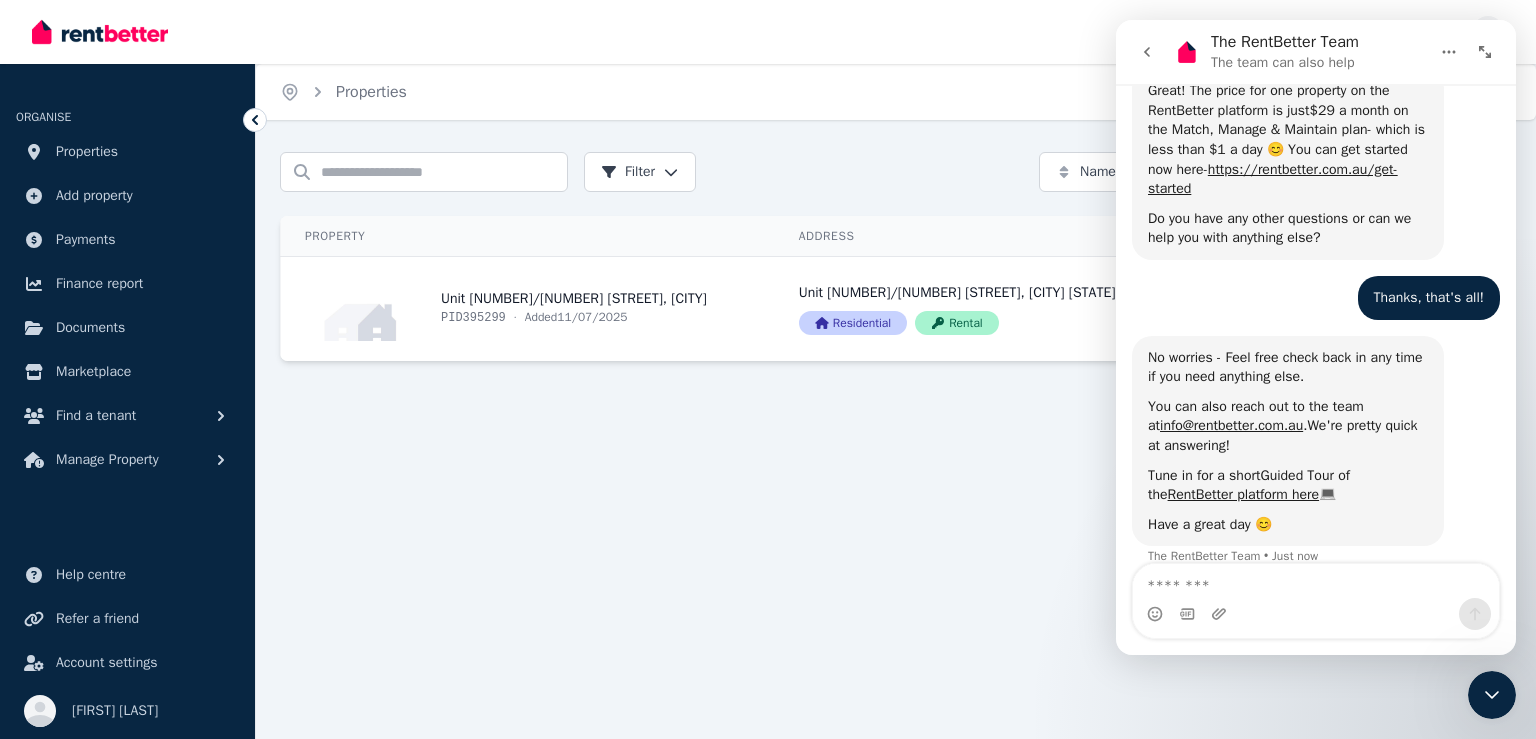 scroll, scrollTop: 1055, scrollLeft: 0, axis: vertical 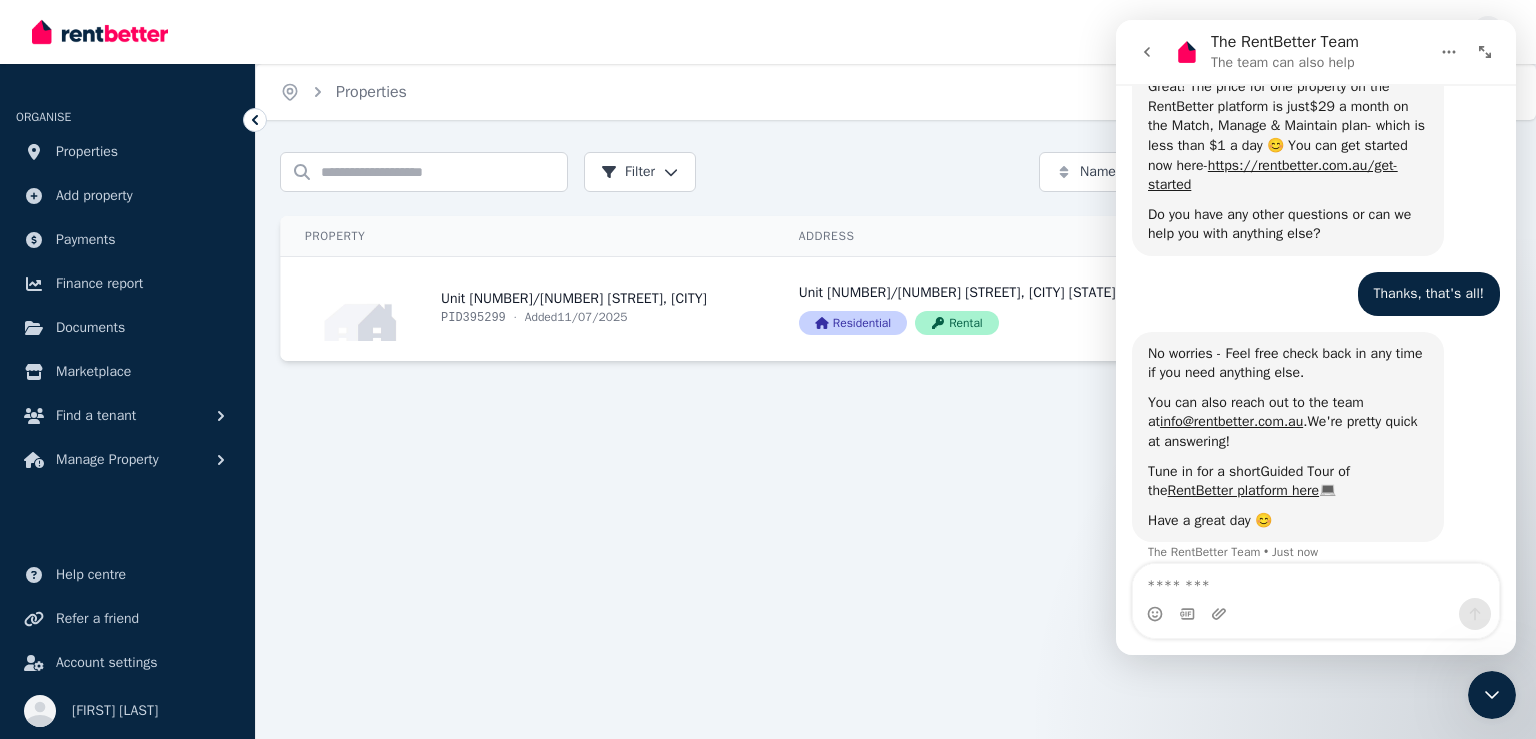click 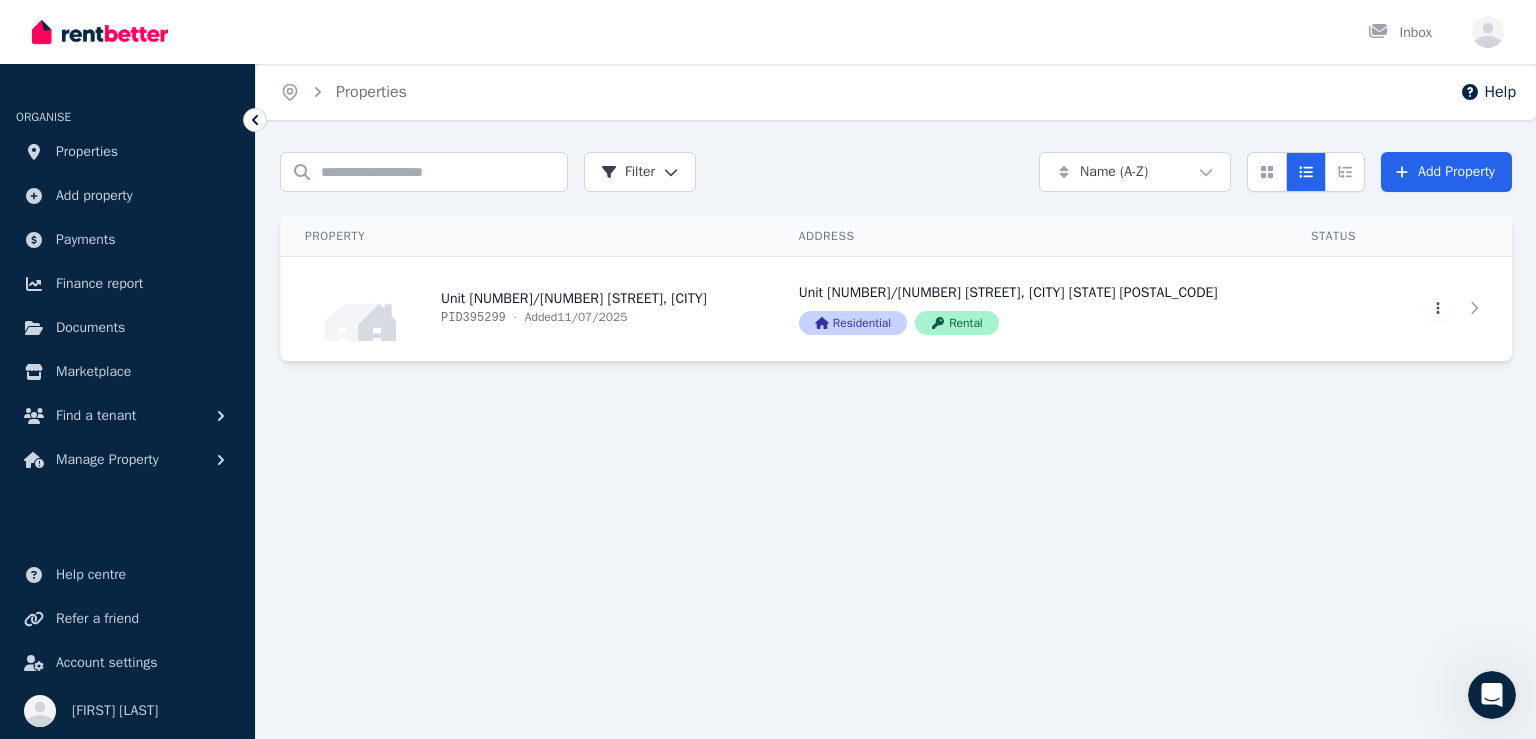 scroll, scrollTop: 0, scrollLeft: 0, axis: both 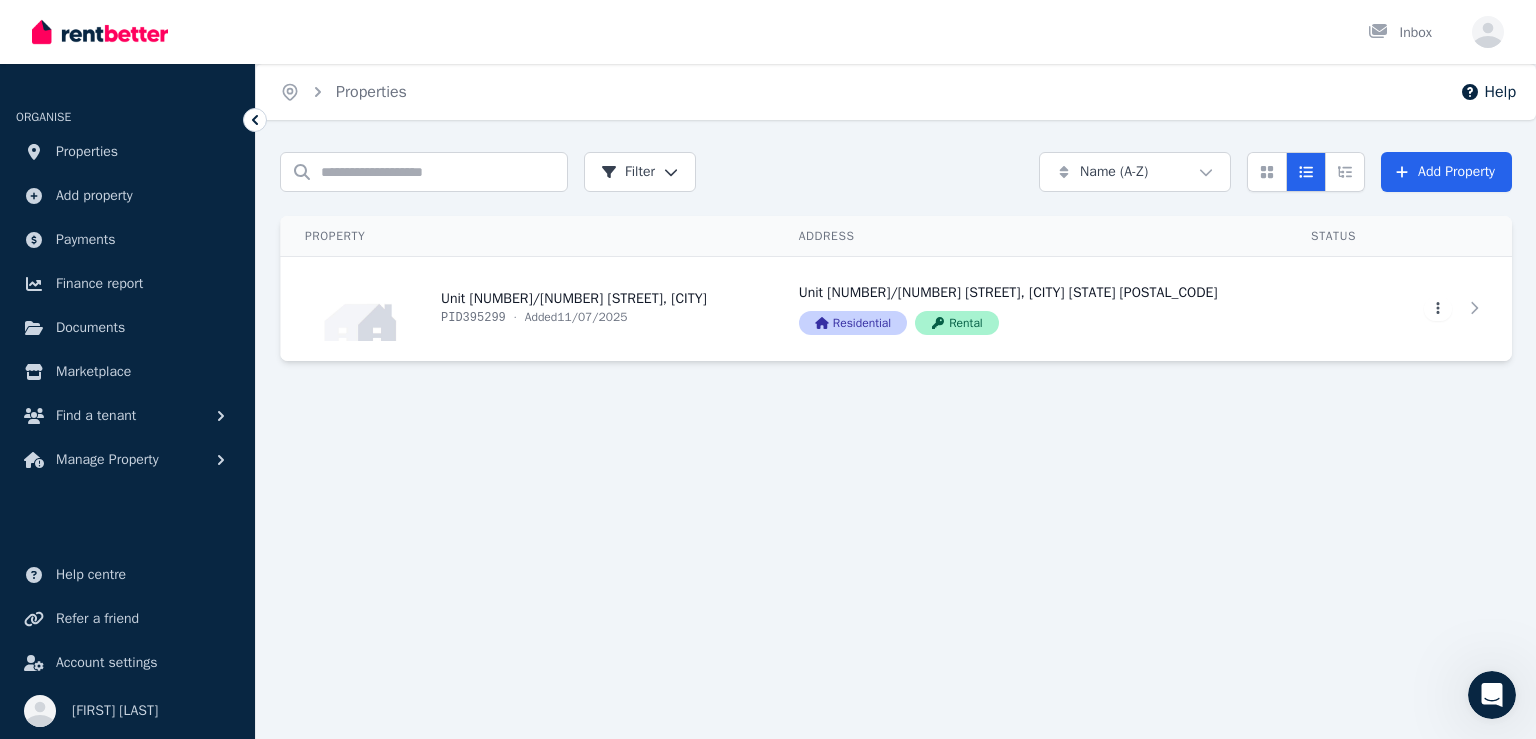 click on "Home Properties Help Search properties Filter Name (A-Z) Add Property Property Address Status Actions Unit [NUMBER]/[NUMBER] [STREET], [CITY] PID  [NUMBER] · Added  [DATE]/[DATE]/[YEAR] Unit [NUMBER]/[NUMBER] [STREET], [CITY] [STATE] [POSTAL_CODE] Residential Rental View property details Unit [NUMBER]/[NUMBER] [STREET], [CITY] [STATE] [POSTAL_CODE] Residential Rental View property details View property details View property details" at bounding box center [768, 369] 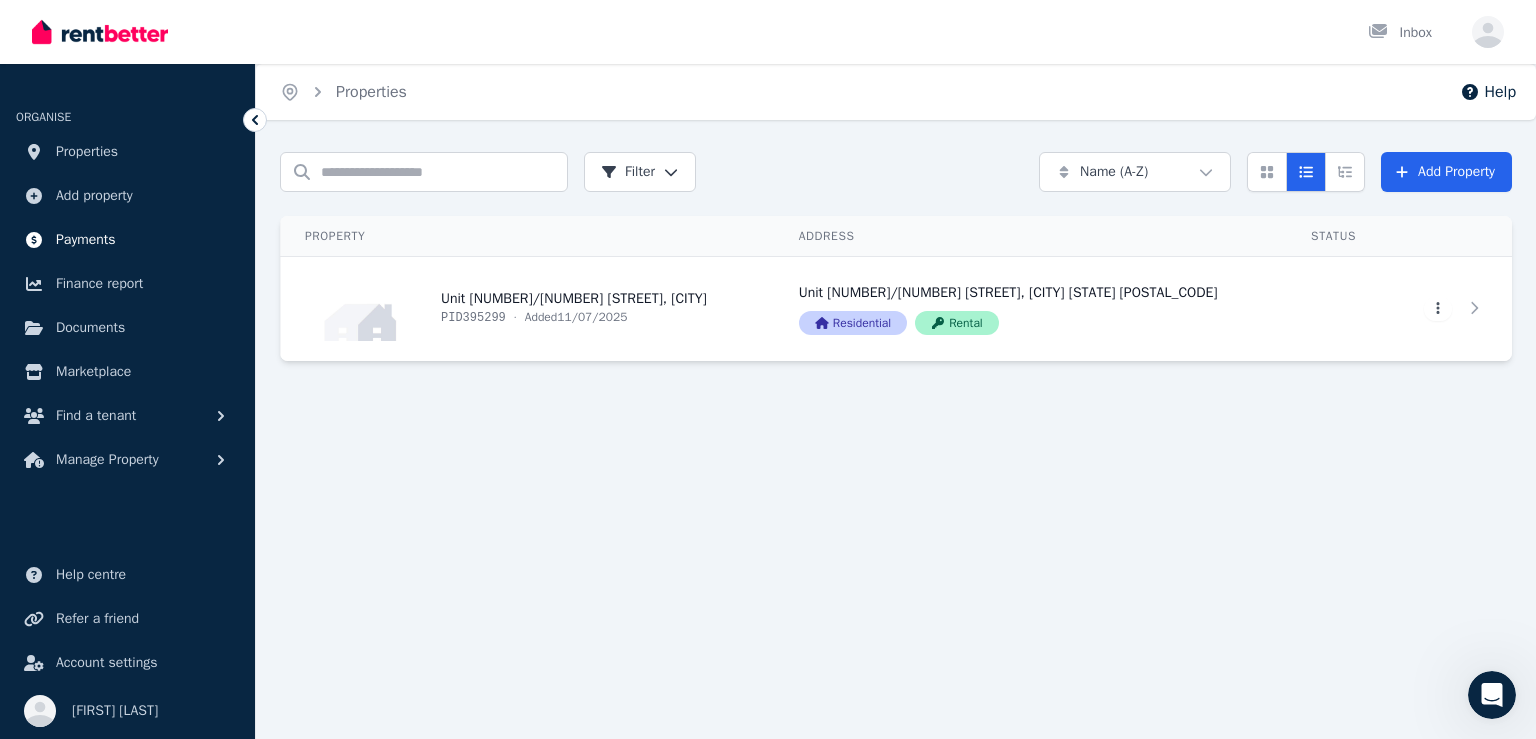click on "Payments" at bounding box center [86, 240] 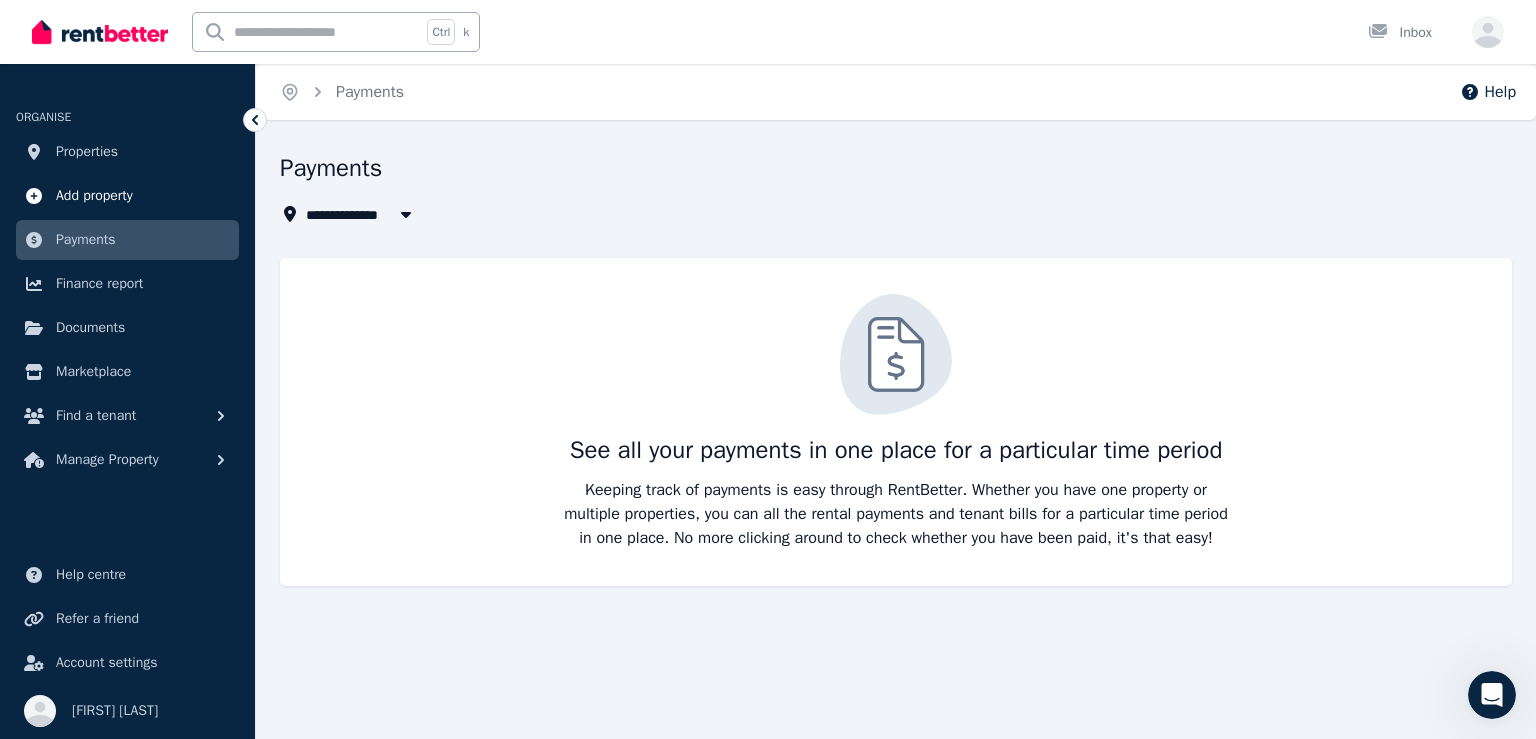 click on "Add property" at bounding box center [94, 196] 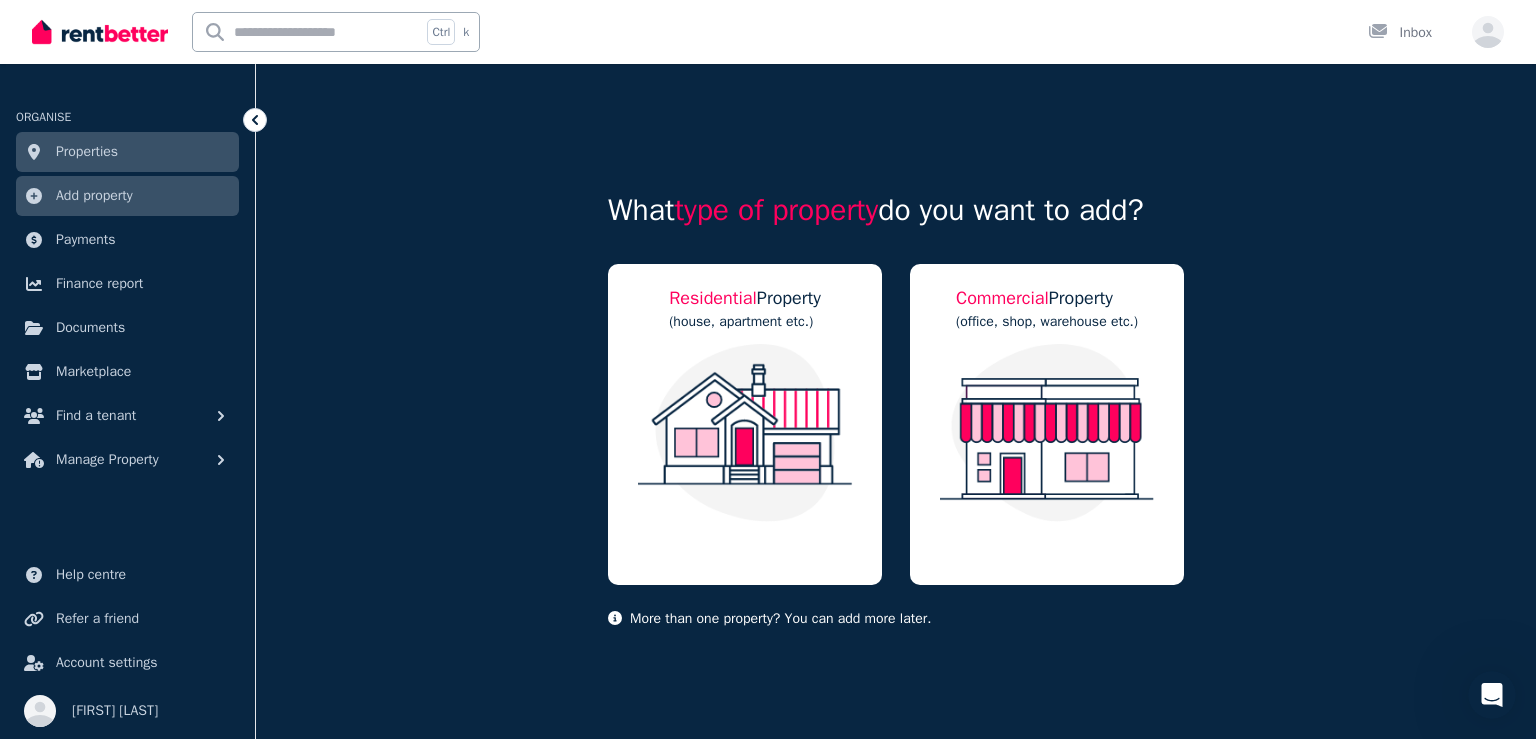 click on "Properties" at bounding box center (127, 152) 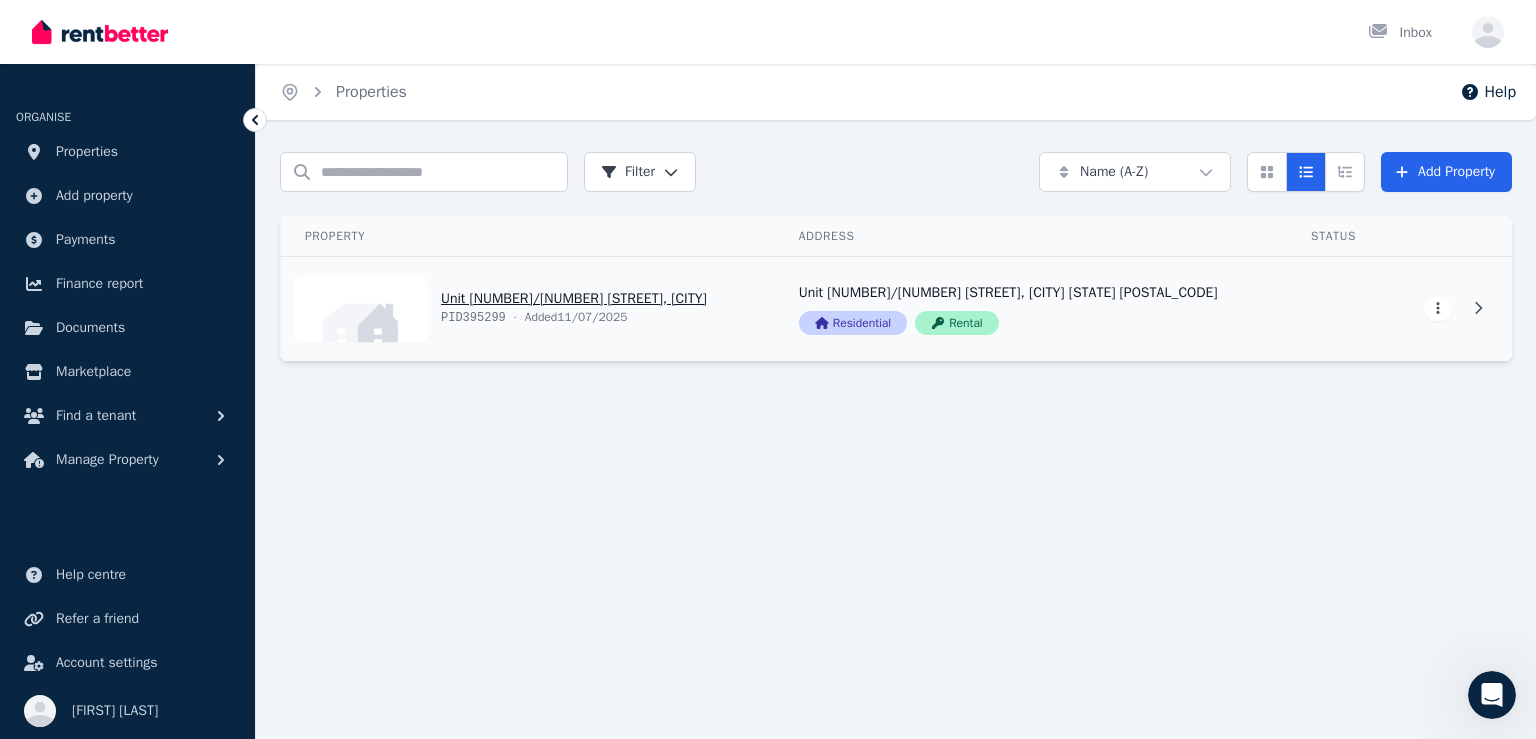 click on "Open main menu Inbox Open user menu ORGANISE Properties Add property Payments Finance report Documents Marketplace Find a tenant Manage Property Help centre Refer a friend Account settings Your profile [FIRST] [LAST] Home Properties Help Search properties Filter Name (A-Z) Add Property Property Address Status Actions Unit [NUMBER]/[NUMBER] [STREET], [CITY] PID  [NUMBER] · Added  [DATE]/[DATE]/[YEAR] Unit [NUMBER]/[NUMBER] [STREET], [CITY] [STATE] [POSTAL_CODE] Residential Rental View property details Unit [NUMBER]/[NUMBER] [STREET], [CITY] [STATE] [POSTAL_CODE] Residential Rental View property details View property details View property details /portal" at bounding box center [768, 369] 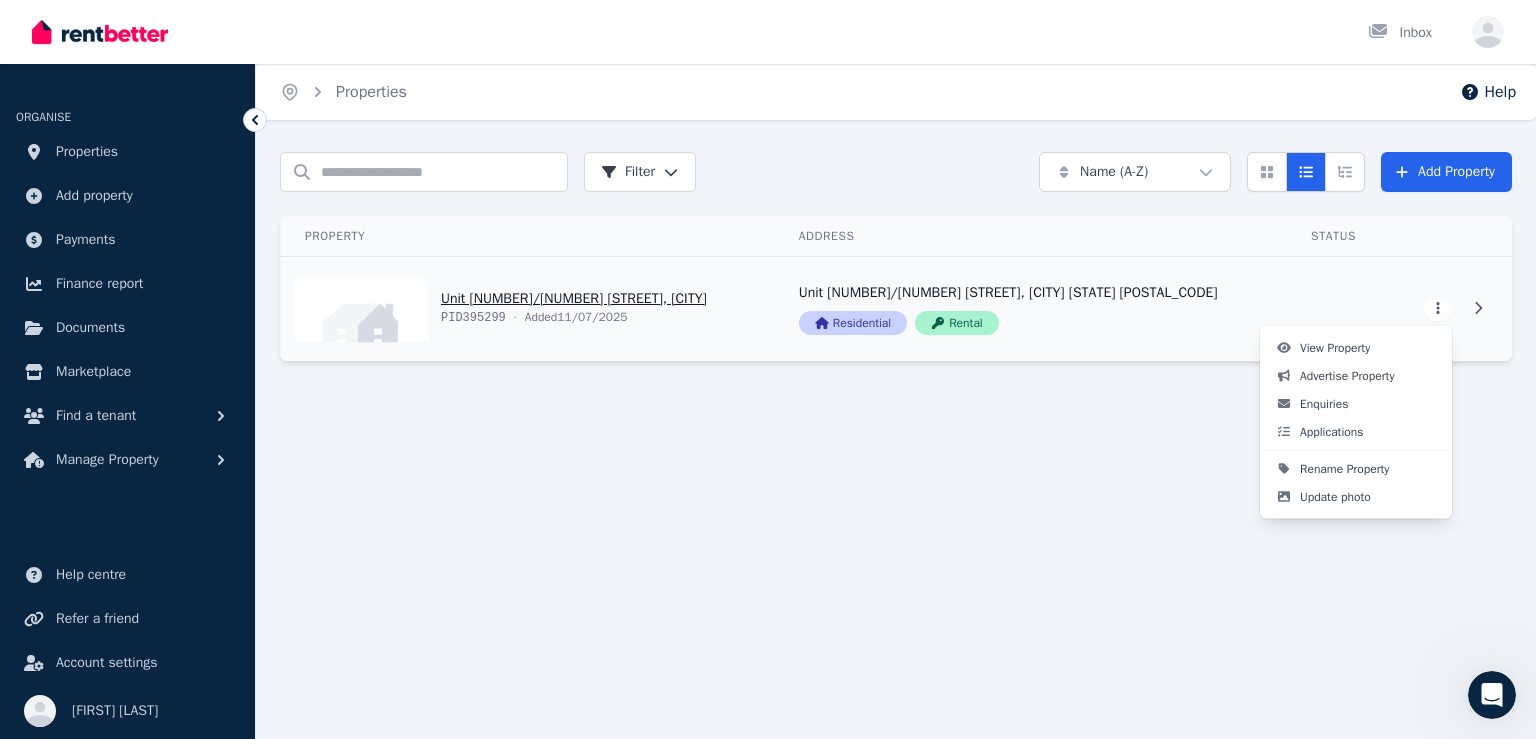 click on "View Property" at bounding box center (1335, 348) 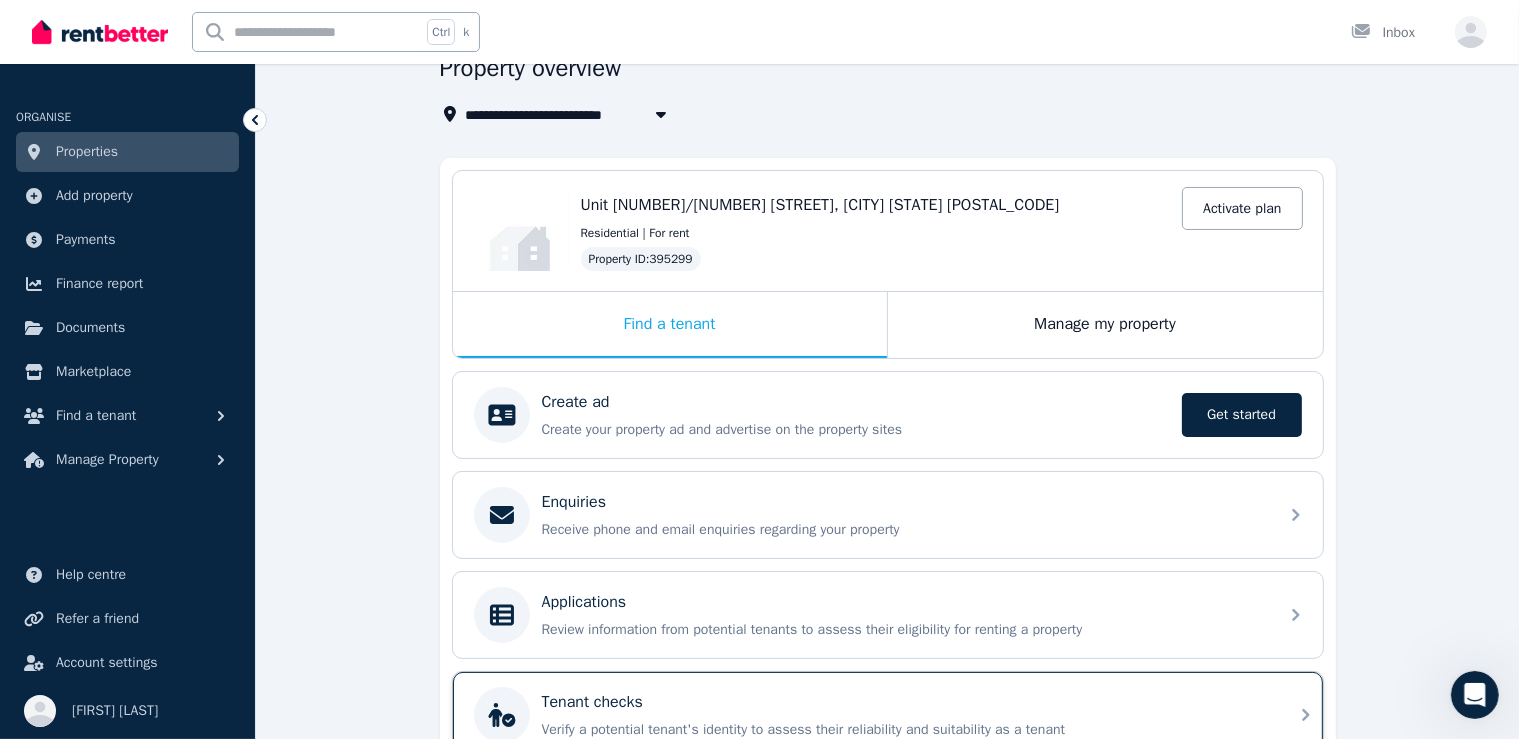 scroll, scrollTop: 300, scrollLeft: 0, axis: vertical 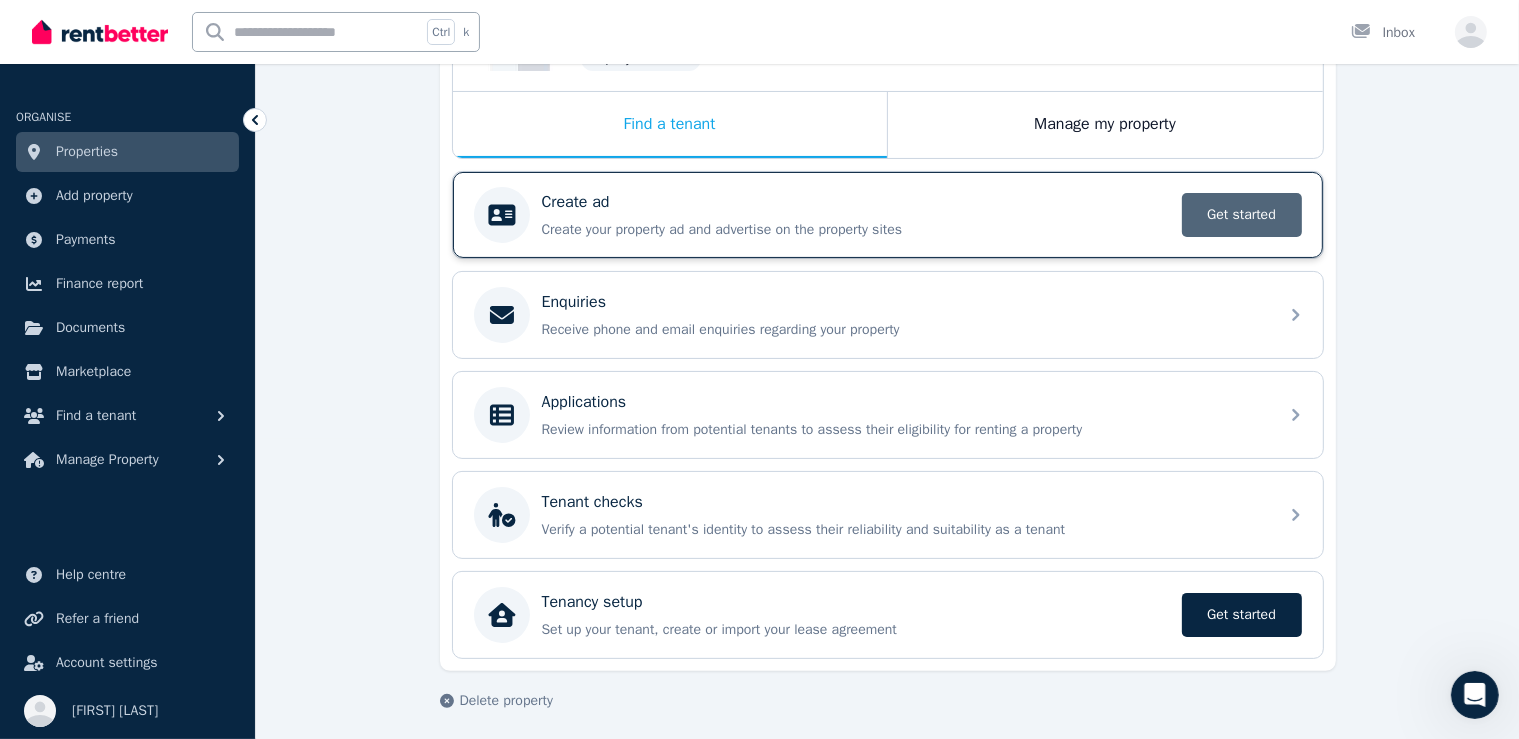 click on "Get started" at bounding box center (1242, 215) 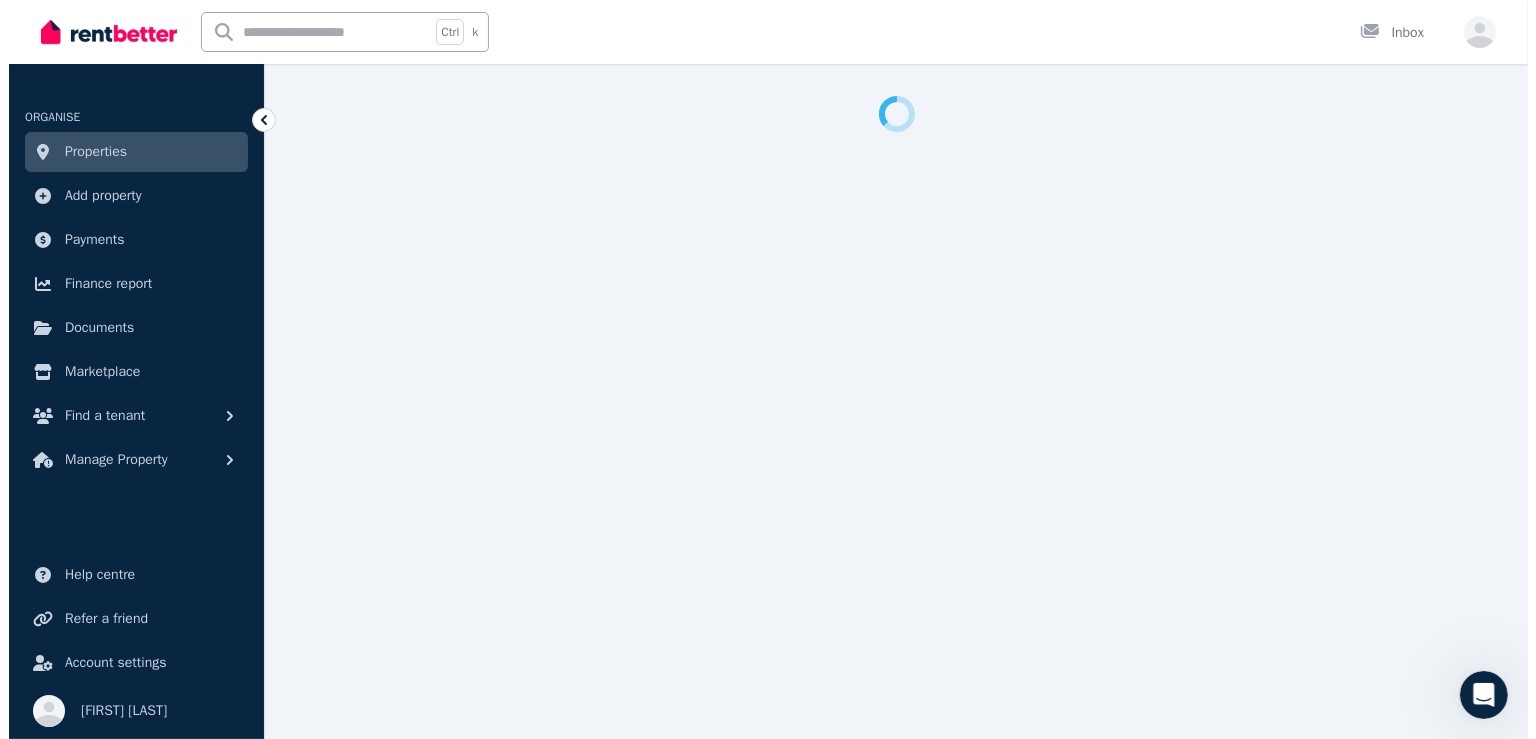 scroll, scrollTop: 0, scrollLeft: 0, axis: both 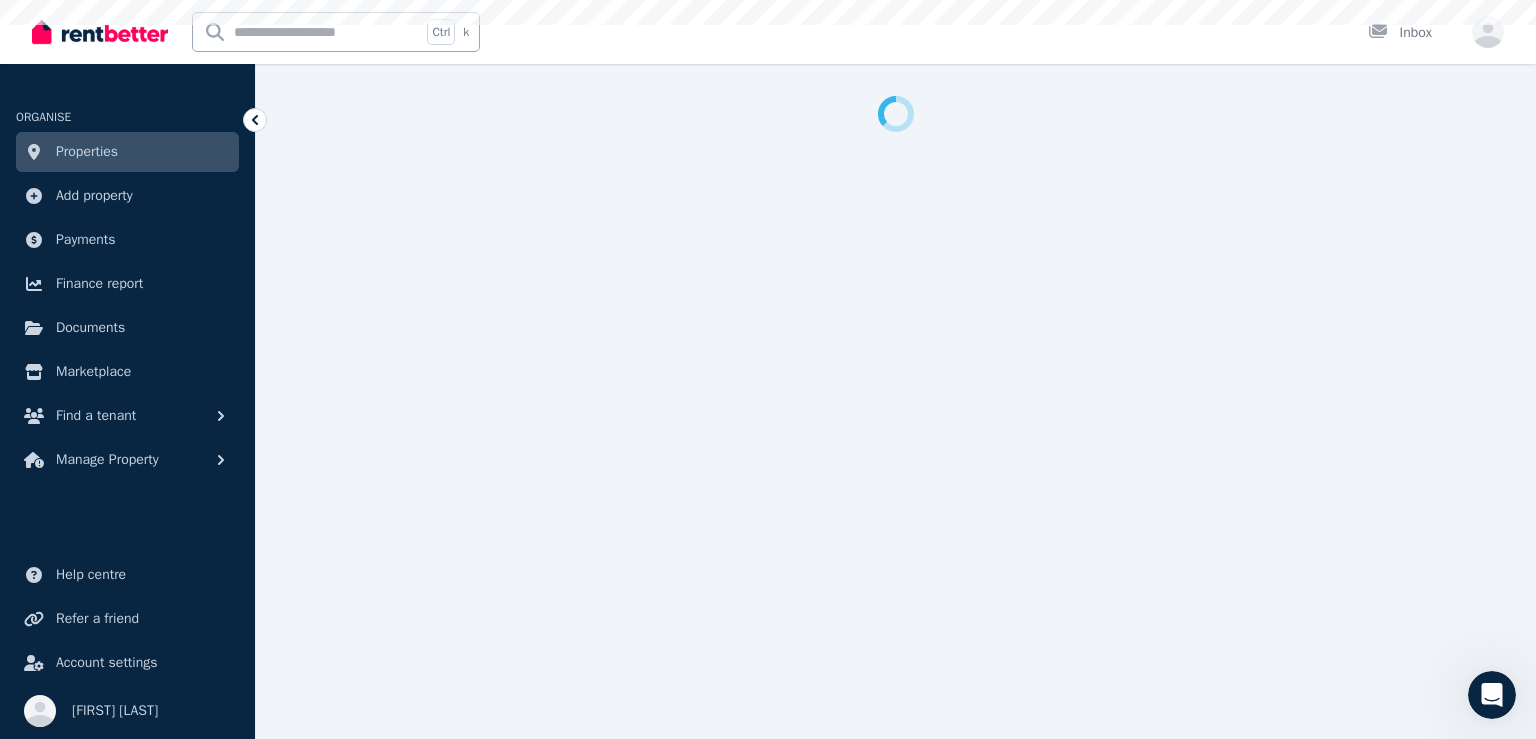 select on "***" 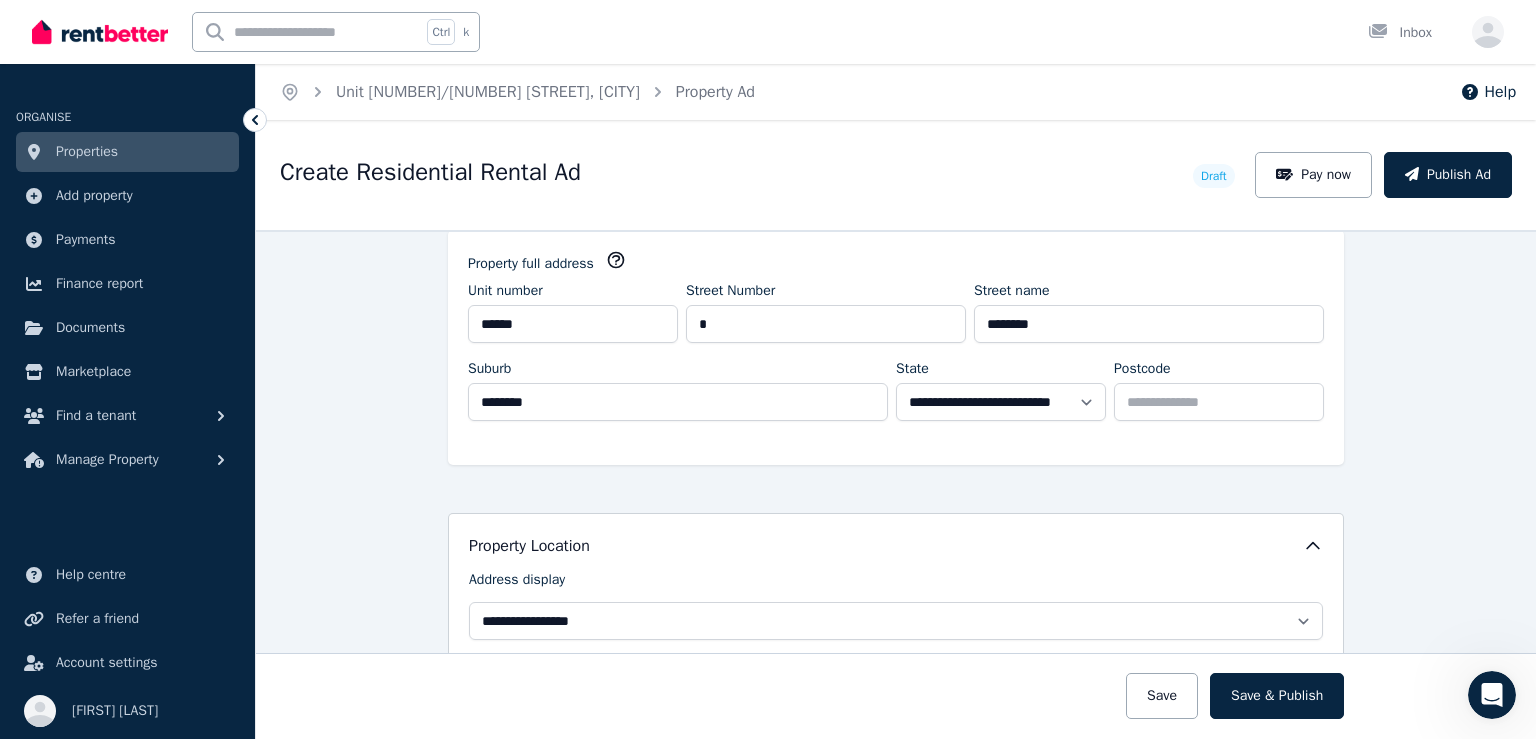 scroll, scrollTop: 200, scrollLeft: 0, axis: vertical 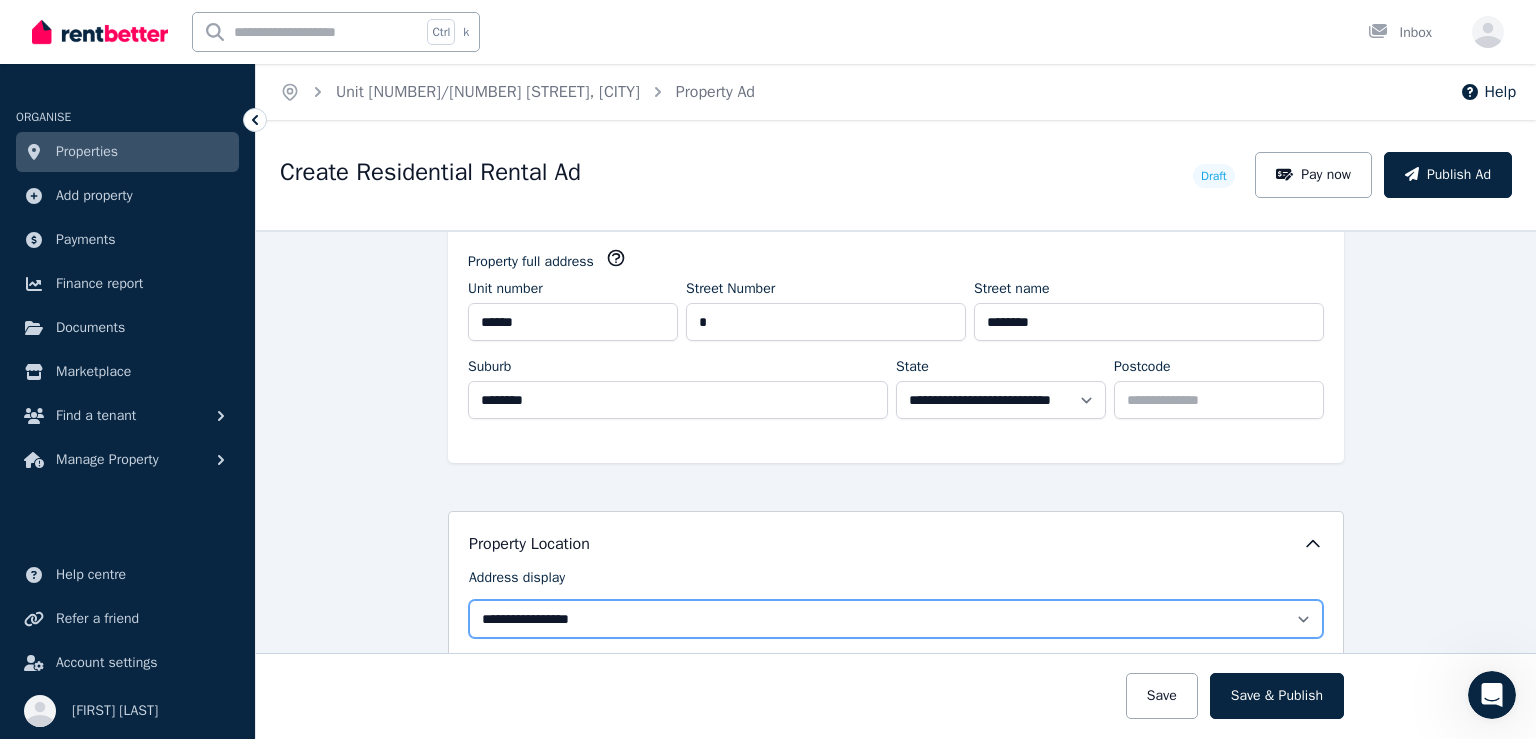 click on "**********" at bounding box center [896, 619] 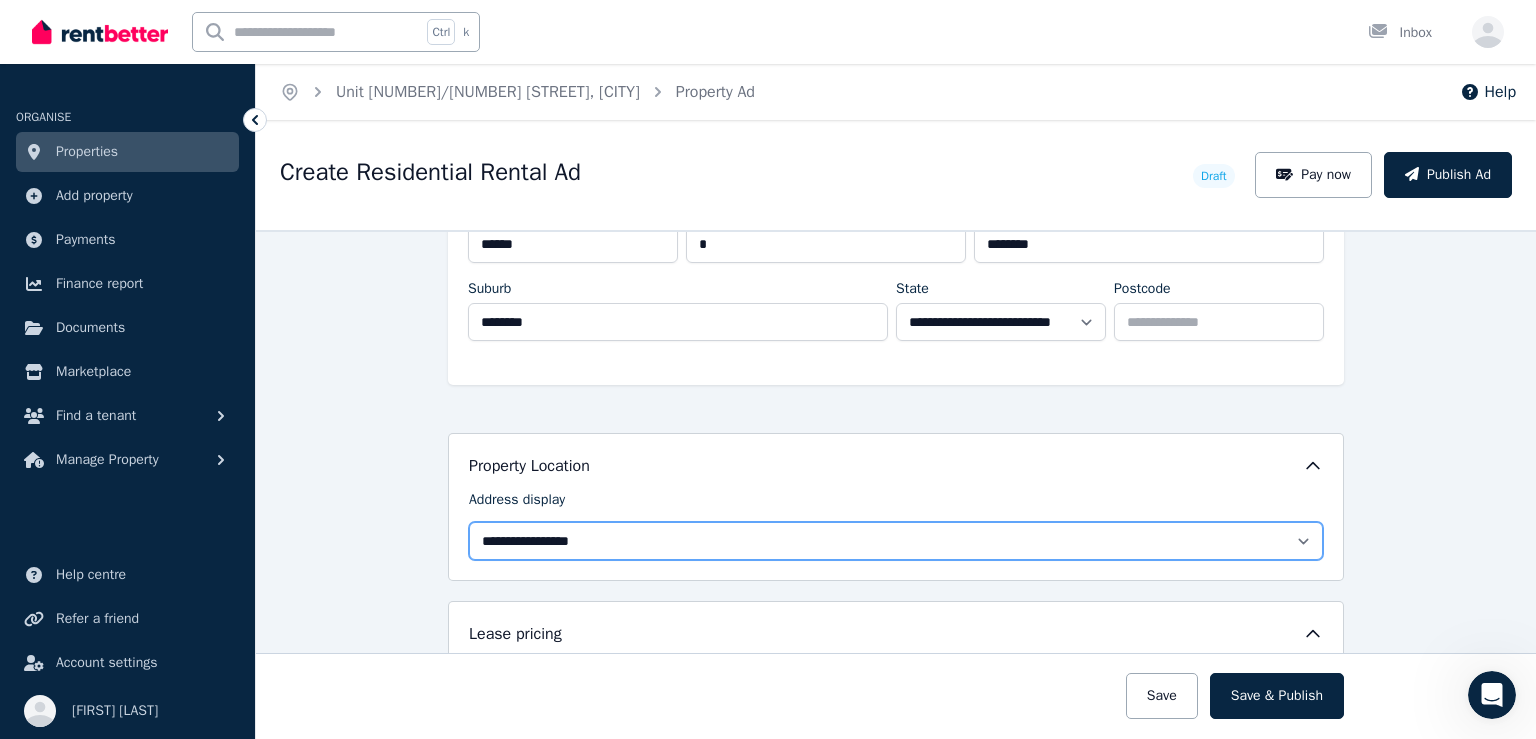 scroll, scrollTop: 300, scrollLeft: 0, axis: vertical 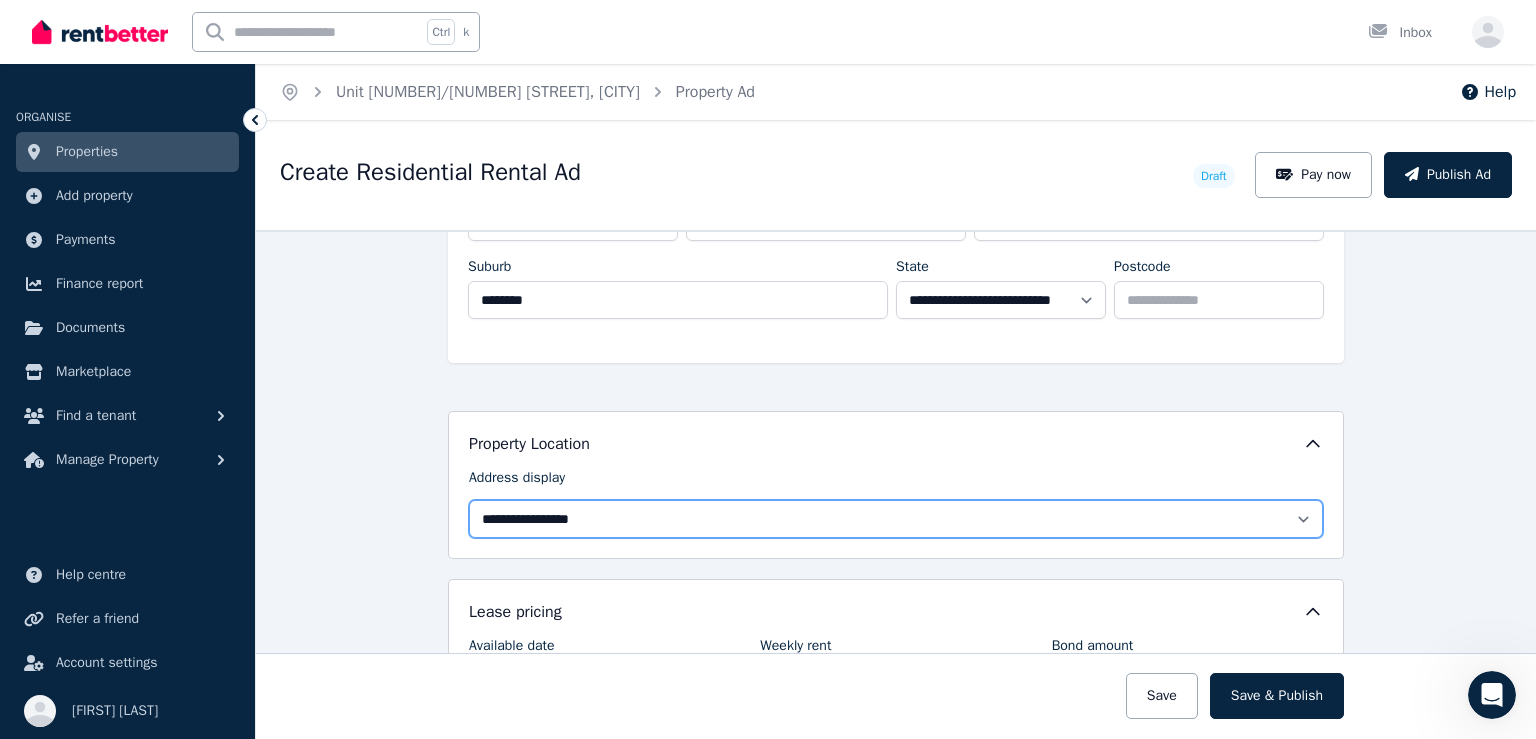 click on "**********" at bounding box center (896, 519) 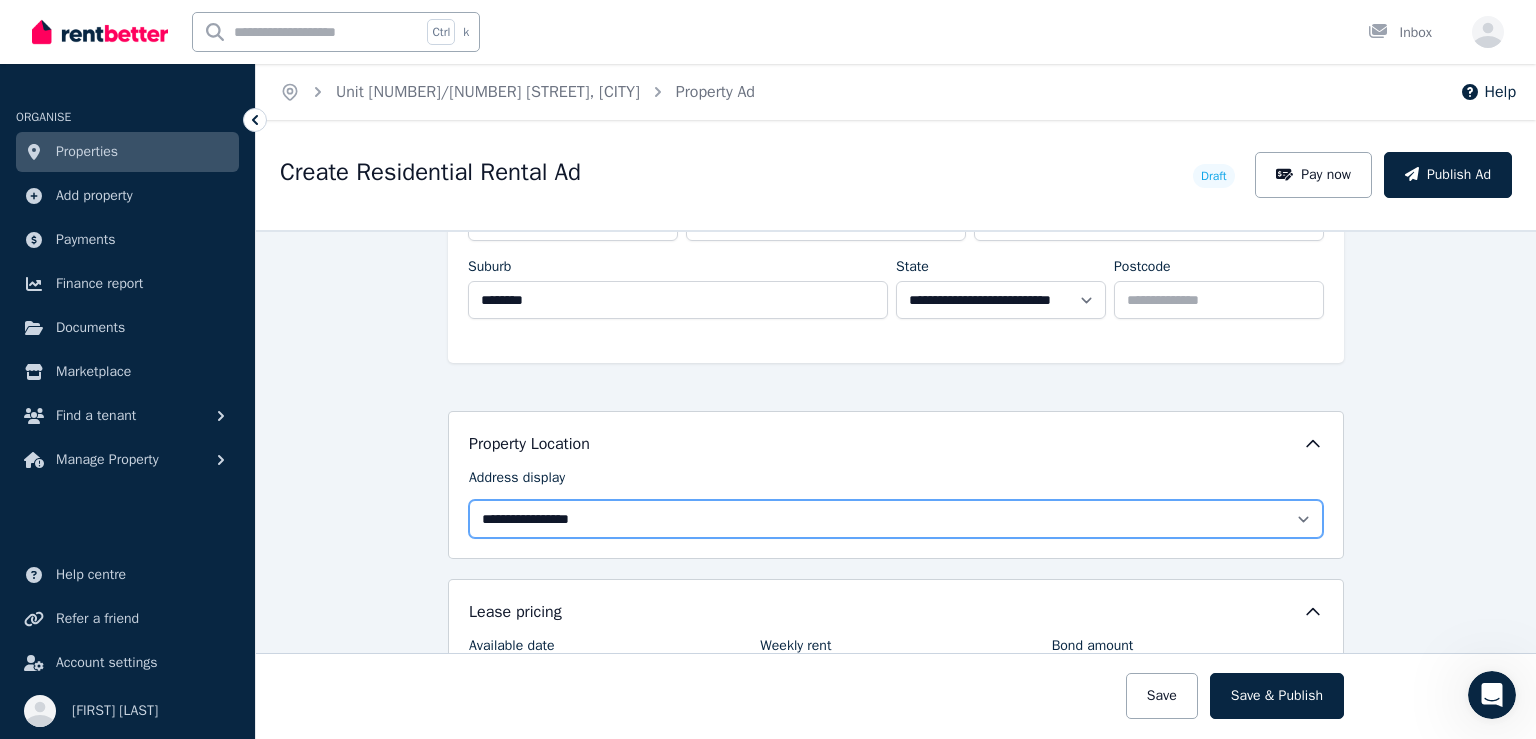 select on "**********" 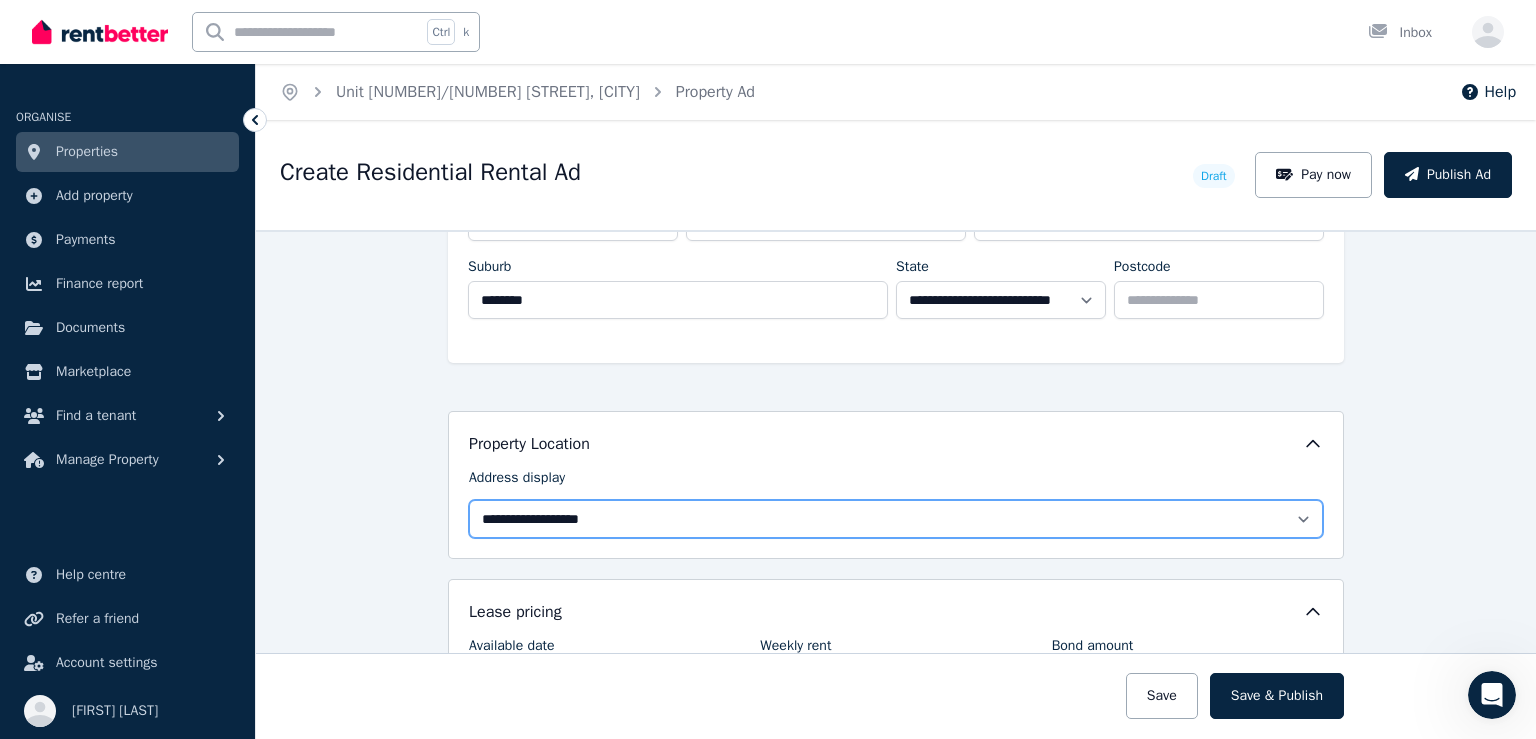 click on "**********" at bounding box center (896, 519) 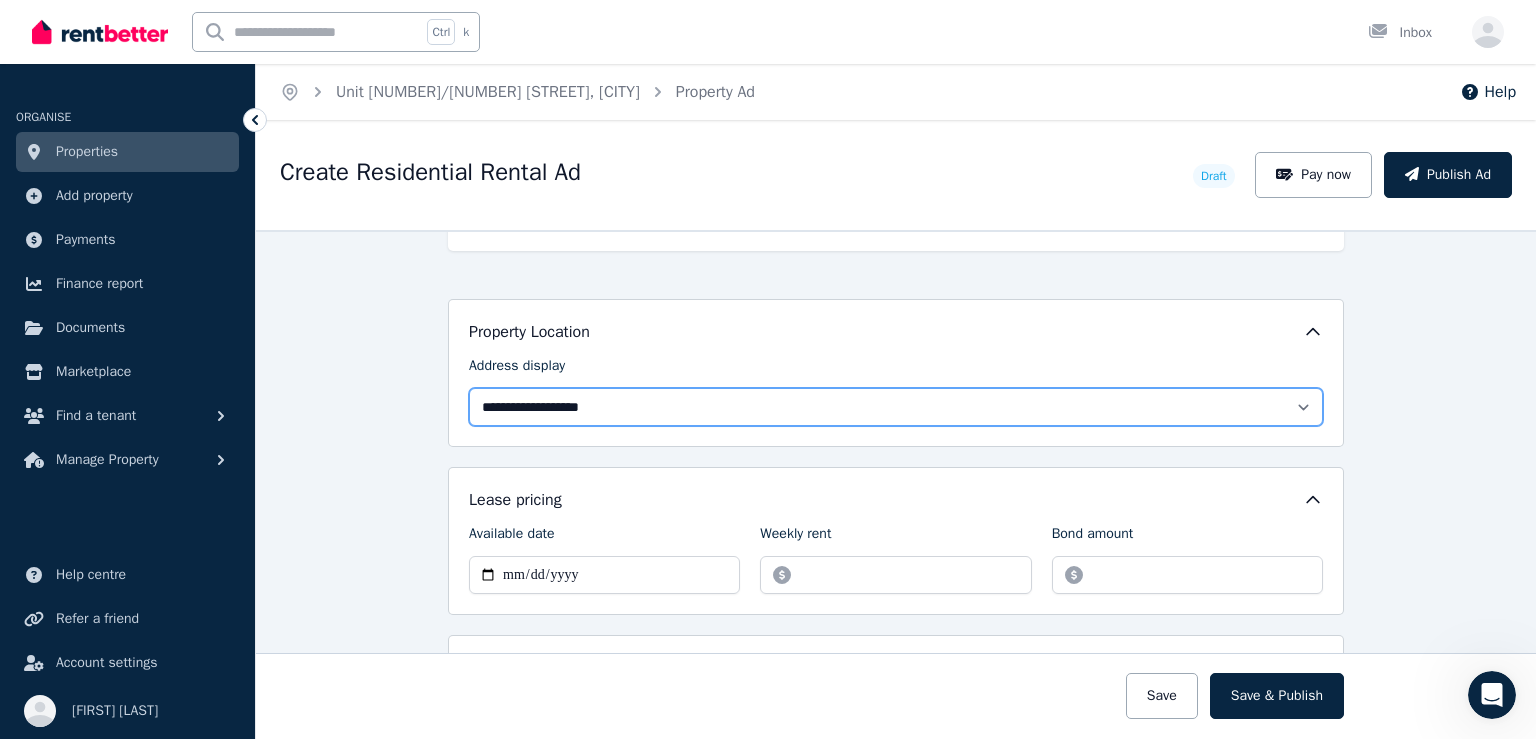 scroll, scrollTop: 400, scrollLeft: 0, axis: vertical 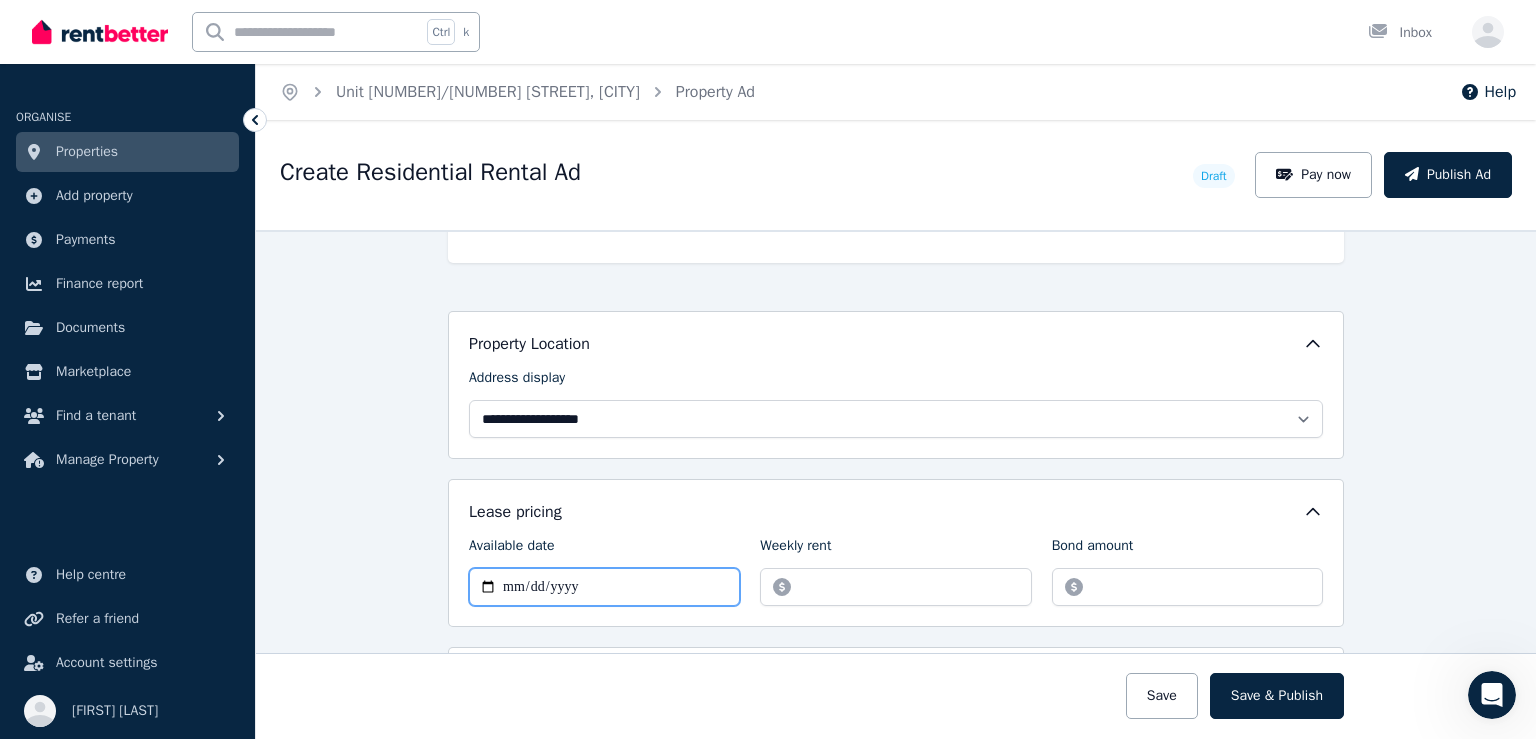 click on "Available date" at bounding box center [604, 587] 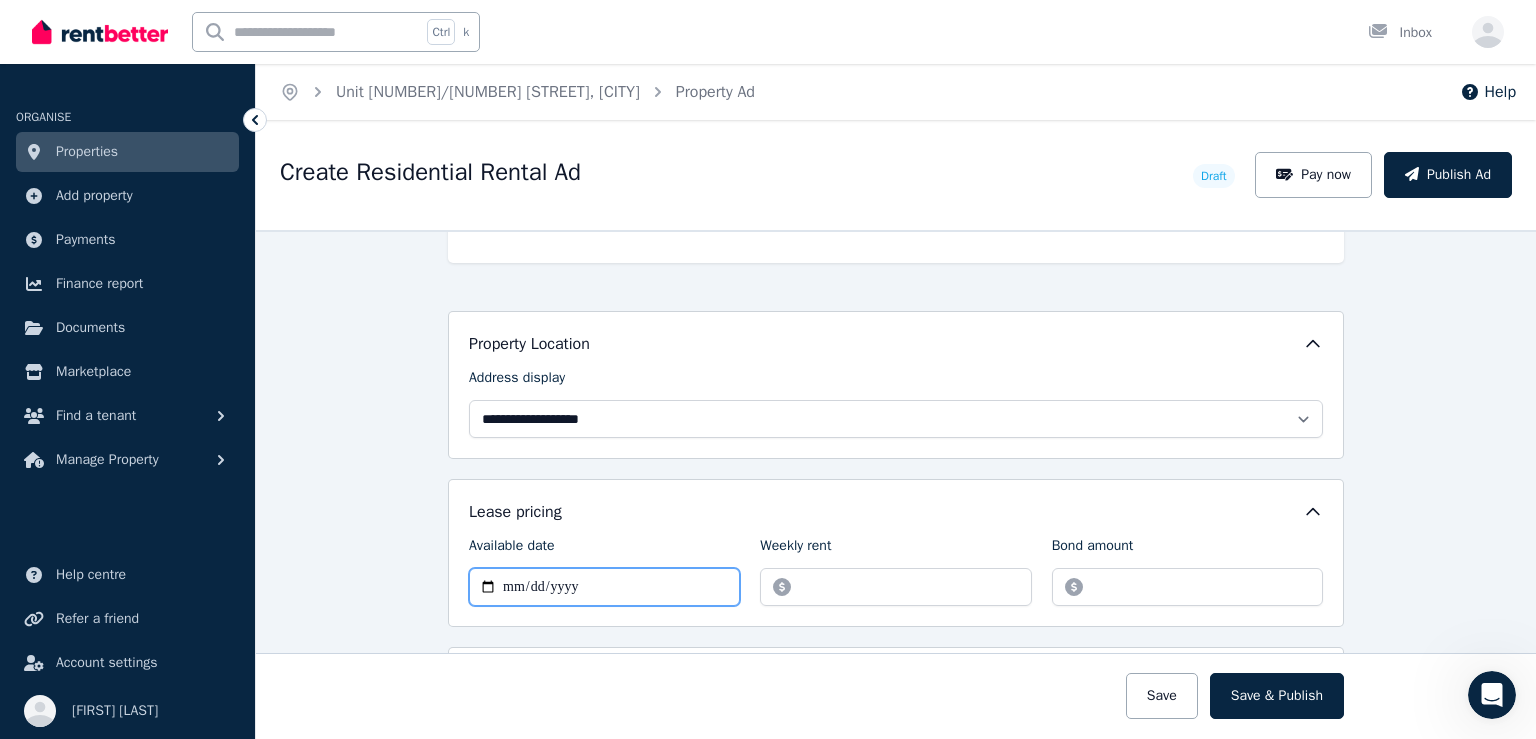 type on "**********" 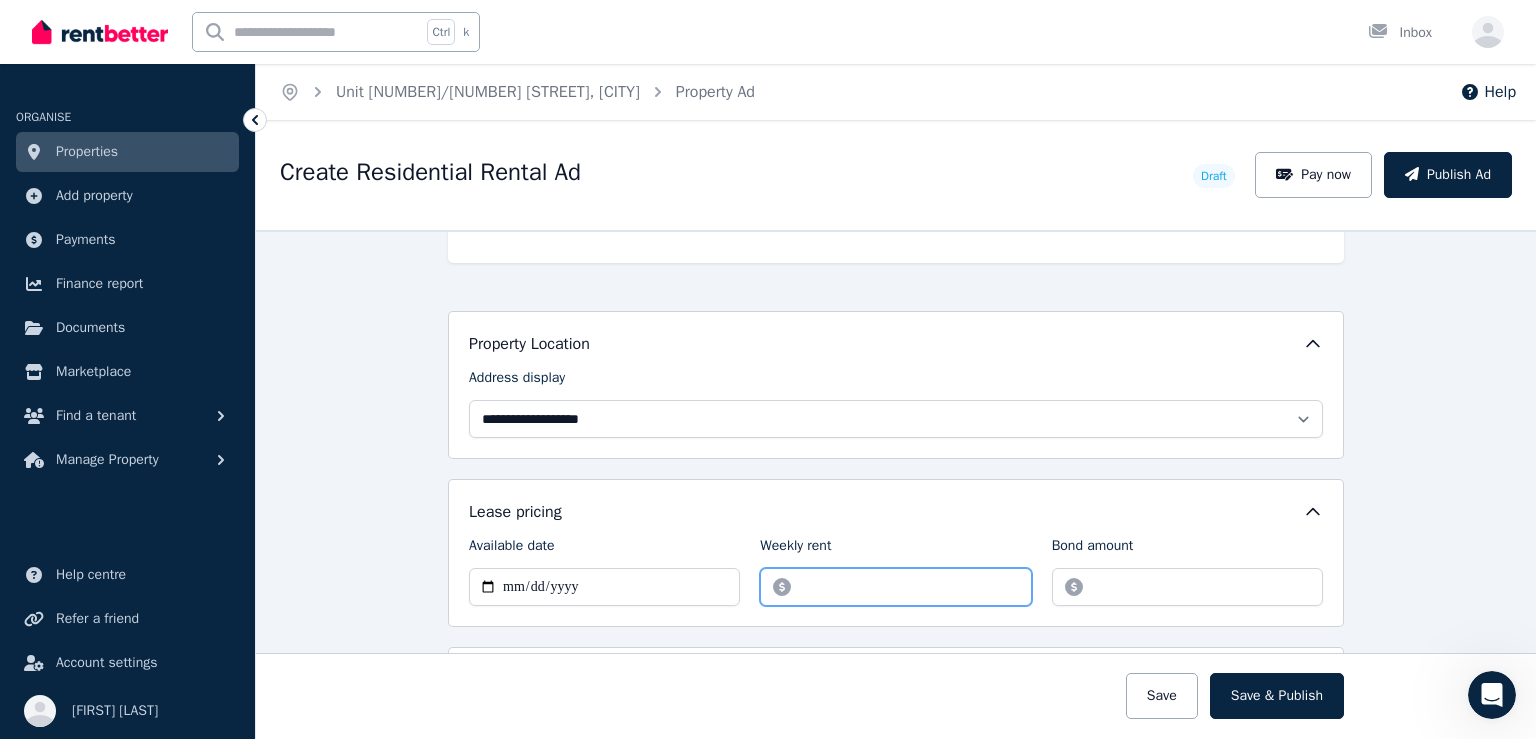 click on "Weekly rent" at bounding box center [895, 587] 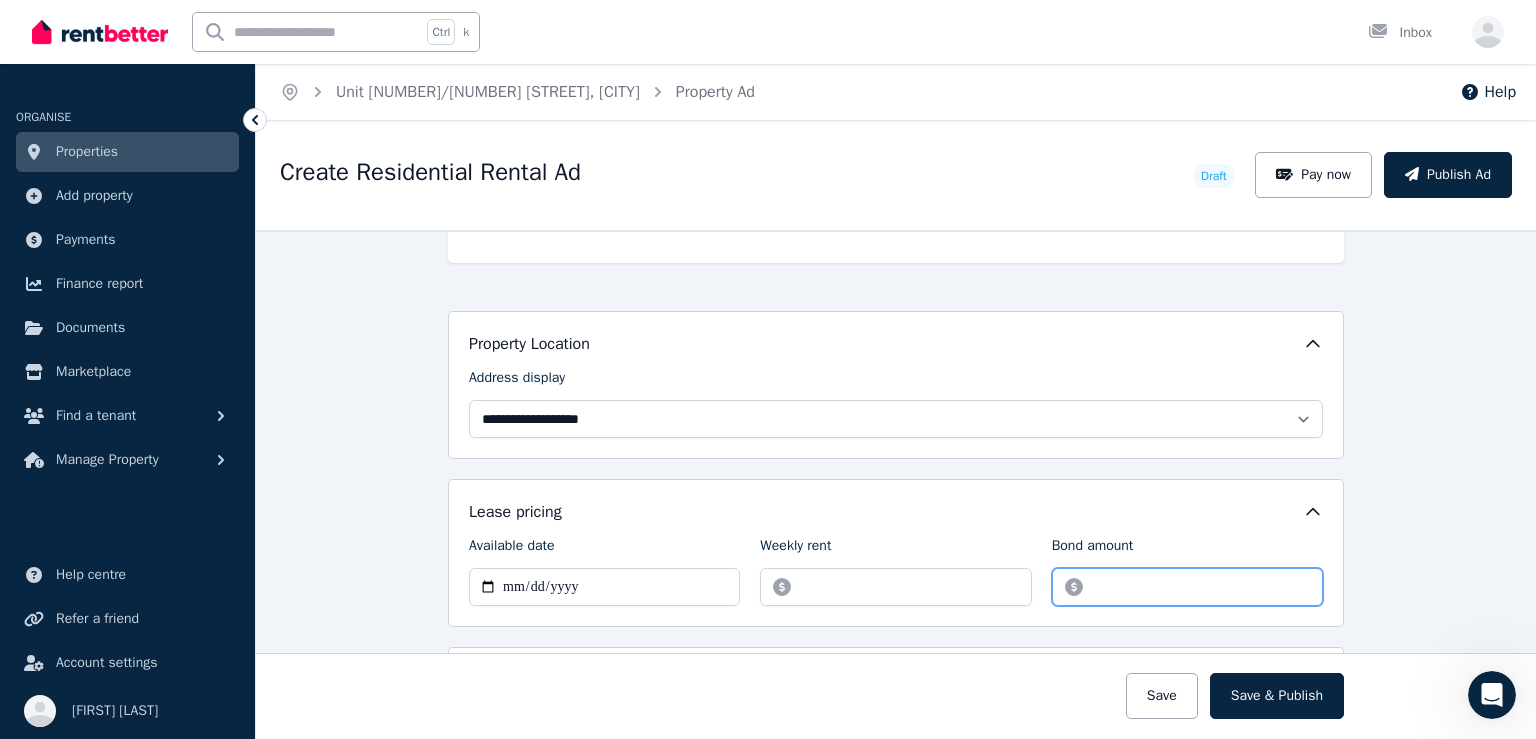 click on "Bond amount" at bounding box center [1187, 587] 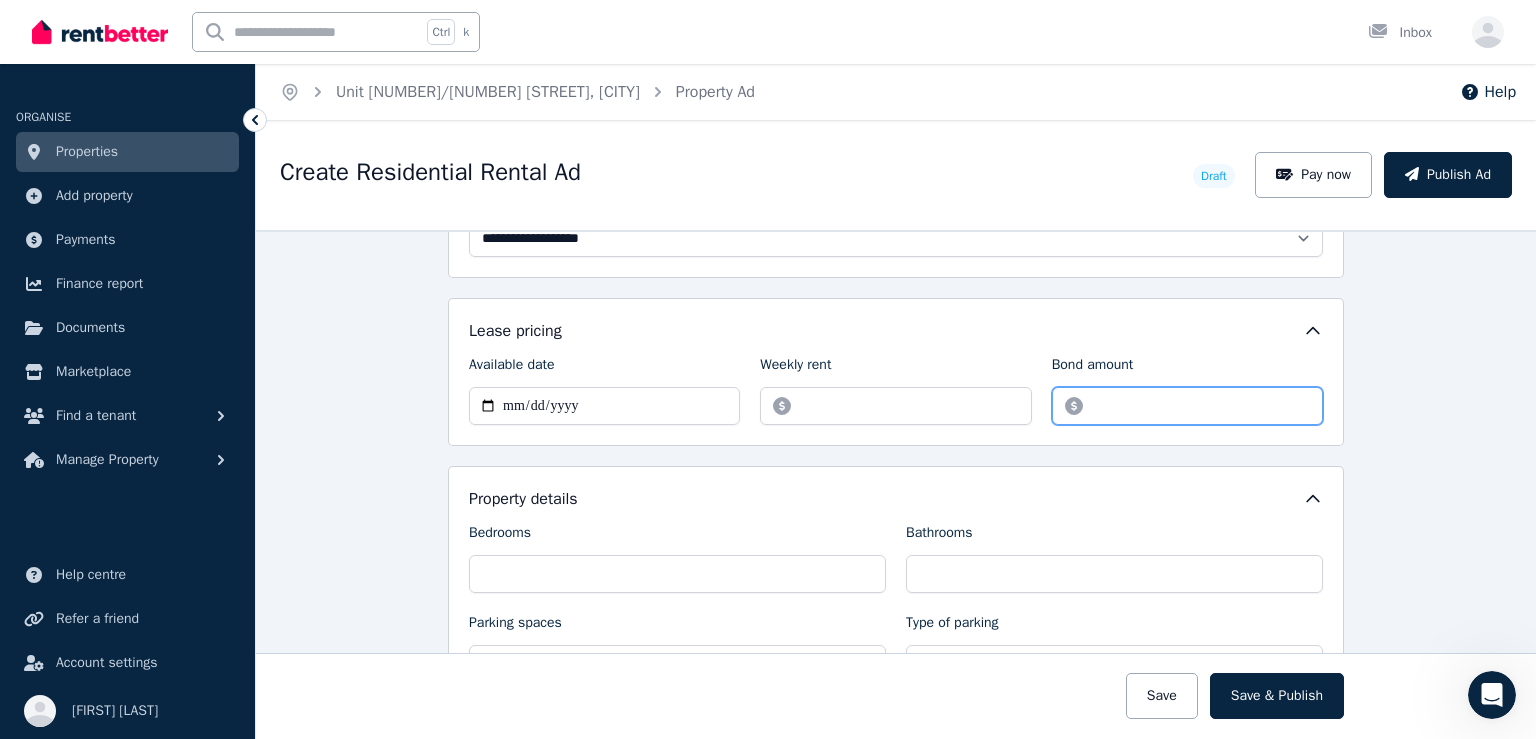 scroll, scrollTop: 600, scrollLeft: 0, axis: vertical 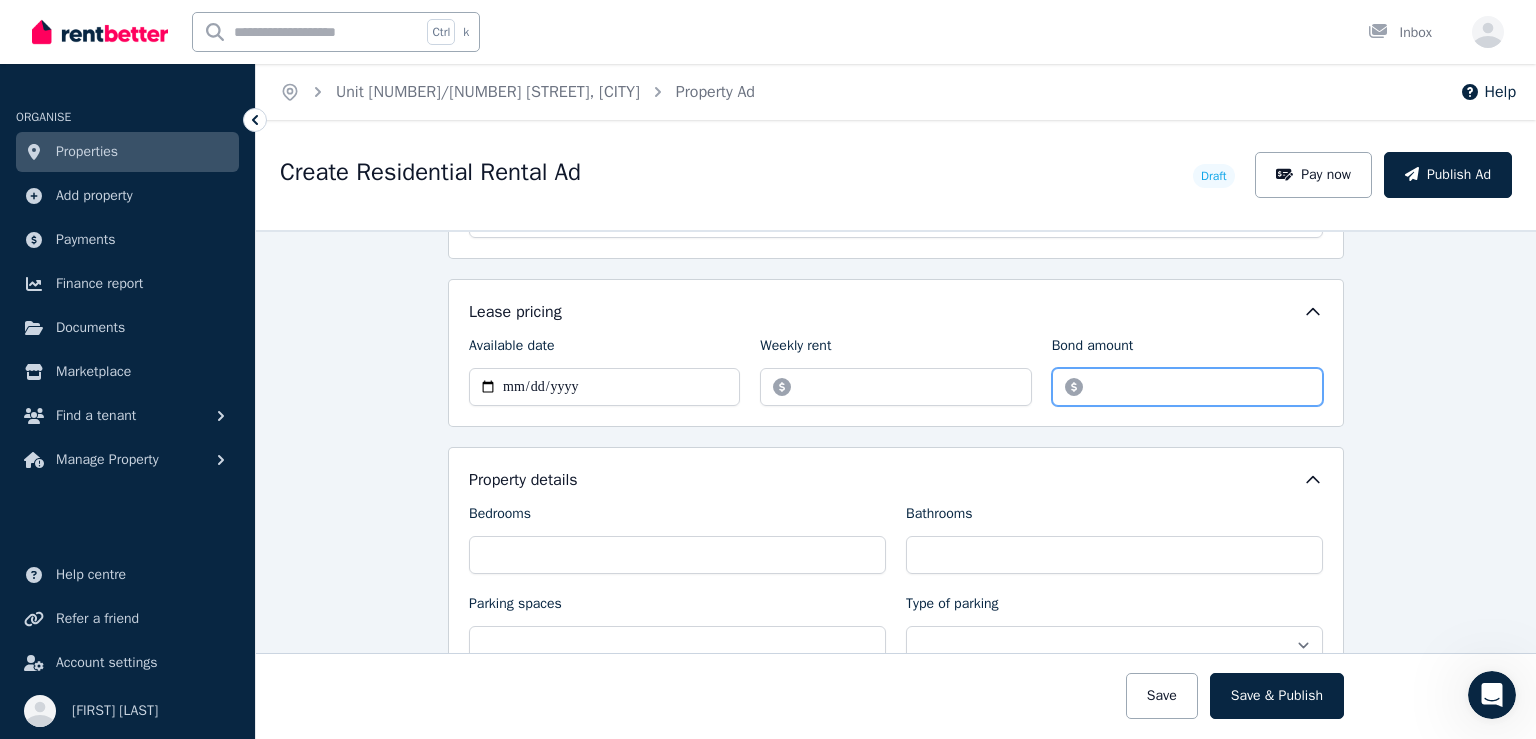 type on "*******" 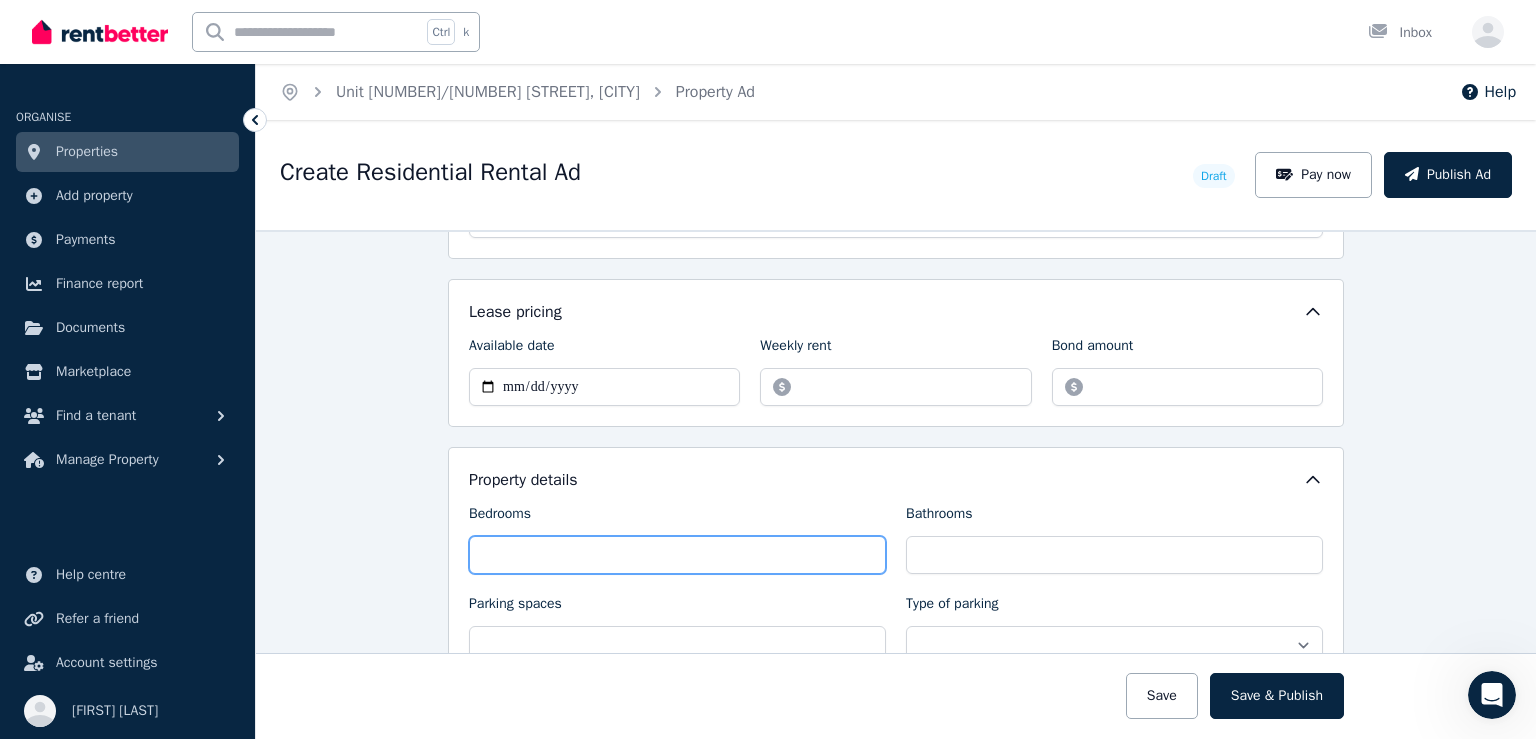 click on "Bedrooms" at bounding box center (677, 555) 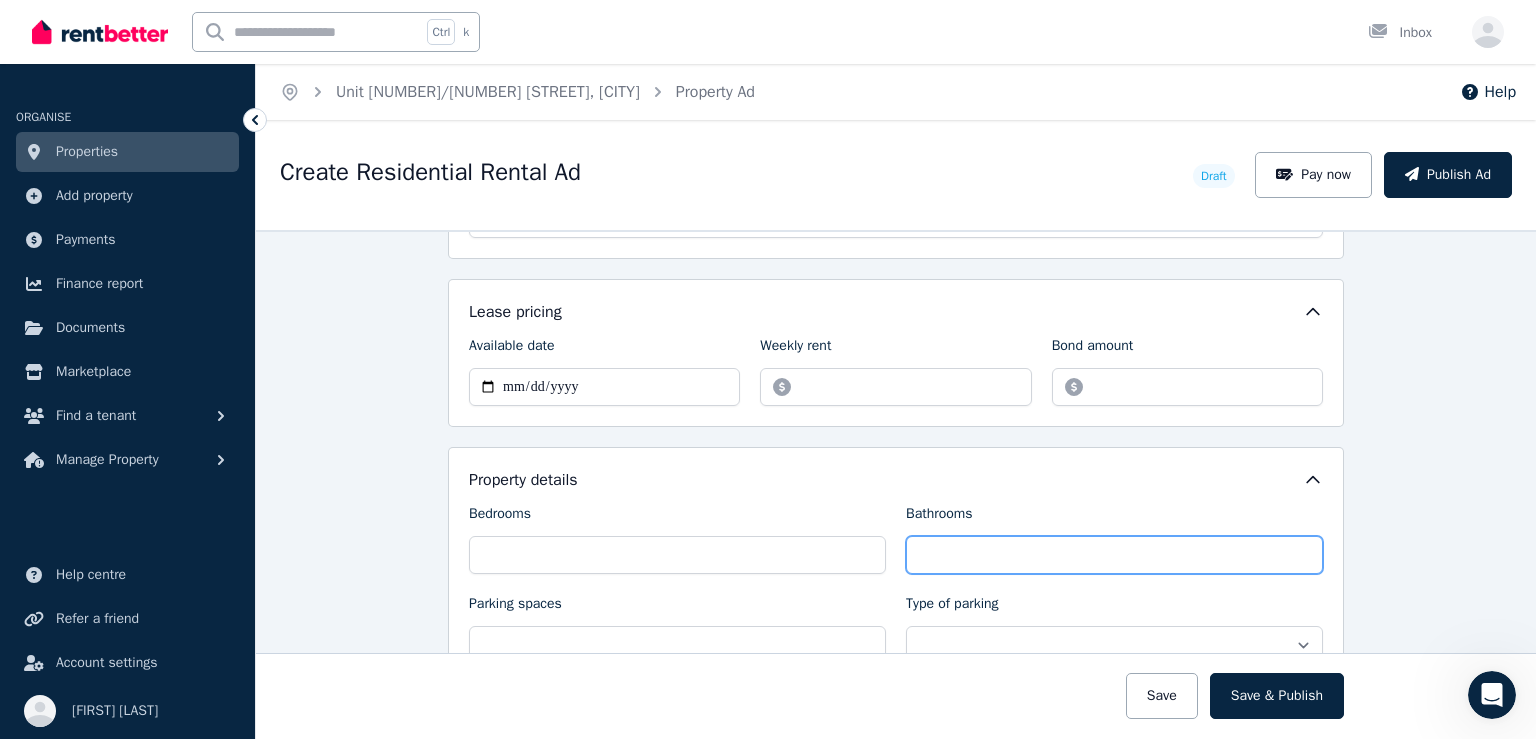 click on "Bathrooms" at bounding box center (1114, 555) 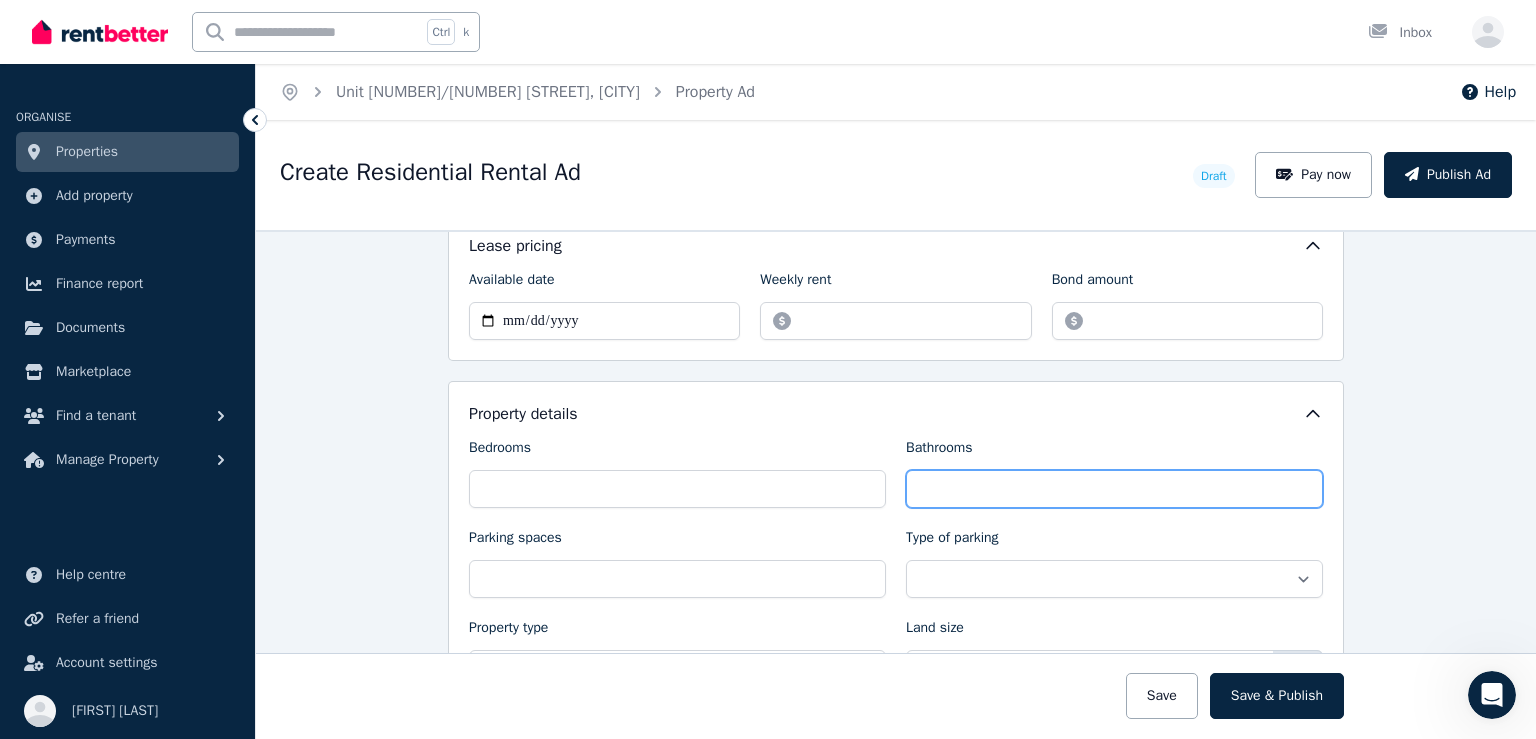scroll, scrollTop: 700, scrollLeft: 0, axis: vertical 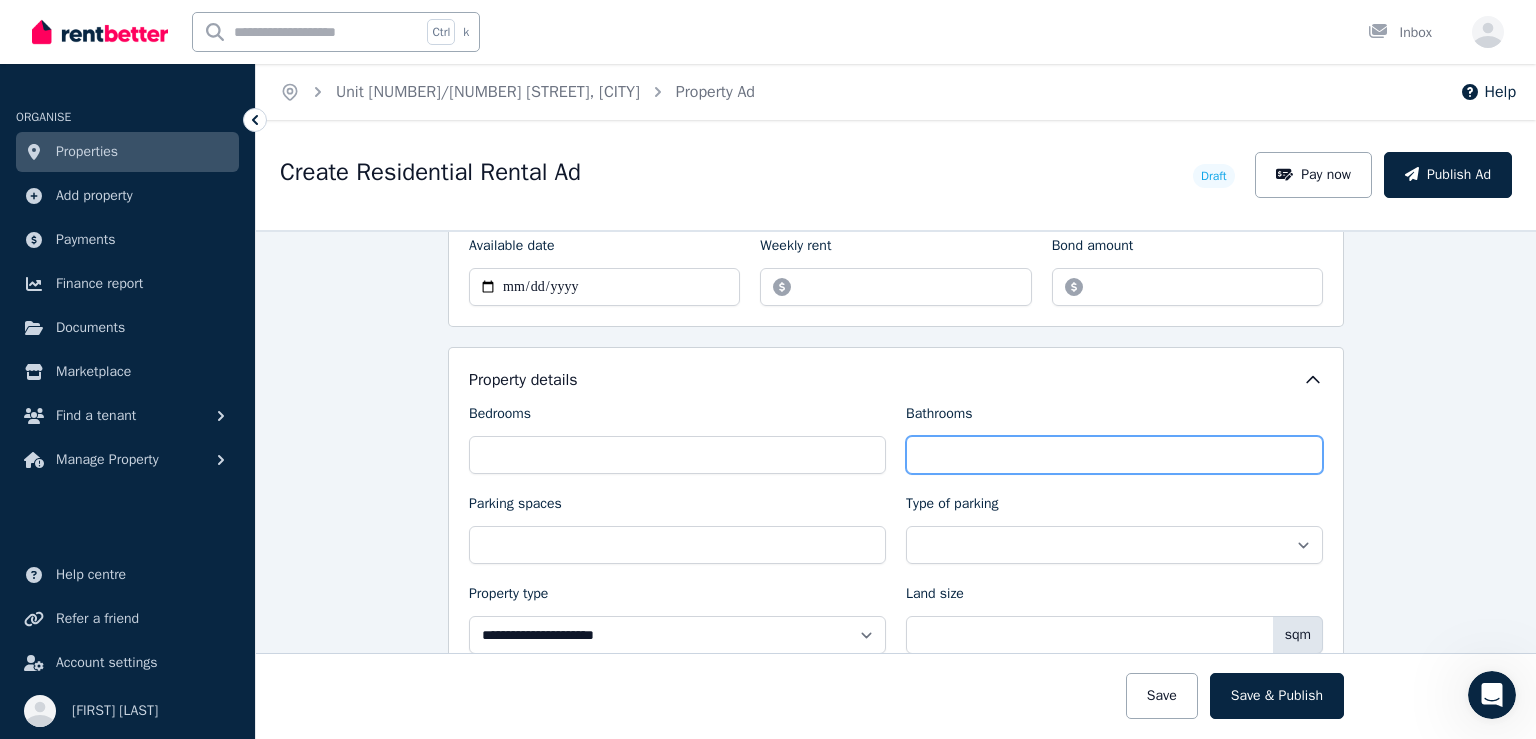 type on "*" 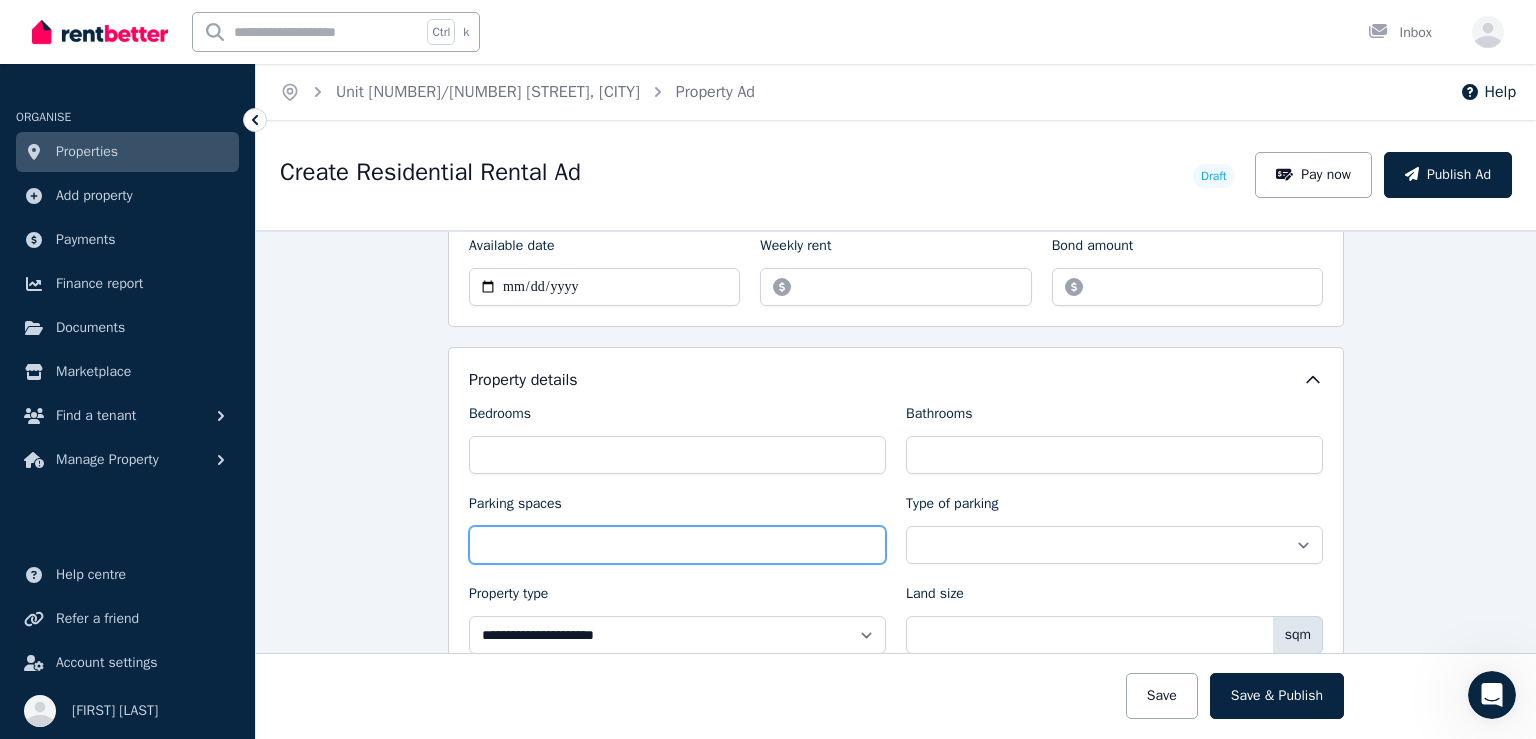 click on "Parking spaces" at bounding box center [677, 545] 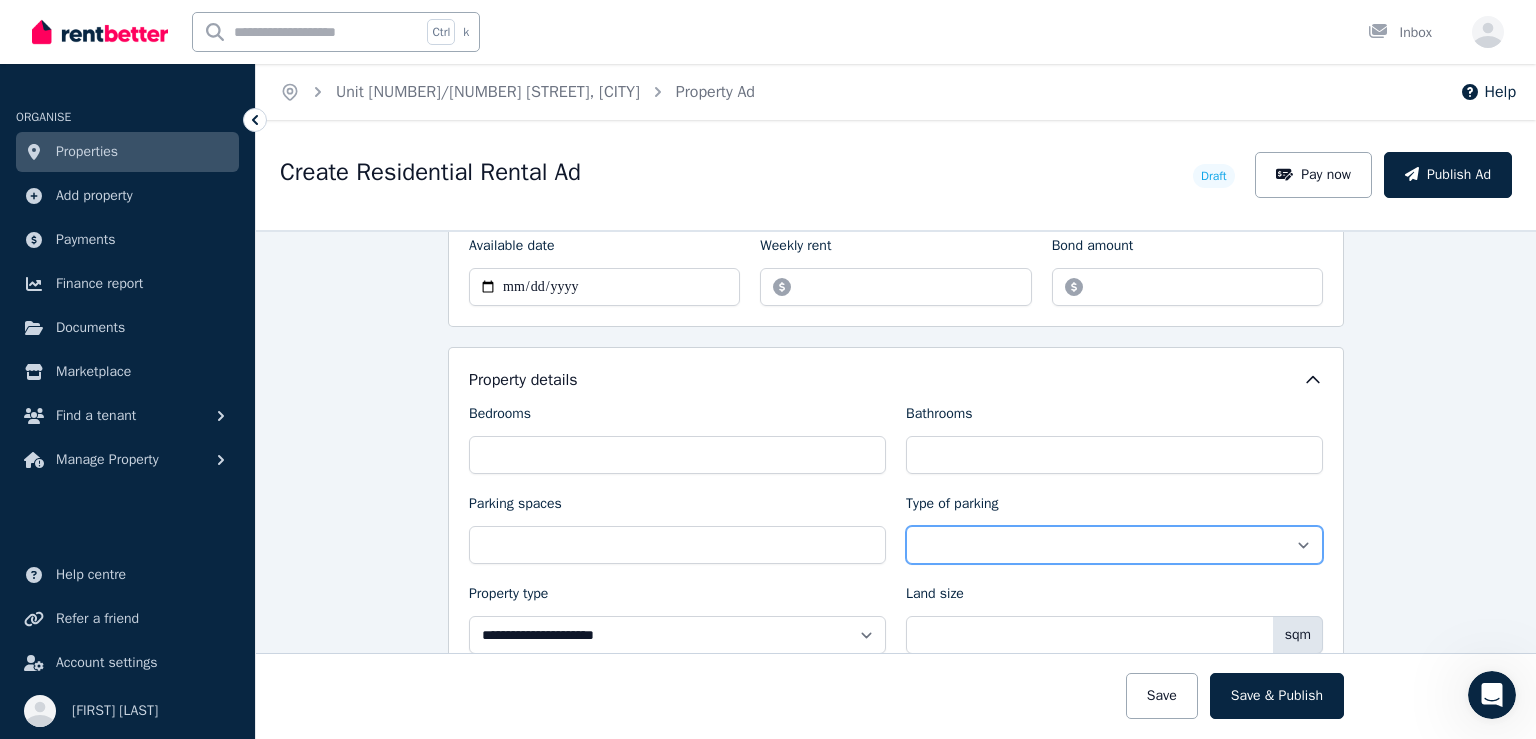 click on "**********" at bounding box center [1114, 545] 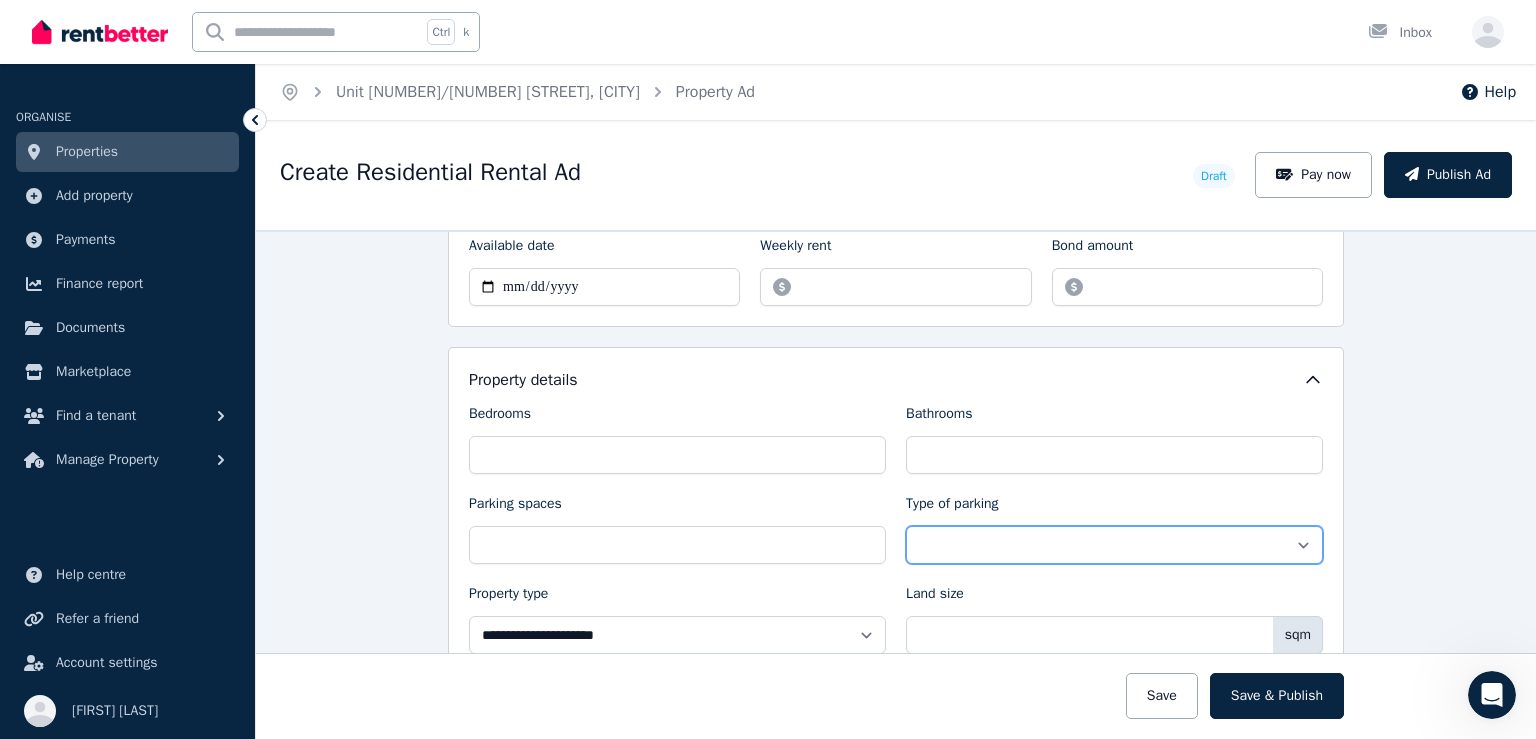 select on "**********" 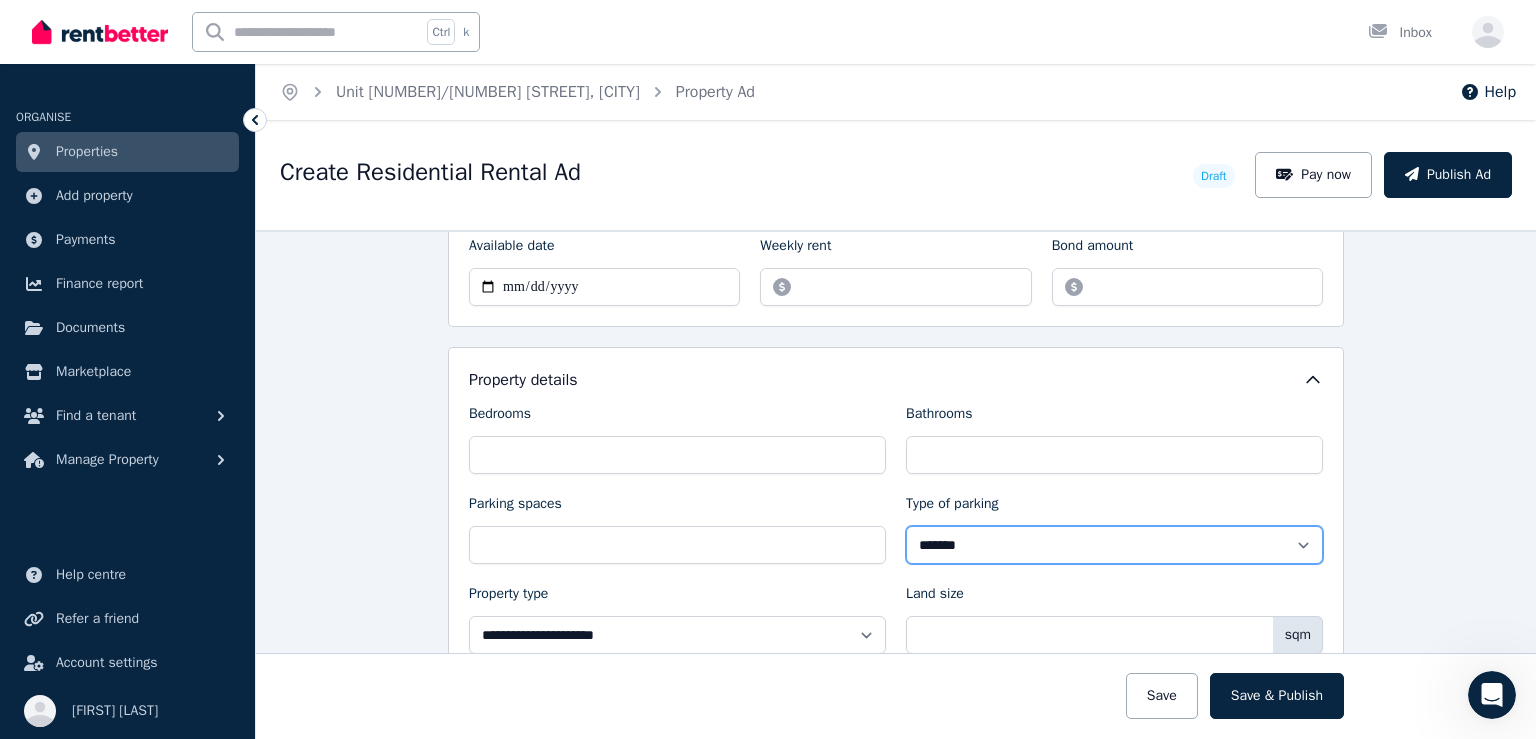 click on "**********" at bounding box center [1114, 545] 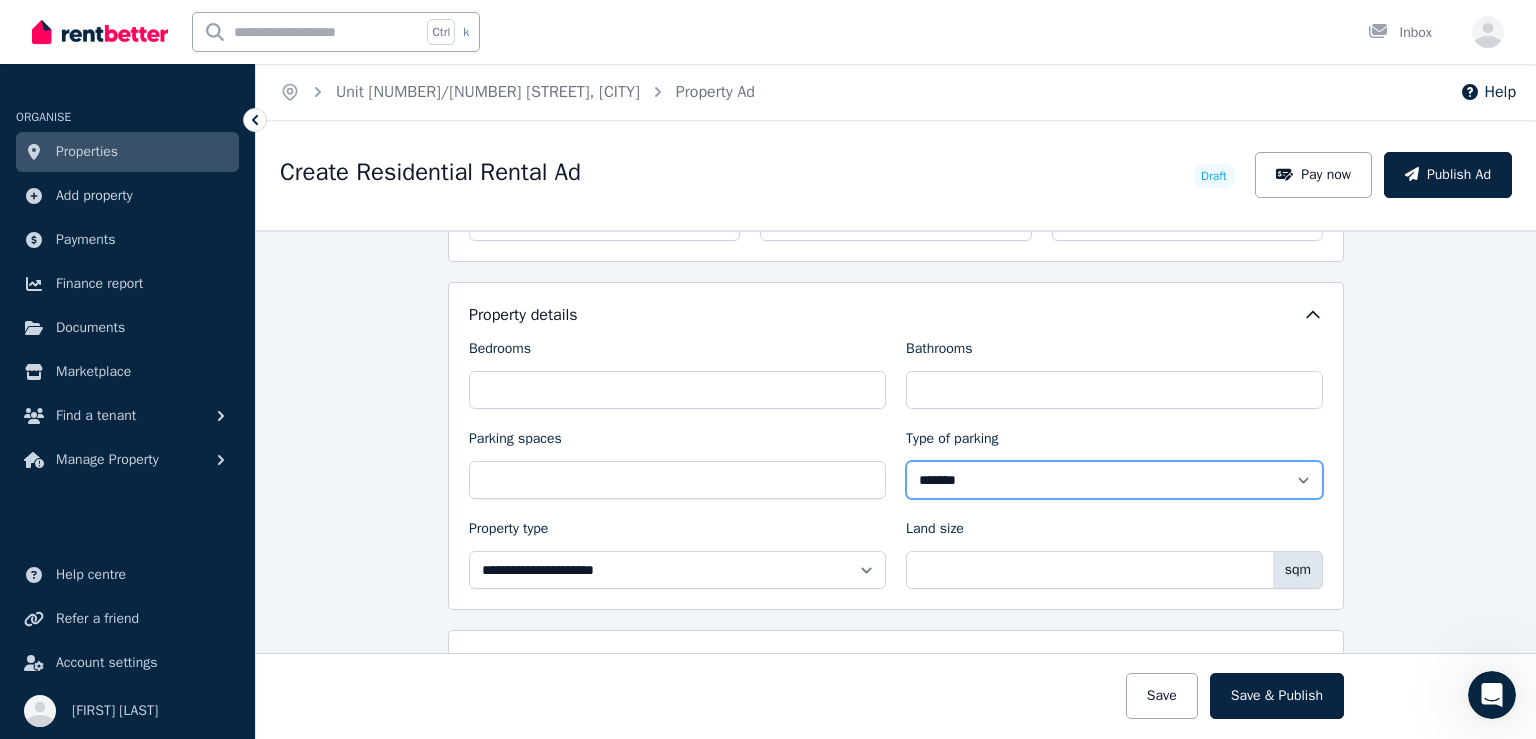 scroll, scrollTop: 800, scrollLeft: 0, axis: vertical 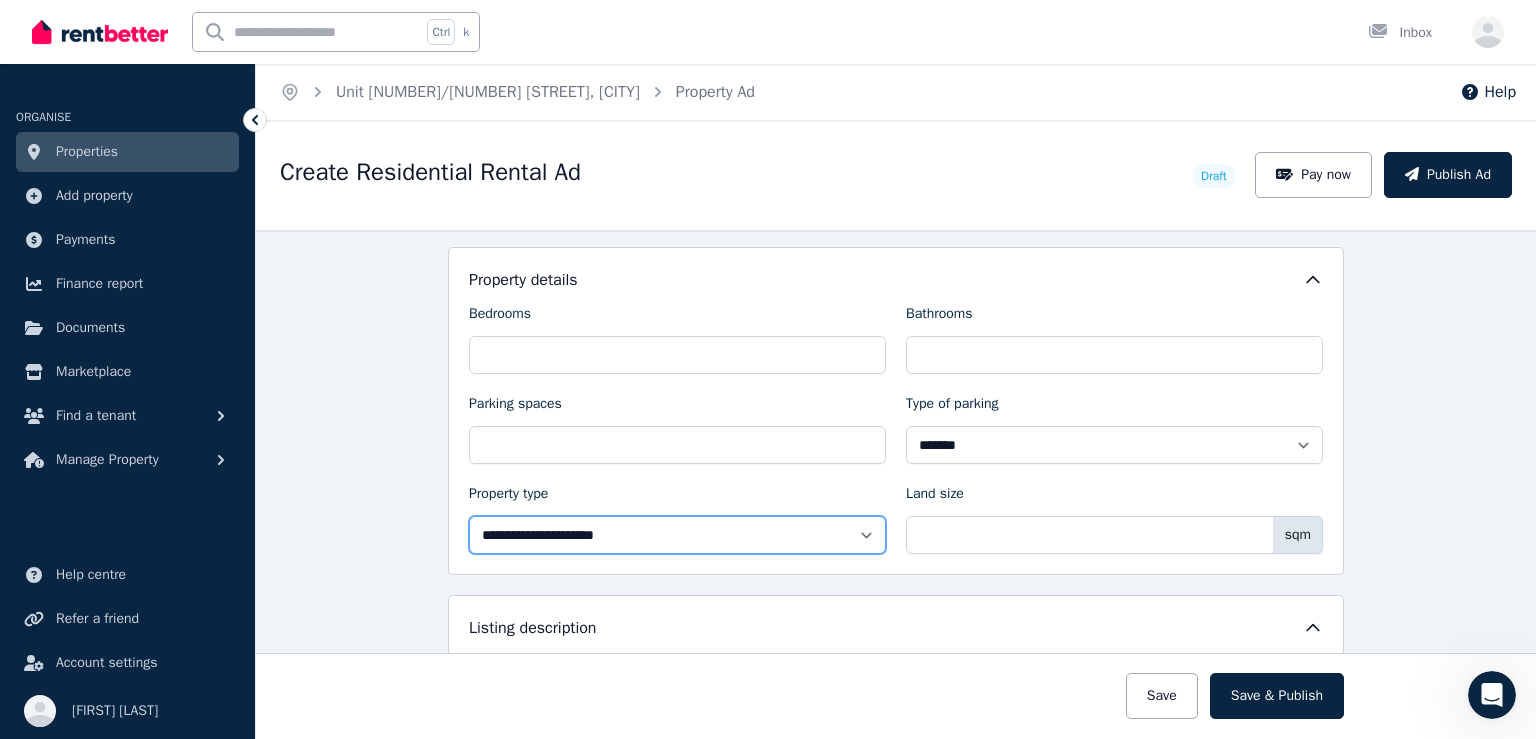 click on "**********" at bounding box center [677, 535] 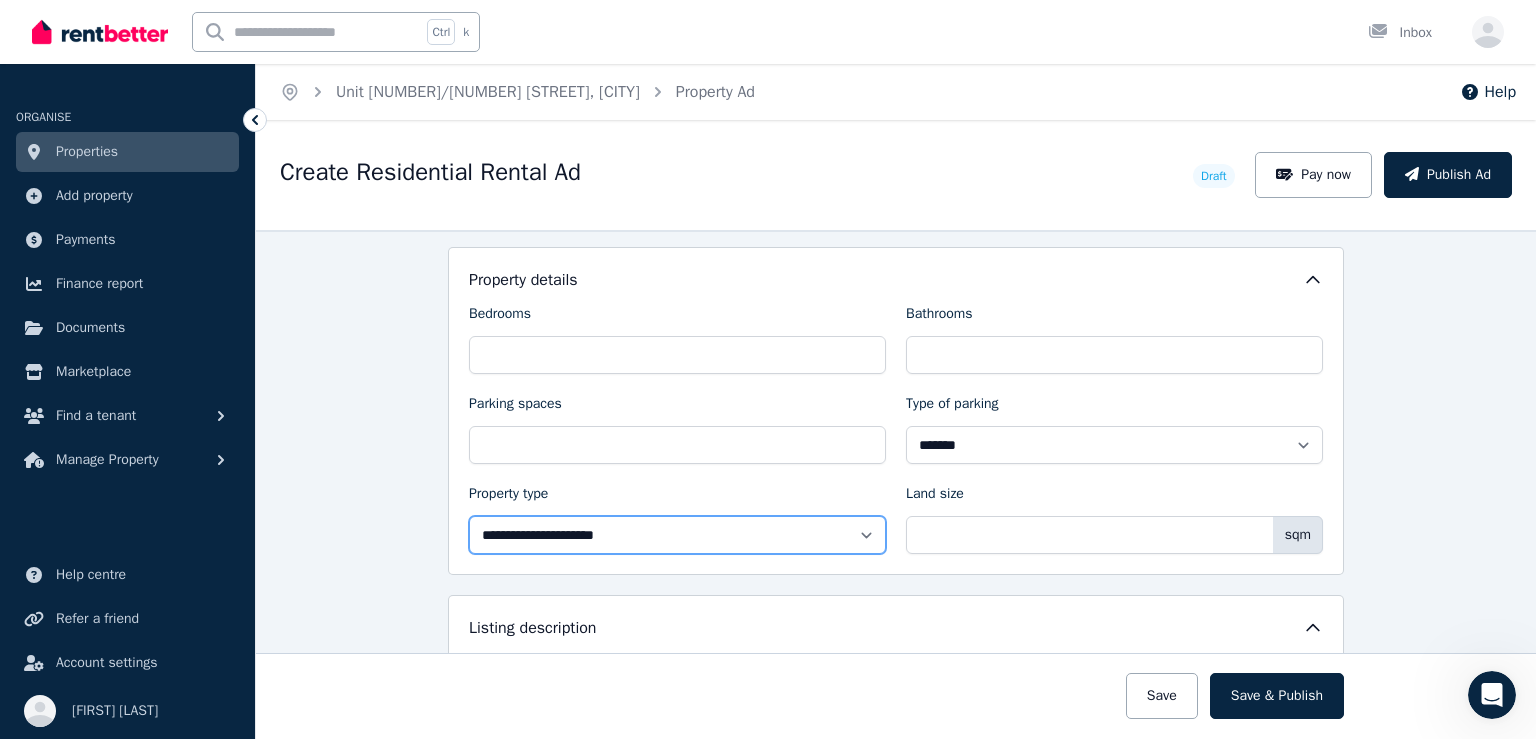 select on "**********" 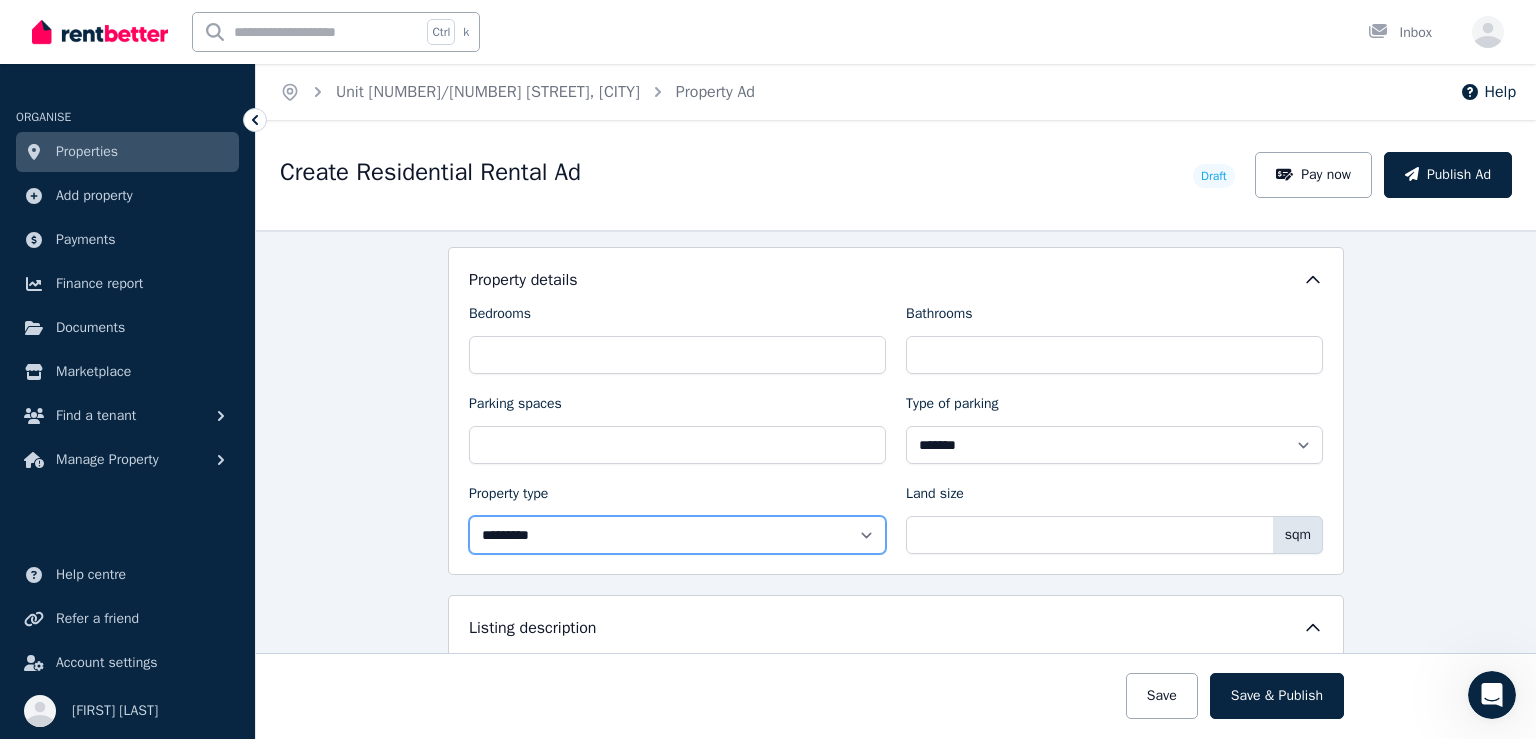 click on "**********" at bounding box center (677, 535) 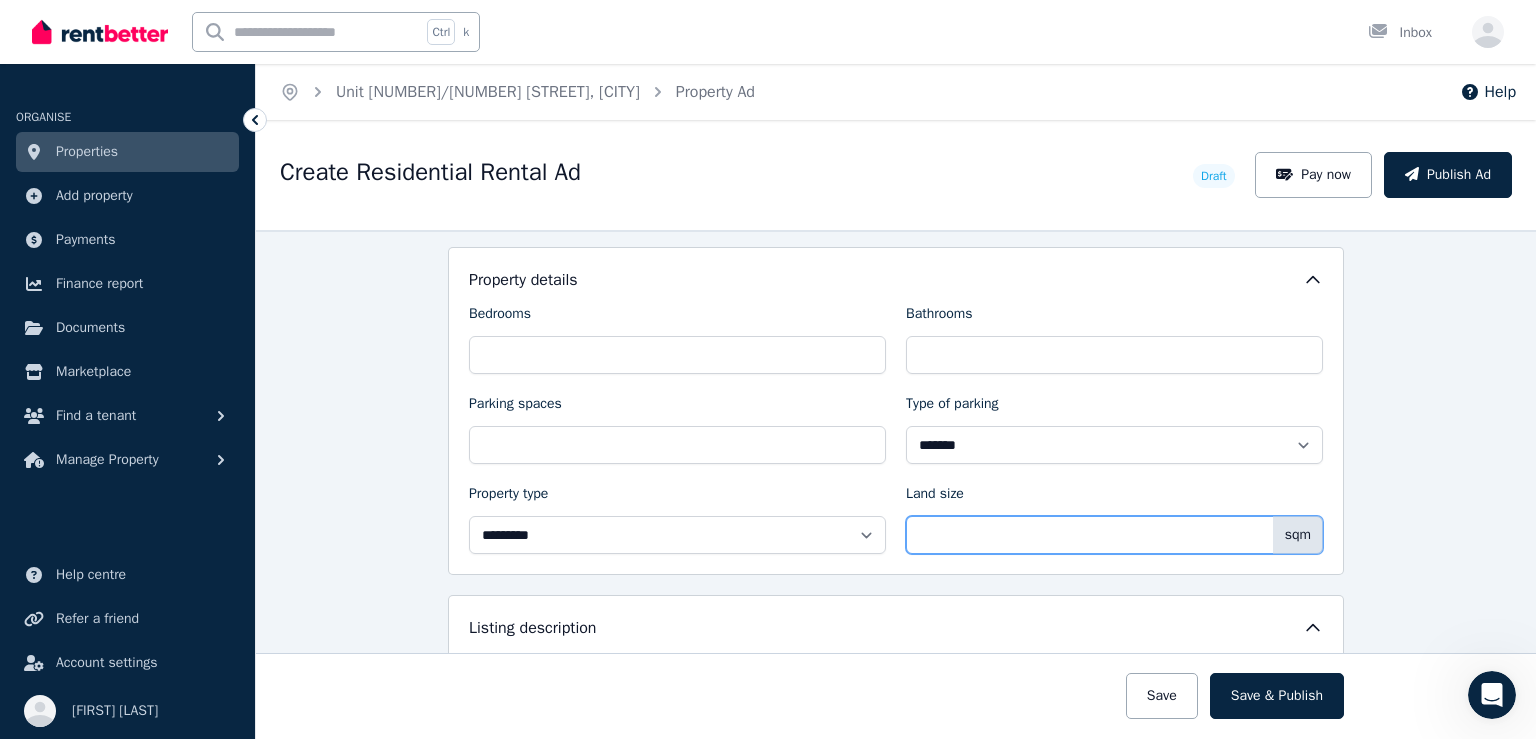 click on "Land size" at bounding box center (1114, 535) 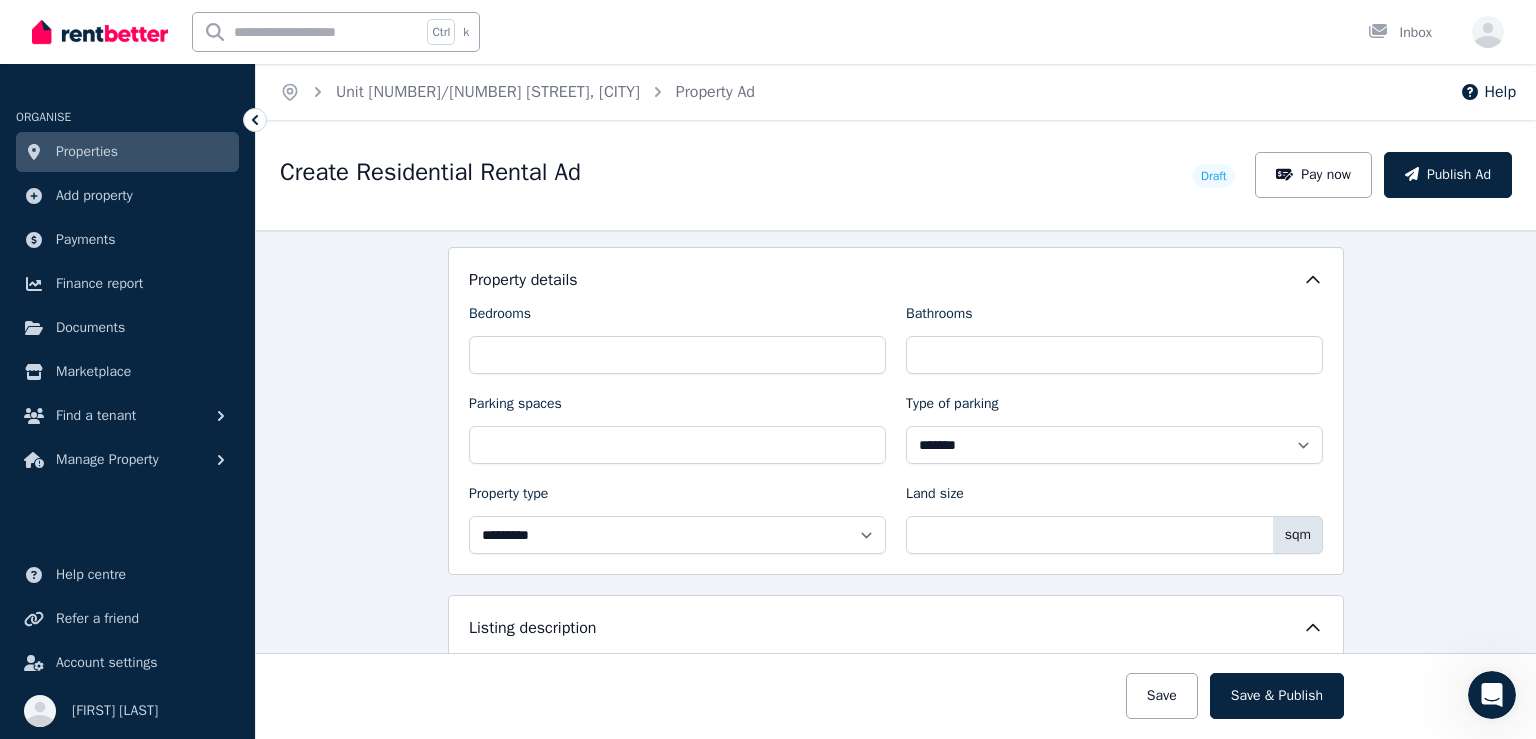 click on "**********" at bounding box center (896, 1170) 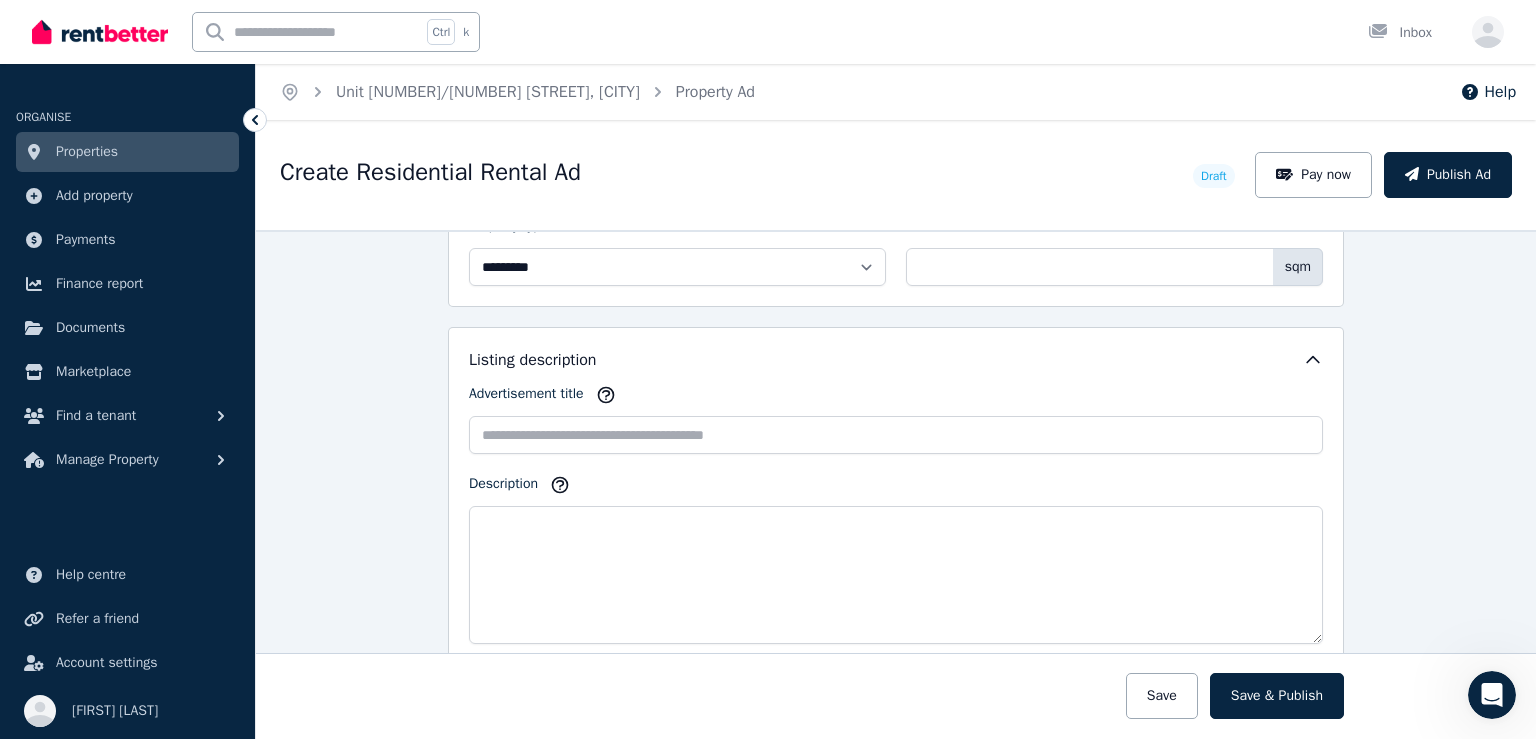 scroll, scrollTop: 1100, scrollLeft: 0, axis: vertical 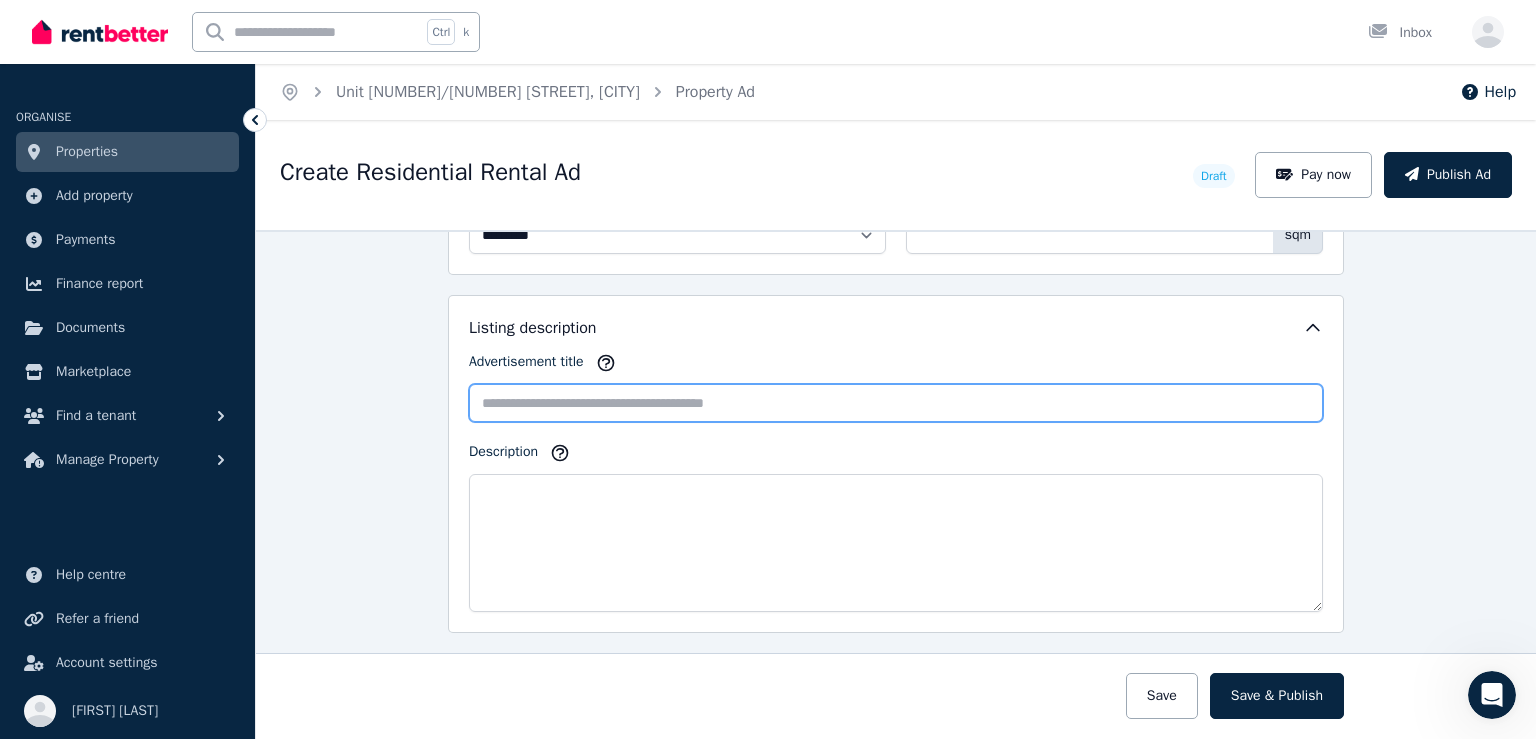 click on "Advertisement title" at bounding box center [896, 403] 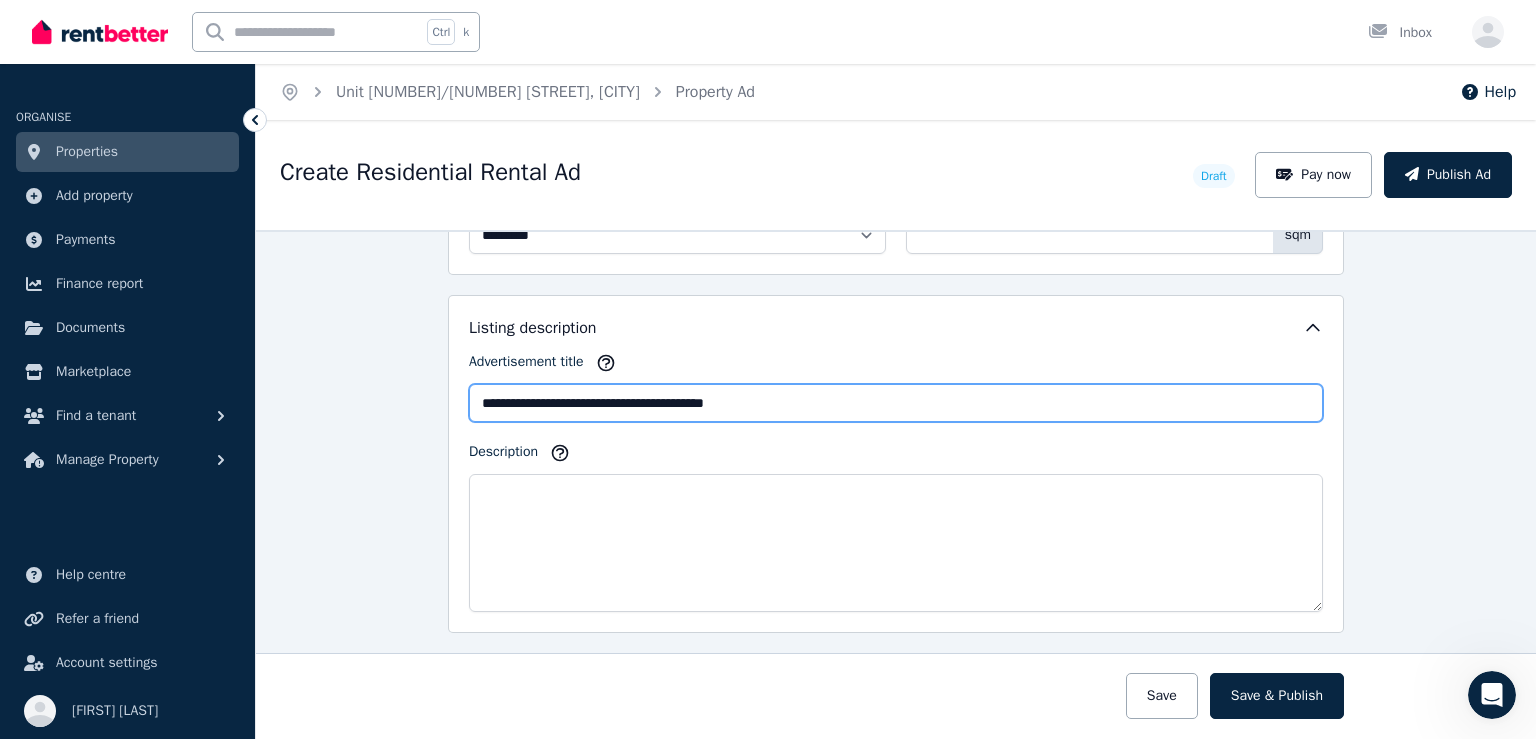 type on "**********" 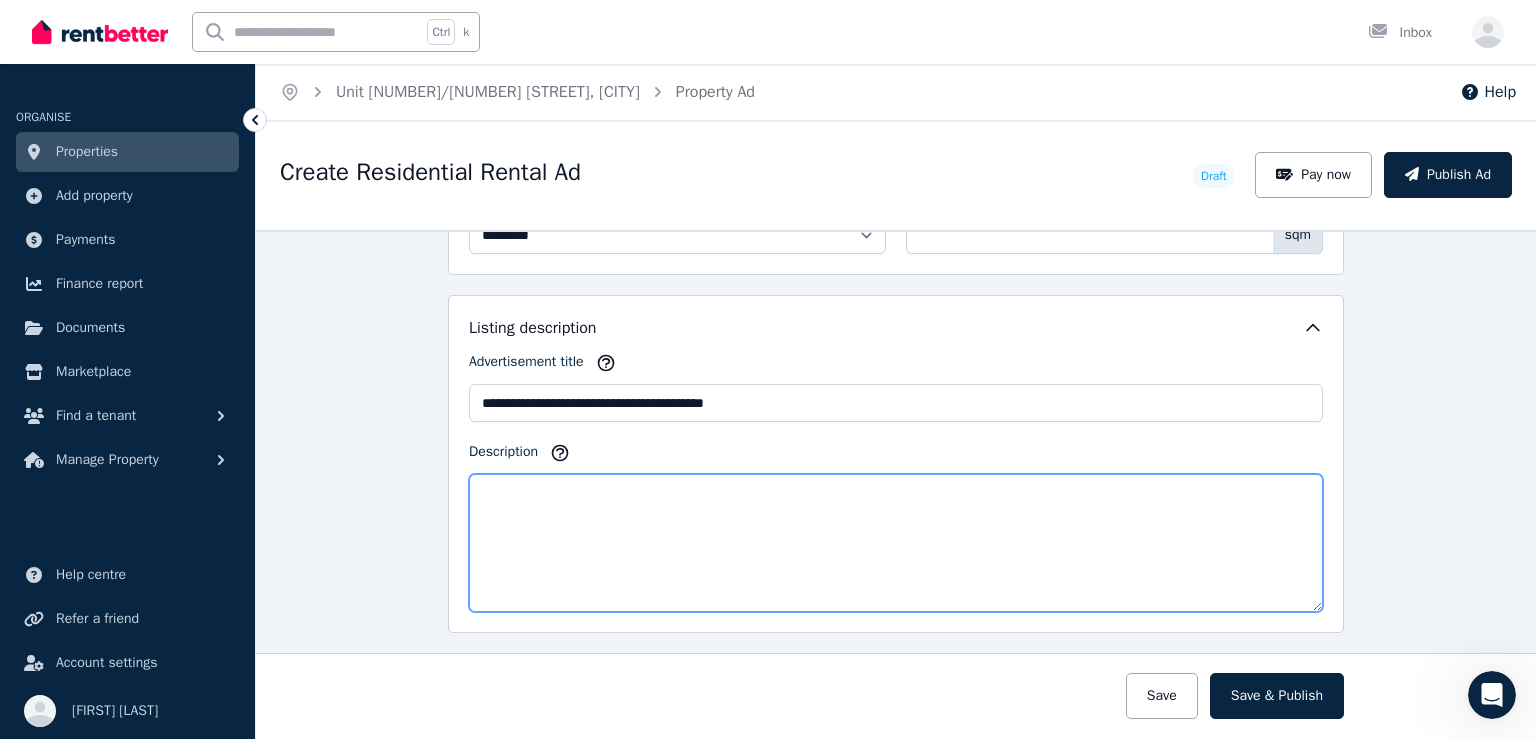 click on "Description" at bounding box center (896, 543) 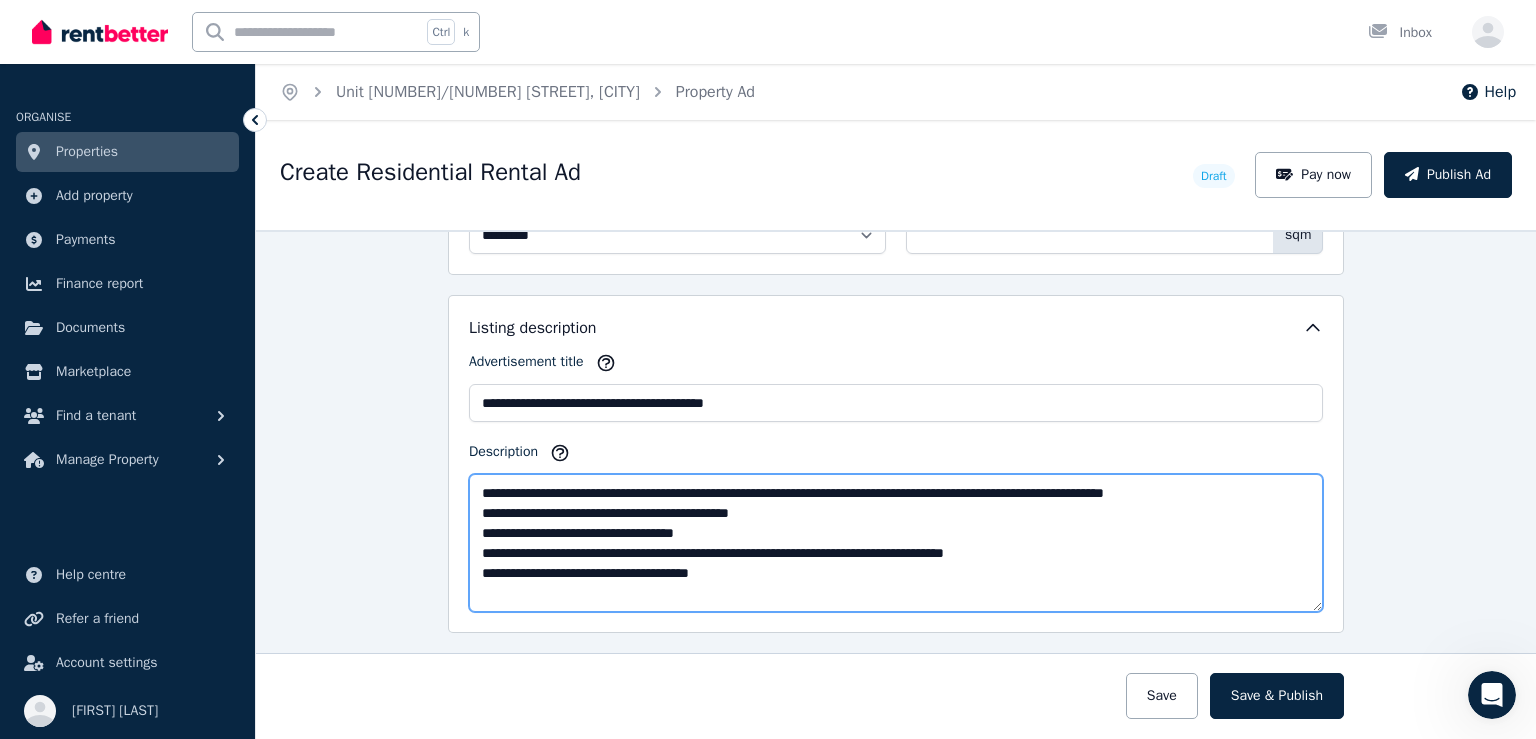 click on "**********" at bounding box center [896, 543] 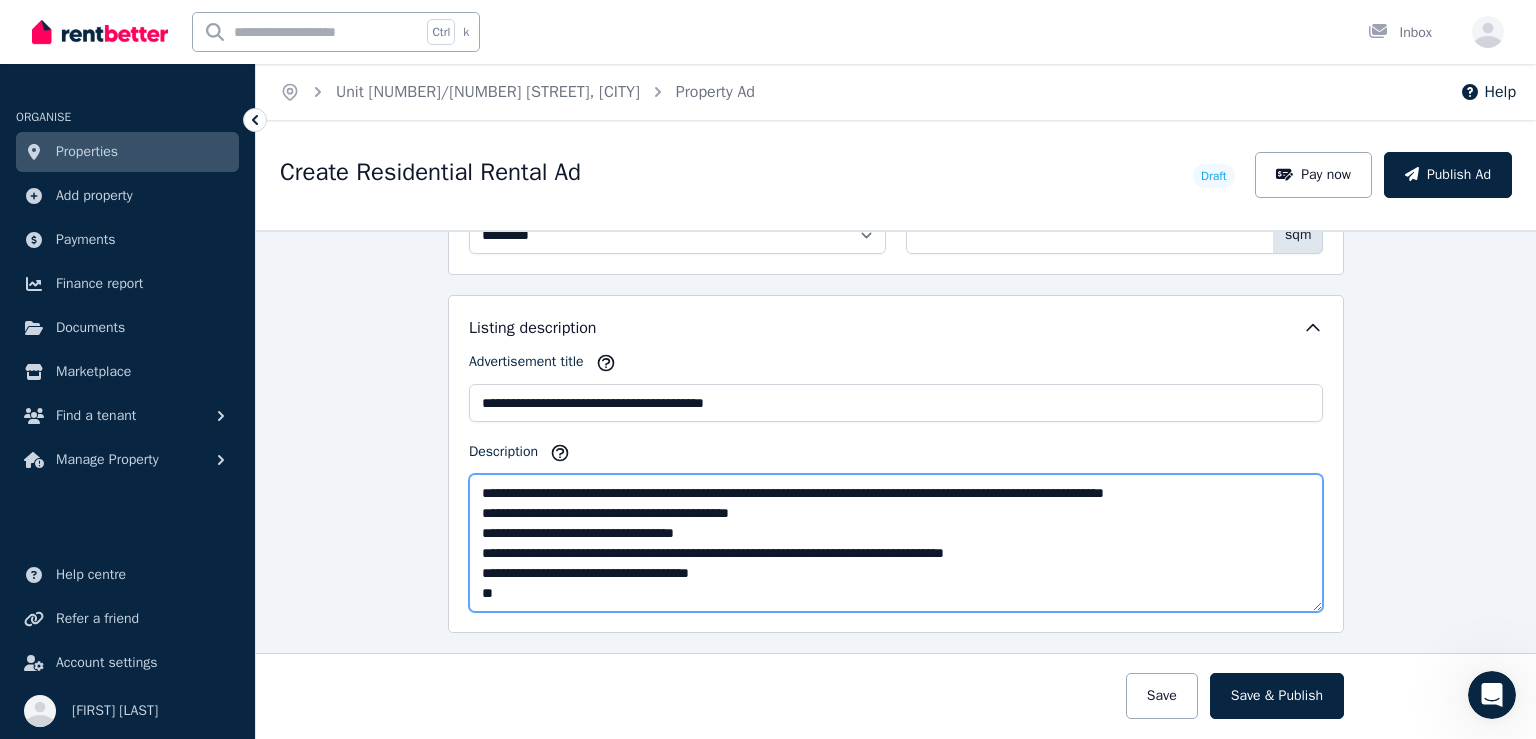 click on "**********" at bounding box center [896, 543] 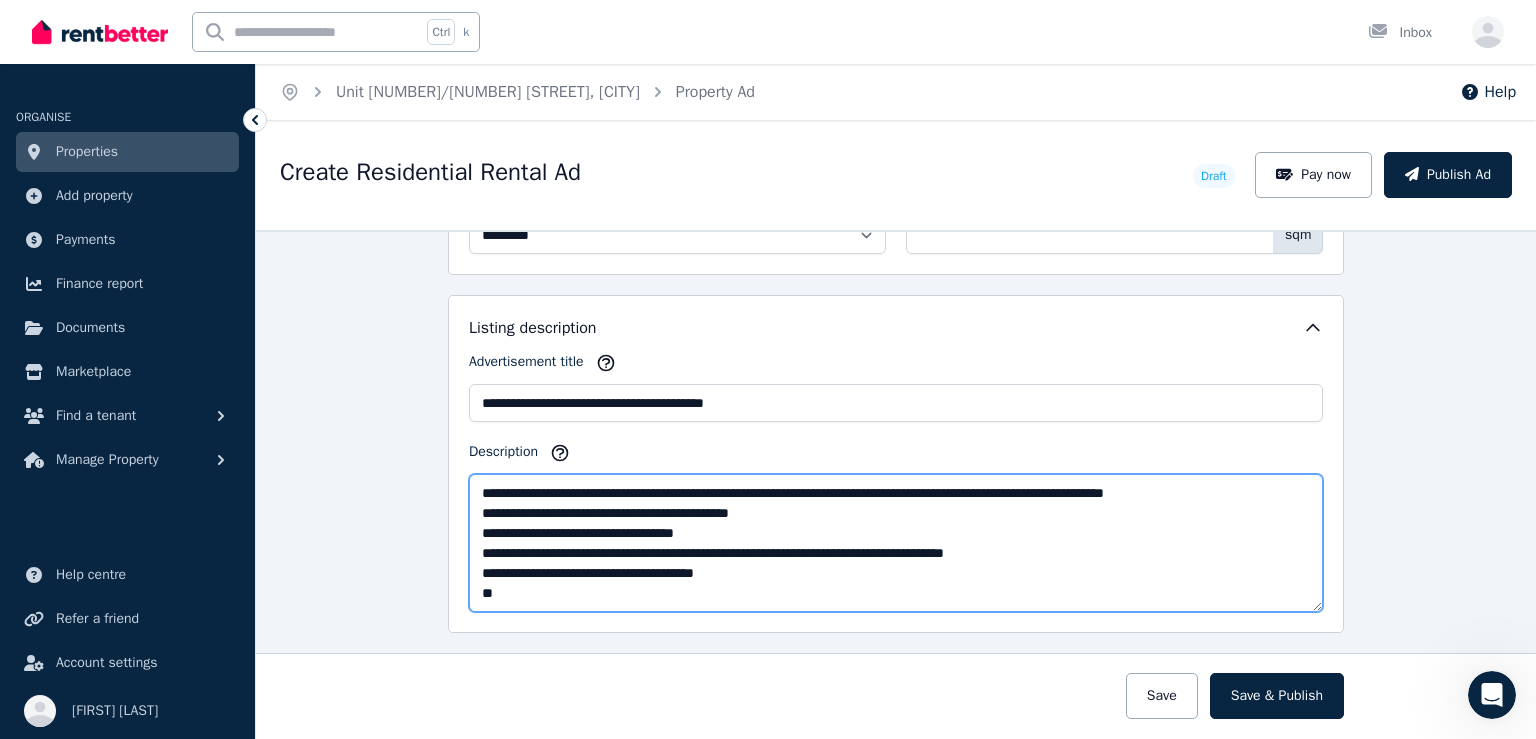 click on "**********" at bounding box center [896, 543] 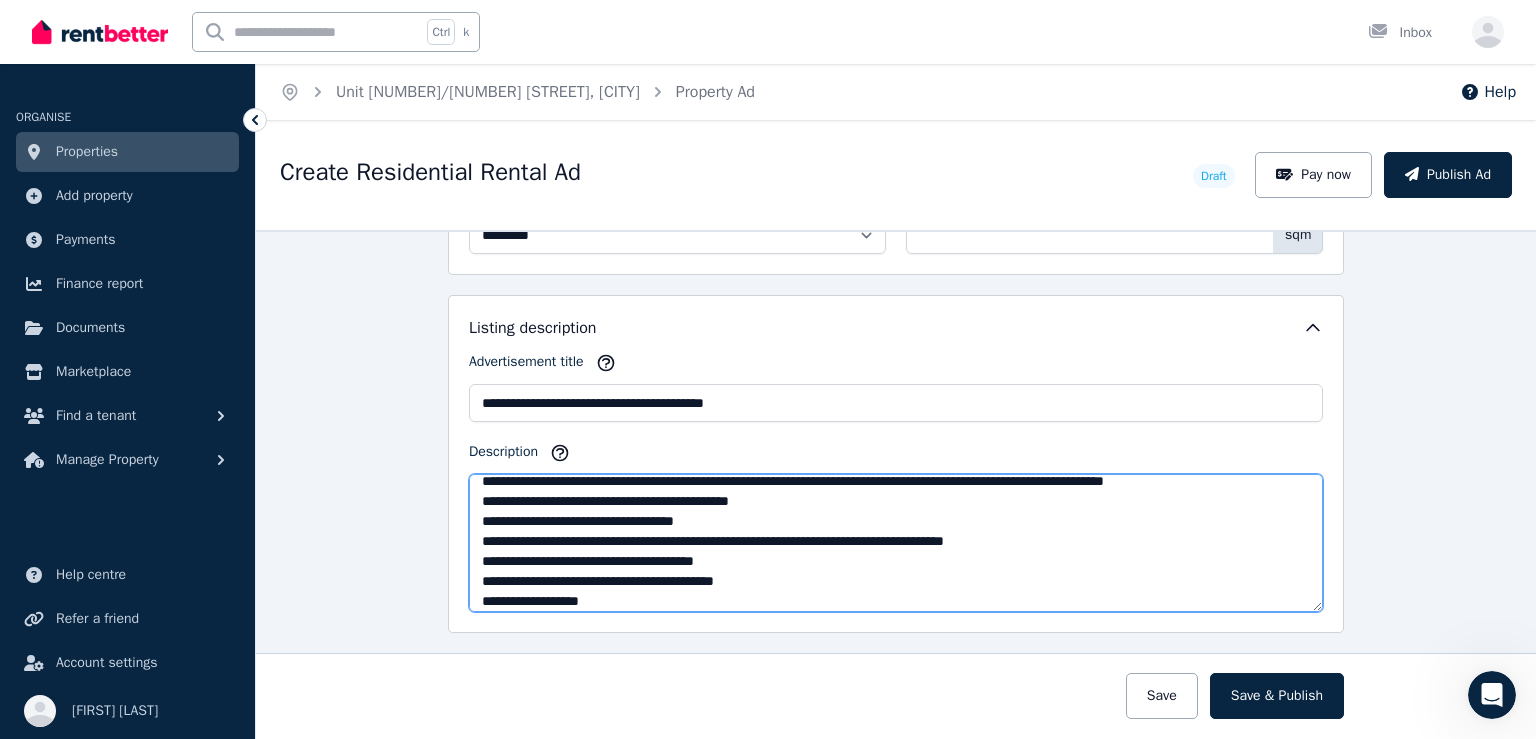 scroll, scrollTop: 32, scrollLeft: 0, axis: vertical 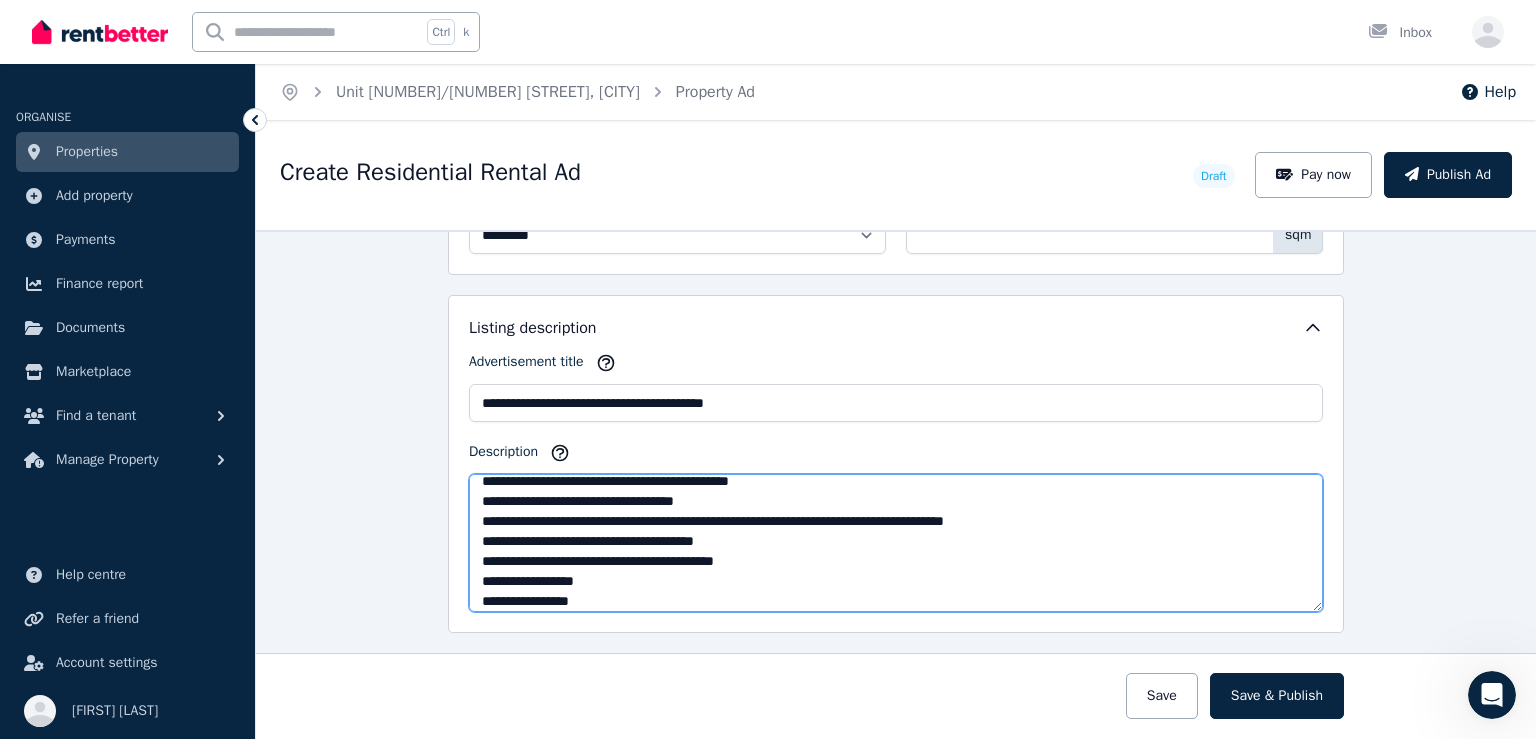 click on "**********" at bounding box center (896, 543) 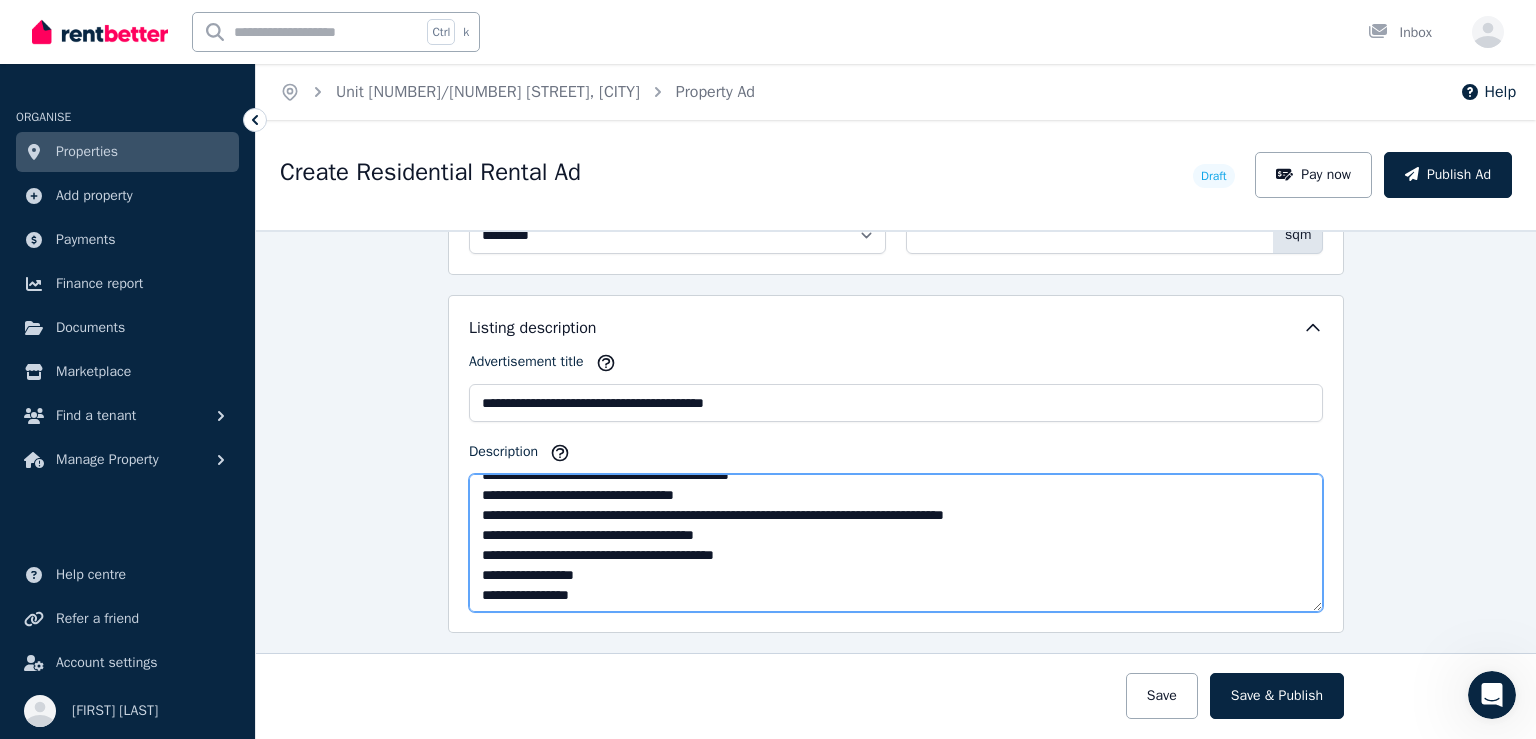 scroll, scrollTop: 40, scrollLeft: 0, axis: vertical 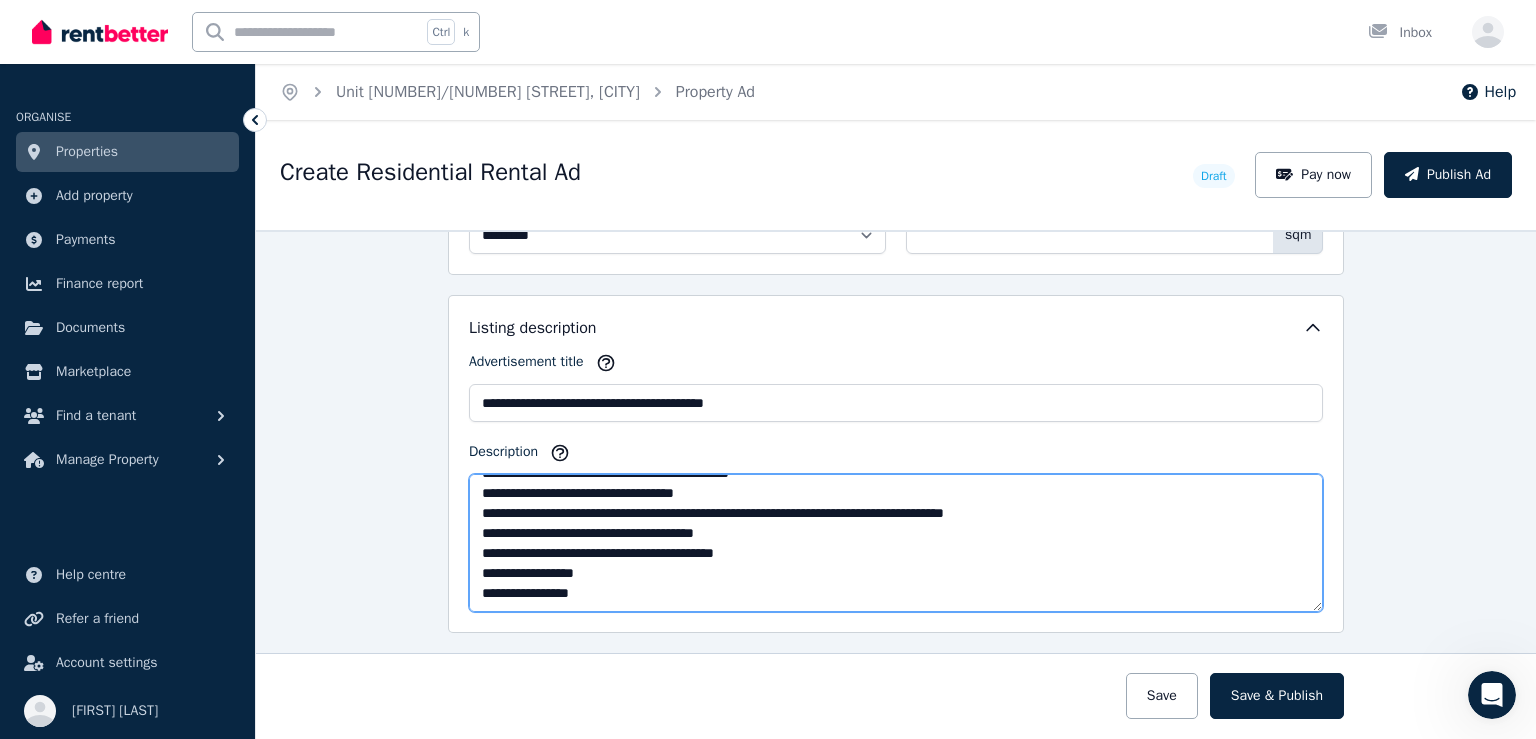 type on "**********" 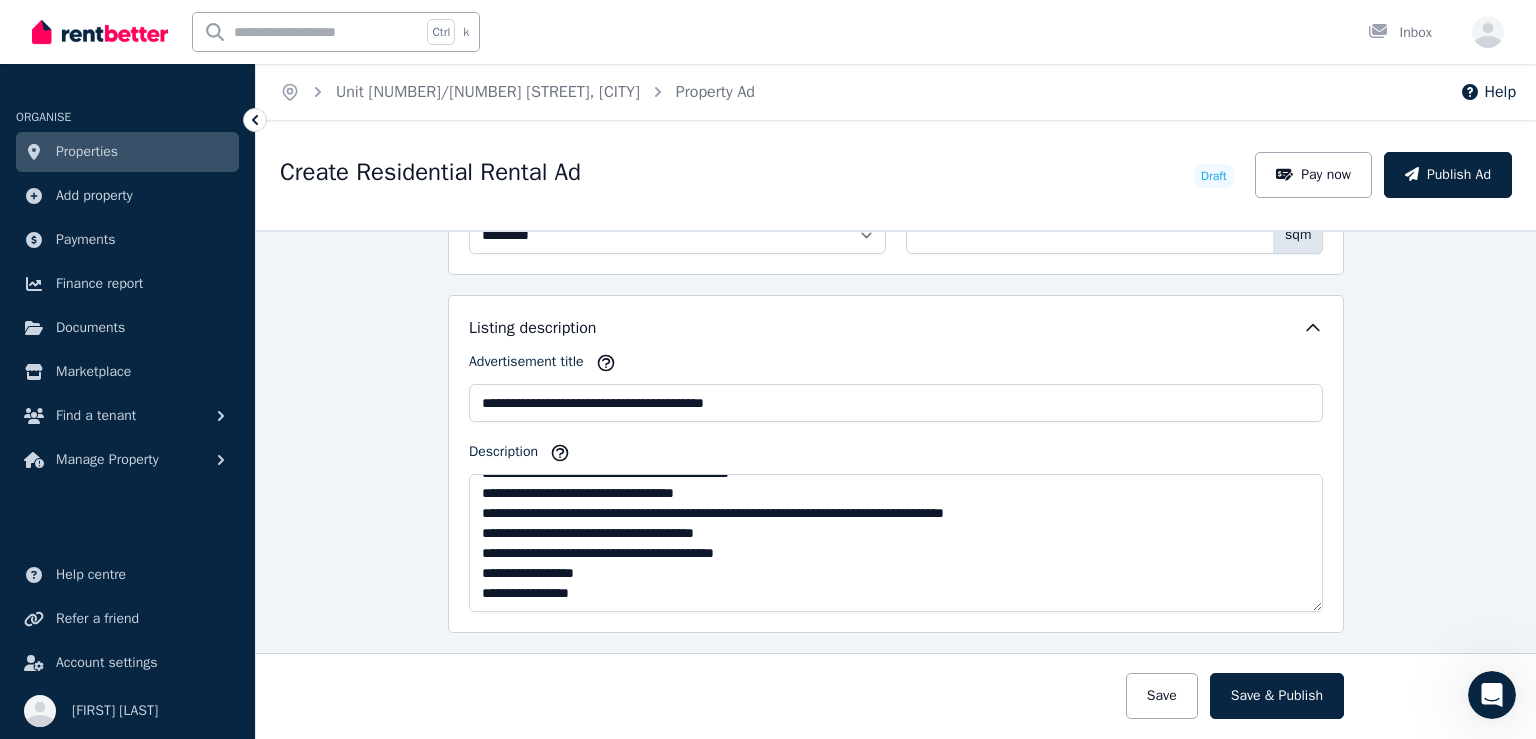 click on "Description" at bounding box center [896, 456] 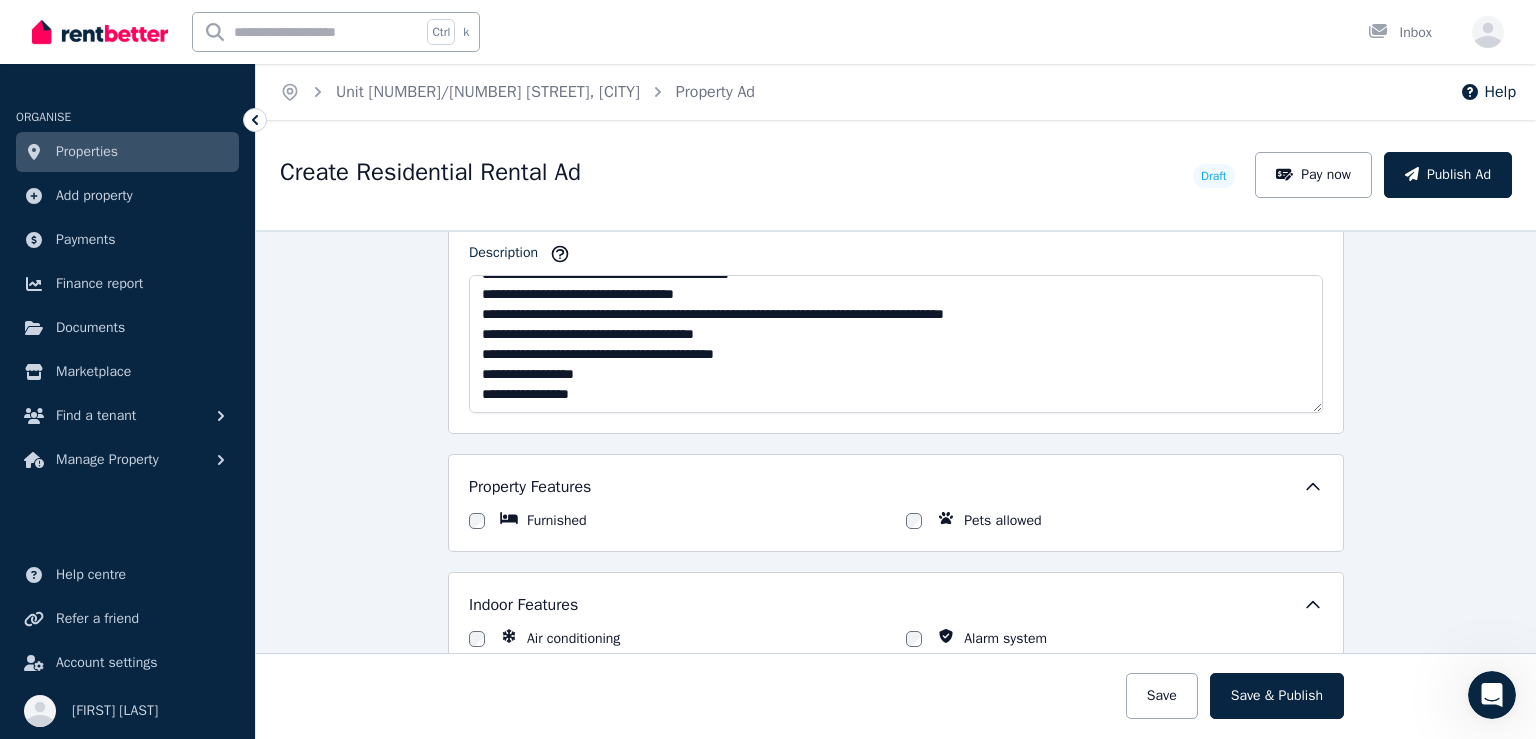 scroll, scrollTop: 1300, scrollLeft: 0, axis: vertical 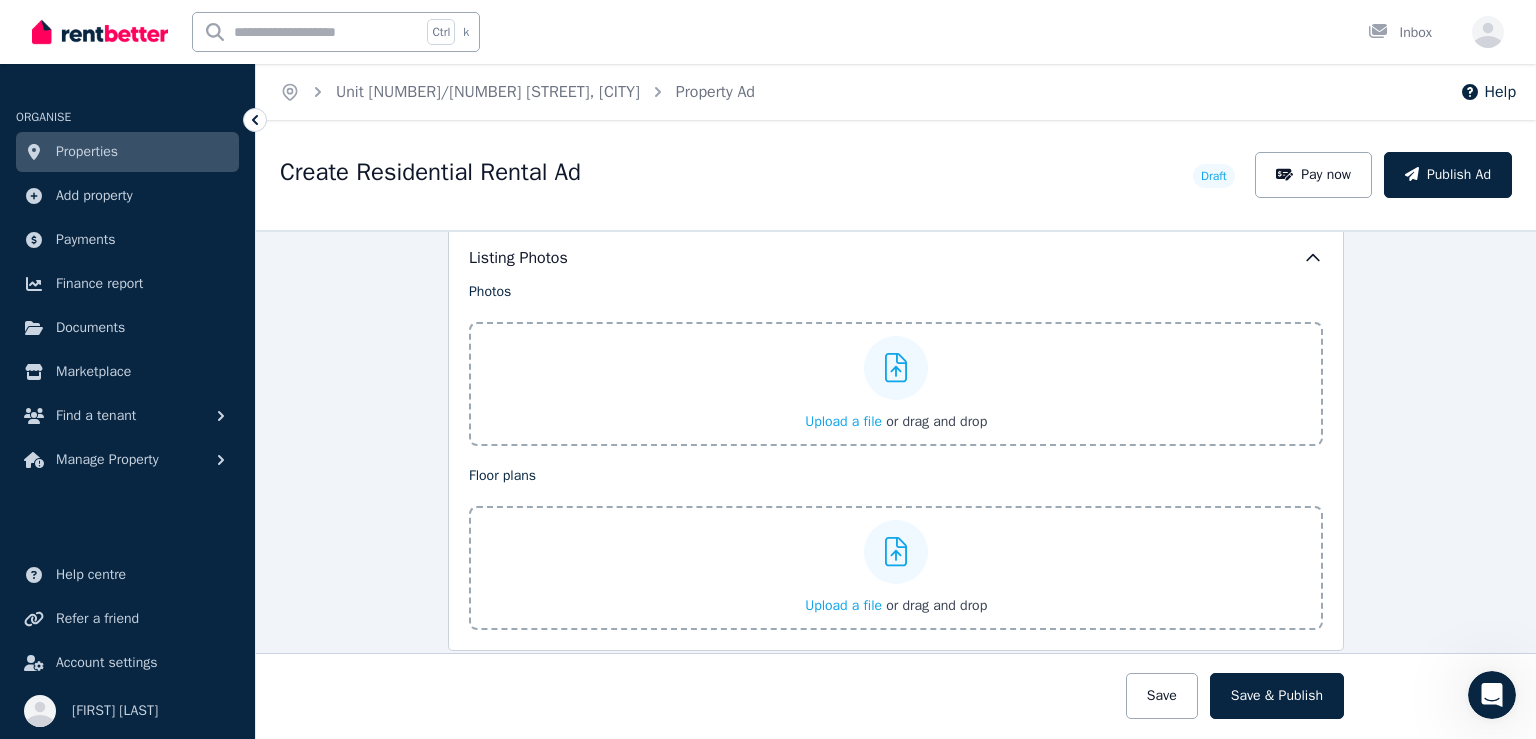 click 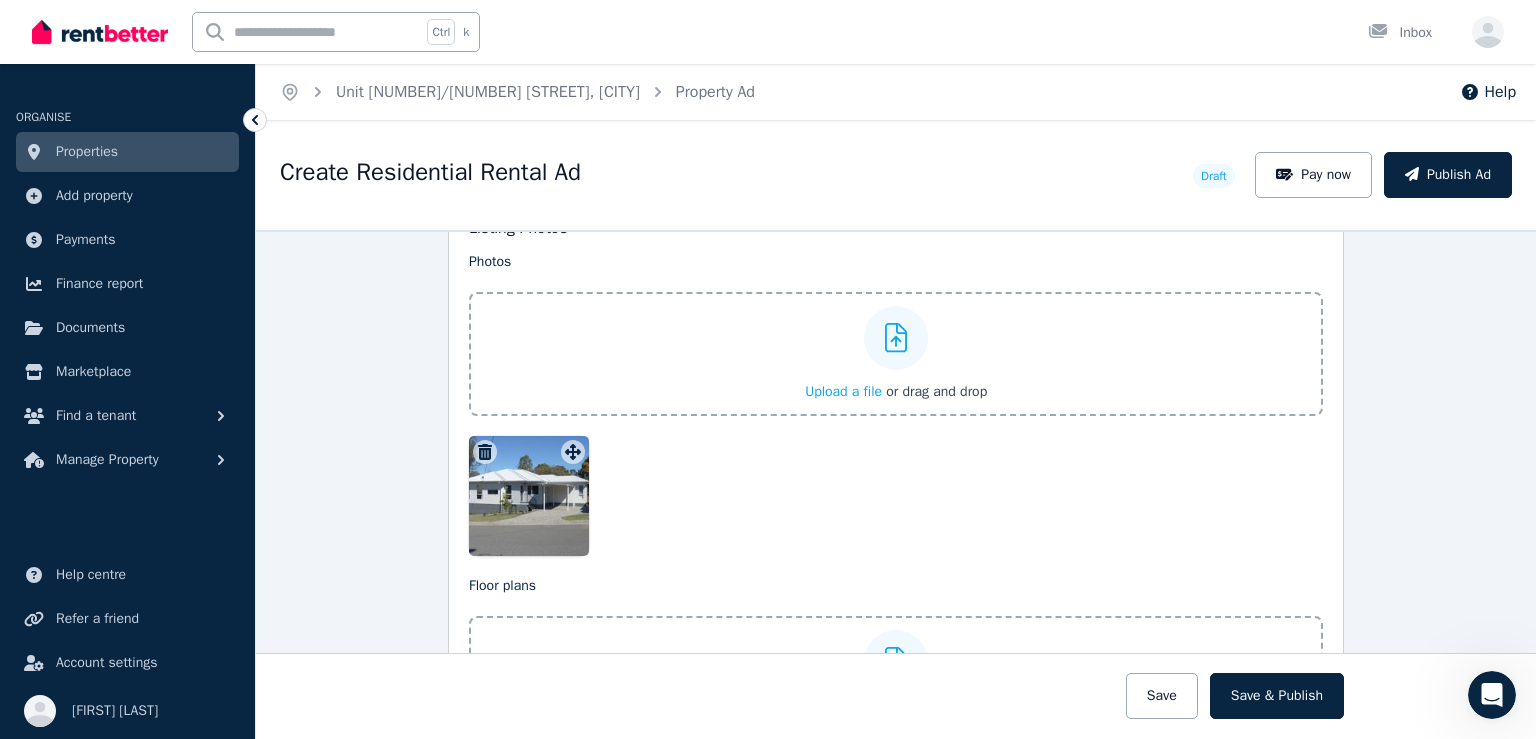 scroll, scrollTop: 2530, scrollLeft: 0, axis: vertical 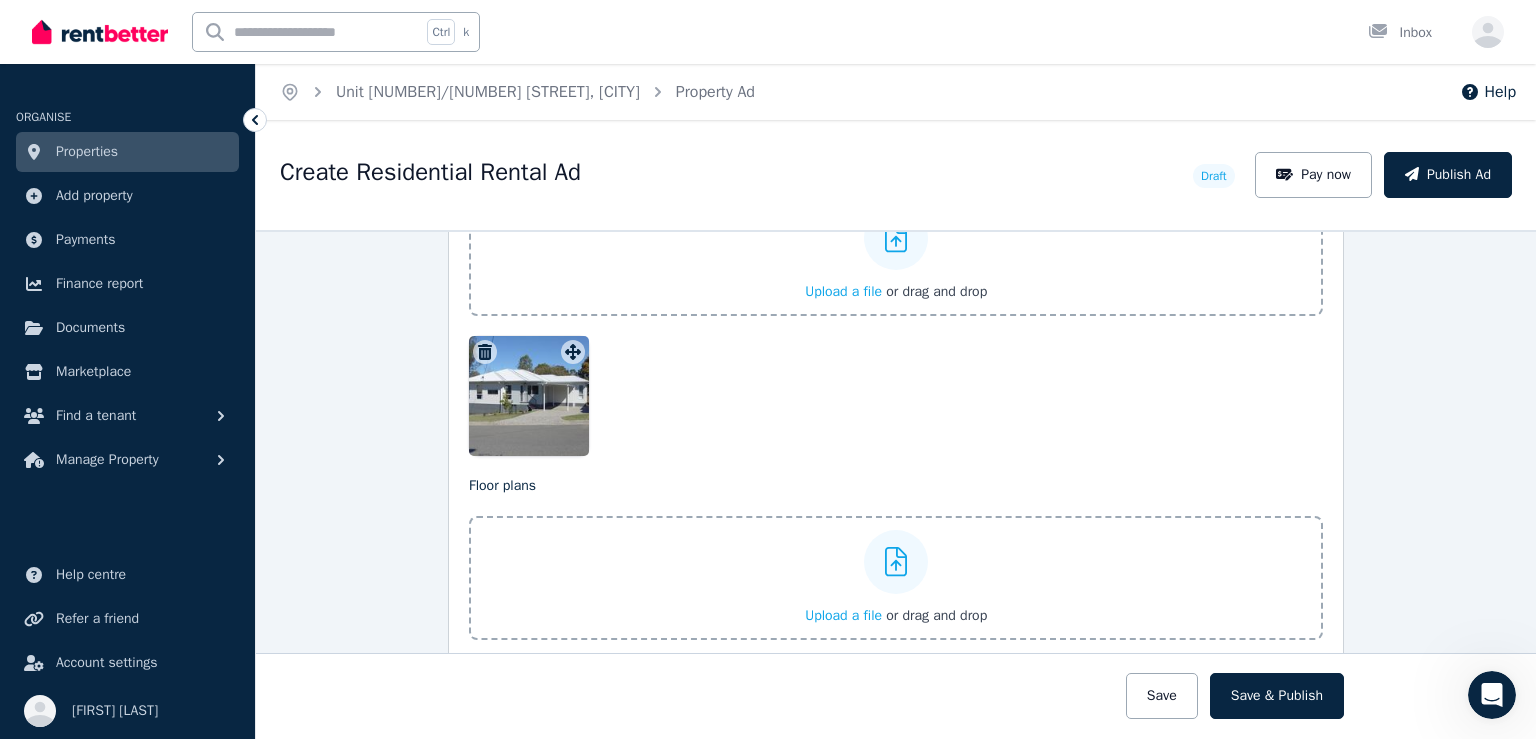 click 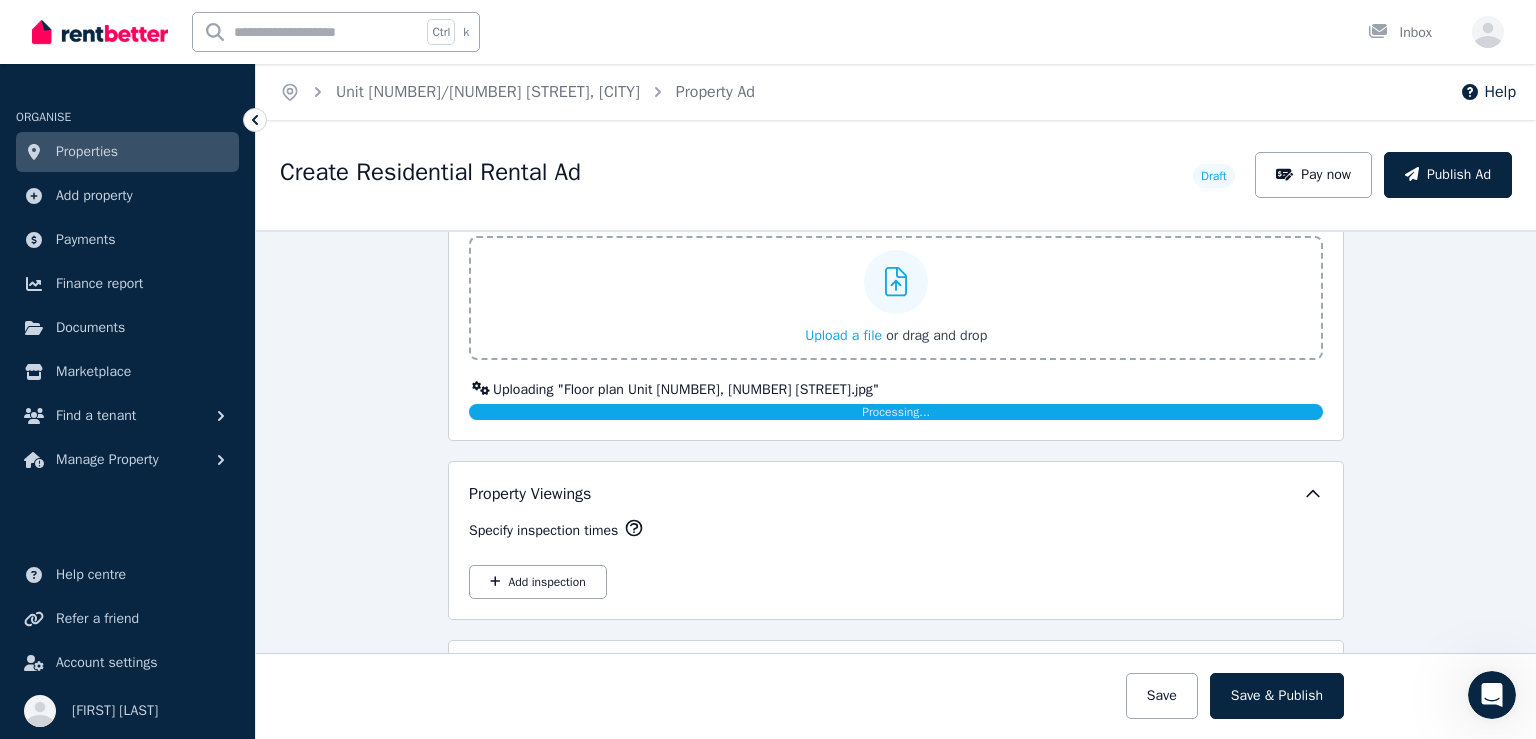 scroll, scrollTop: 2930, scrollLeft: 0, axis: vertical 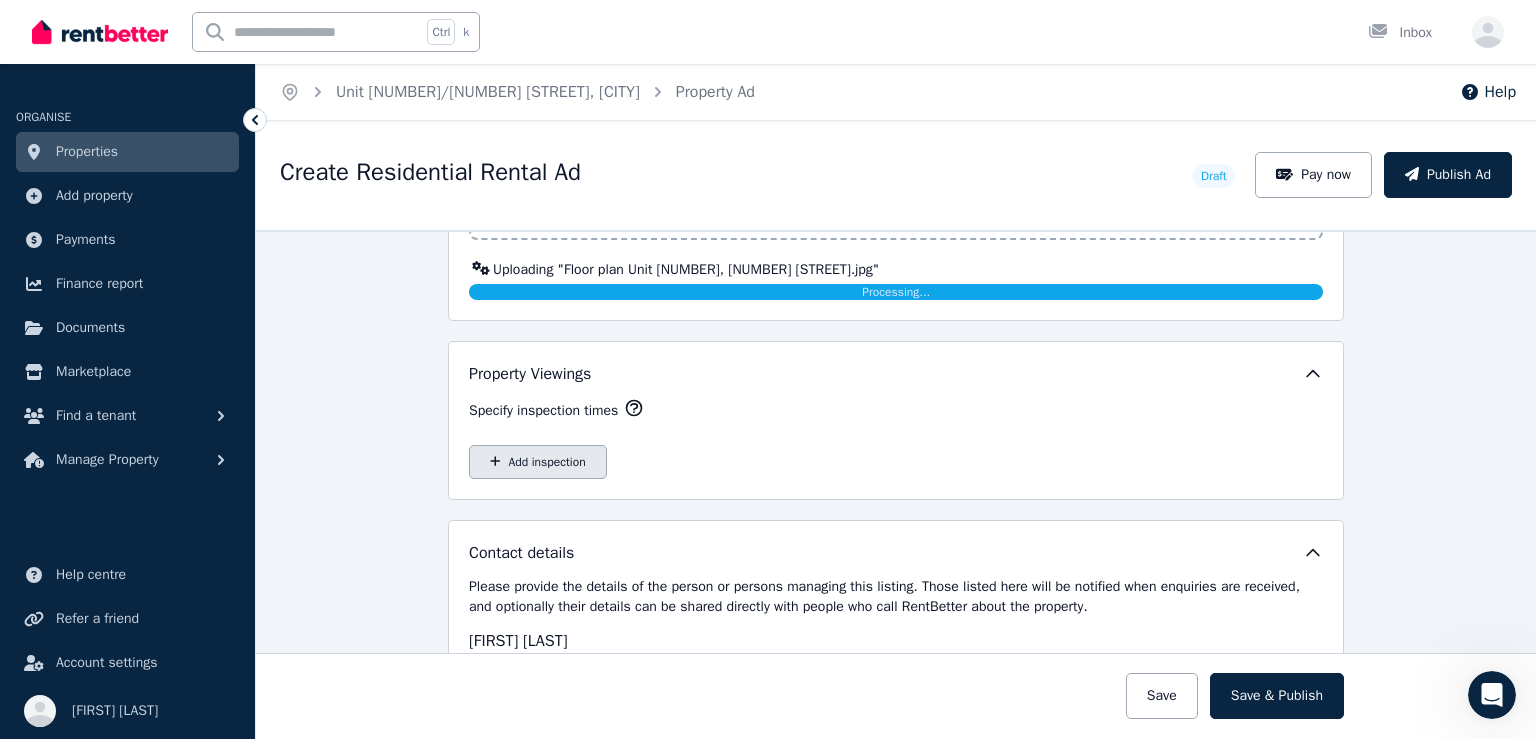 click on "Add inspection" at bounding box center (538, 462) 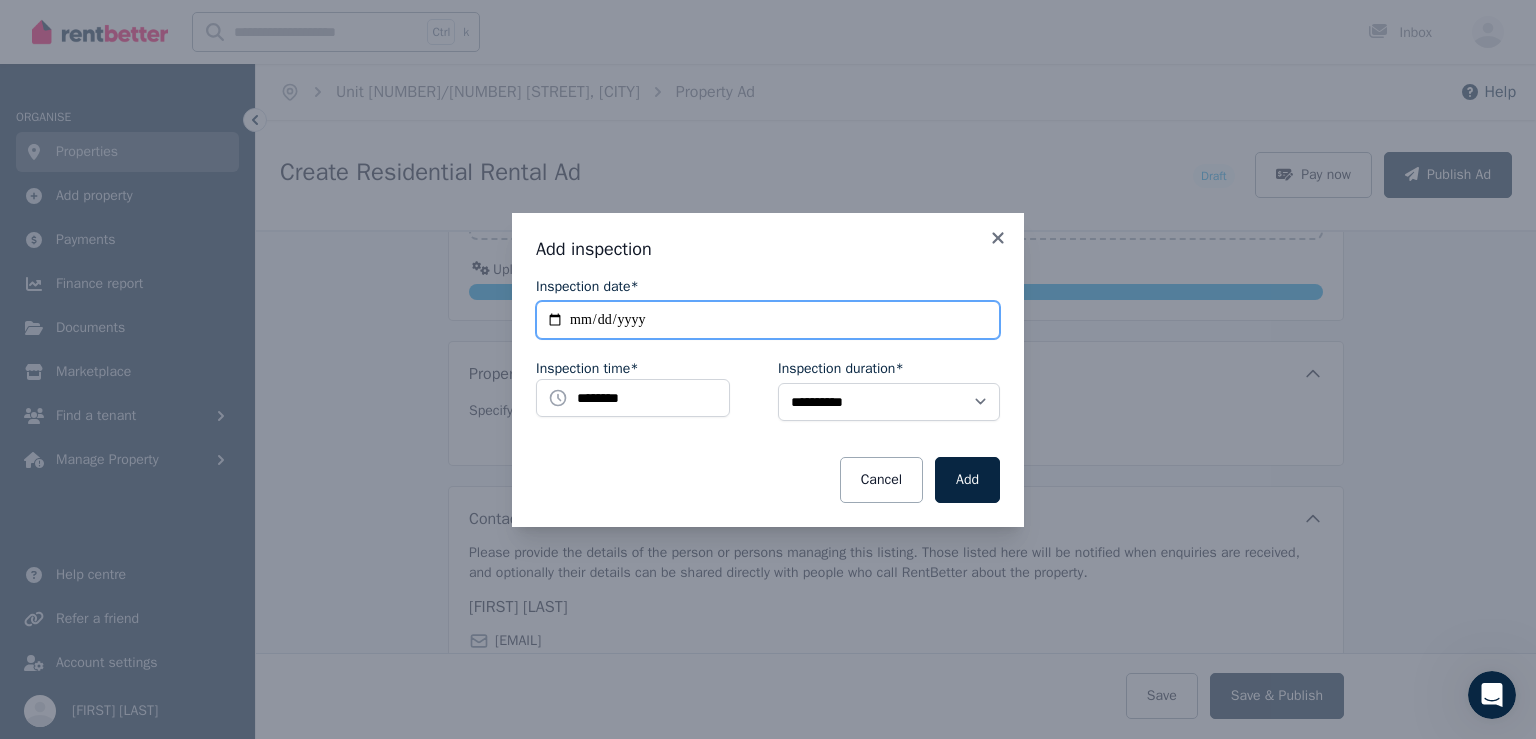 click on "**********" at bounding box center [768, 320] 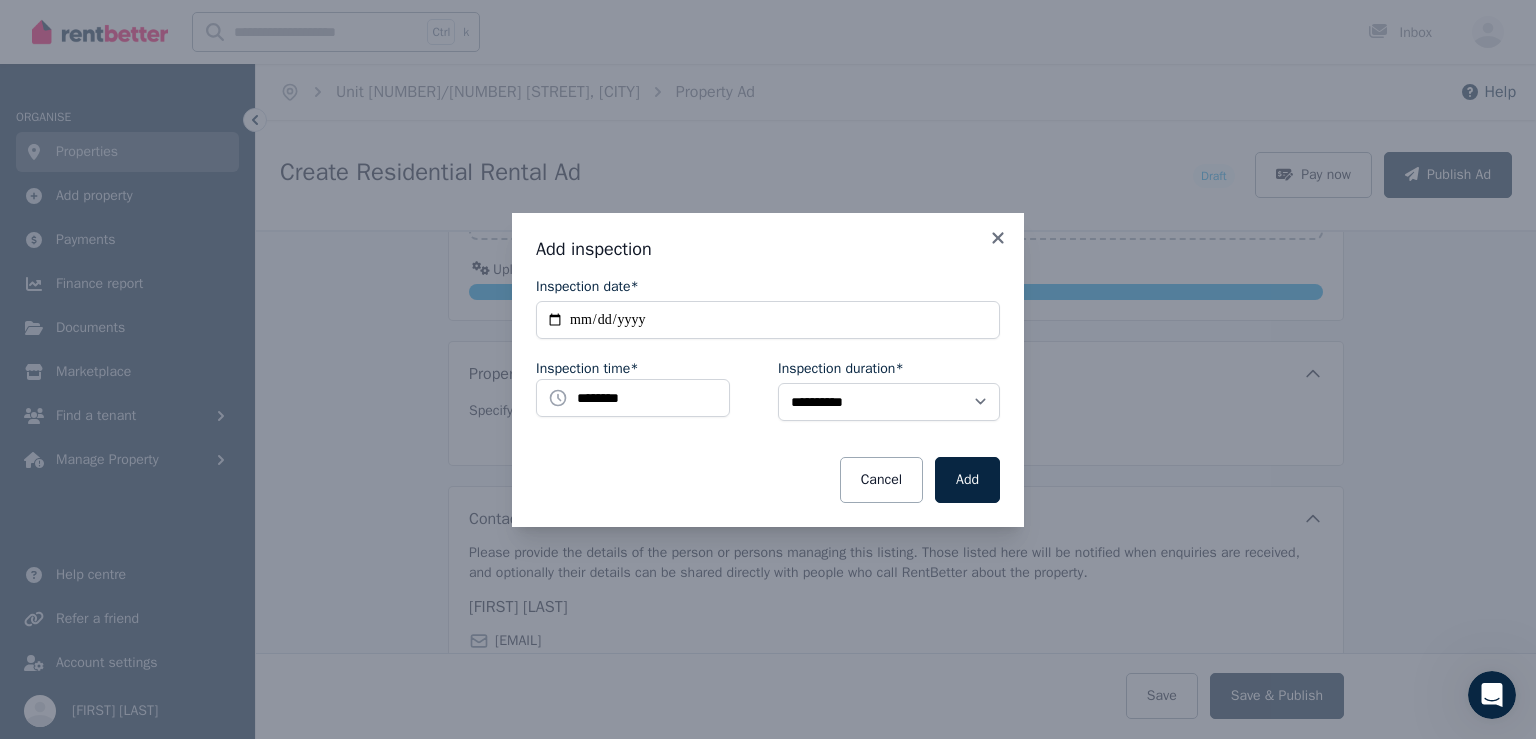 click on "Inspection time*" at bounding box center (647, 369) 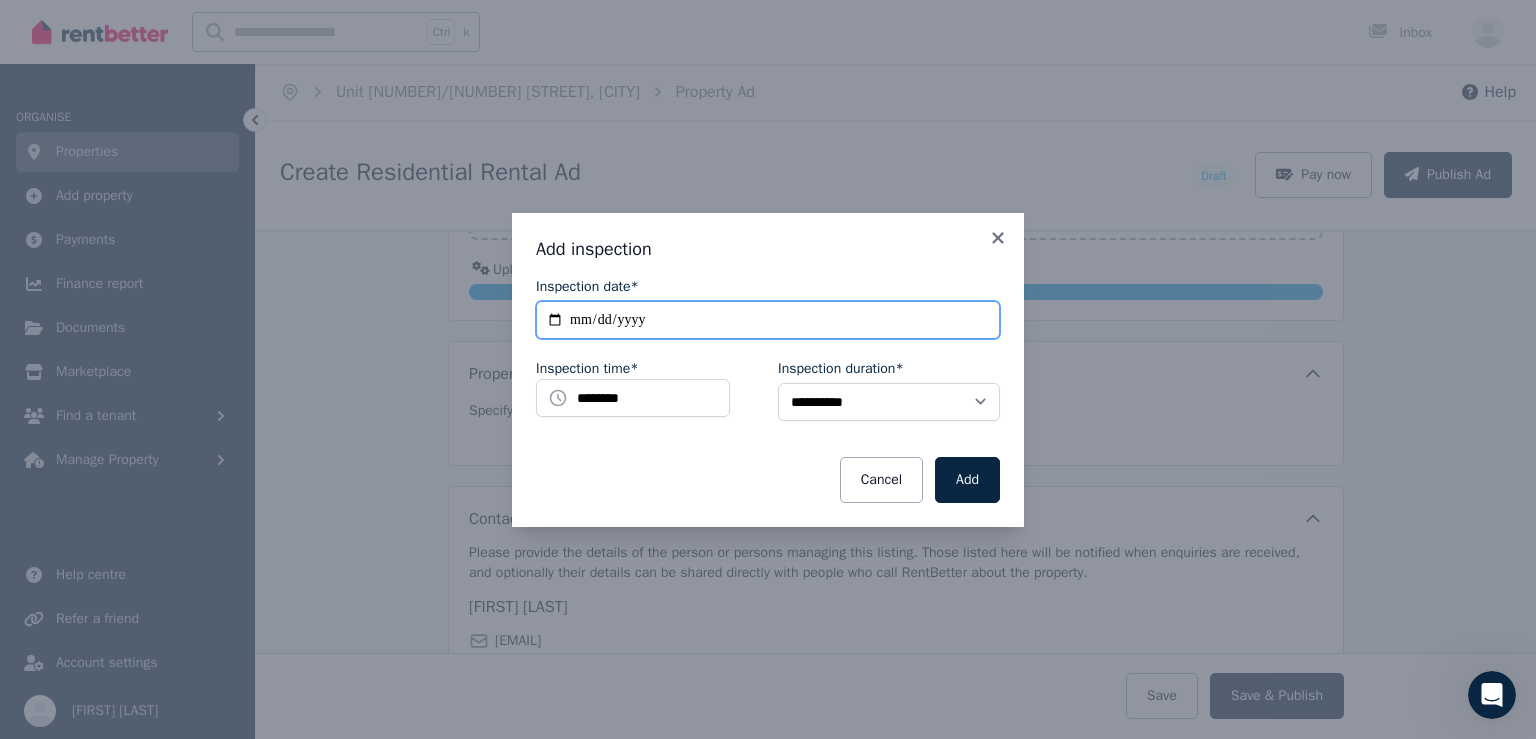 click on "**********" at bounding box center (768, 320) 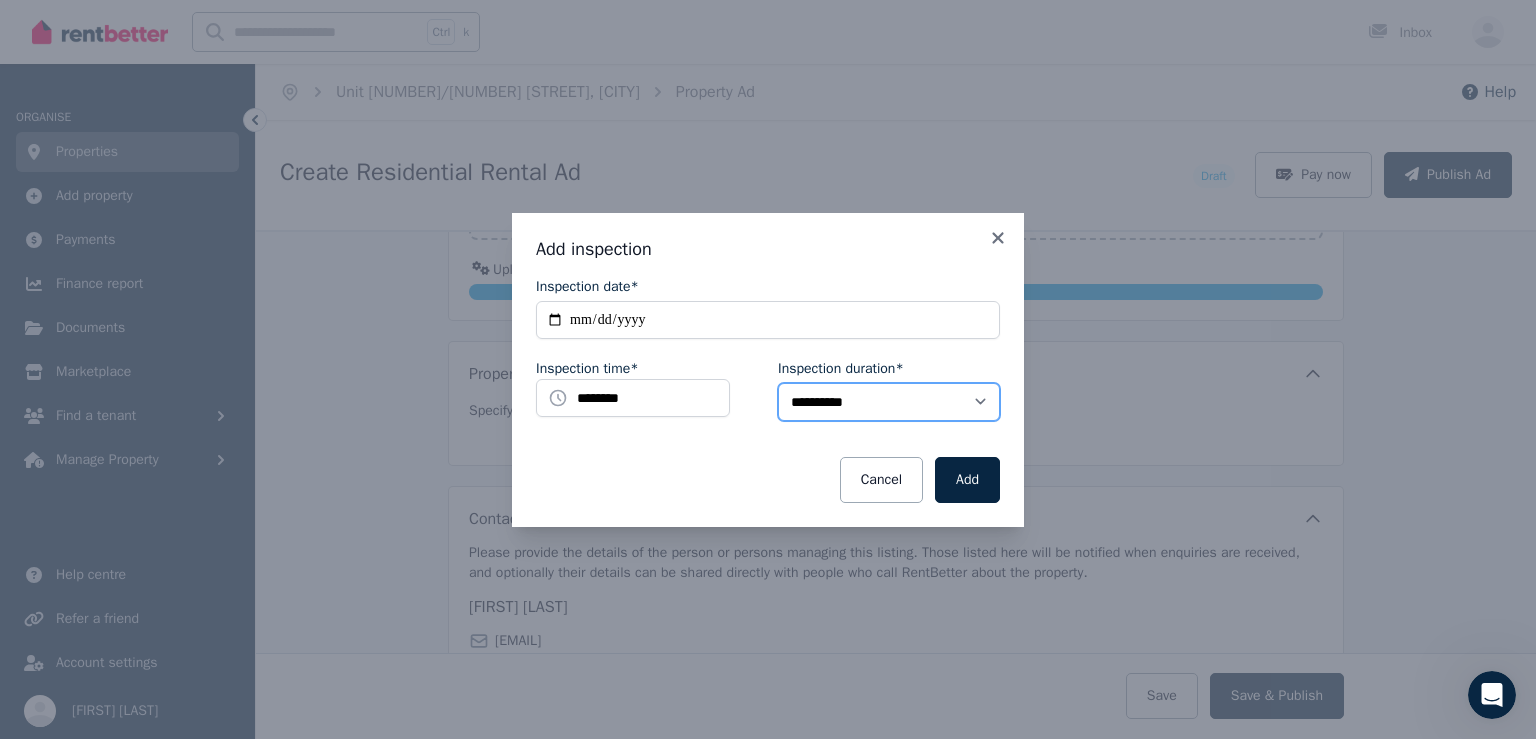 click on "**********" at bounding box center (889, 402) 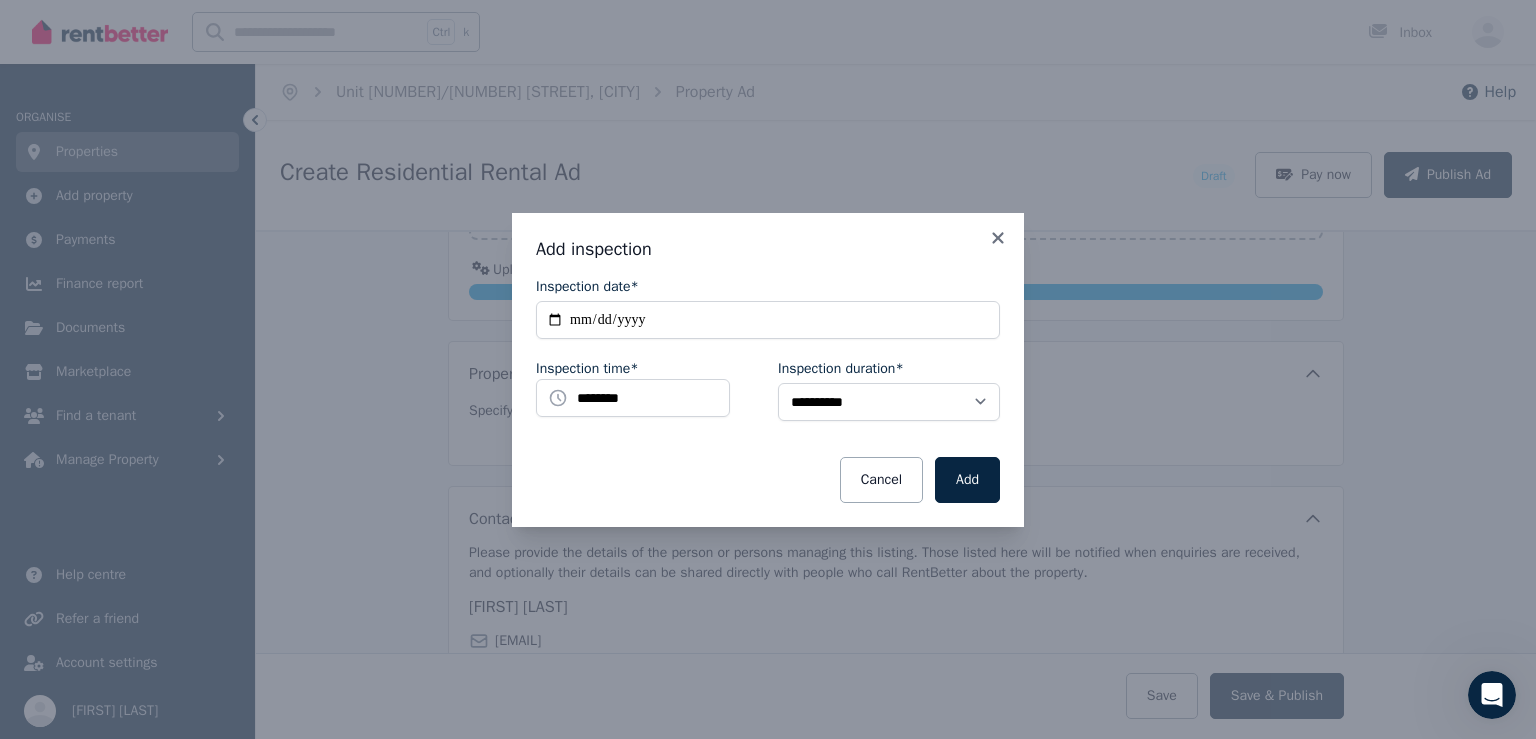 click on "**********" at bounding box center [768, 369] 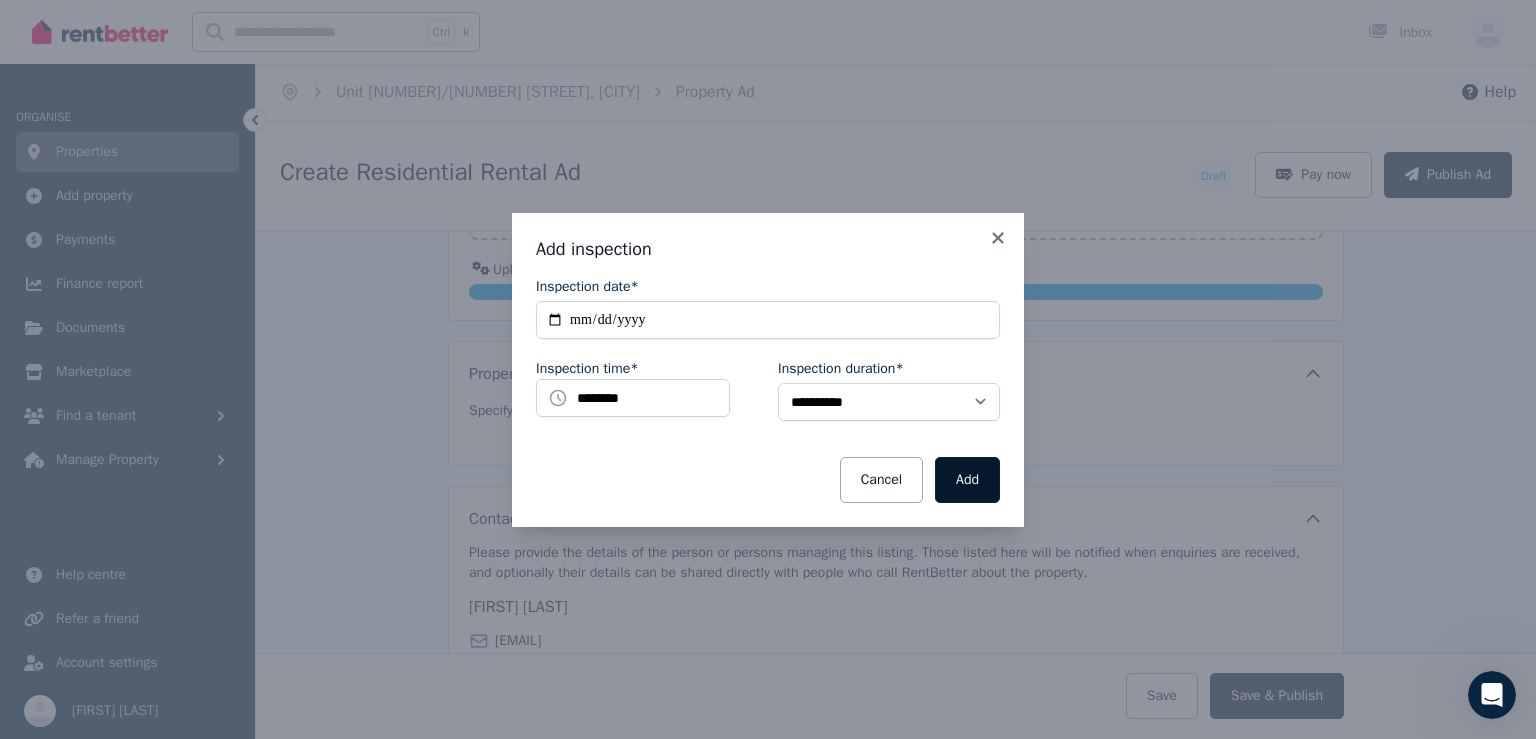 click on "Add" at bounding box center [967, 480] 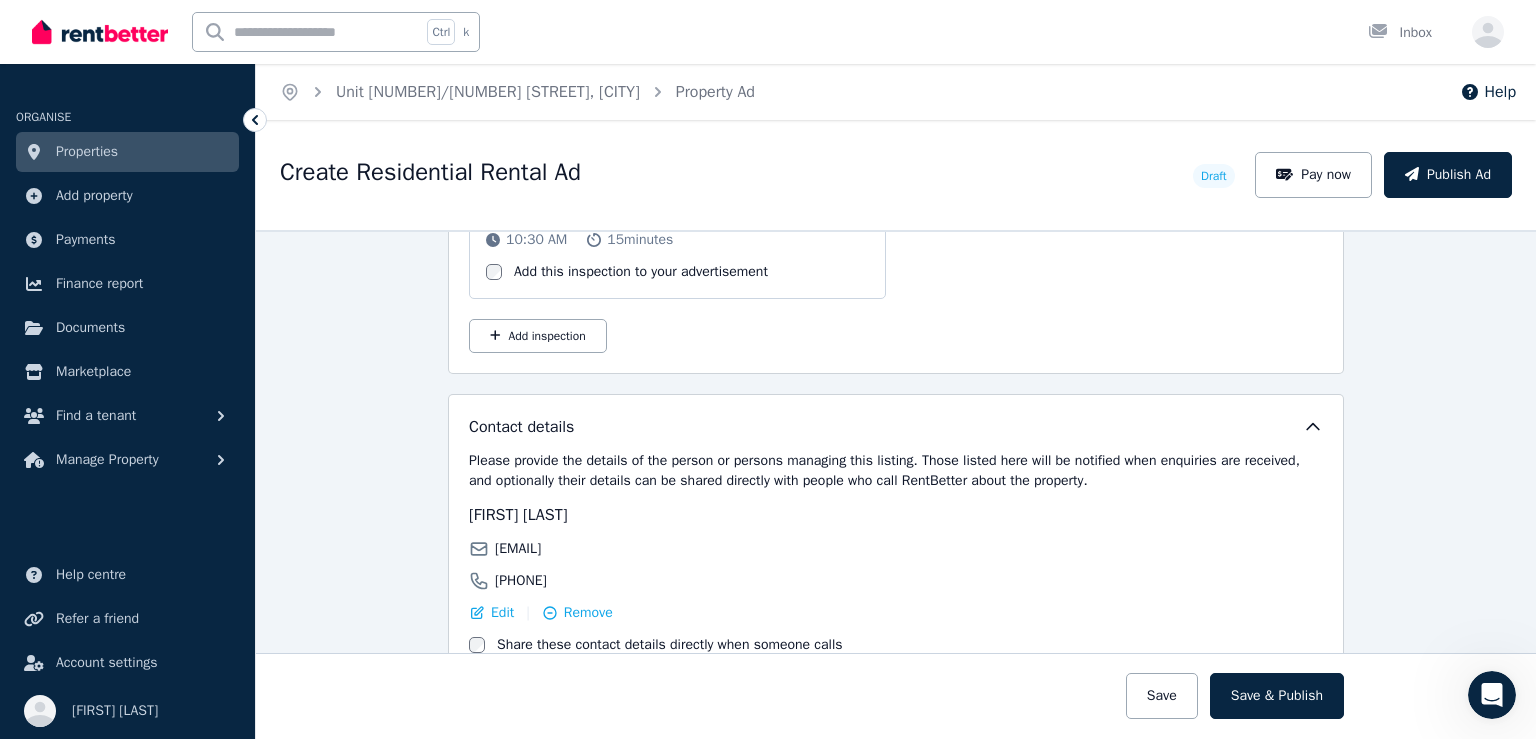scroll, scrollTop: 3313, scrollLeft: 0, axis: vertical 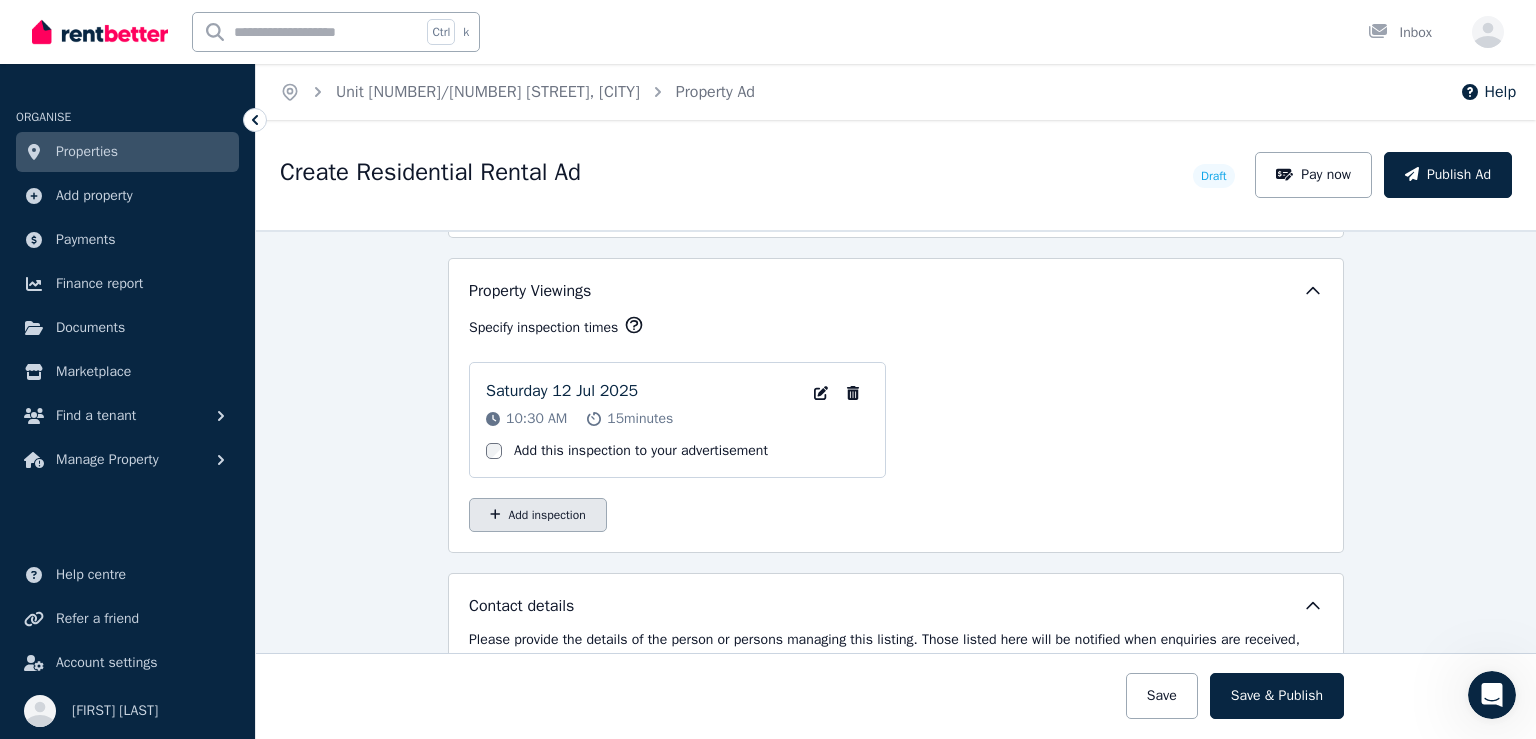 click on "Add inspection" at bounding box center (538, 515) 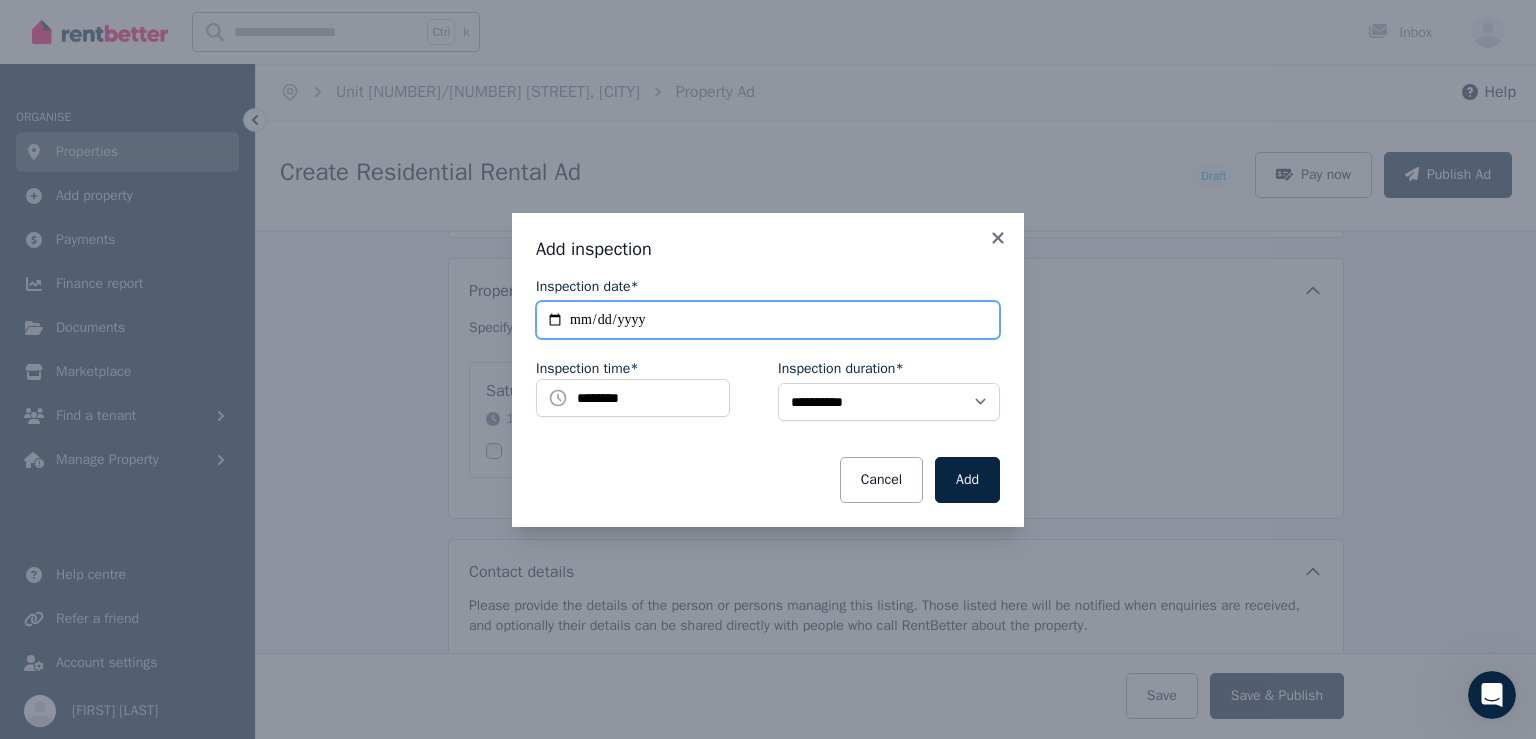 click on "**********" at bounding box center (768, 320) 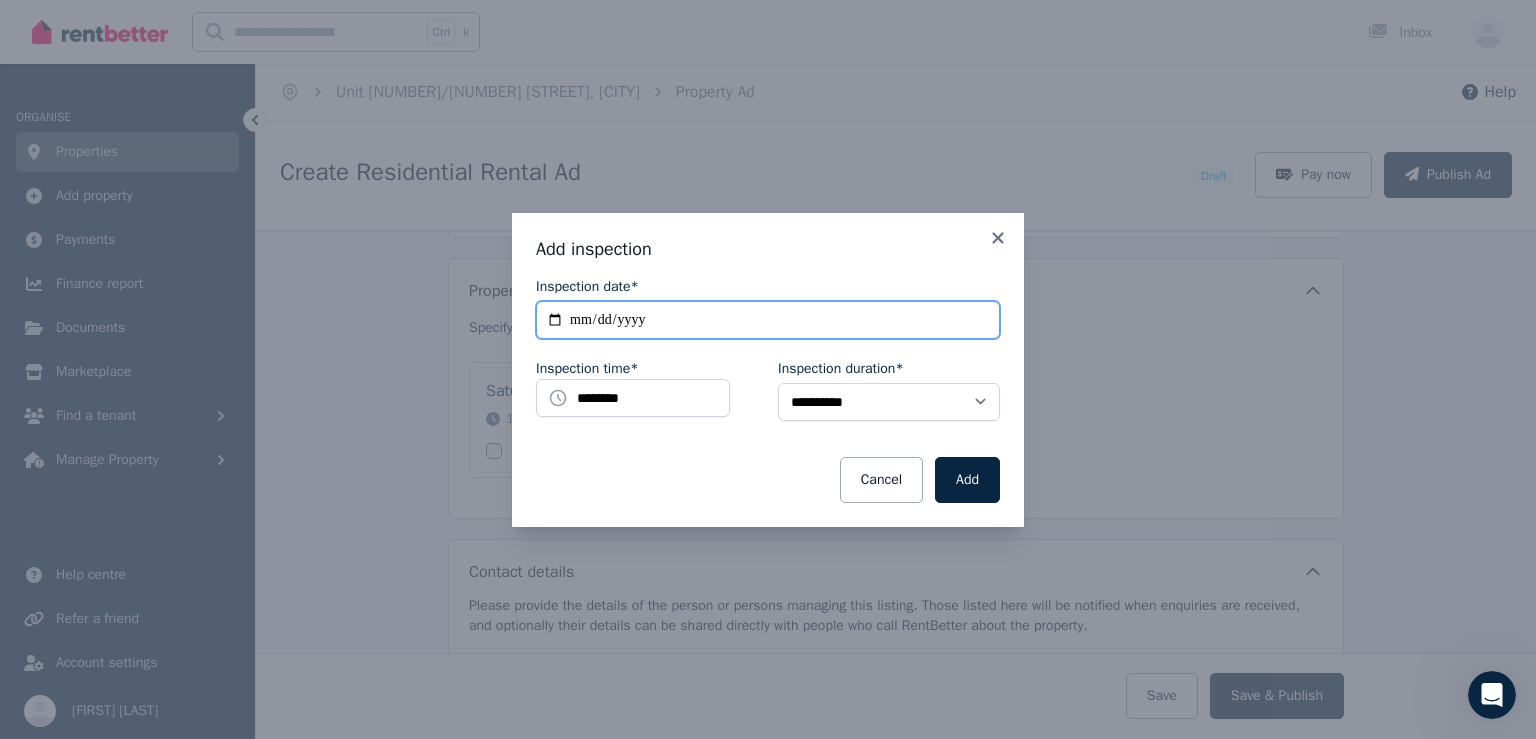 type on "**********" 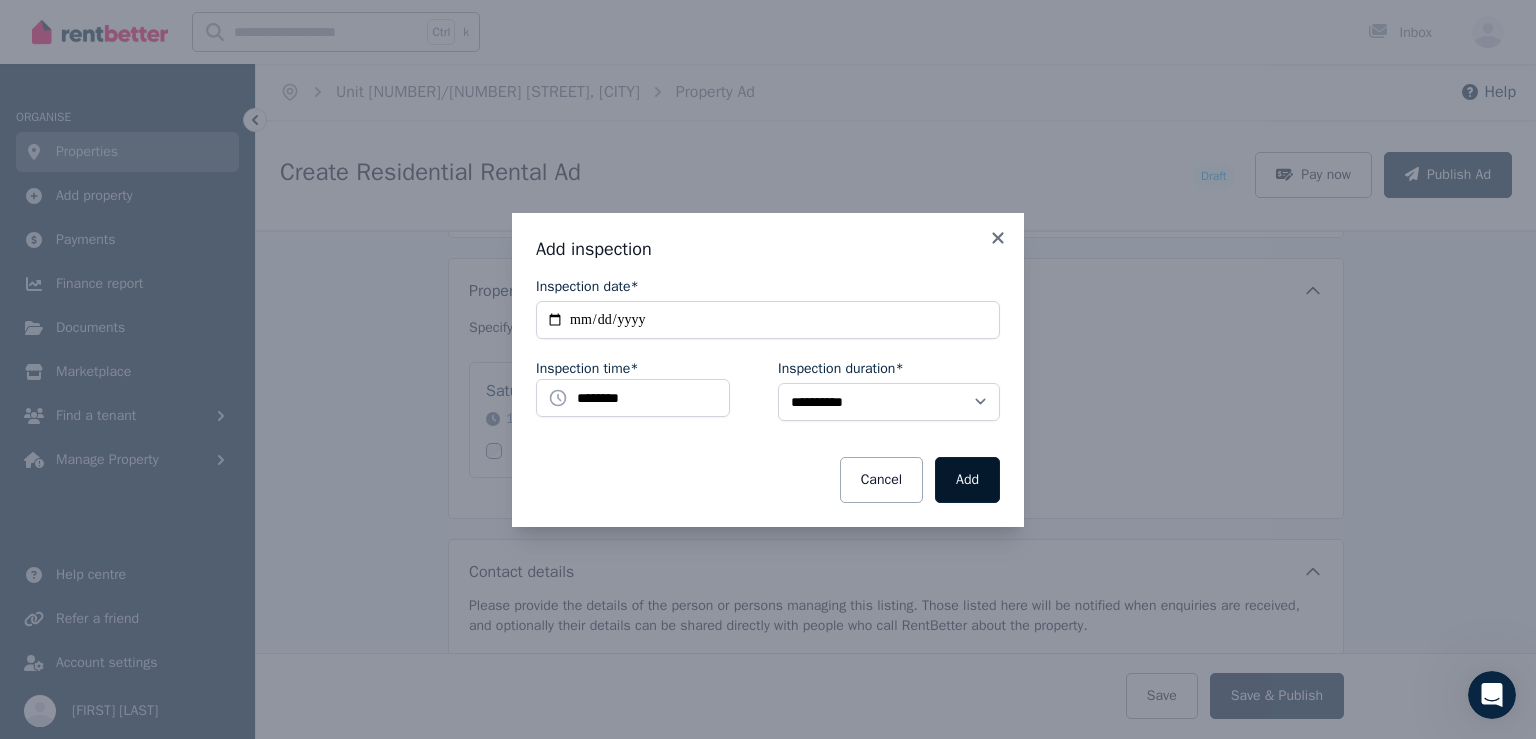 click on "Add" at bounding box center (967, 480) 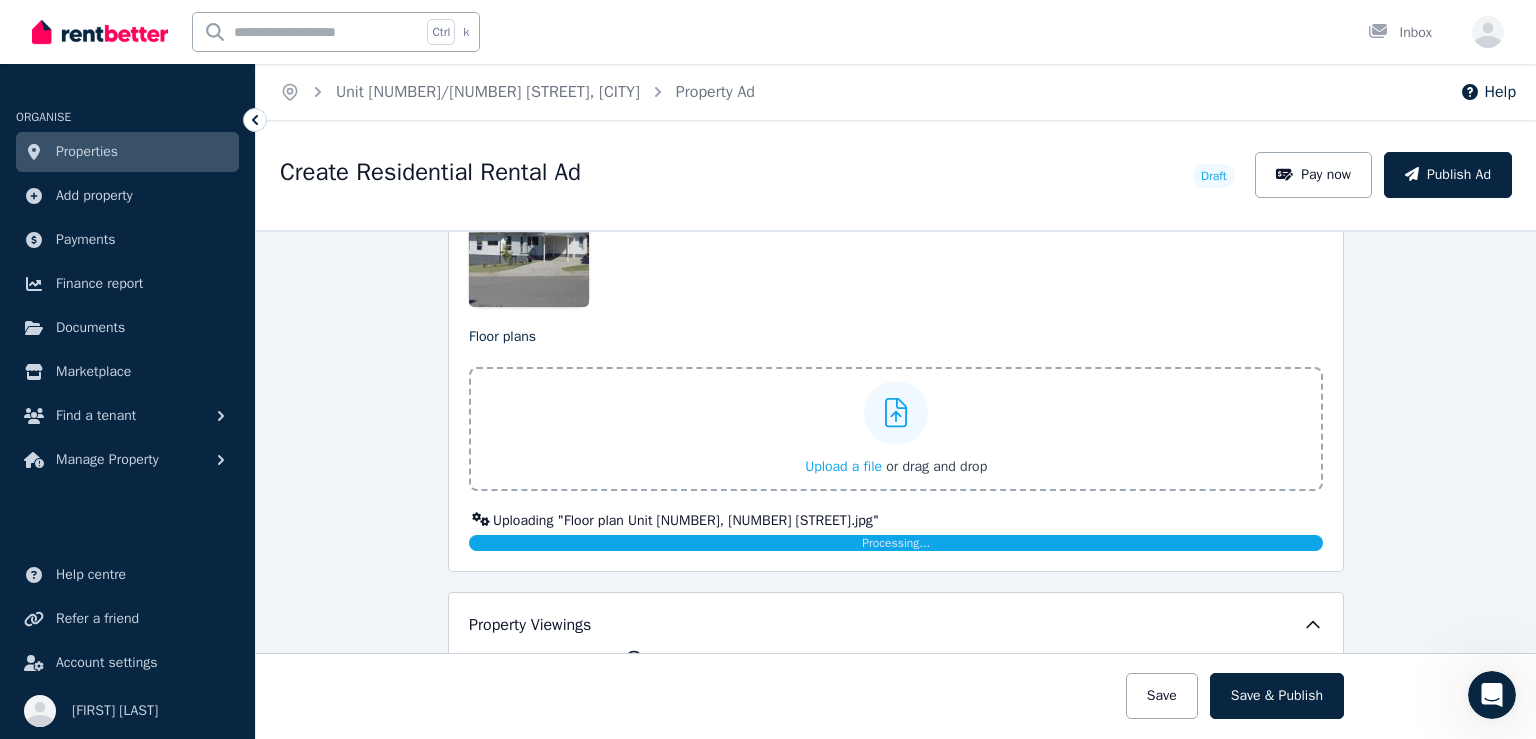 scroll, scrollTop: 2713, scrollLeft: 0, axis: vertical 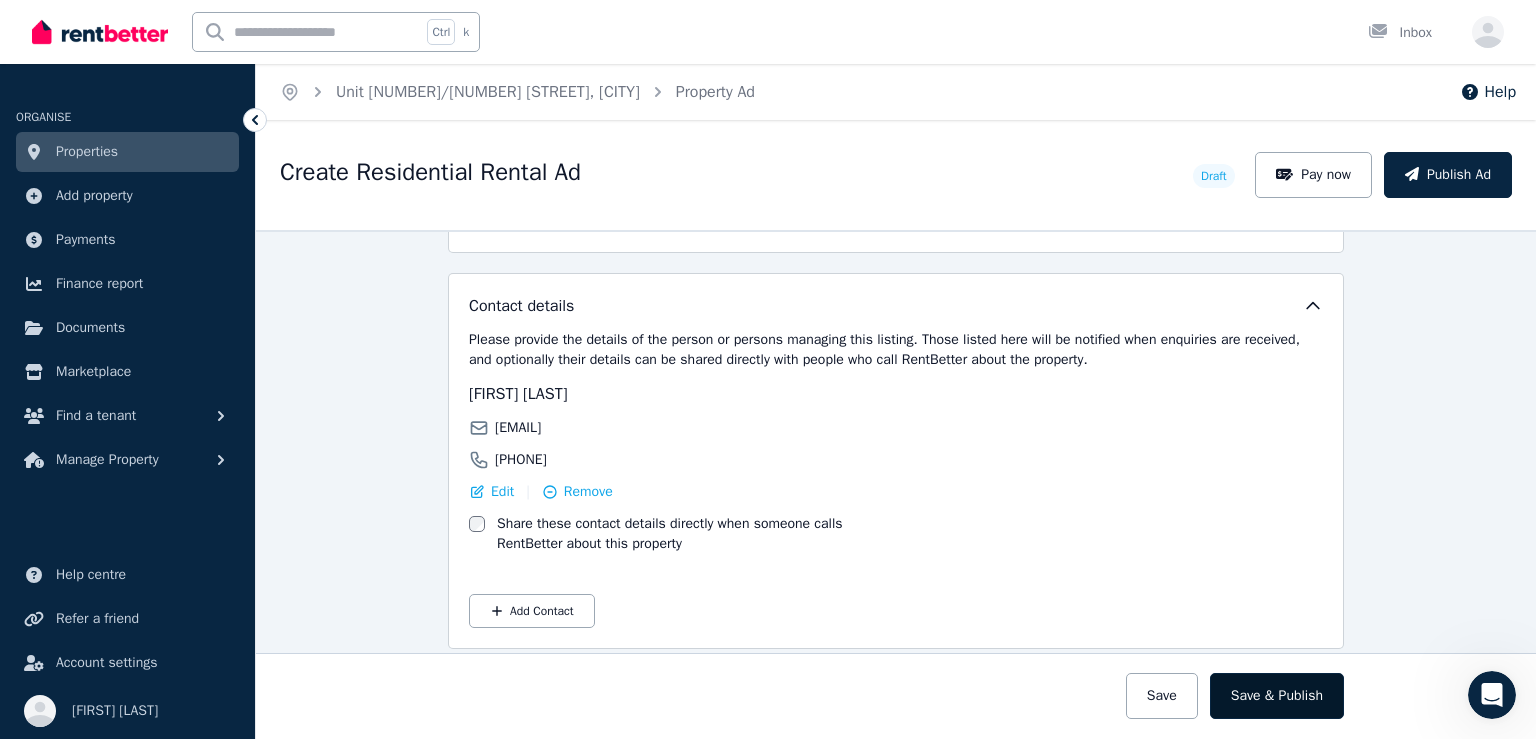 click on "Save & Publish" at bounding box center (1277, 696) 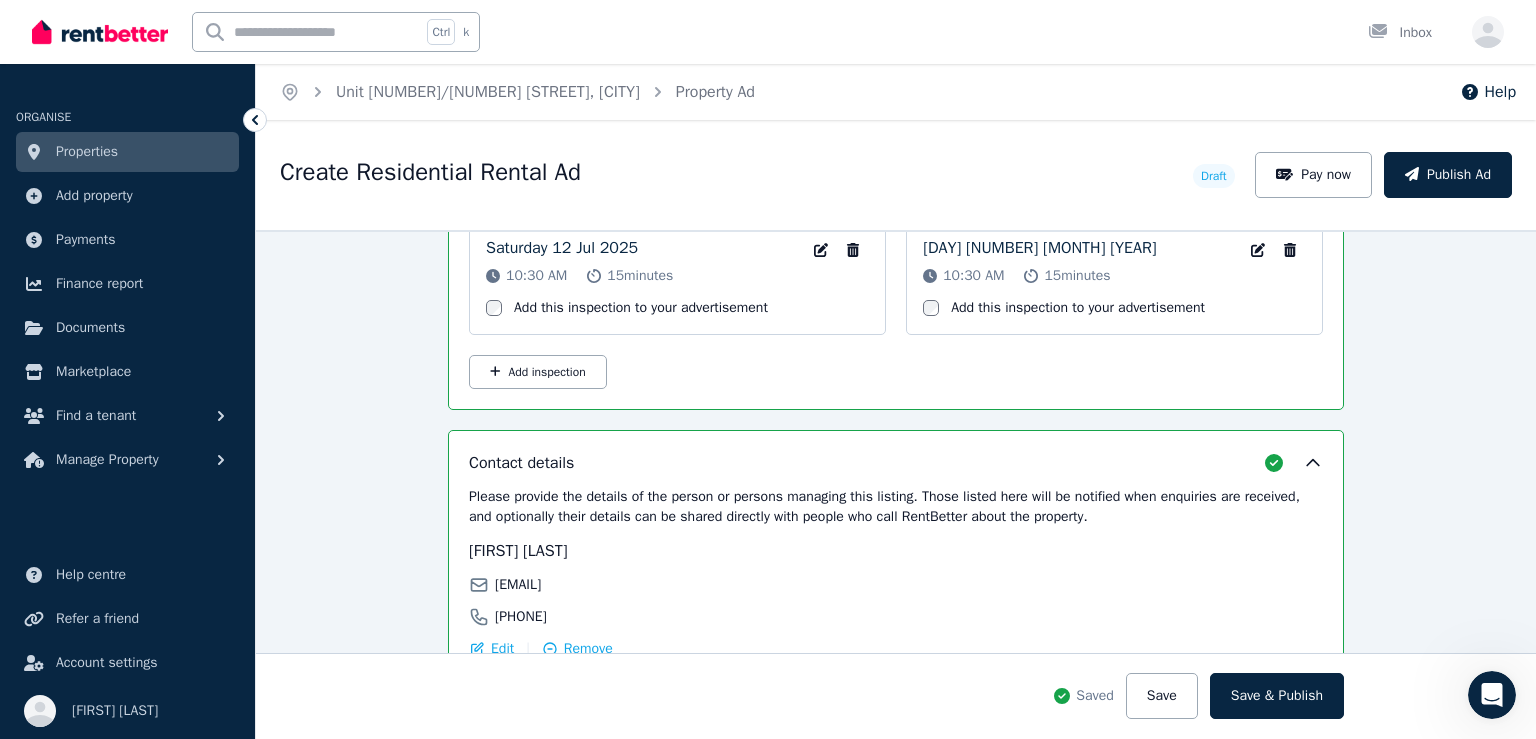 scroll, scrollTop: 3549, scrollLeft: 0, axis: vertical 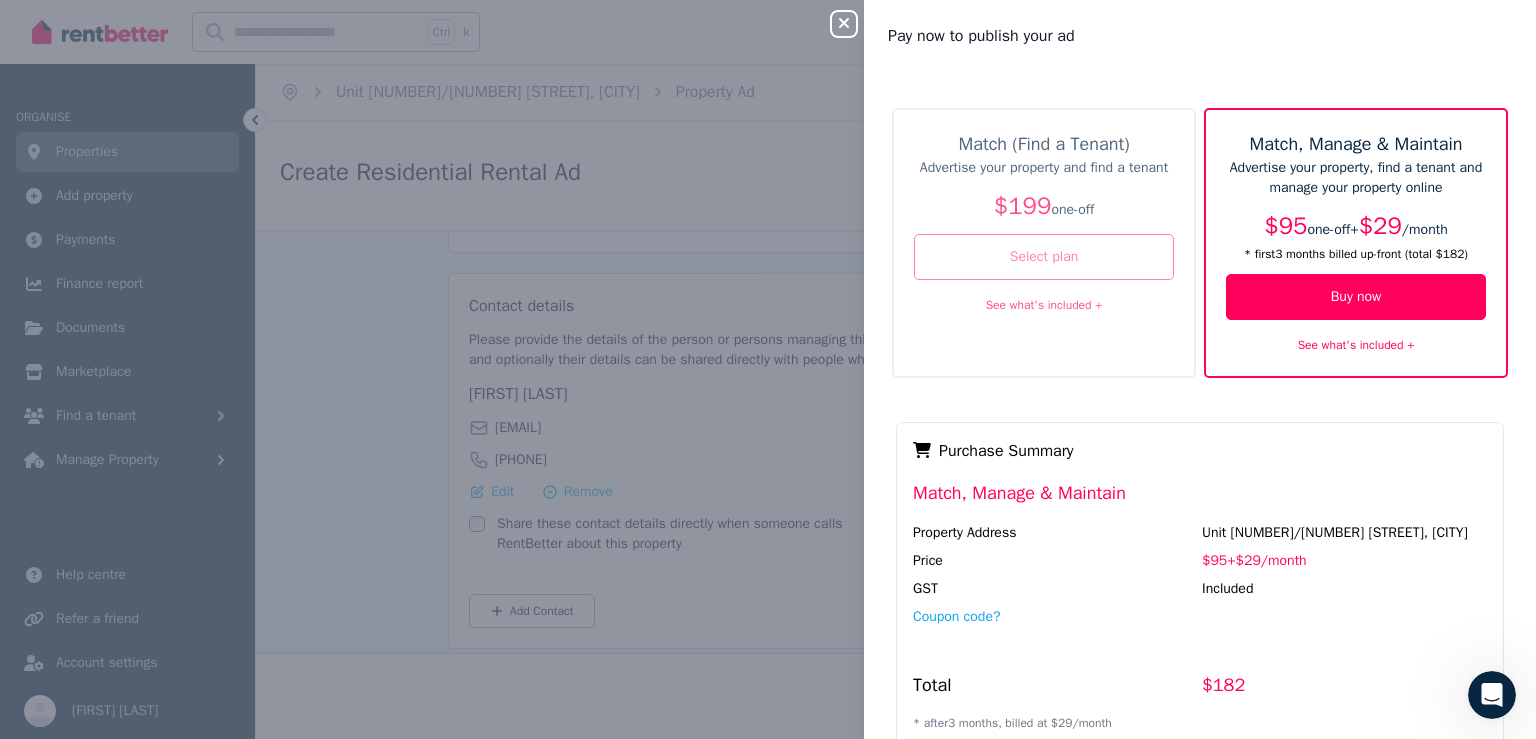 click on "Select plan" at bounding box center (1044, 257) 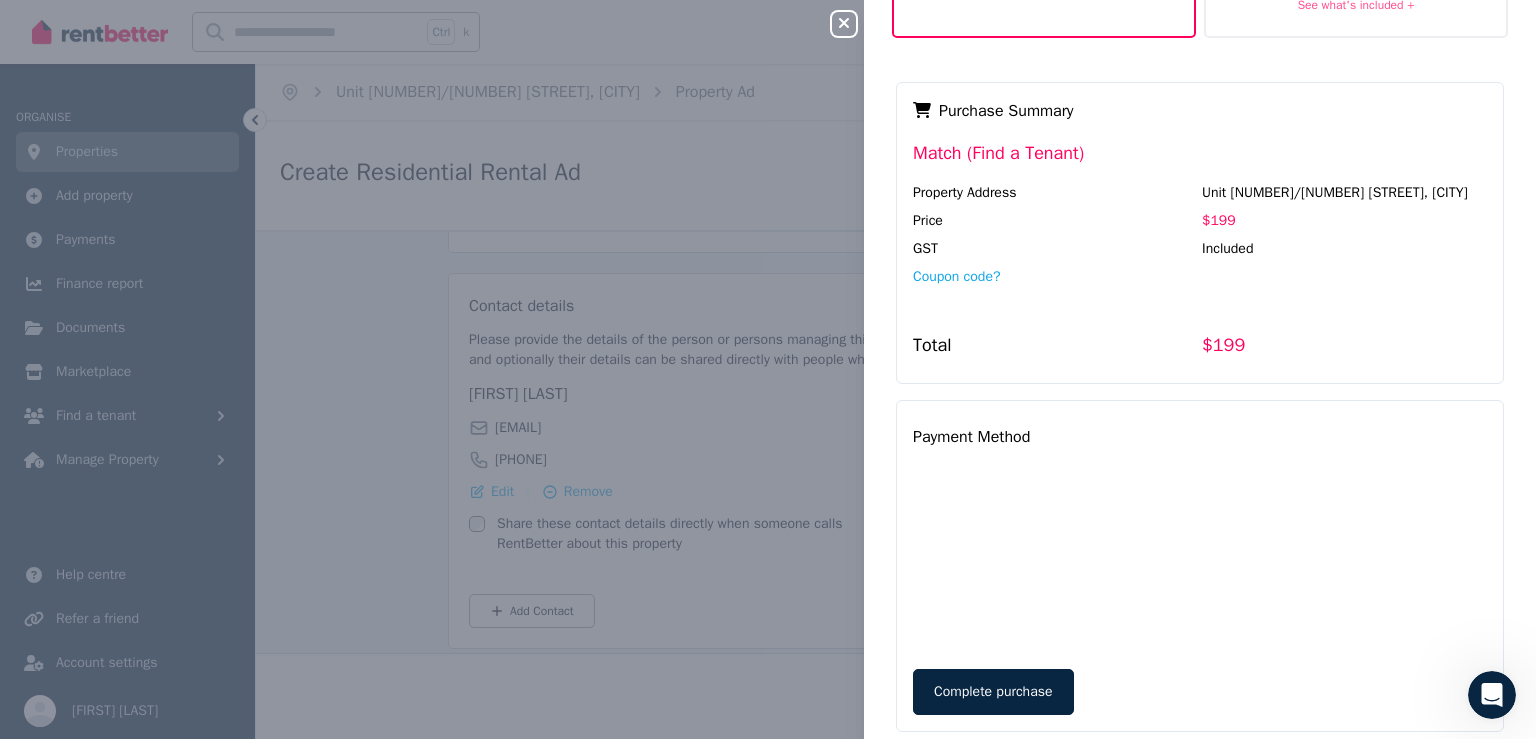 scroll, scrollTop: 378, scrollLeft: 0, axis: vertical 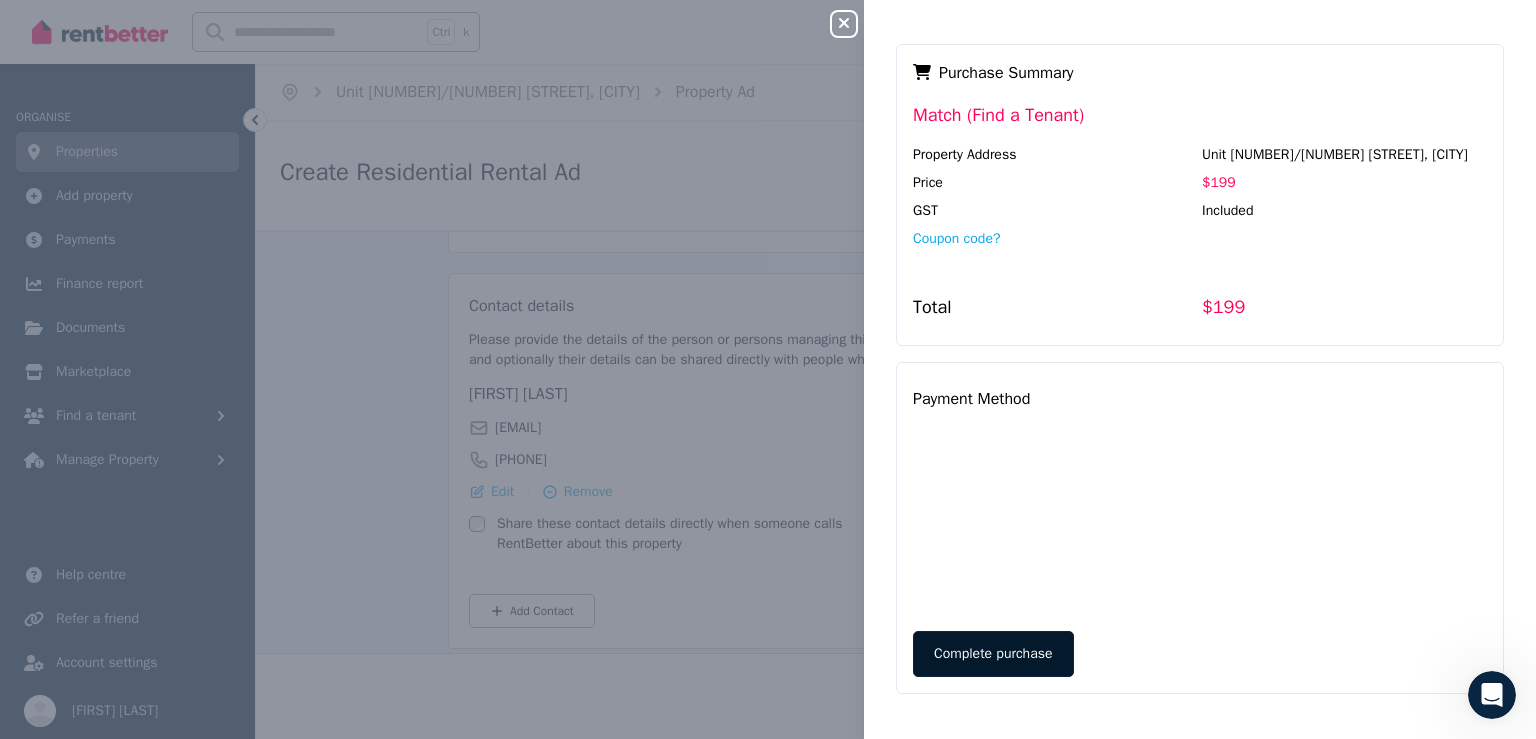 click on "Complete purchase" at bounding box center [993, 654] 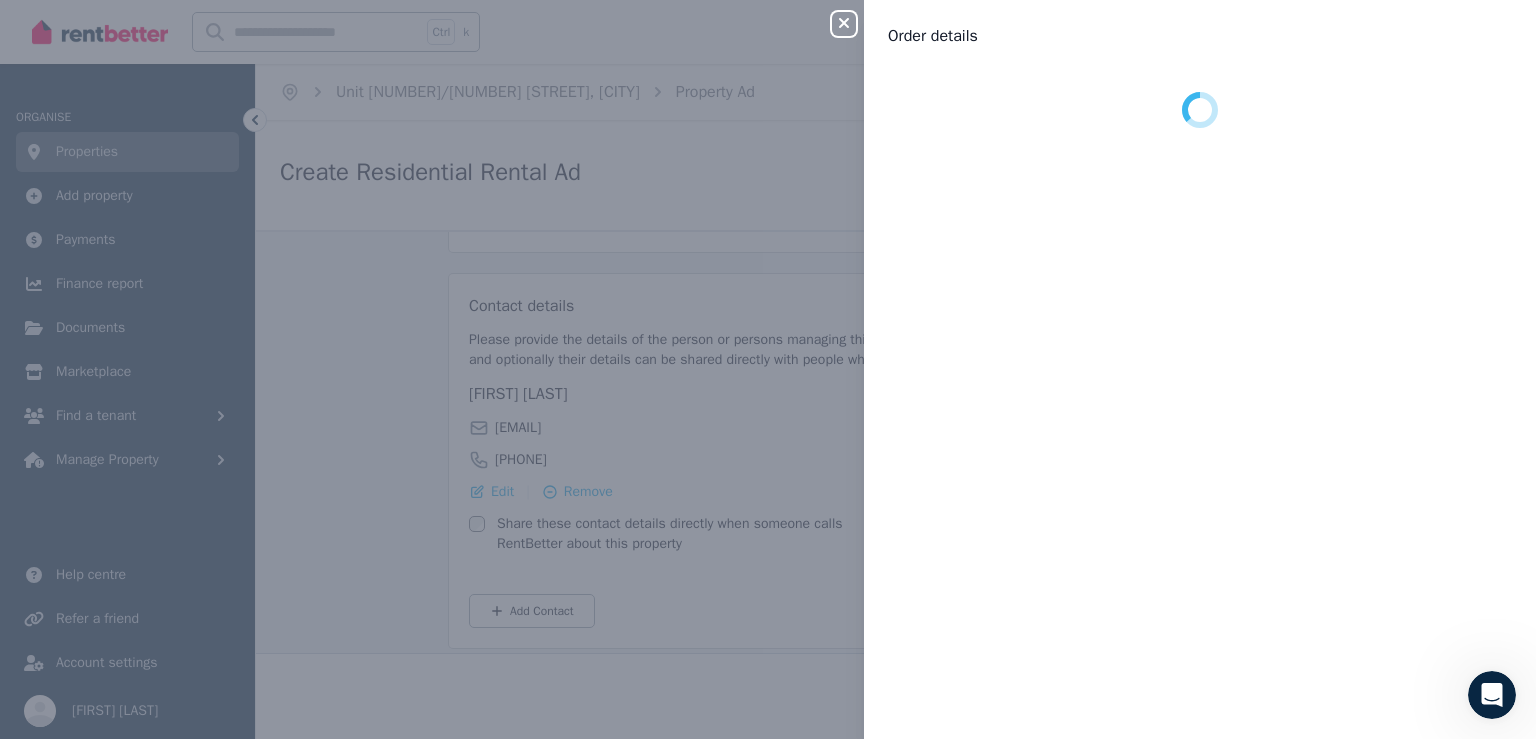 scroll, scrollTop: 0, scrollLeft: 0, axis: both 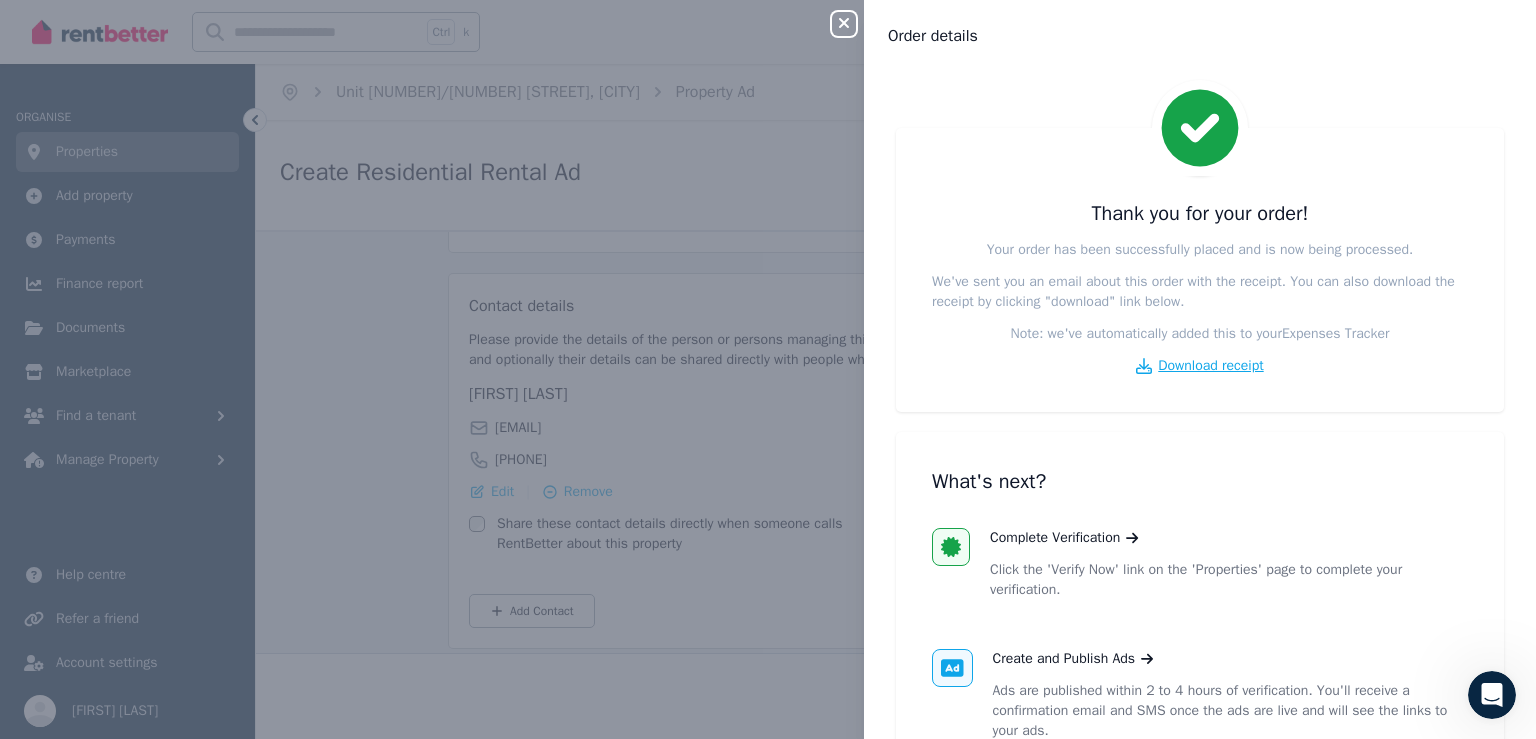 click on "Download receipt" at bounding box center [1210, 366] 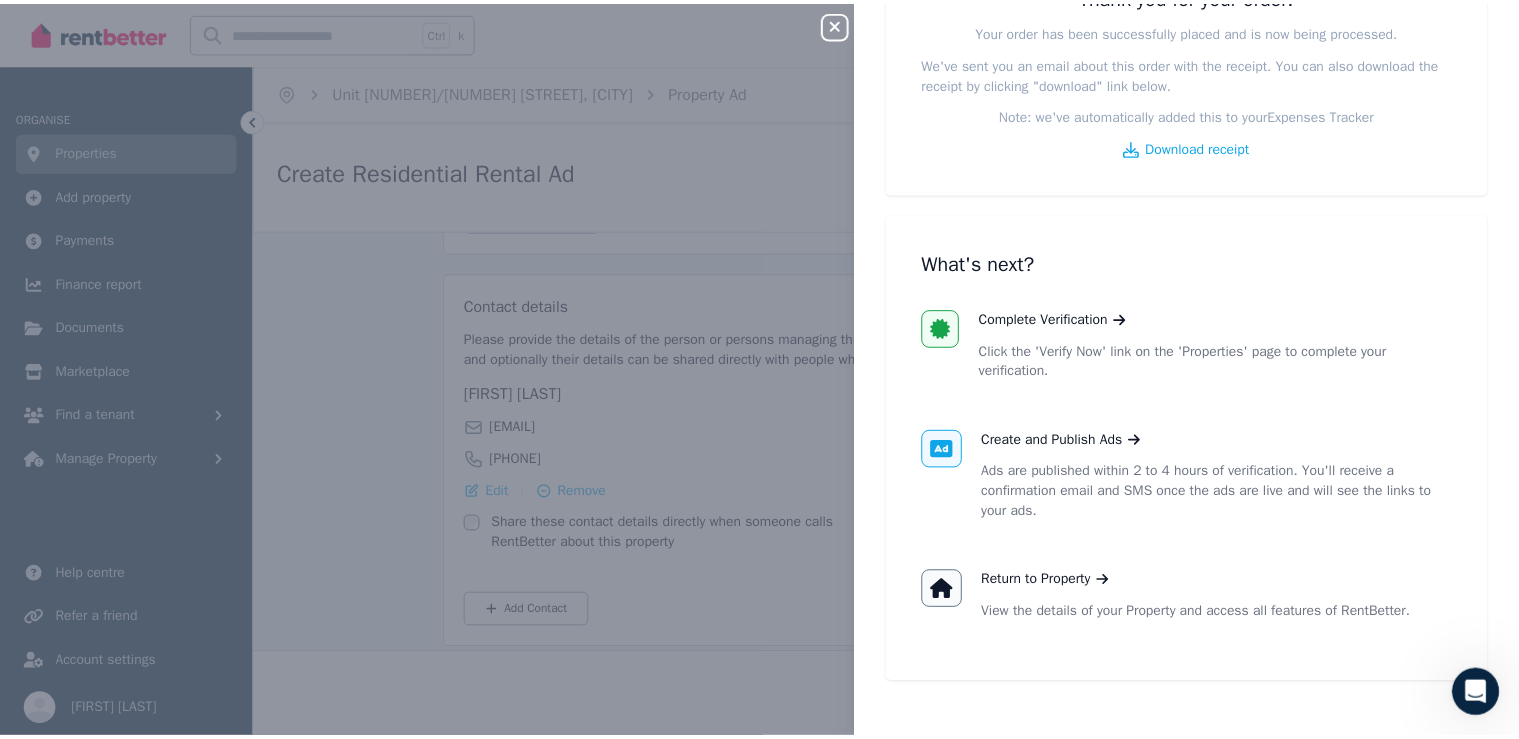 scroll, scrollTop: 227, scrollLeft: 0, axis: vertical 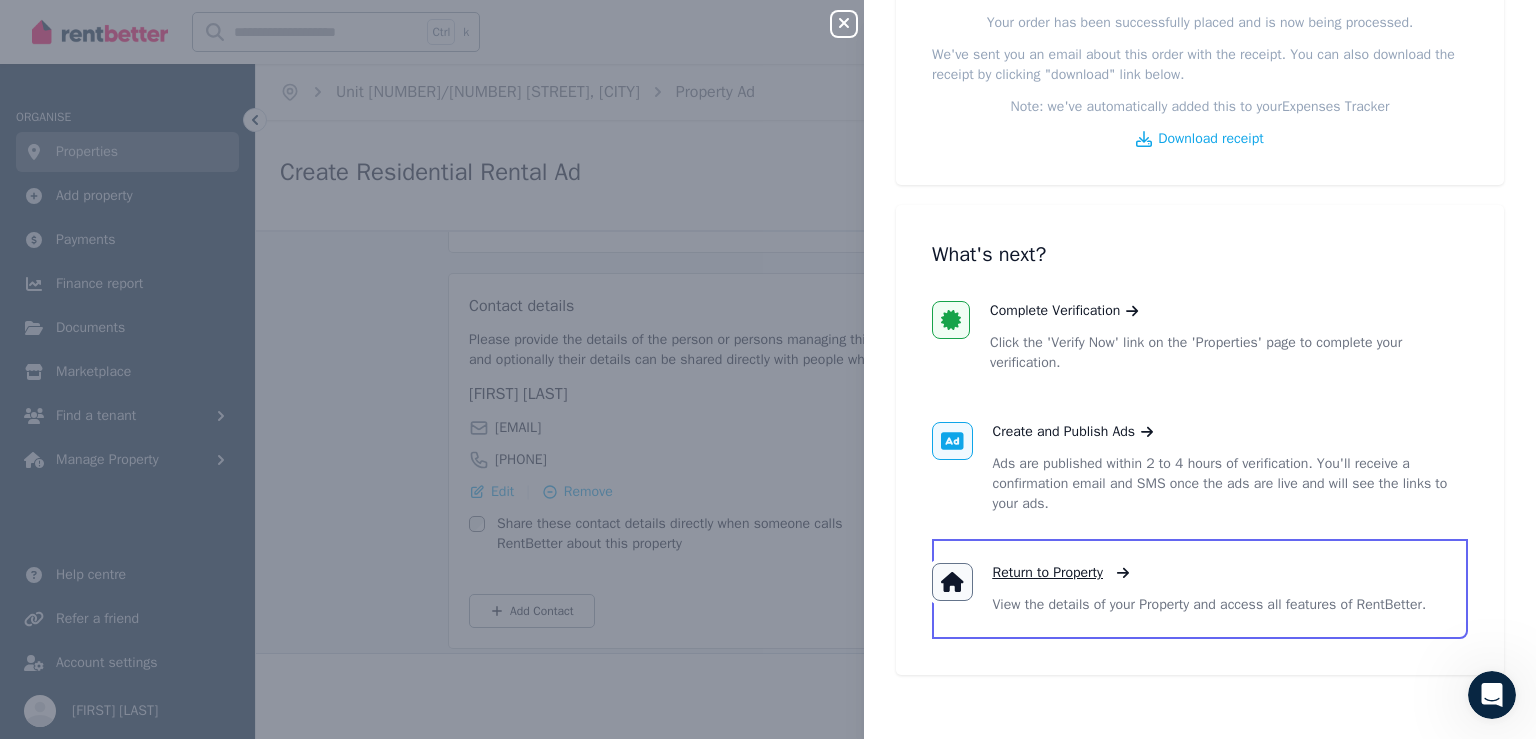click on "Return to Property" at bounding box center (1048, 573) 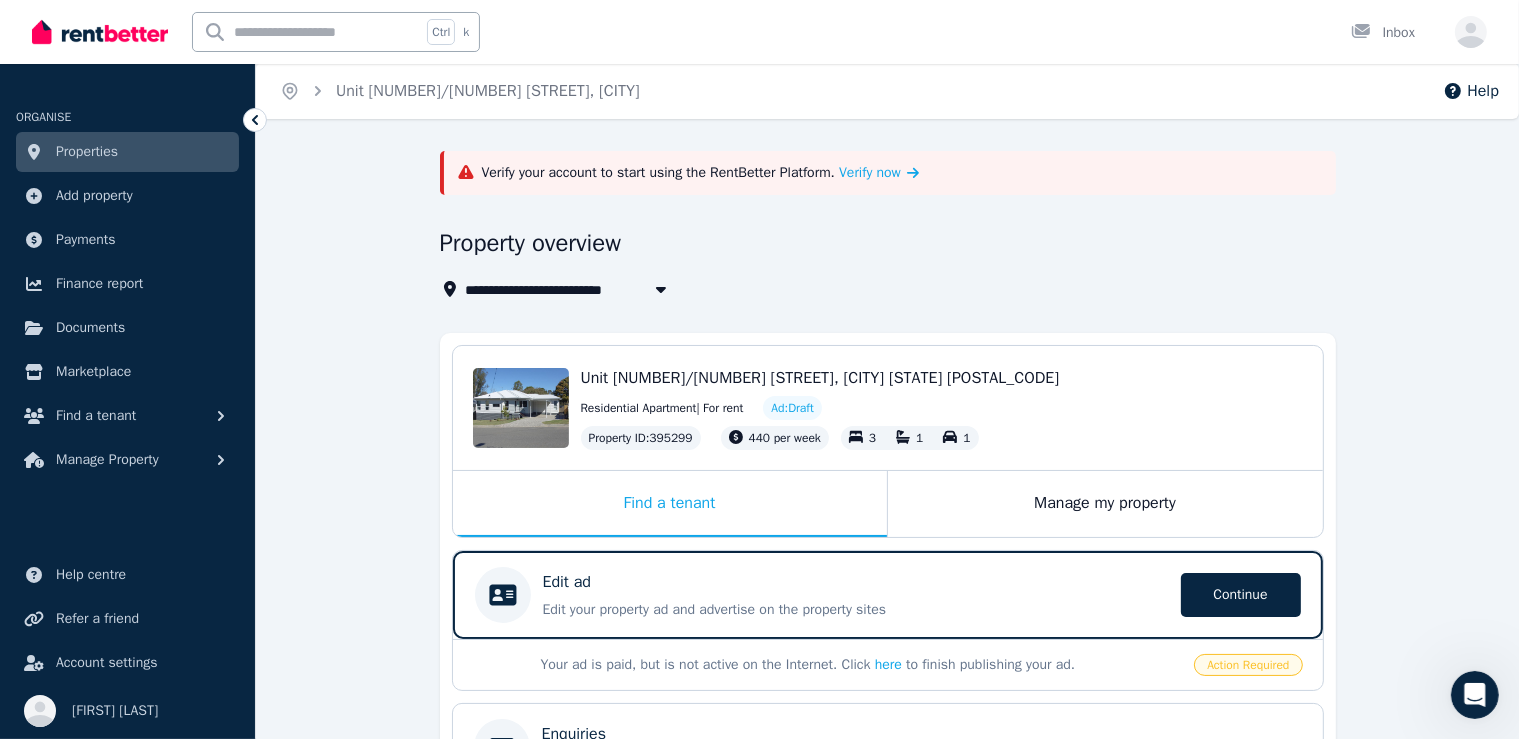 scroll, scrollTop: 0, scrollLeft: 0, axis: both 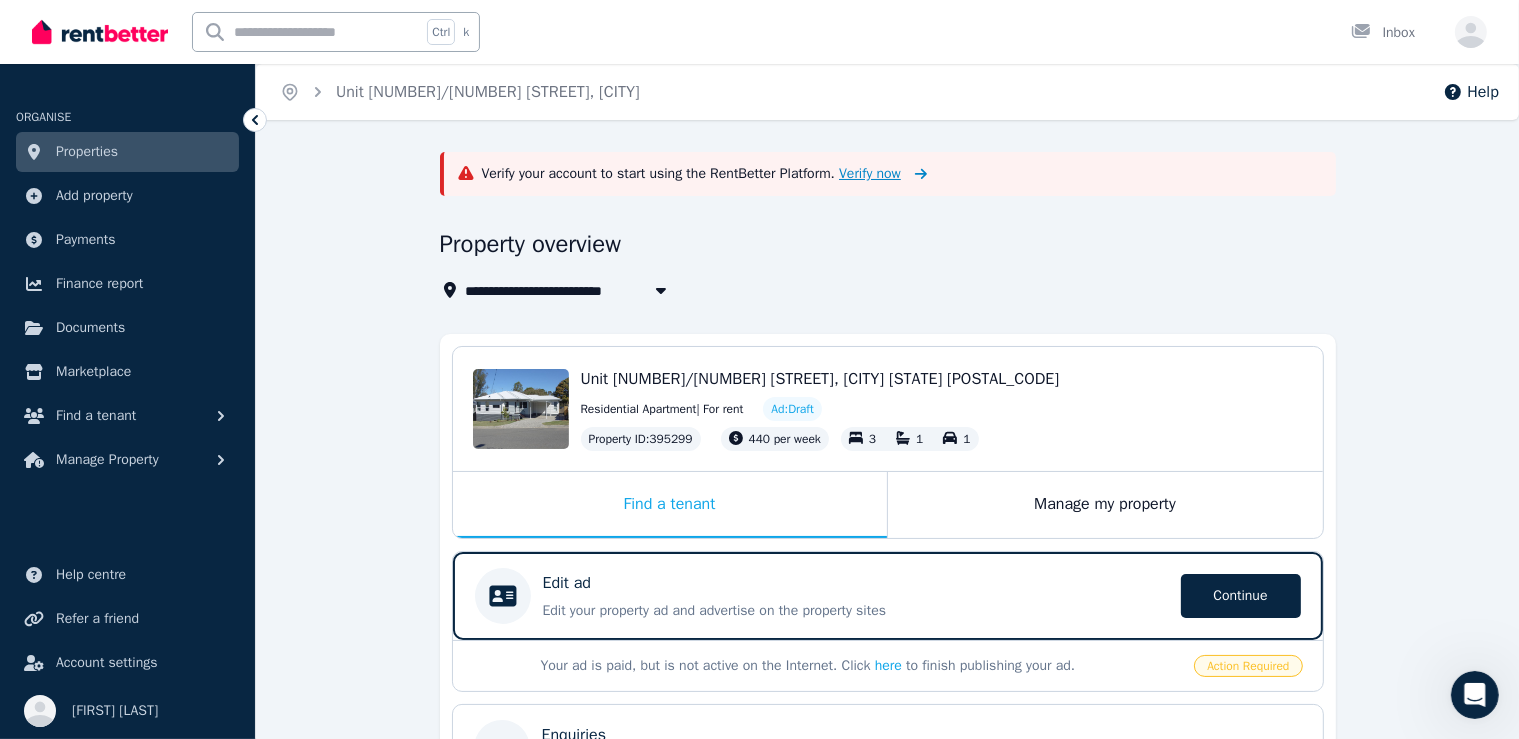 click on "Verify now" at bounding box center (870, 174) 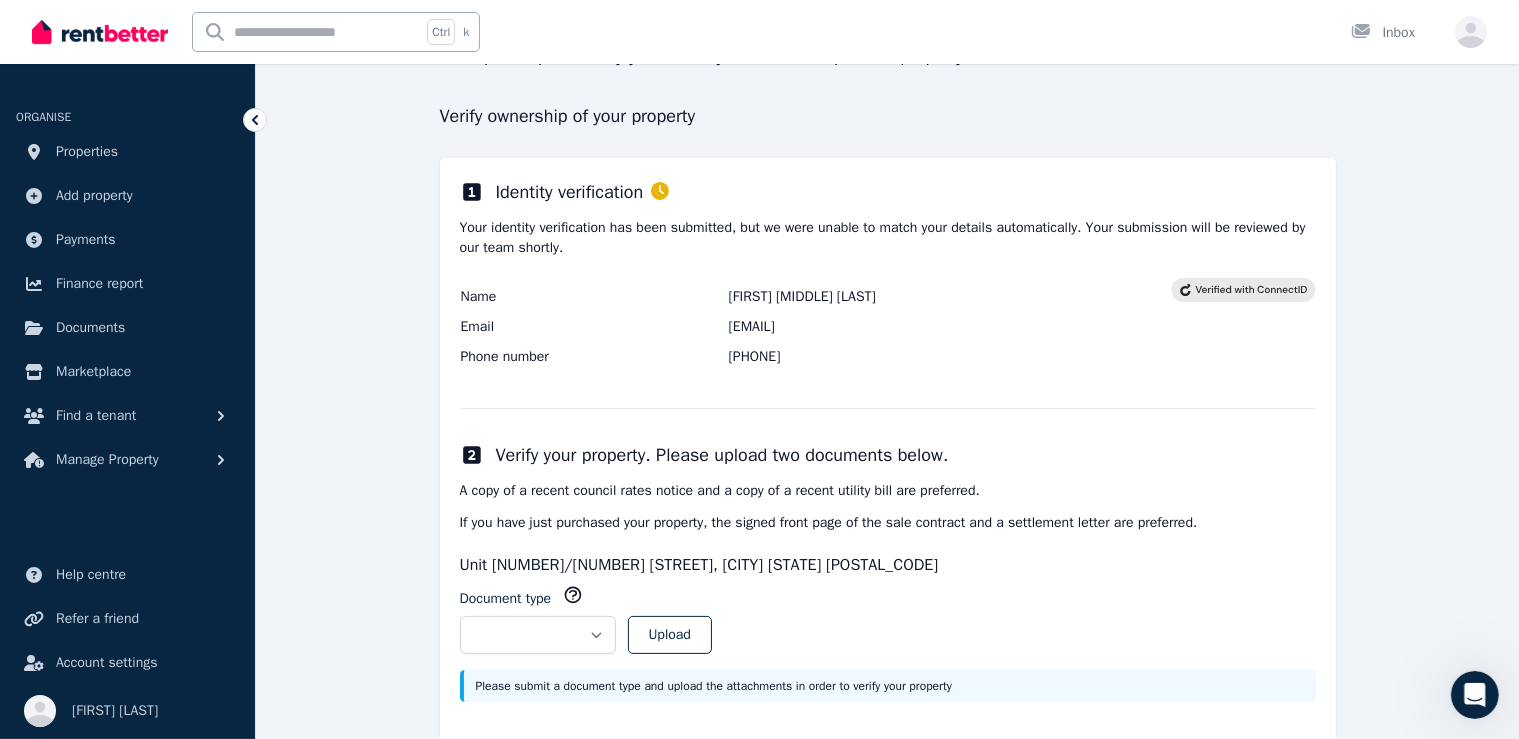 scroll, scrollTop: 216, scrollLeft: 0, axis: vertical 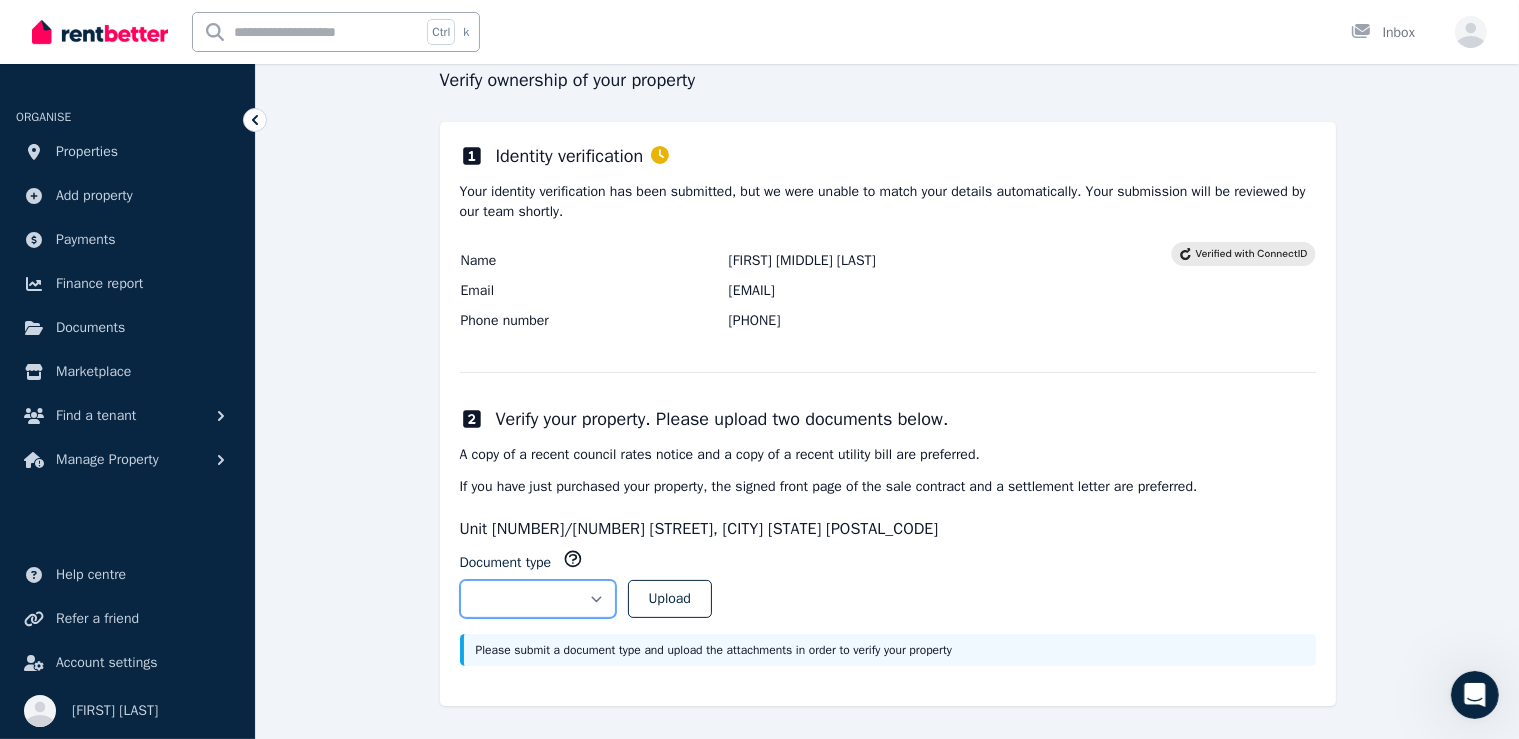 click on "**********" at bounding box center (538, 599) 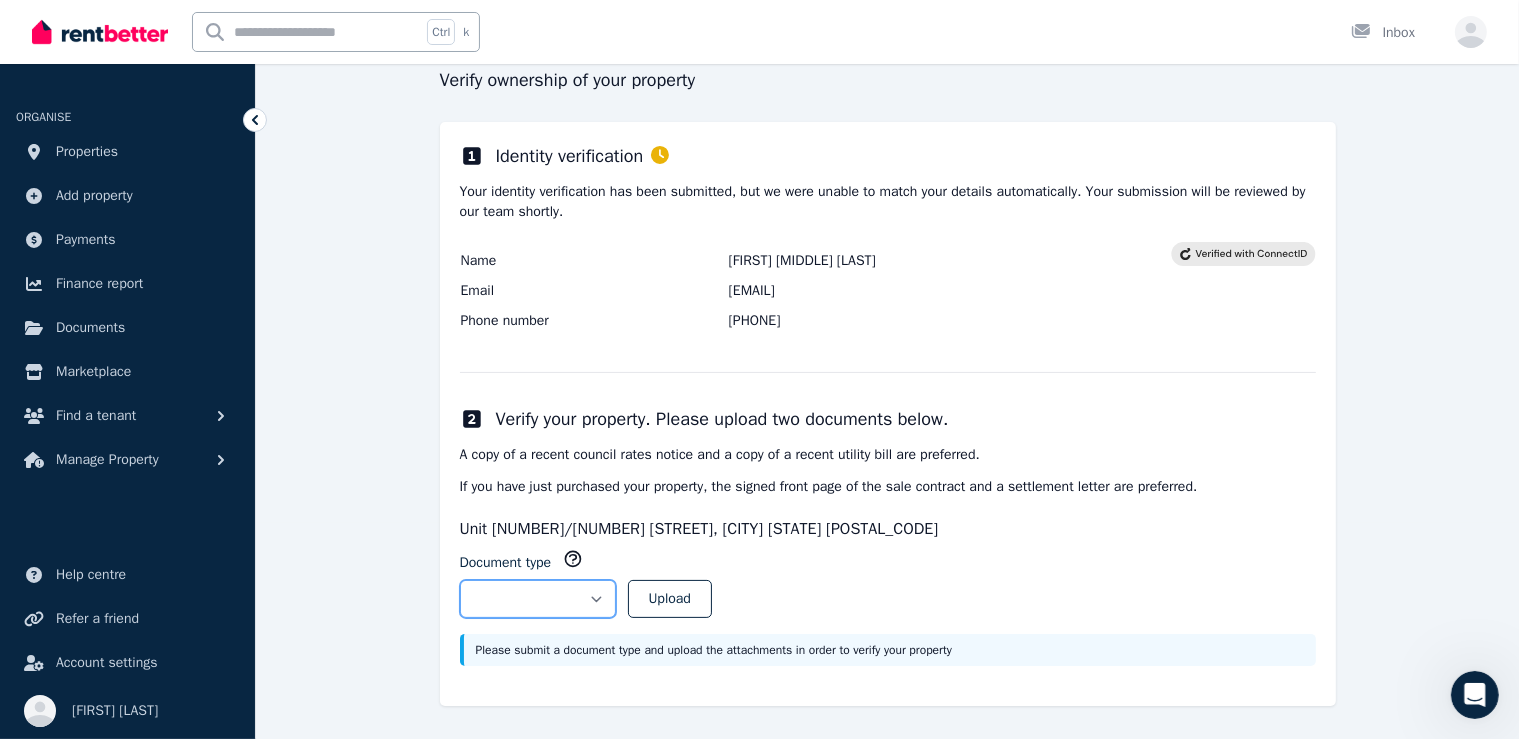 select on "**********" 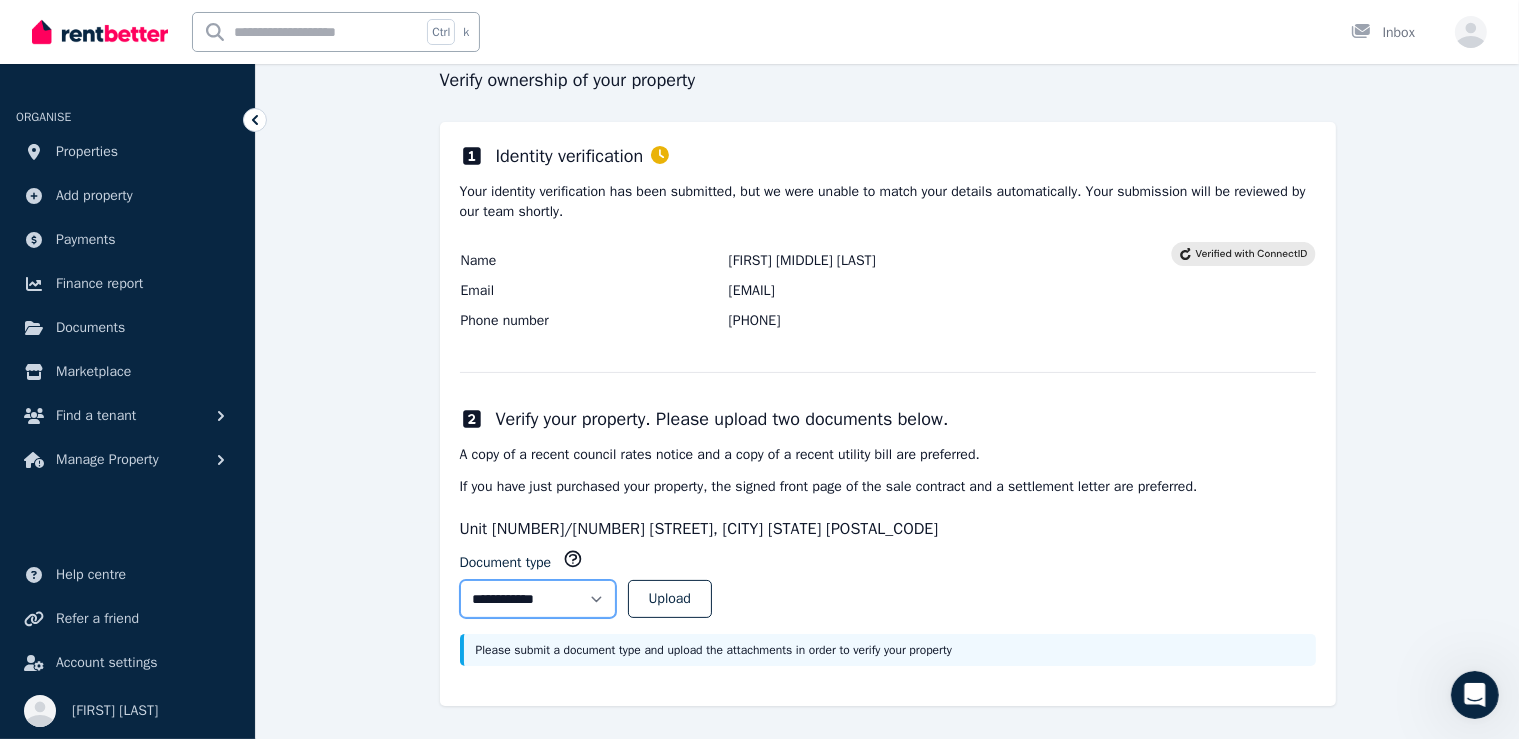 click on "**********" at bounding box center (538, 599) 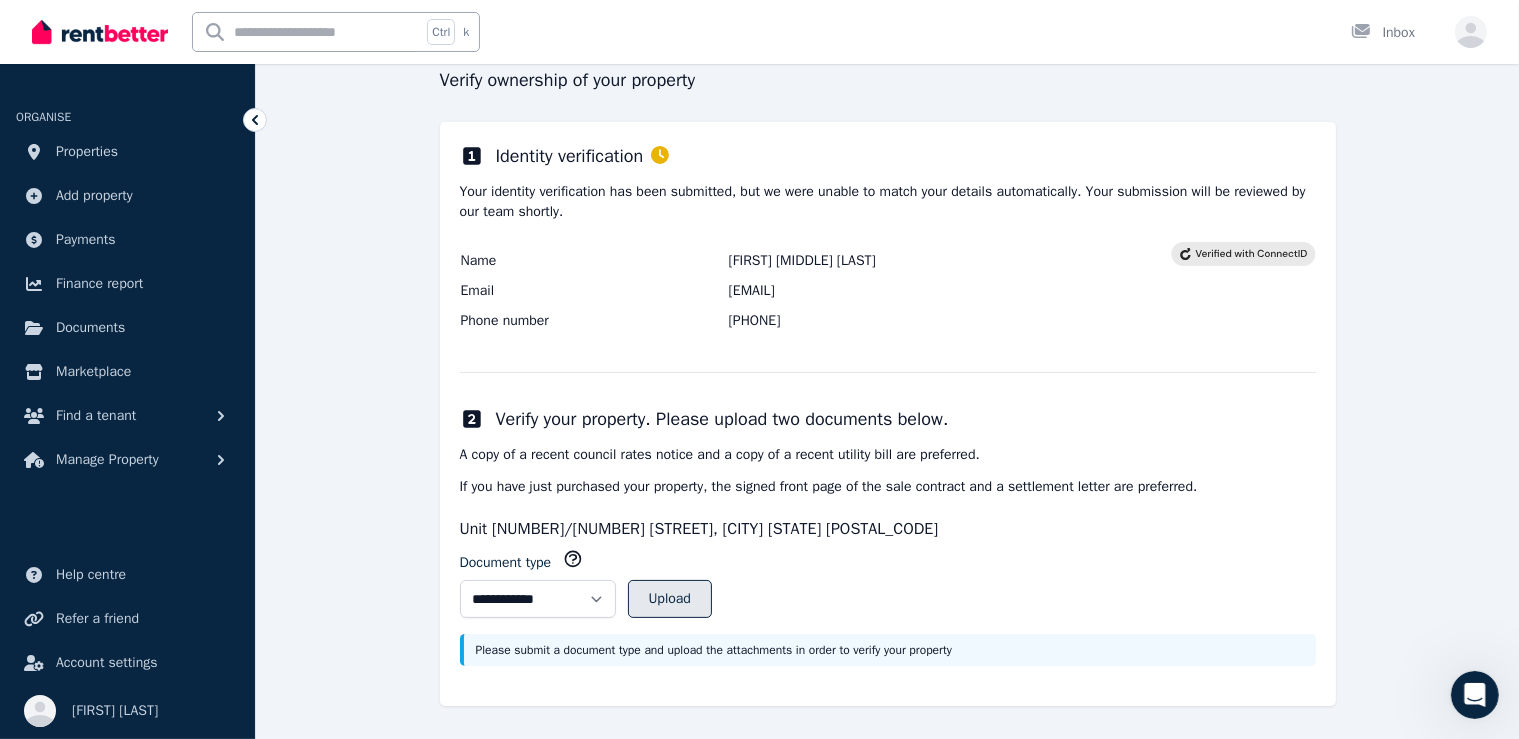 click on "Upload" at bounding box center (670, 599) 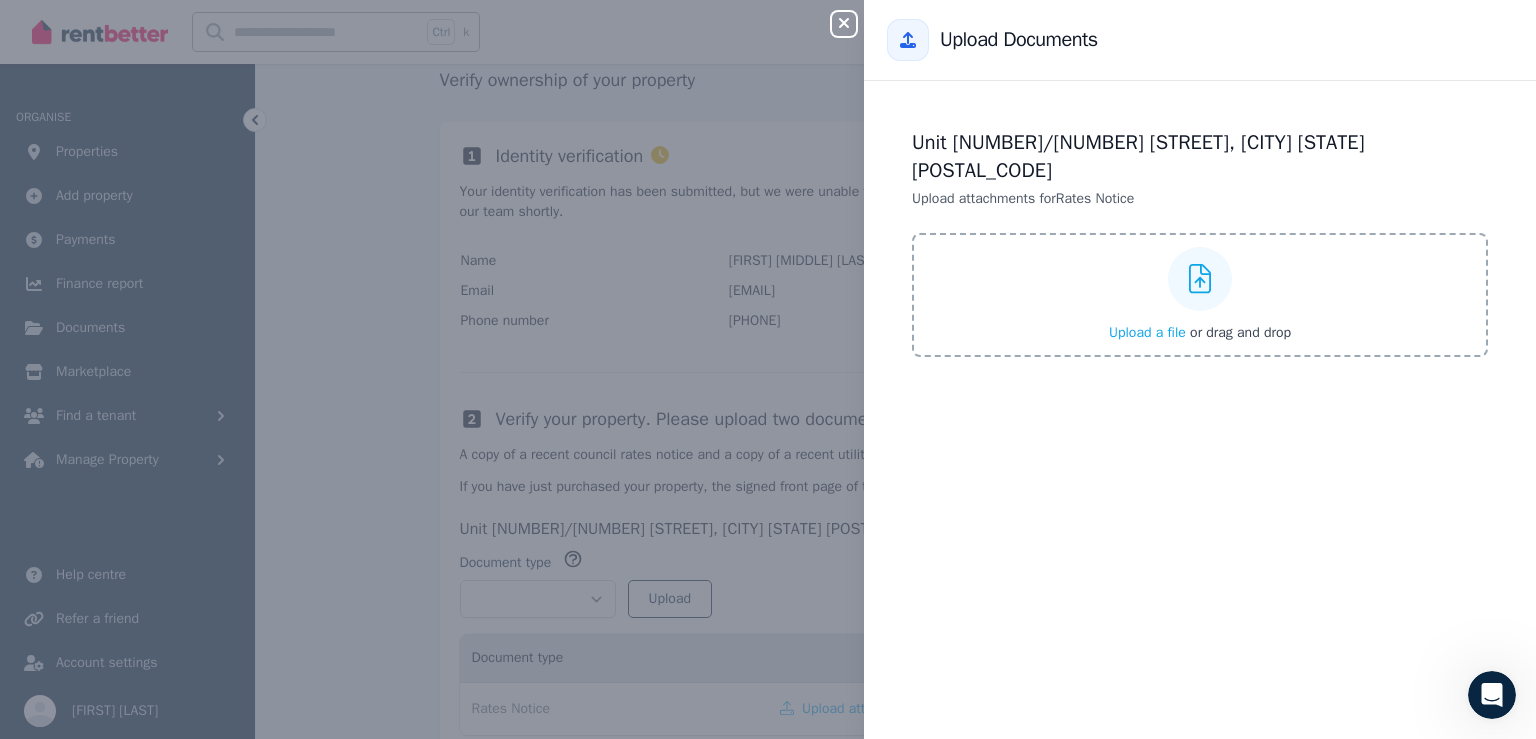 click 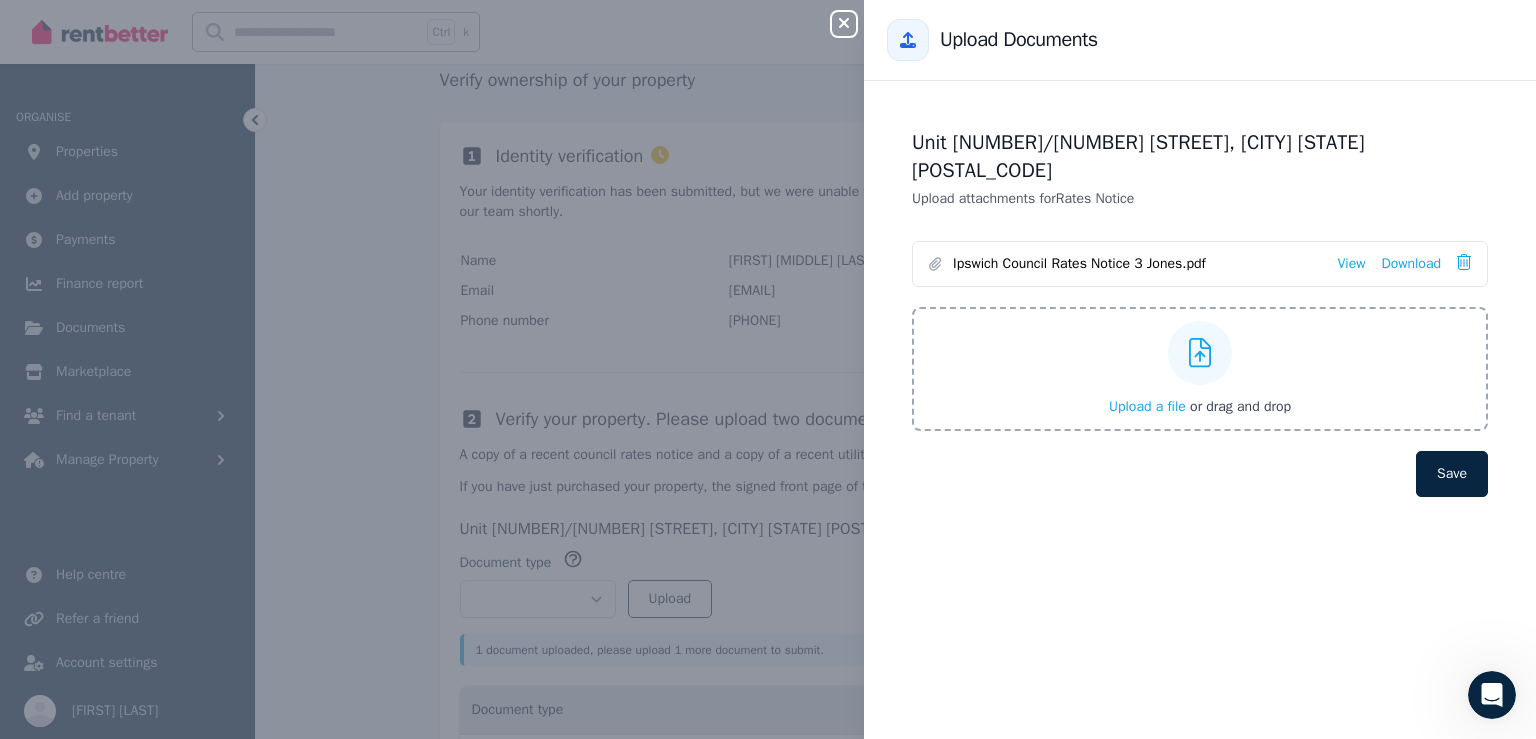 click 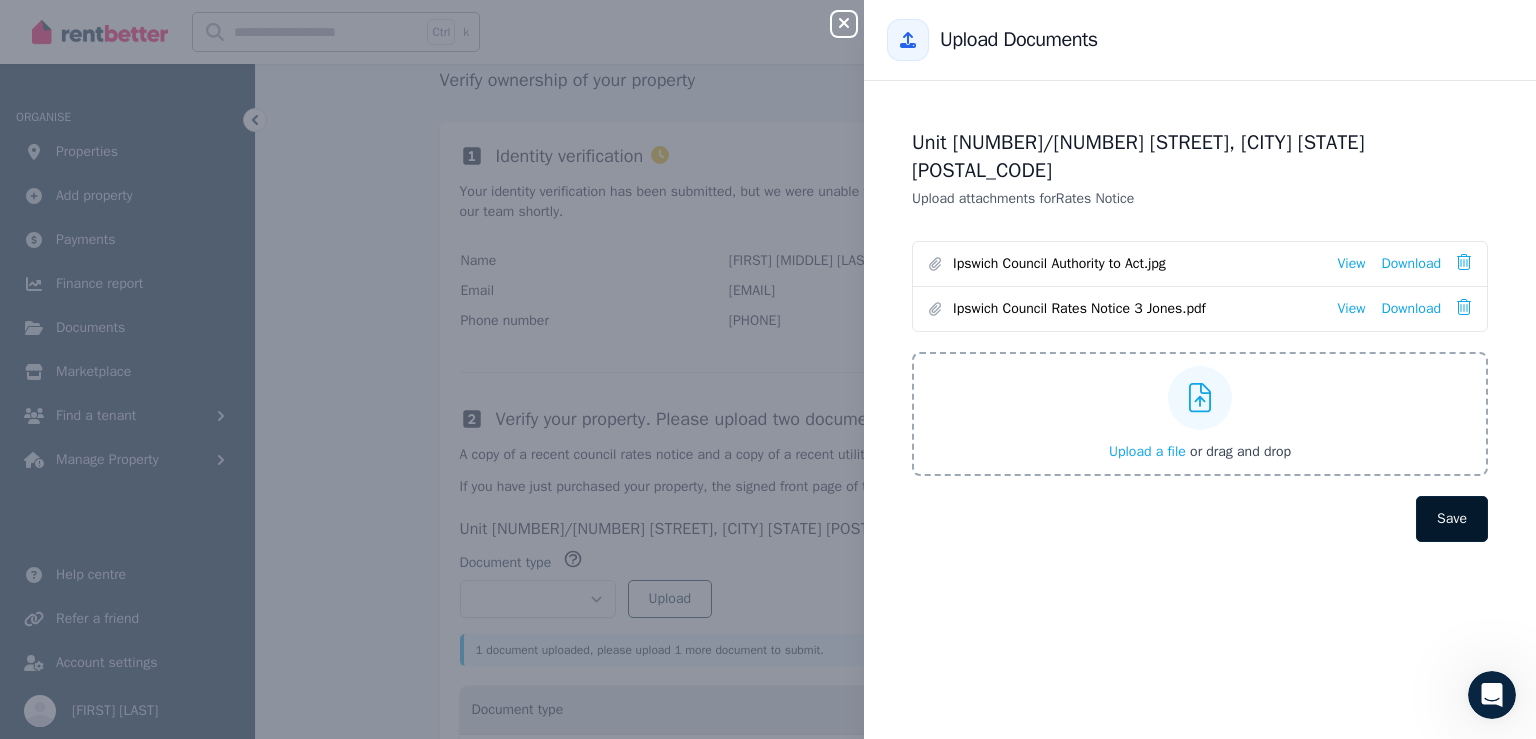 click on "Save" at bounding box center [1452, 519] 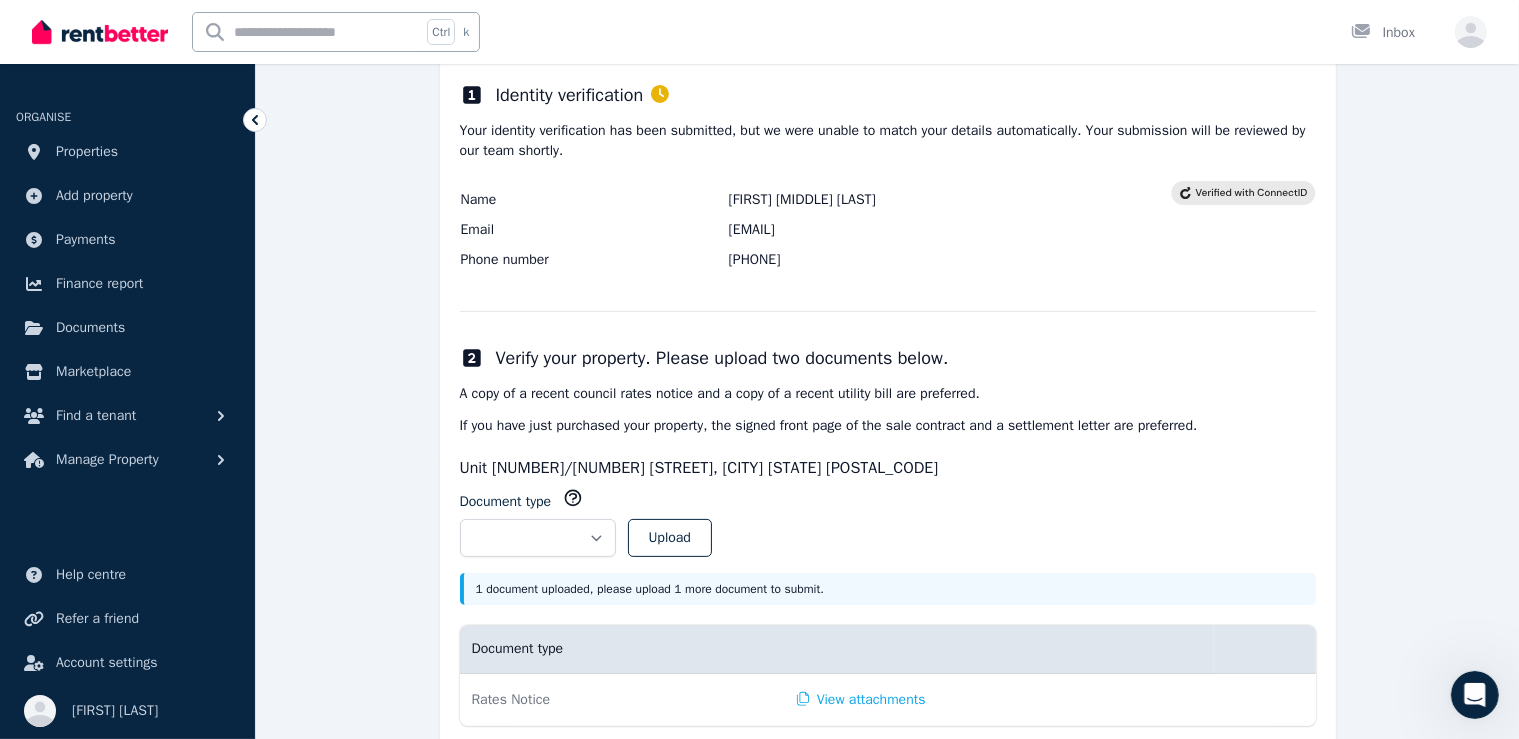 scroll, scrollTop: 337, scrollLeft: 0, axis: vertical 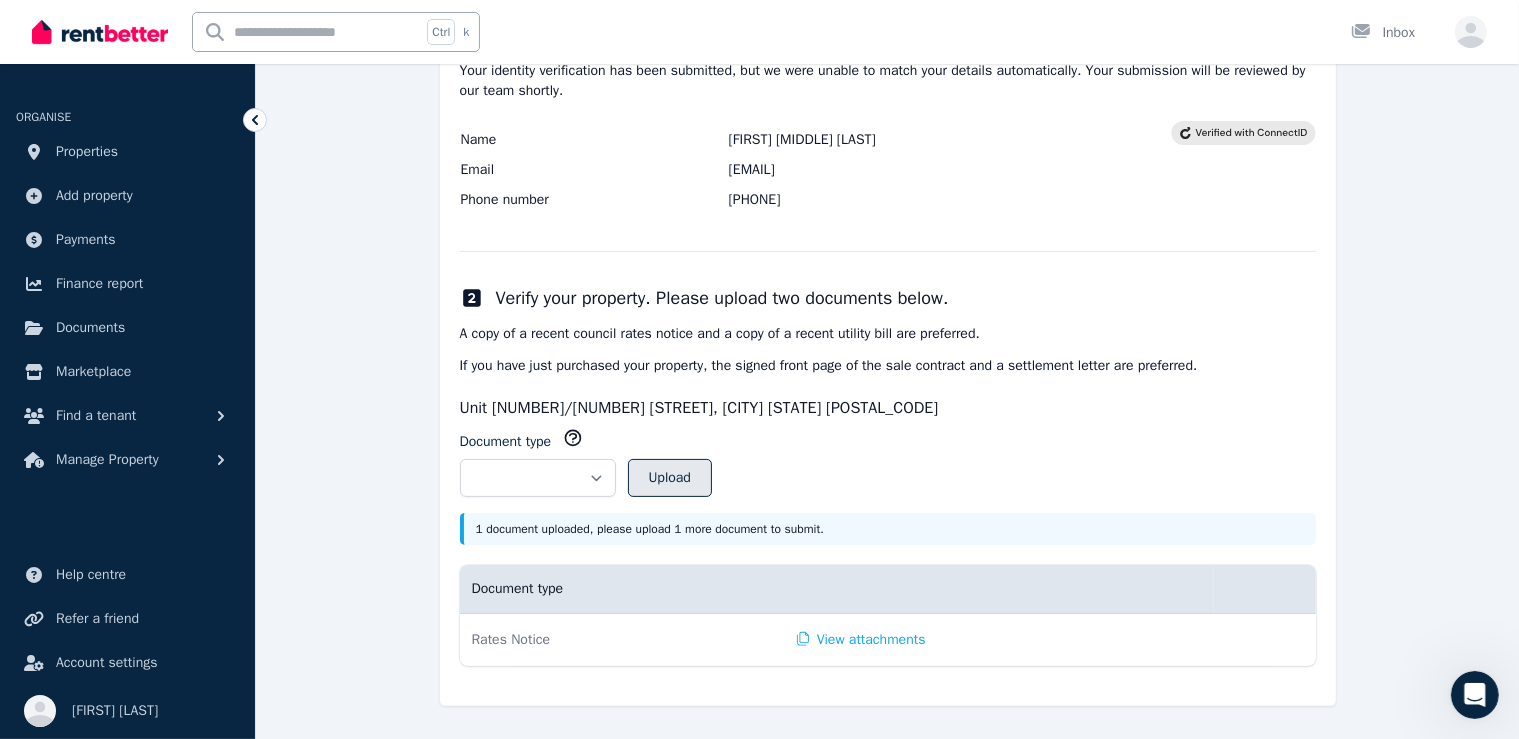 click on "Upload" at bounding box center [670, 478] 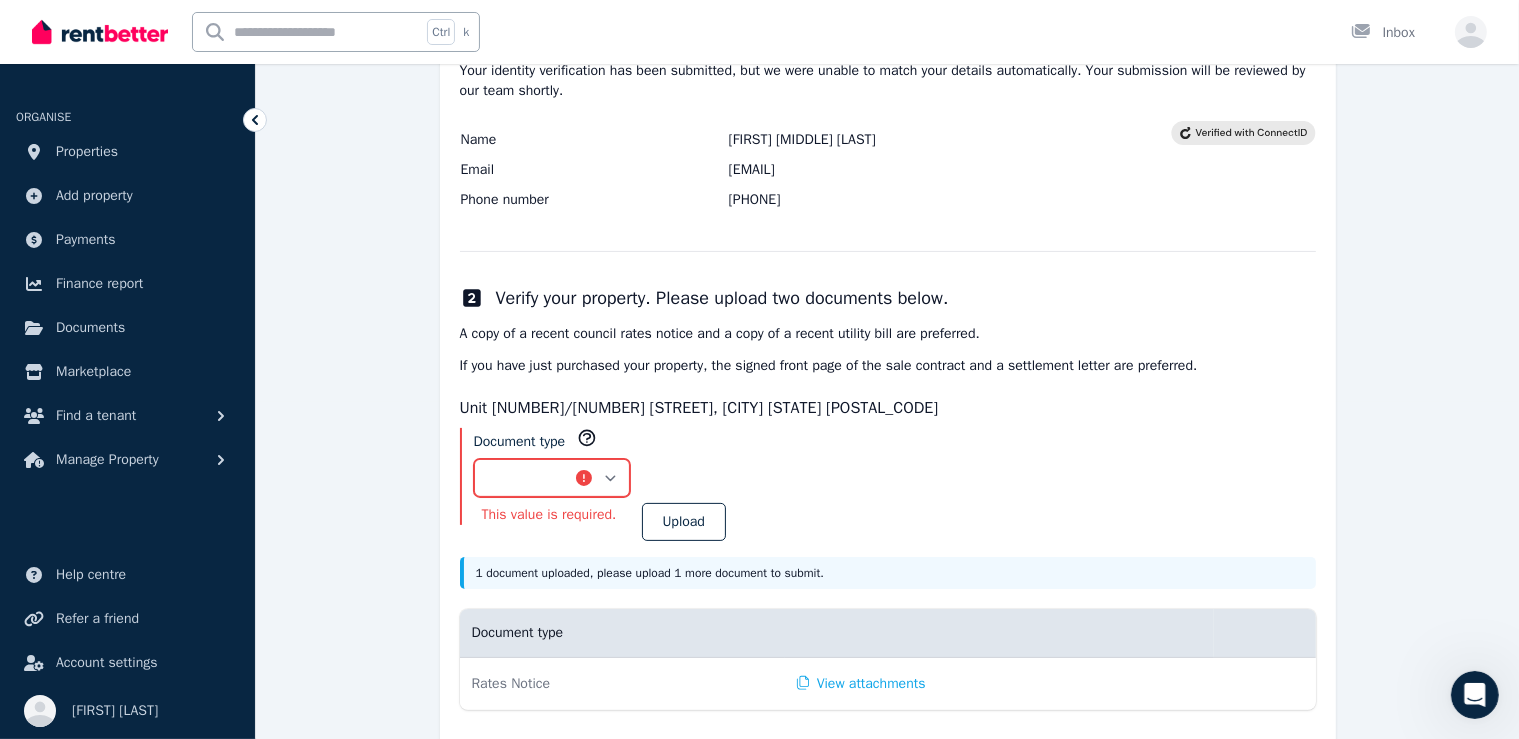 click on "**********" at bounding box center (552, 478) 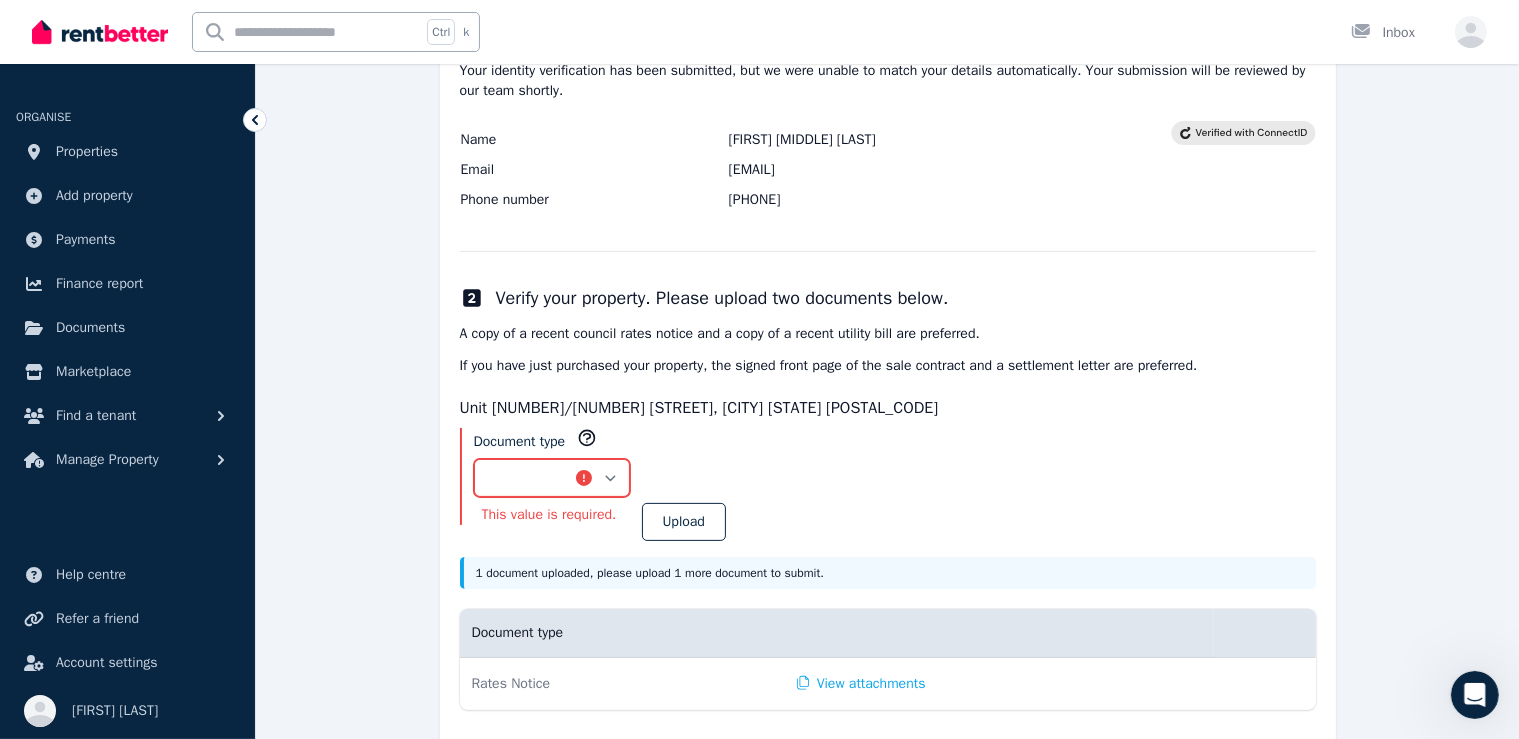 select on "**********" 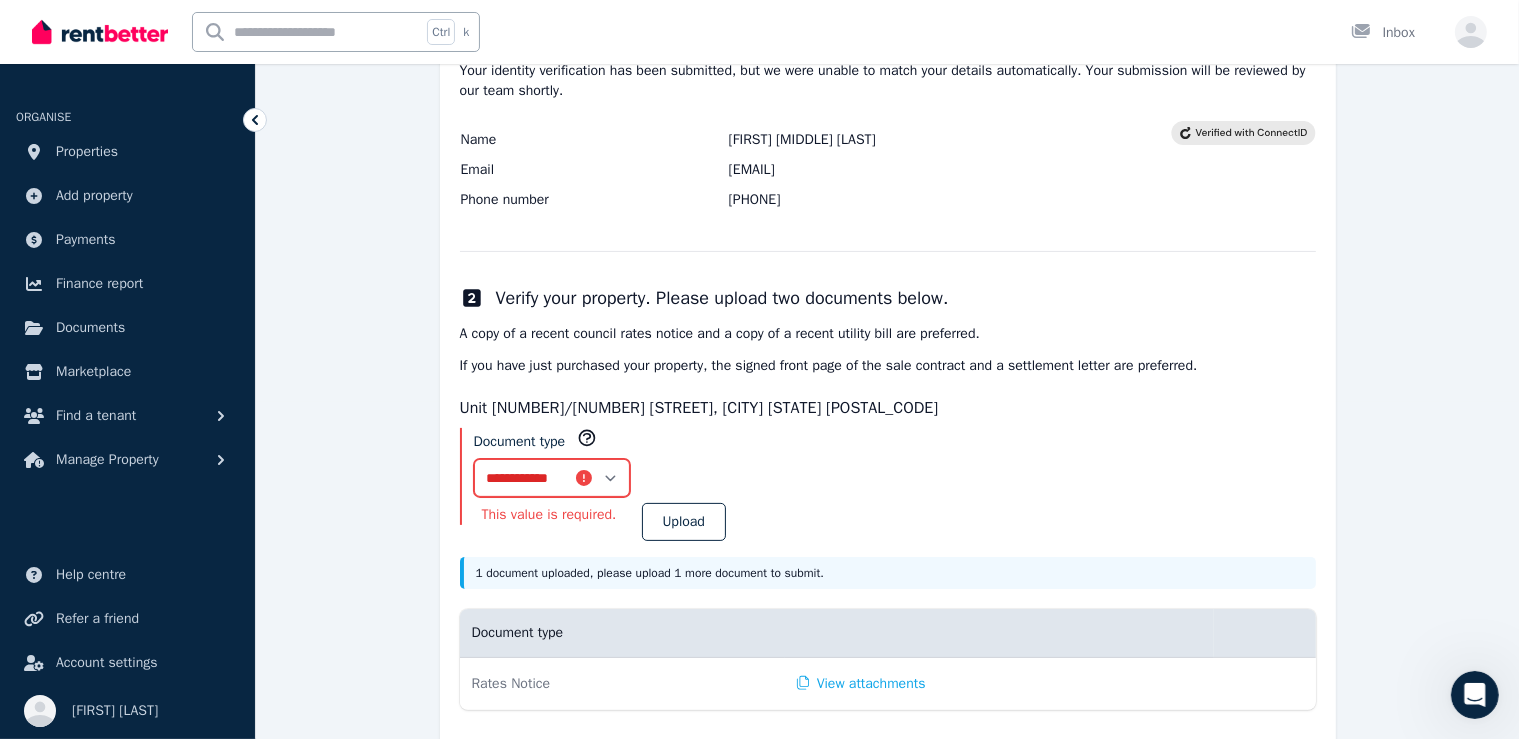 click on "**********" at bounding box center [552, 478] 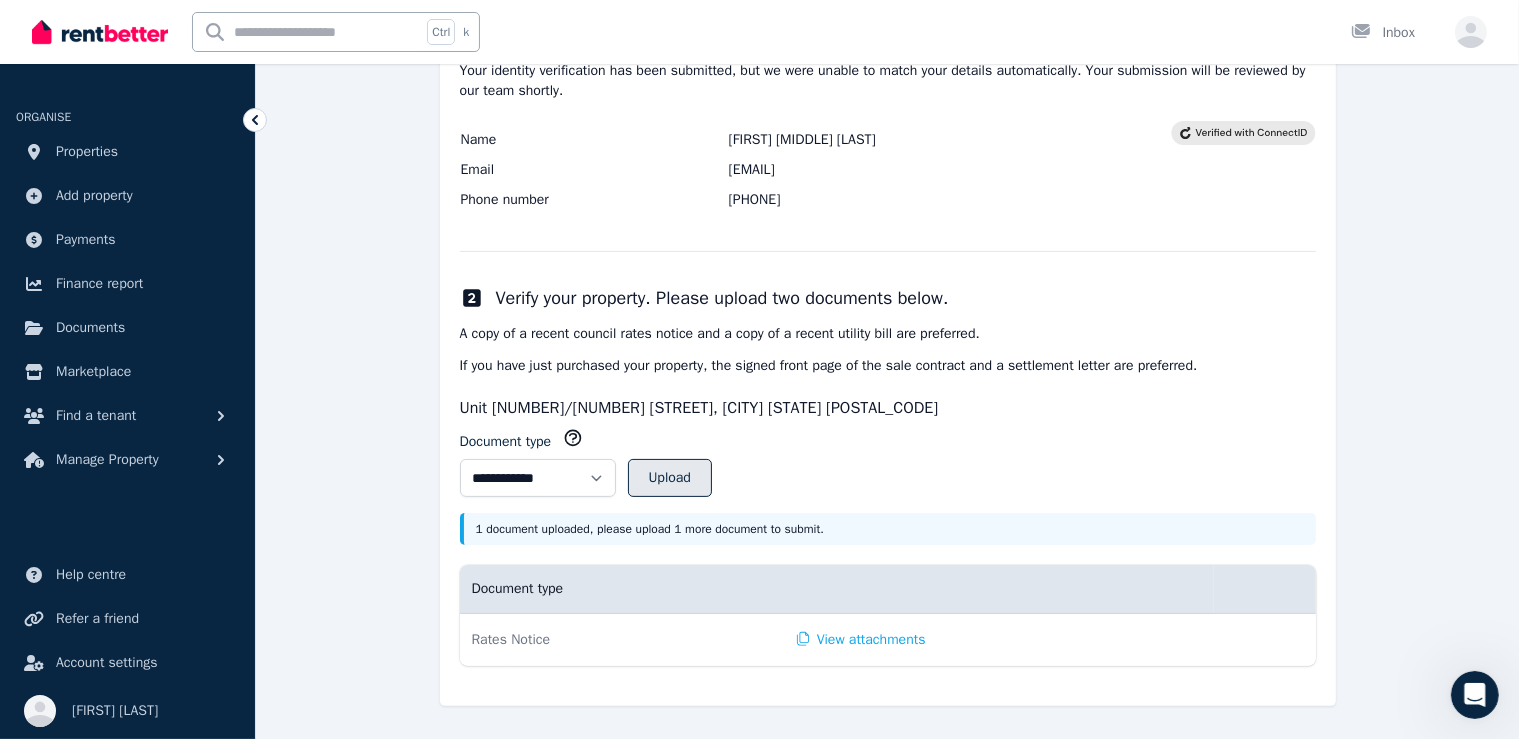 click on "Upload" at bounding box center (670, 478) 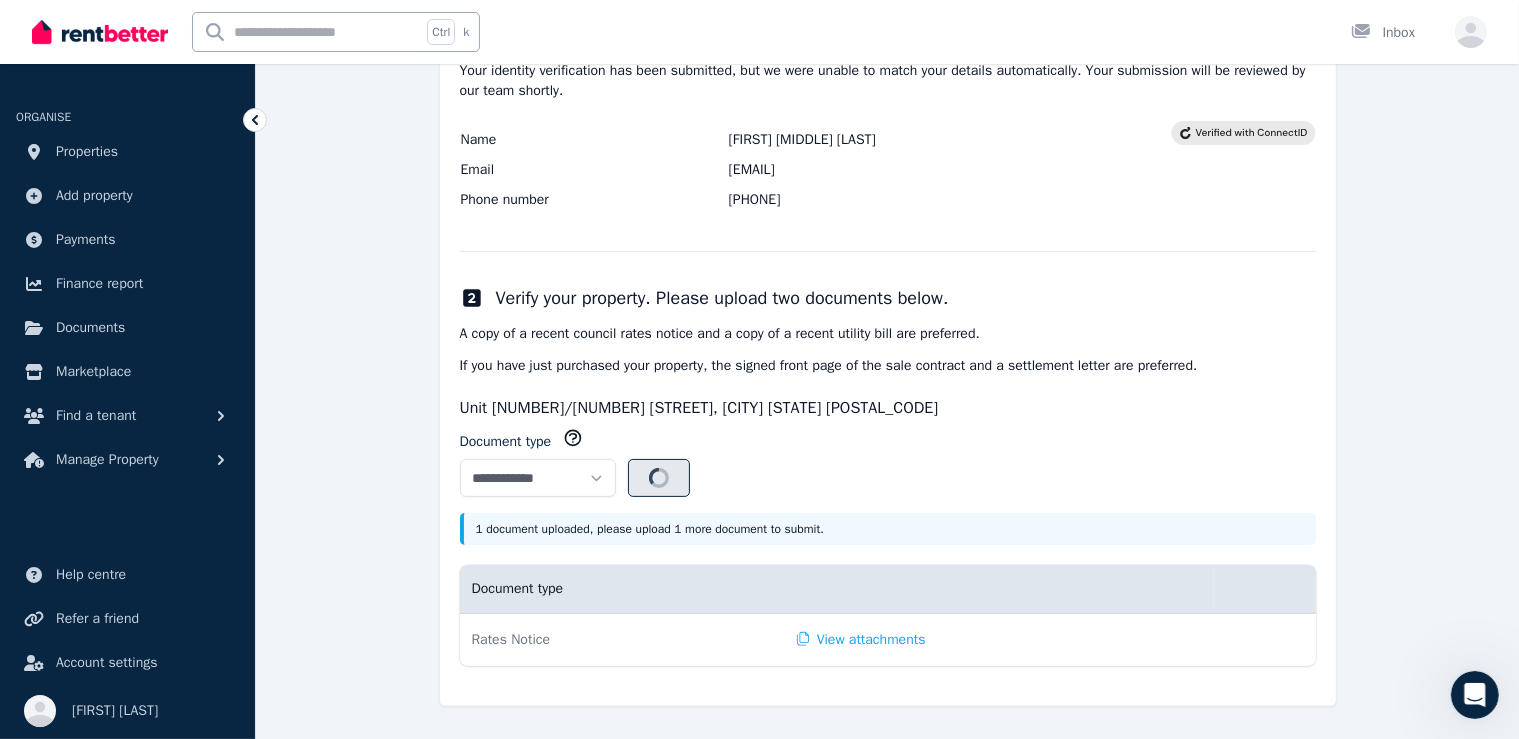select 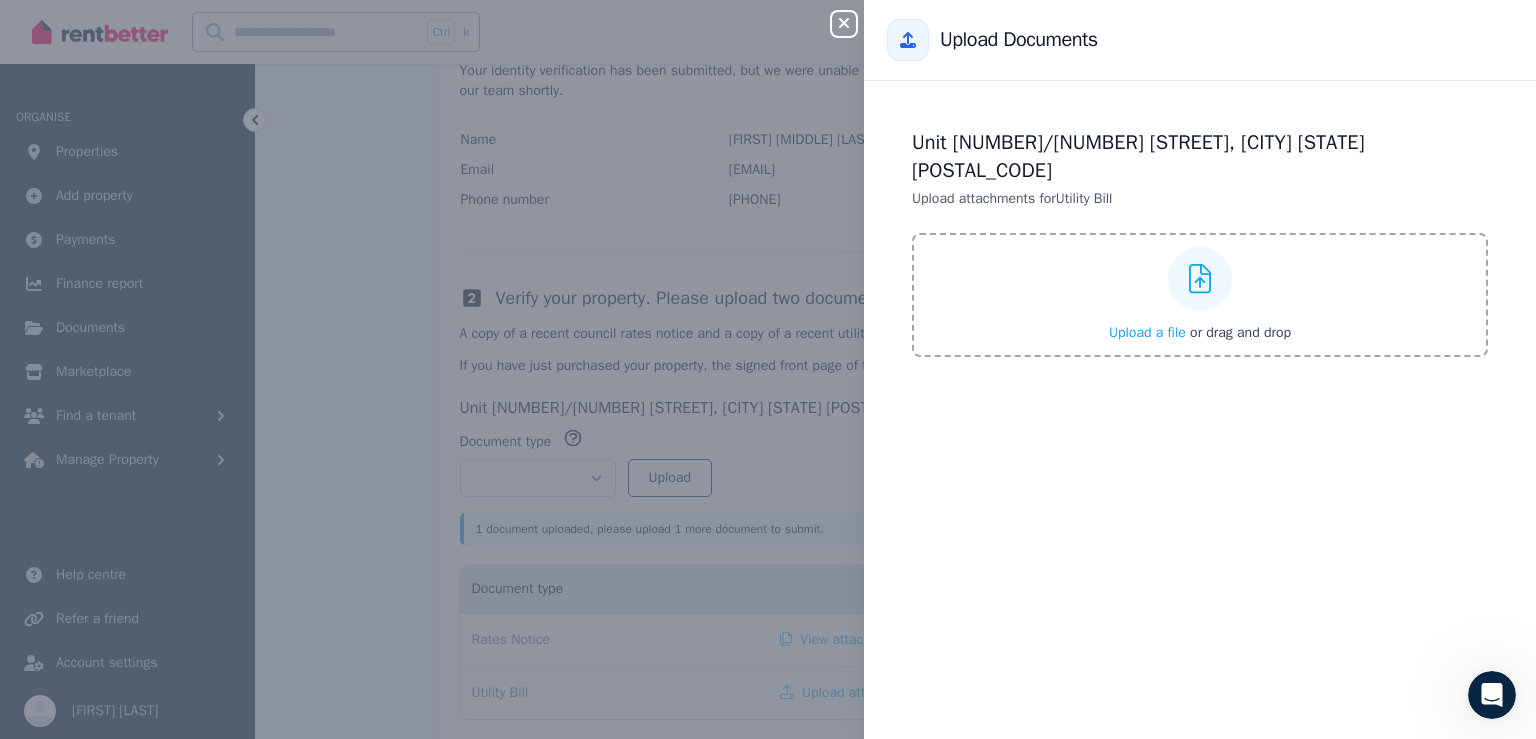 click 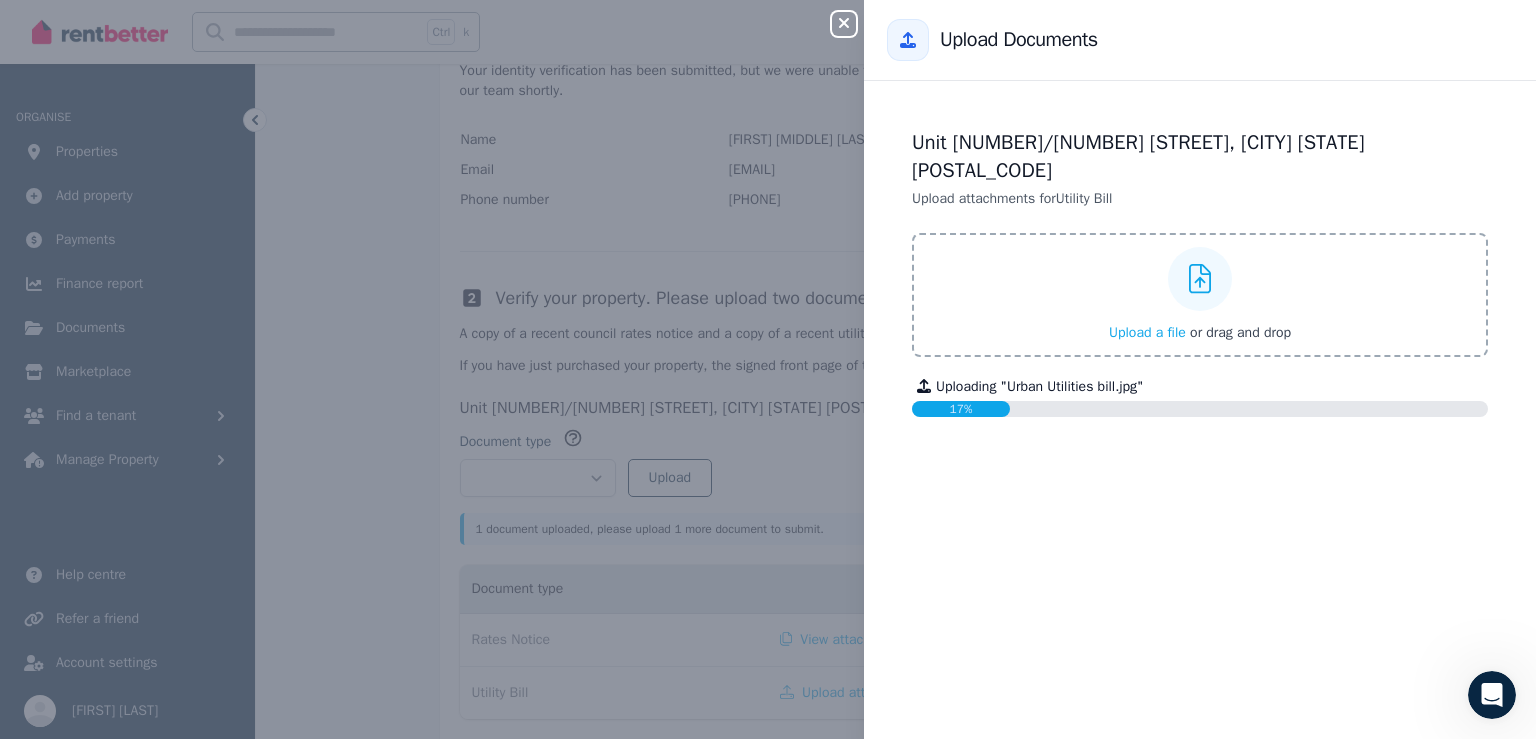 click 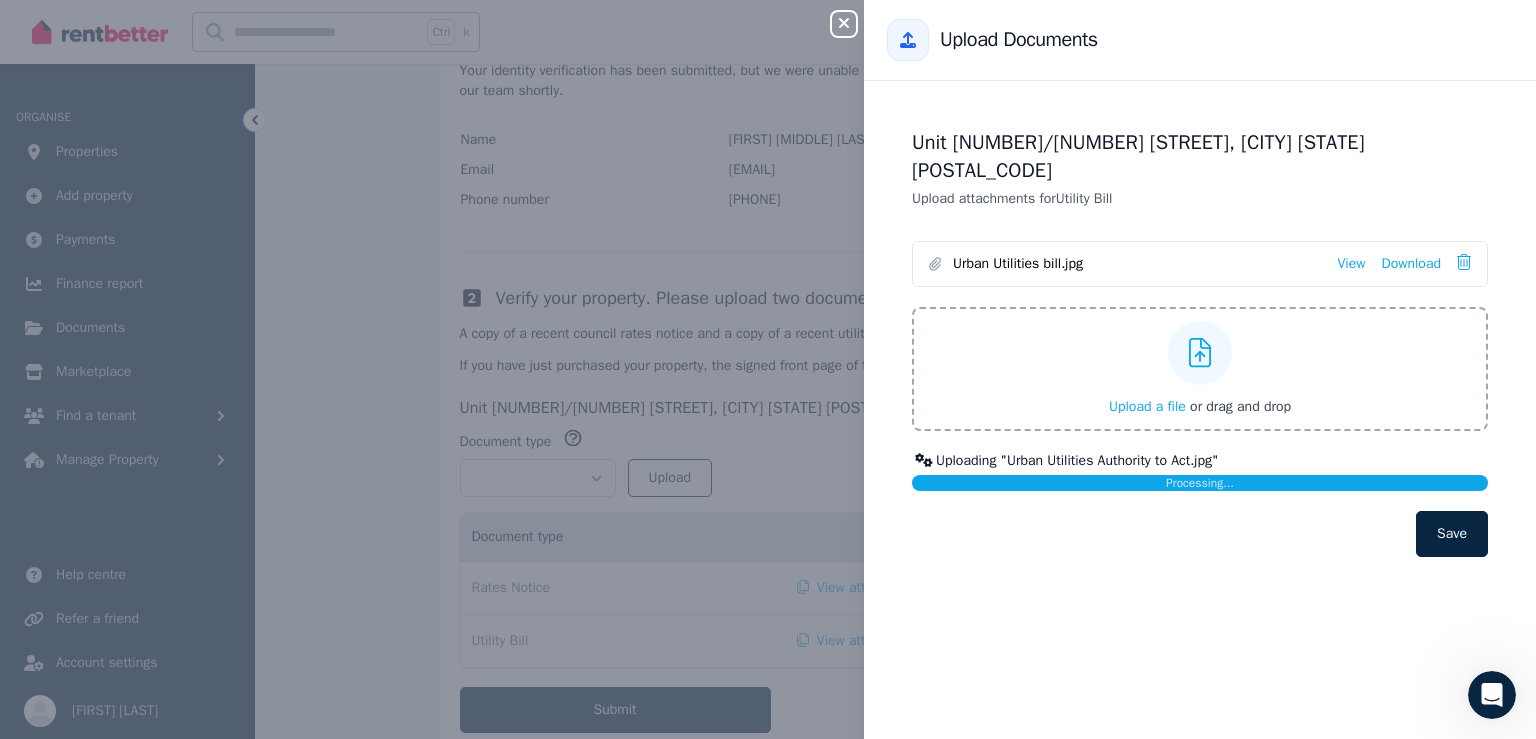 click on "Upload attachments for  Utility Bill" at bounding box center [1200, 199] 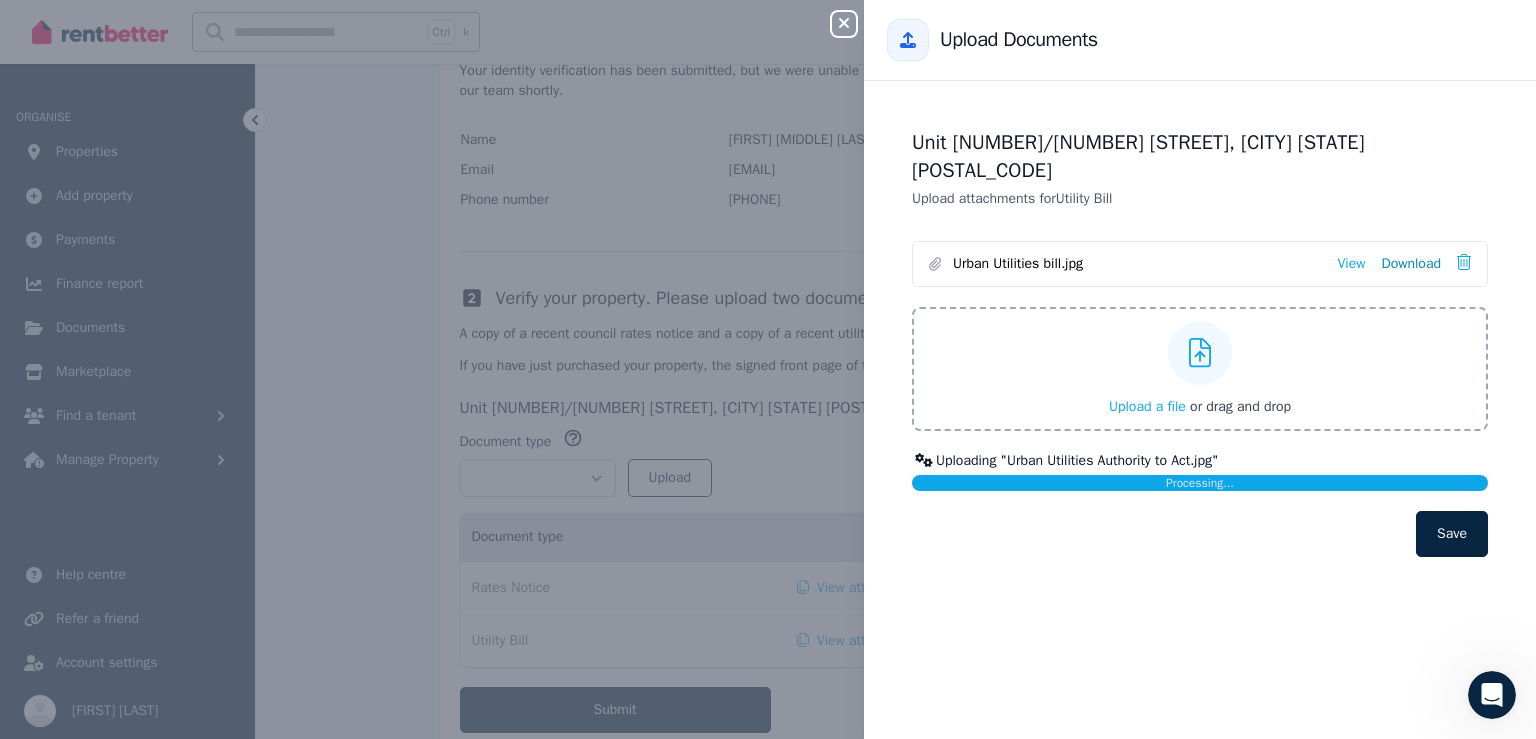 click on "Download" at bounding box center [1411, 264] 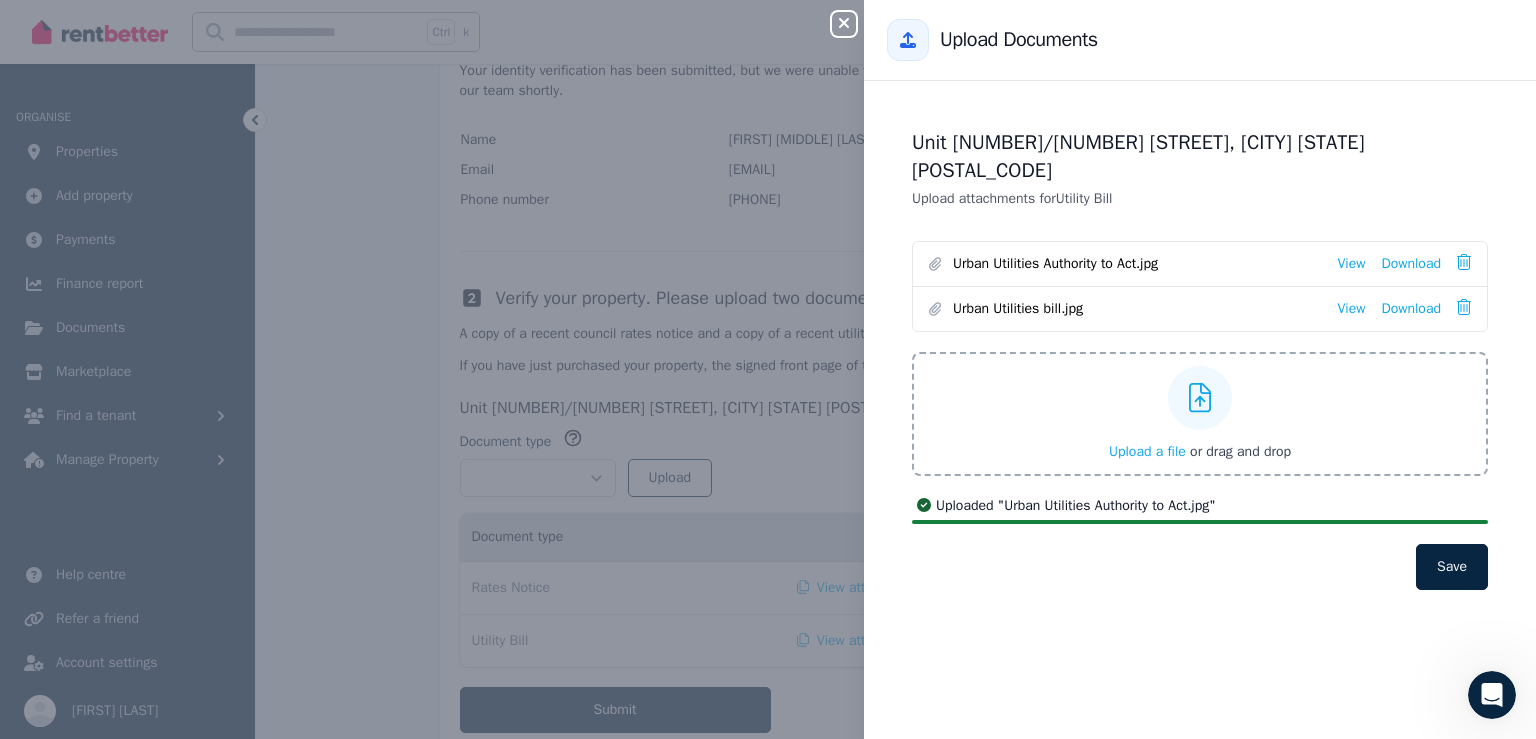 click on "Unit [NUMBER]/[NUMBER] [STREET], [CITY] [STATE] [POSTAL_CODE] Upload attachments for  Utility Bill Urban Utilities Authority to Act.jpg View Download Urban Utilities bill.jpg View Download Upload a file   or drag and drop Uploaded   " Urban Utilities bill.jpg " Uploaded   " Urban Utilities Authority to Act.jpg " Save" at bounding box center [1200, 359] 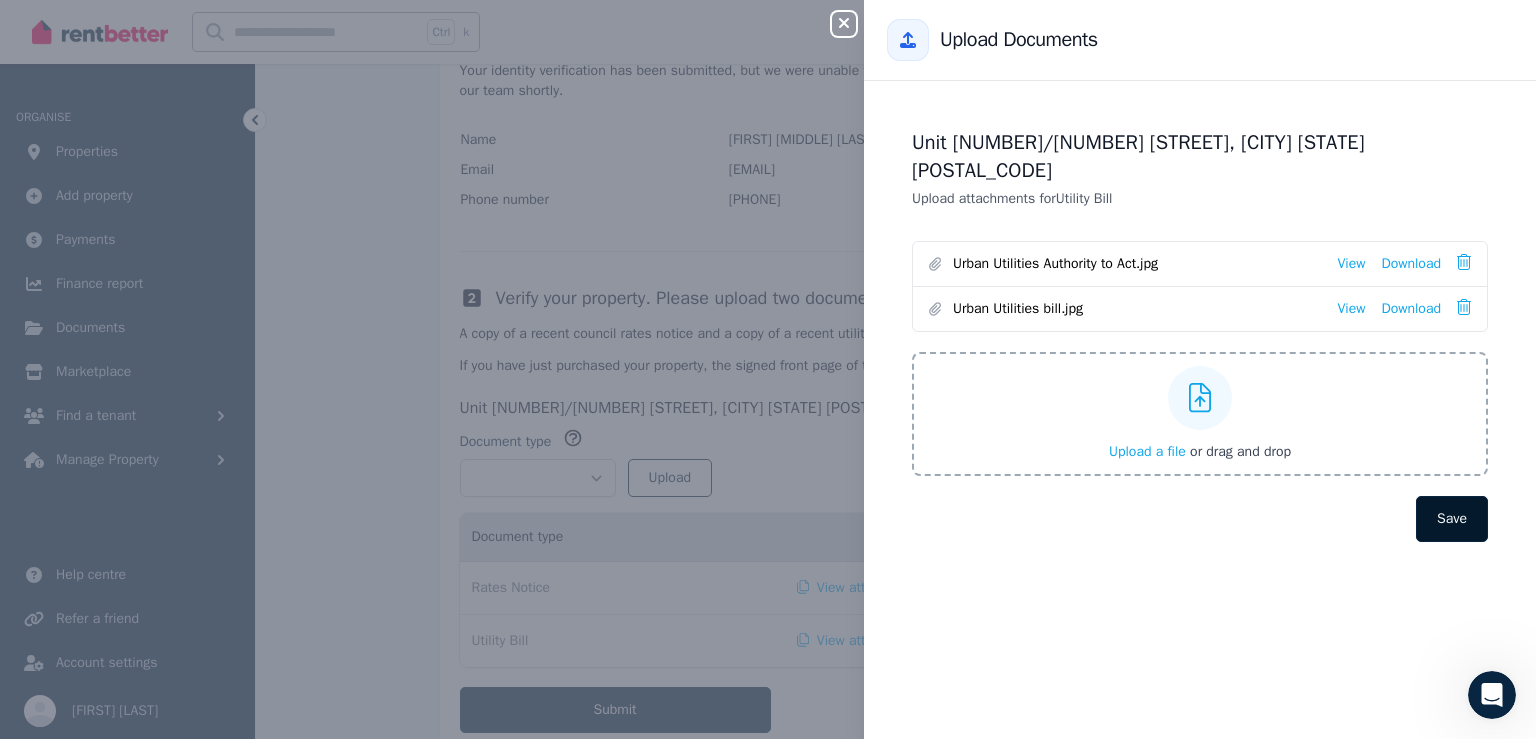 click on "Save" at bounding box center [1452, 519] 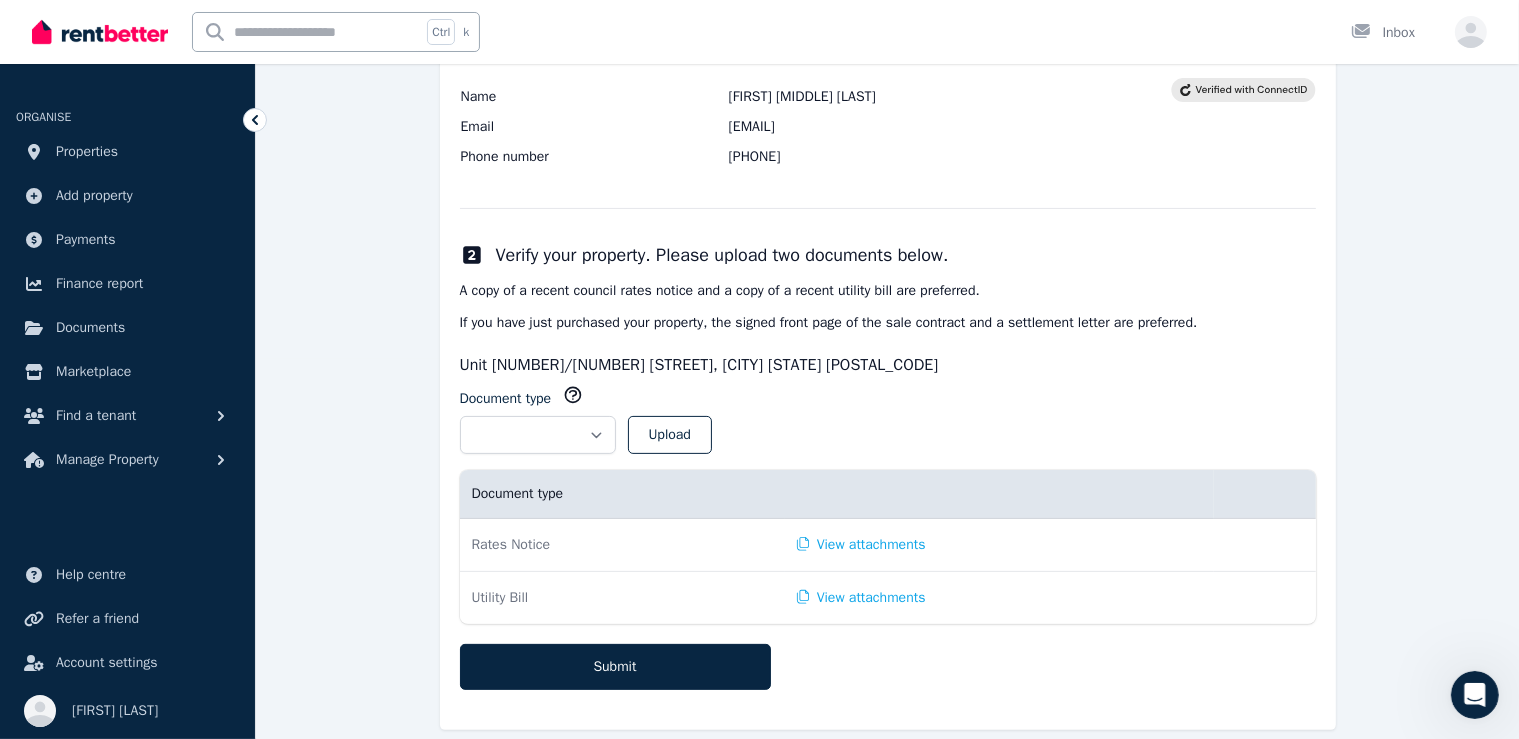 scroll, scrollTop: 404, scrollLeft: 0, axis: vertical 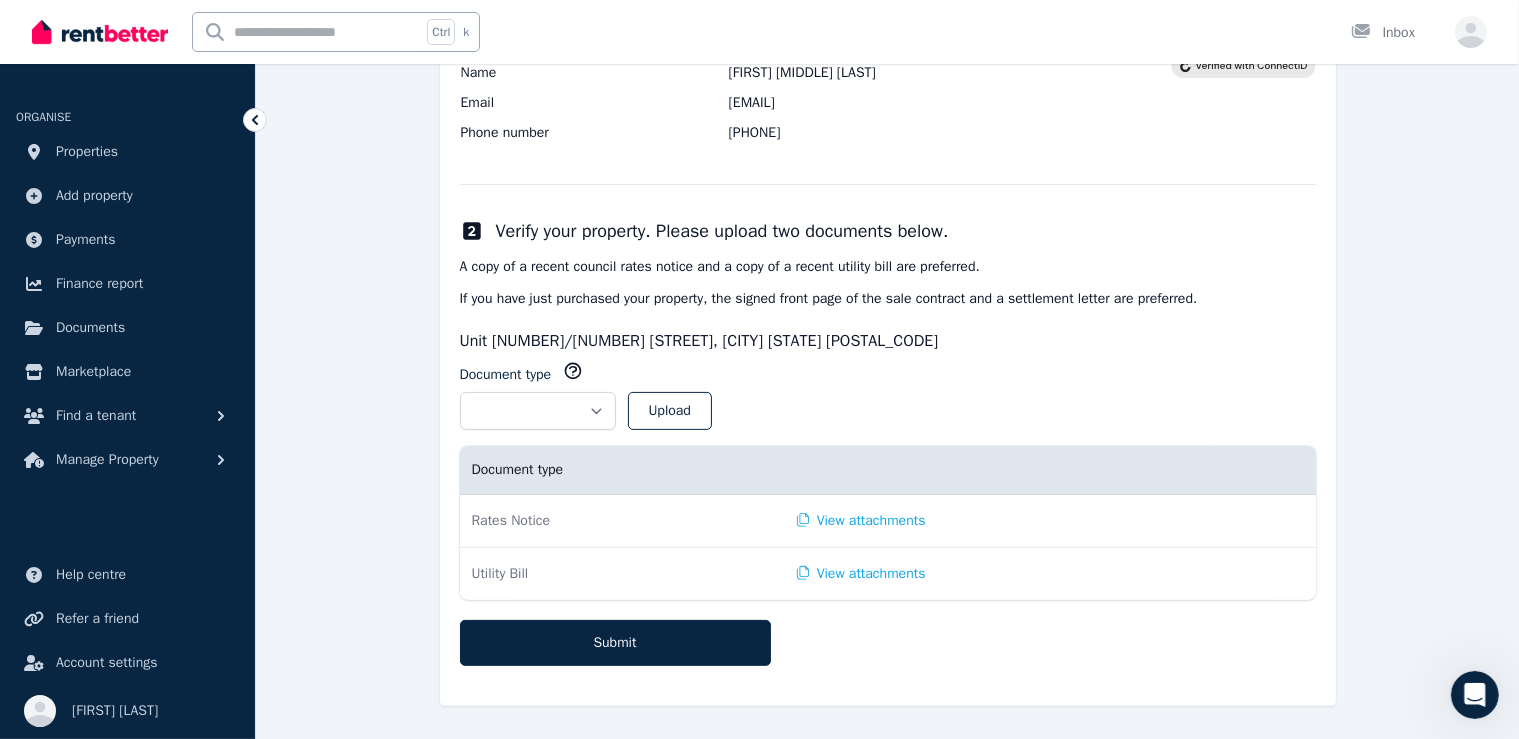 click at bounding box center (1504, 724) 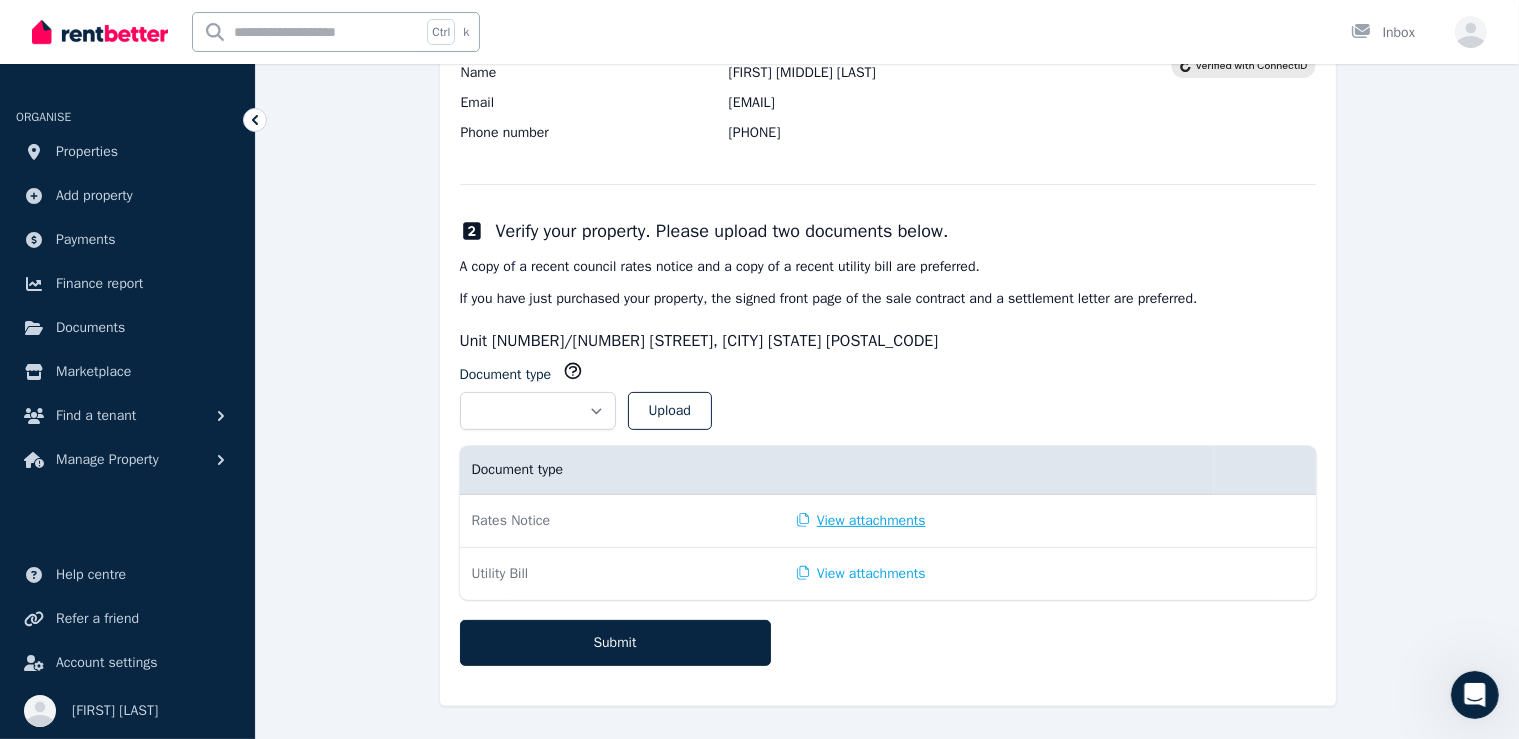 click on "View attachments" at bounding box center [861, 521] 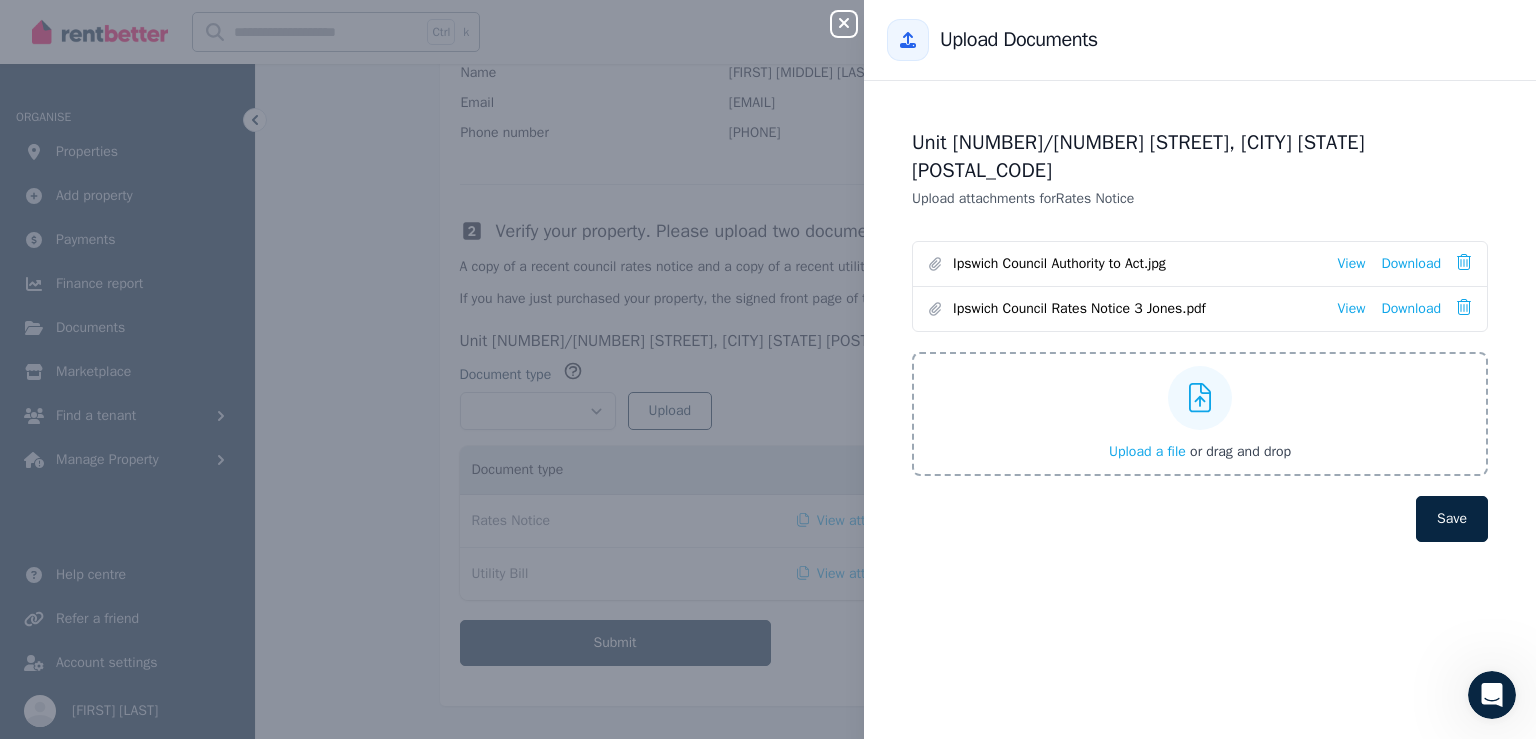 click 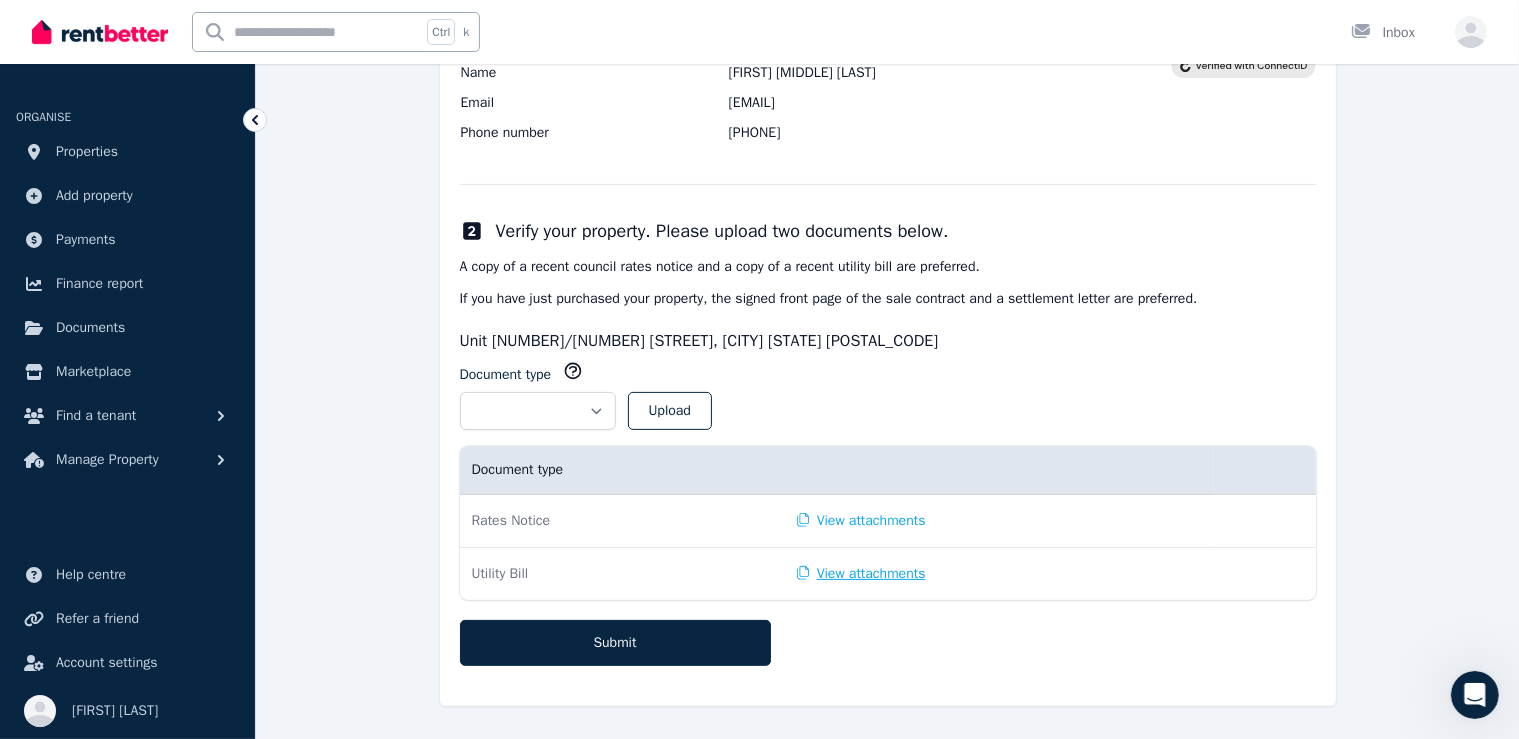 click on "View attachments" at bounding box center [861, 574] 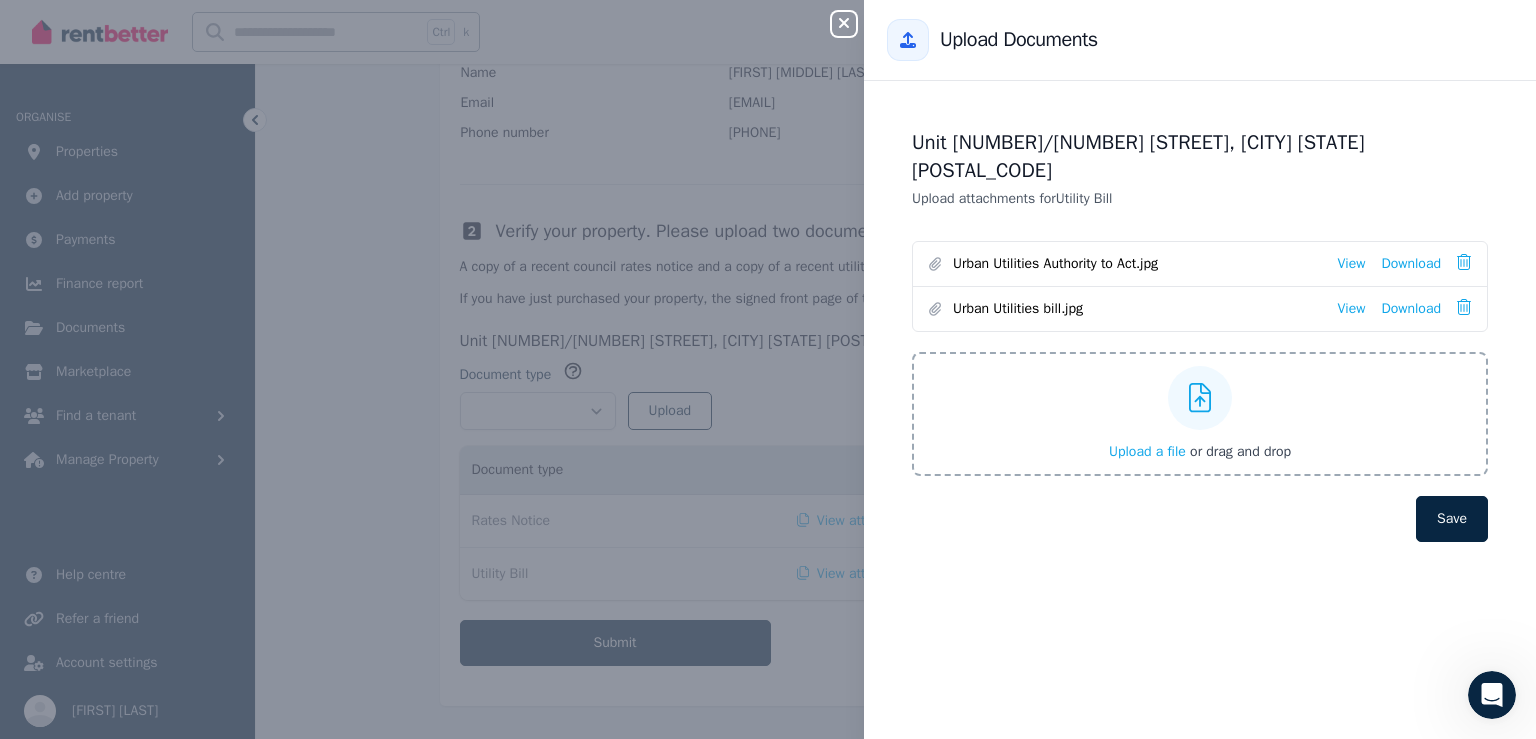 click 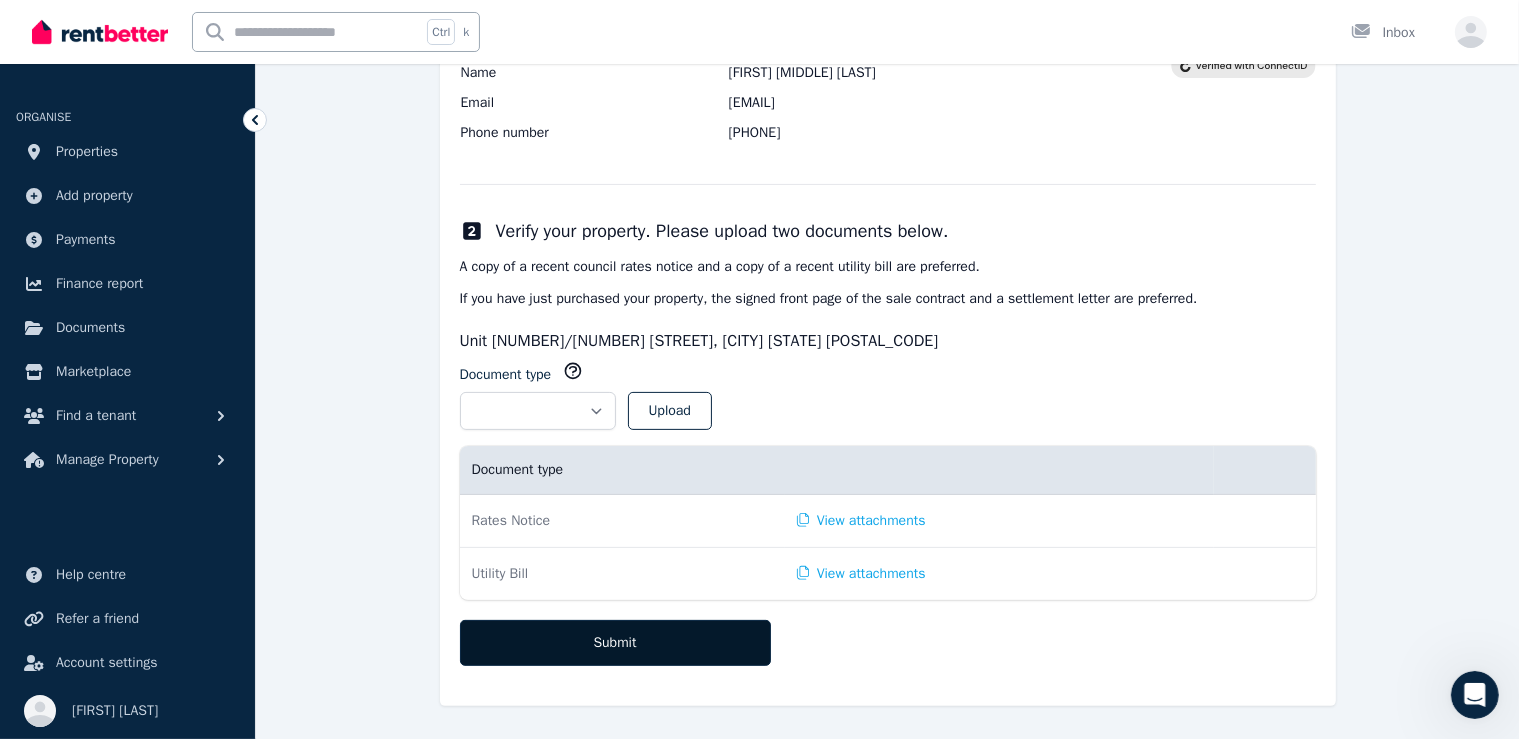 click on "Submit" at bounding box center (615, 643) 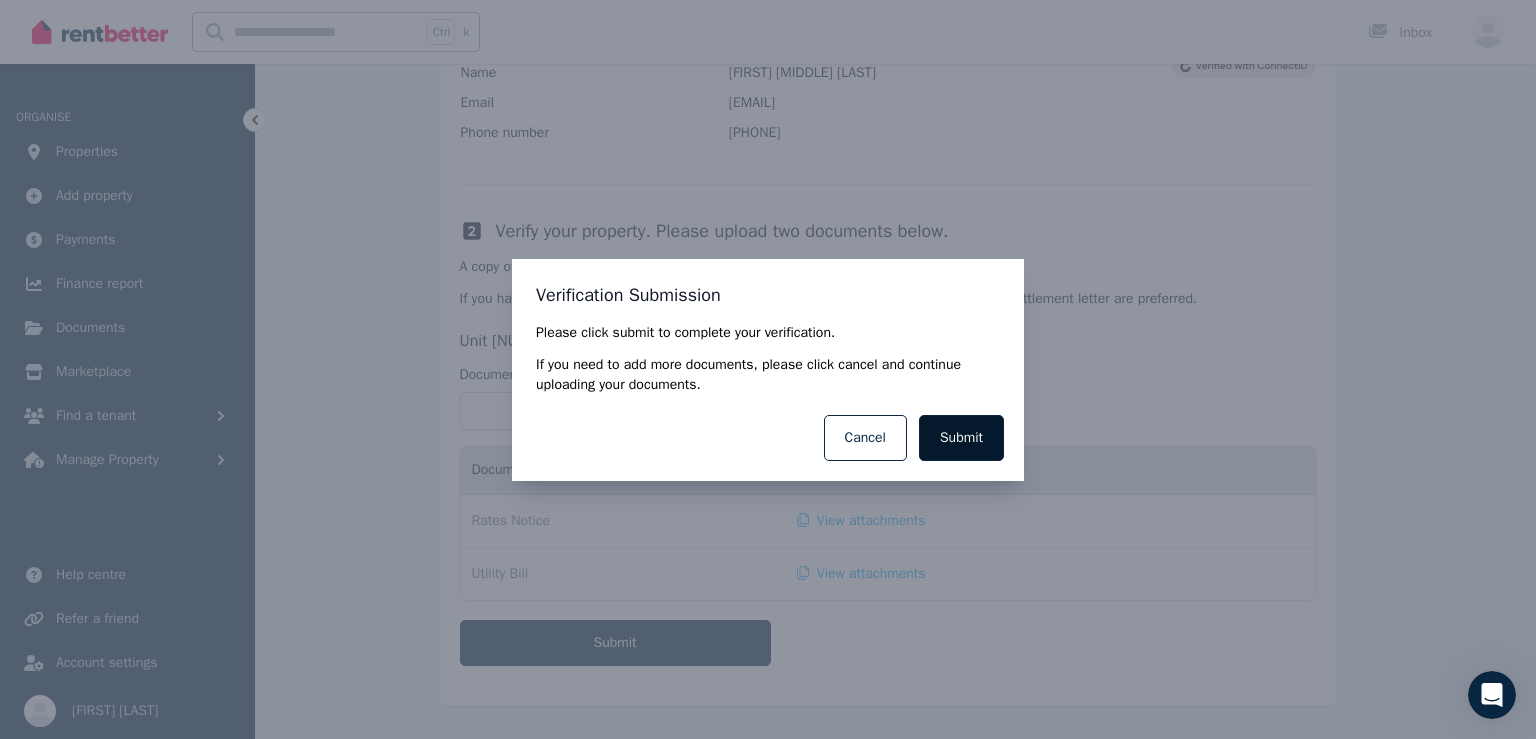 click on "Submit" at bounding box center [961, 438] 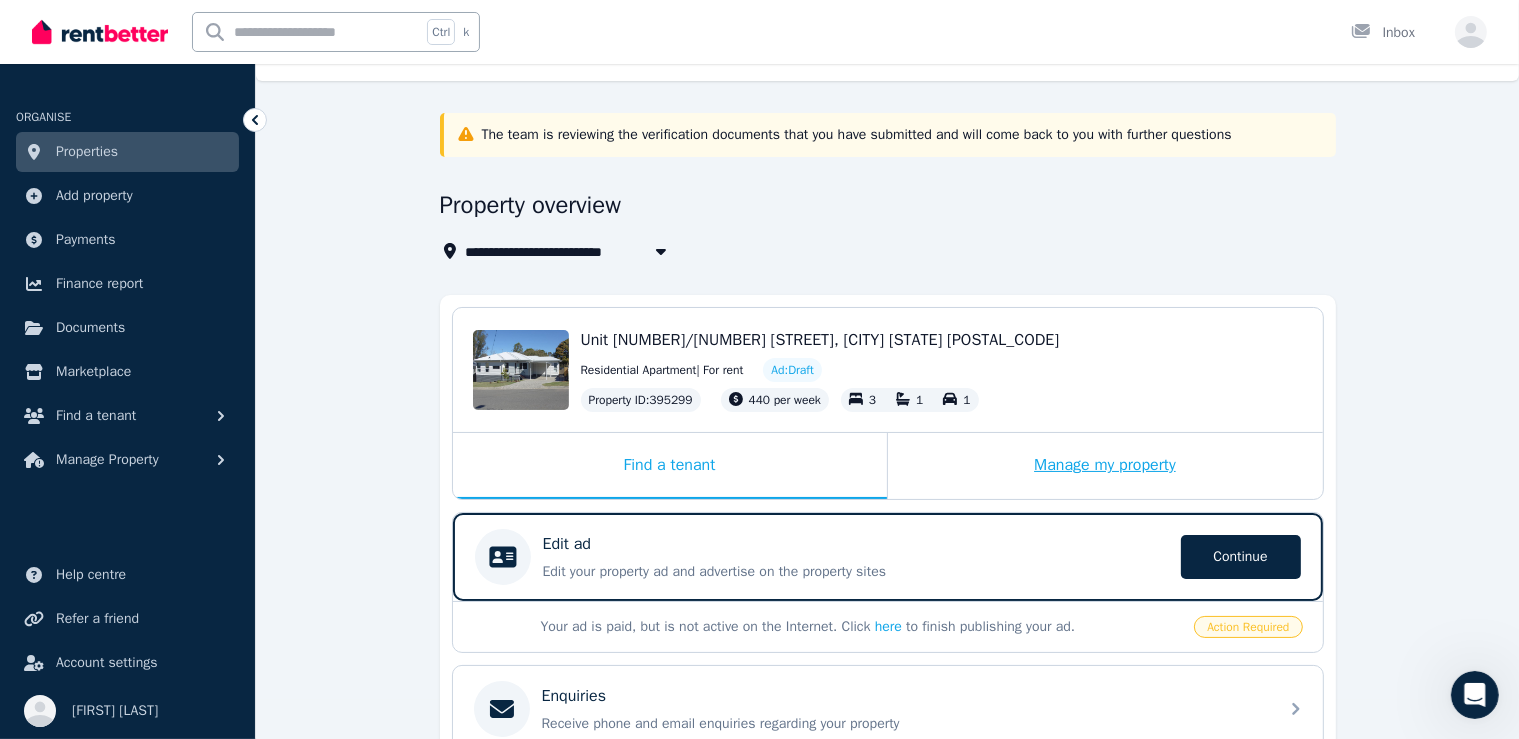 scroll, scrollTop: 35, scrollLeft: 0, axis: vertical 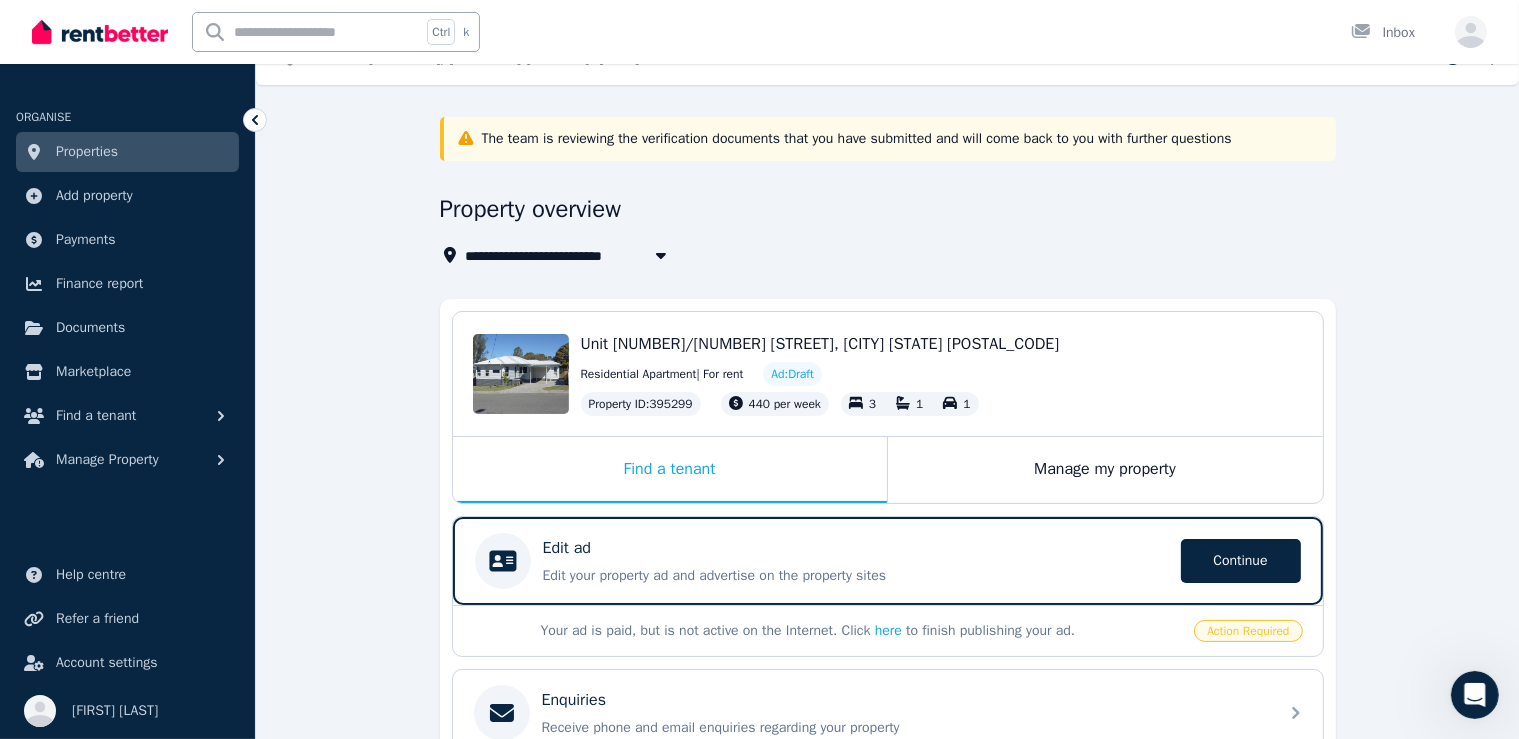 click on "**********" at bounding box center (887, 631) 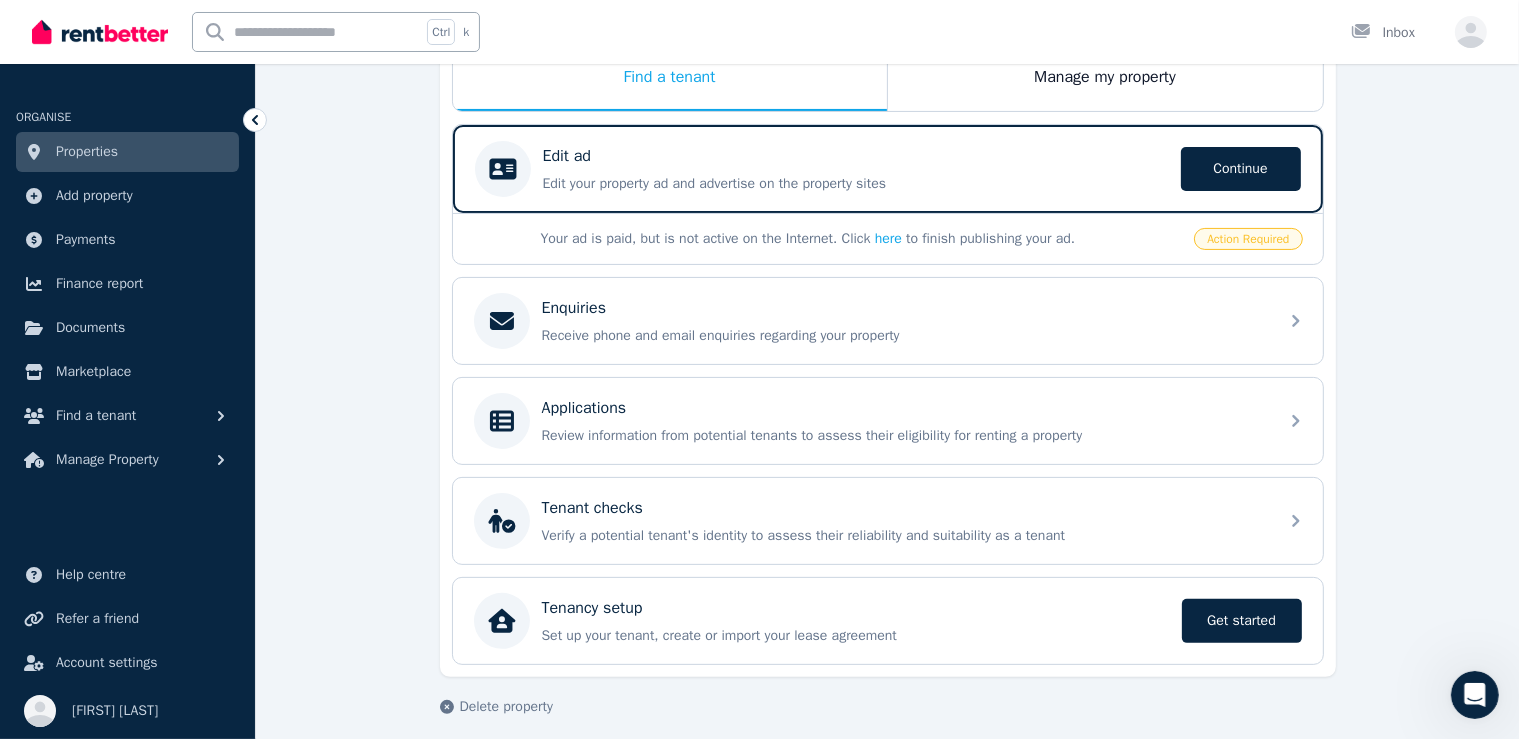 scroll, scrollTop: 435, scrollLeft: 0, axis: vertical 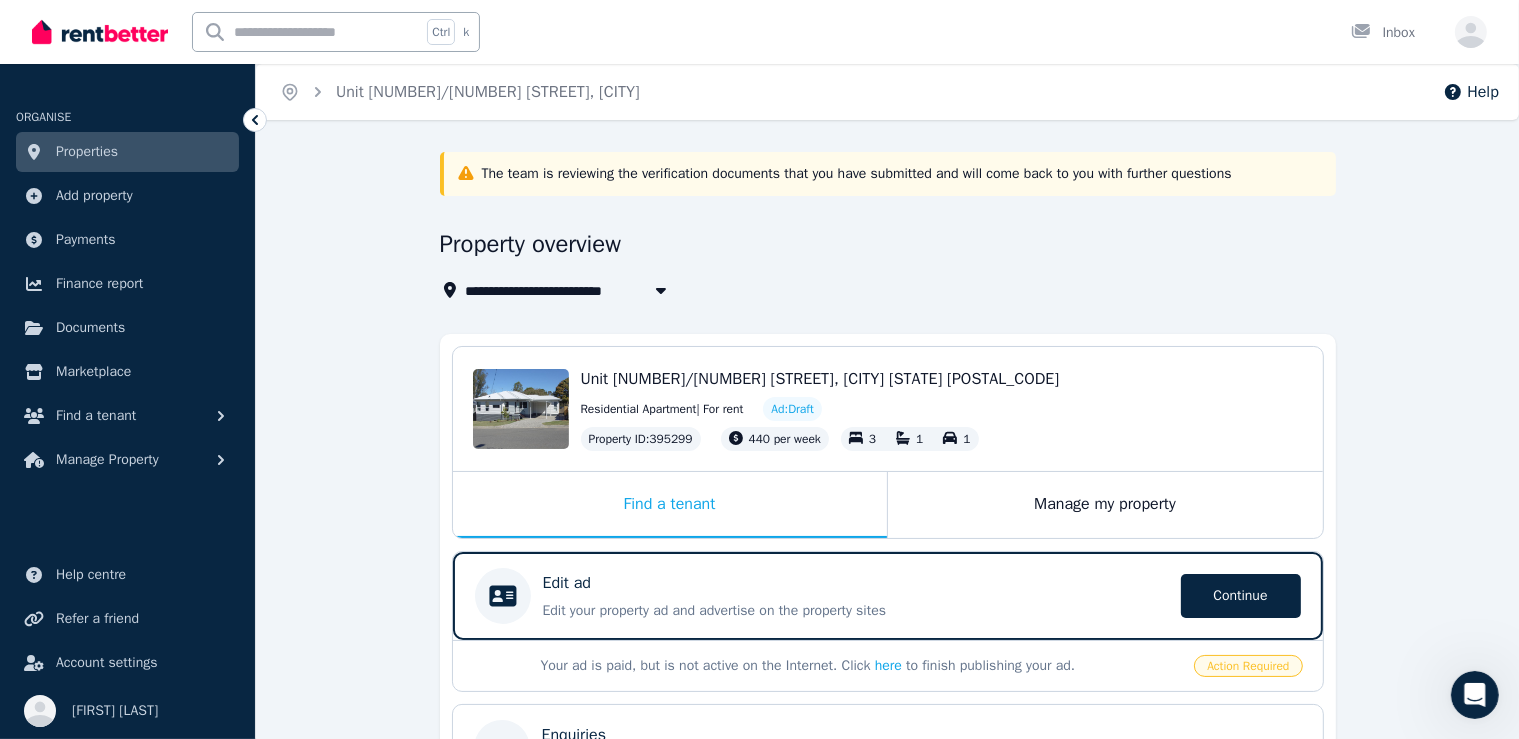 click on "Property overview" at bounding box center (882, 247) 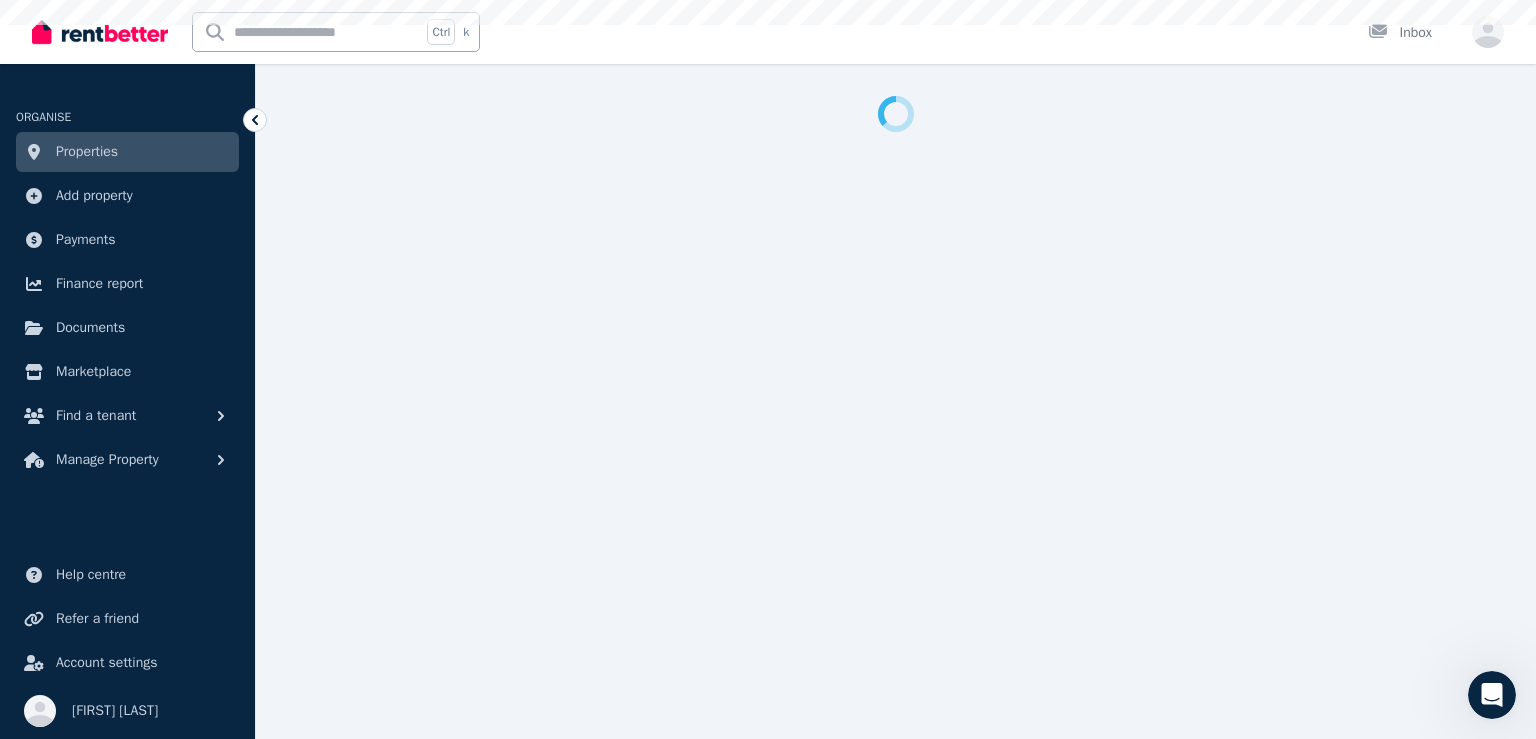 select on "***" 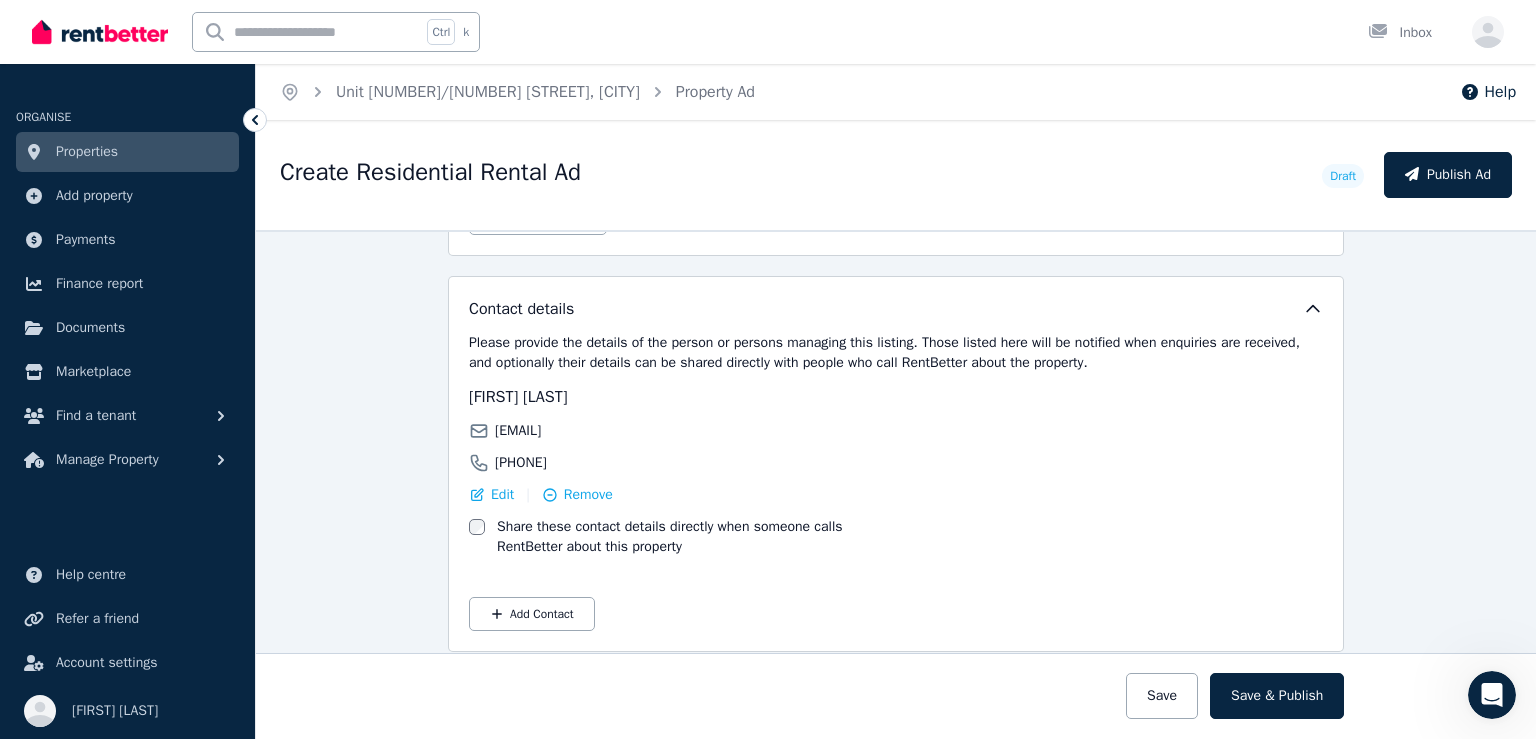 scroll, scrollTop: 3393, scrollLeft: 0, axis: vertical 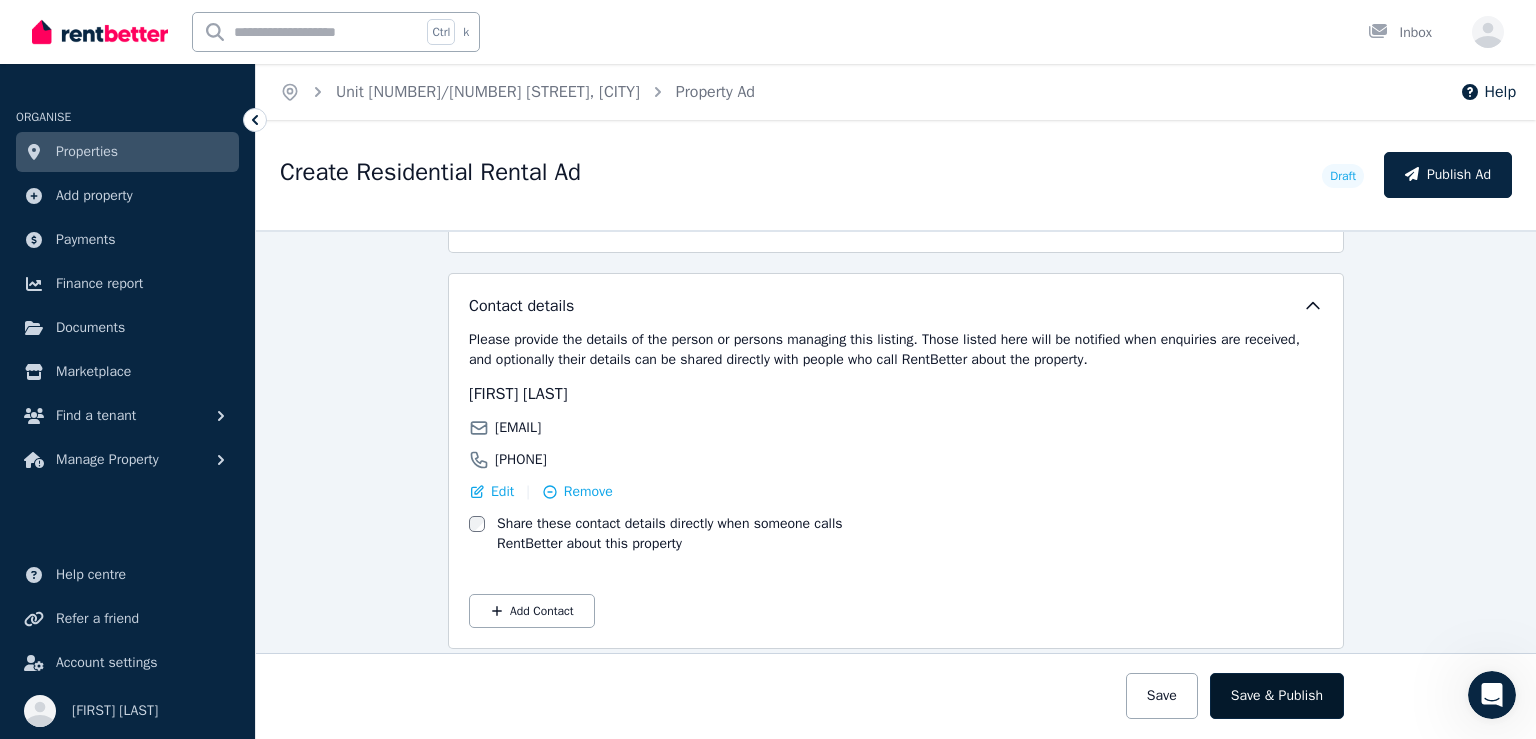 click on "Save & Publish" at bounding box center [1277, 696] 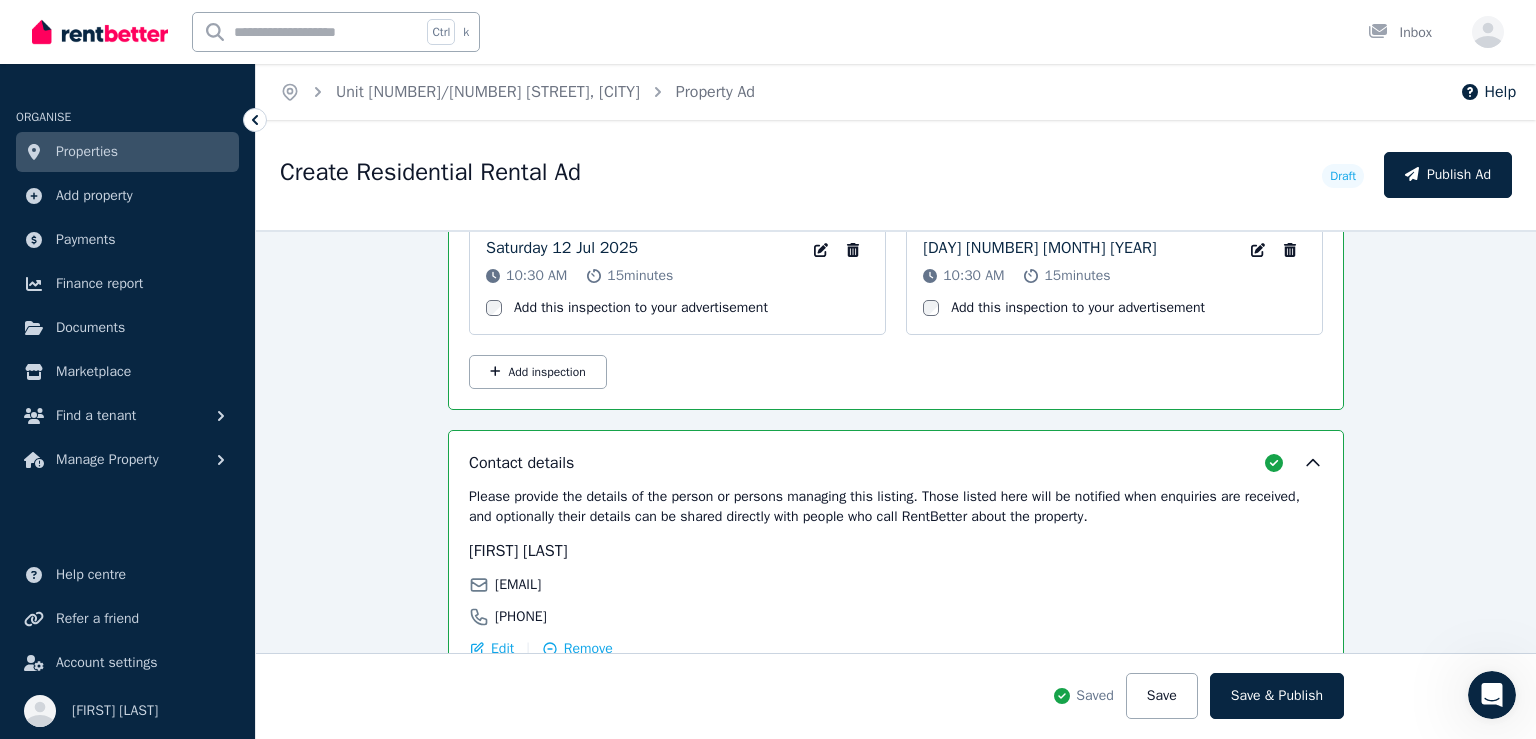 scroll, scrollTop: 3549, scrollLeft: 0, axis: vertical 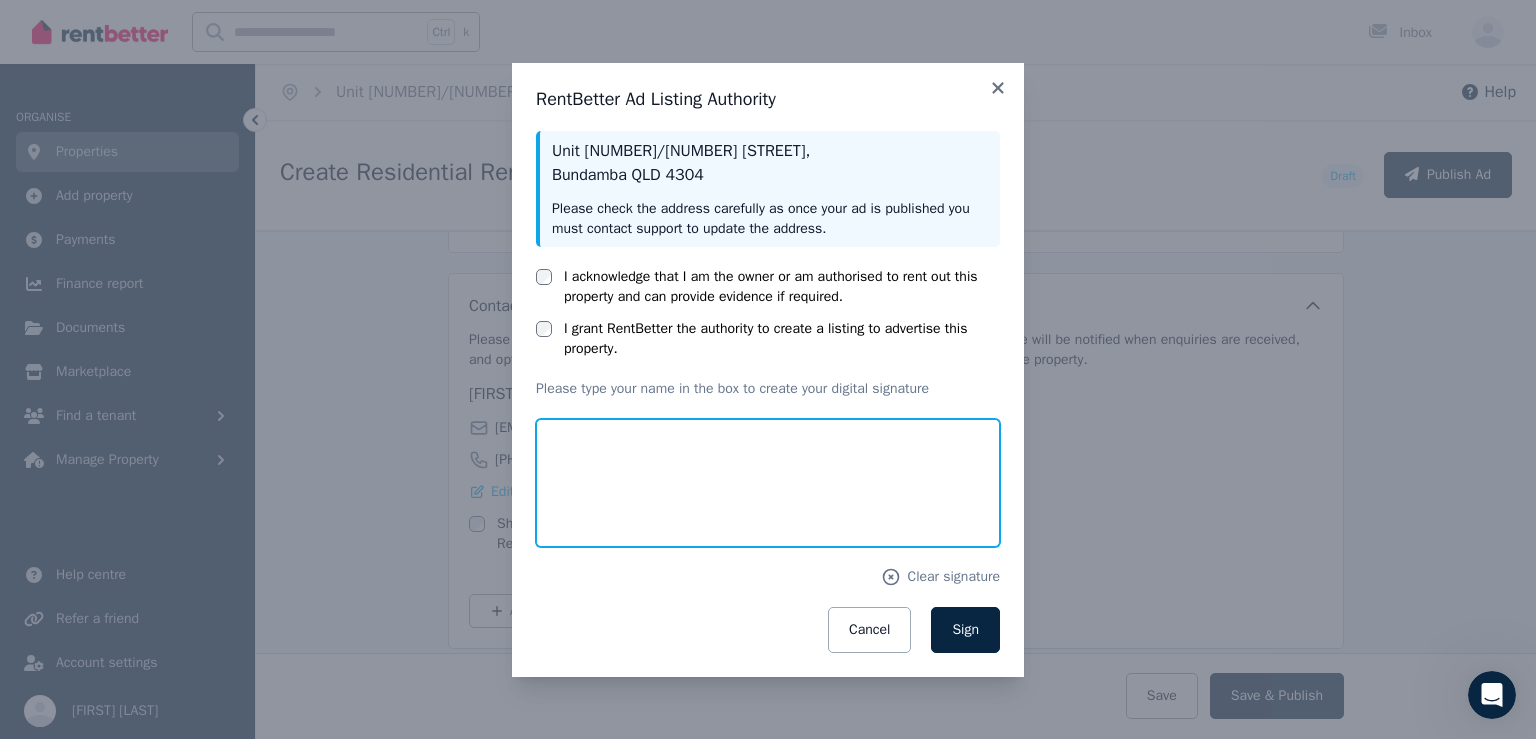 click at bounding box center [768, 483] 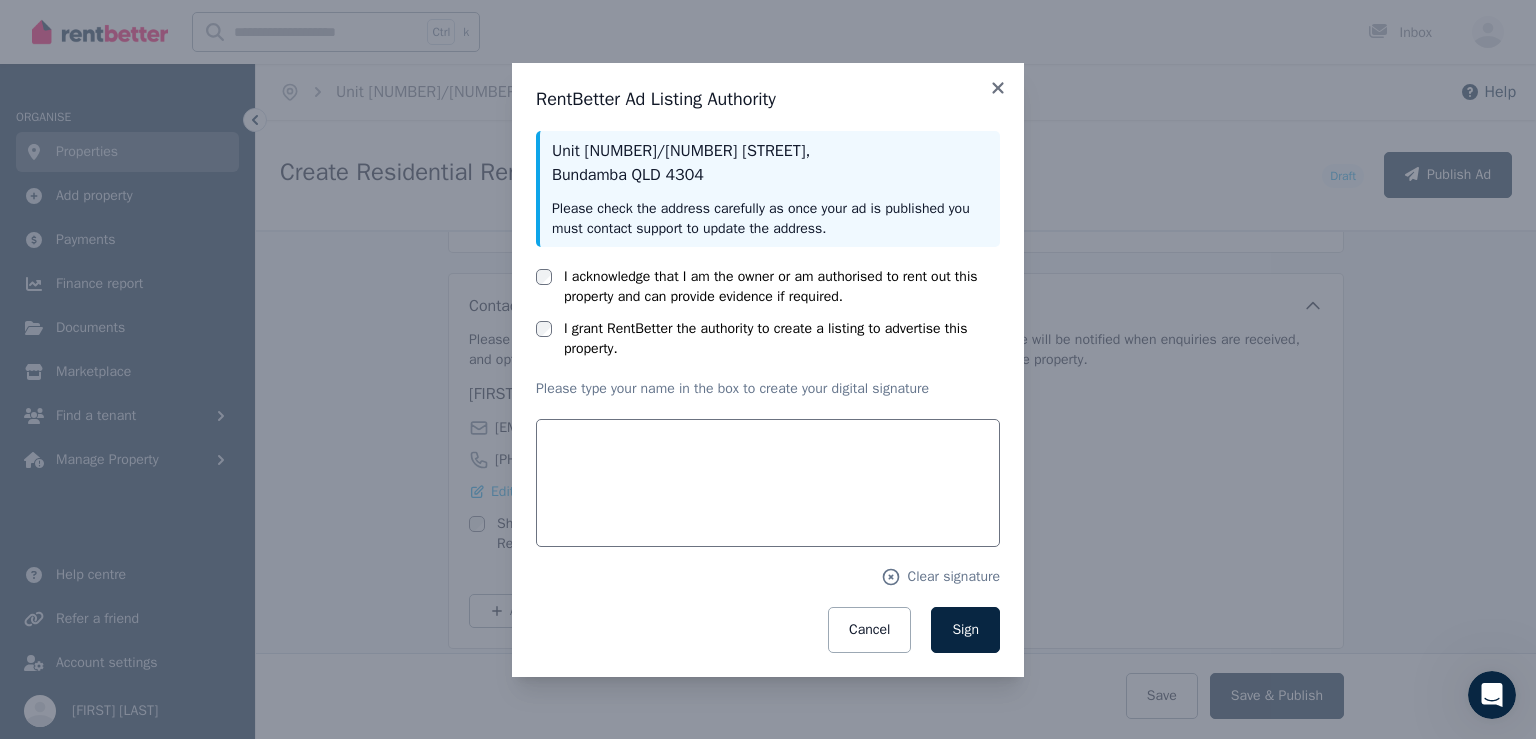 click on "RentBetter Ad Listing Authority Unit [NUMBER]/[NUMBER] [STREET] , [CITY]   [STATE]   [POSTAL_CODE] Please check the address carefully as once your ad is published you must contact support to update the address. I acknowledge that I am the owner or am authorised to rent out this property and can provide evidence if required. I grant RentBetter the authority to create a listing to advertise this property. Please type your name in the box to create your digital signature Clear signature Cancel Sign" at bounding box center [768, 370] 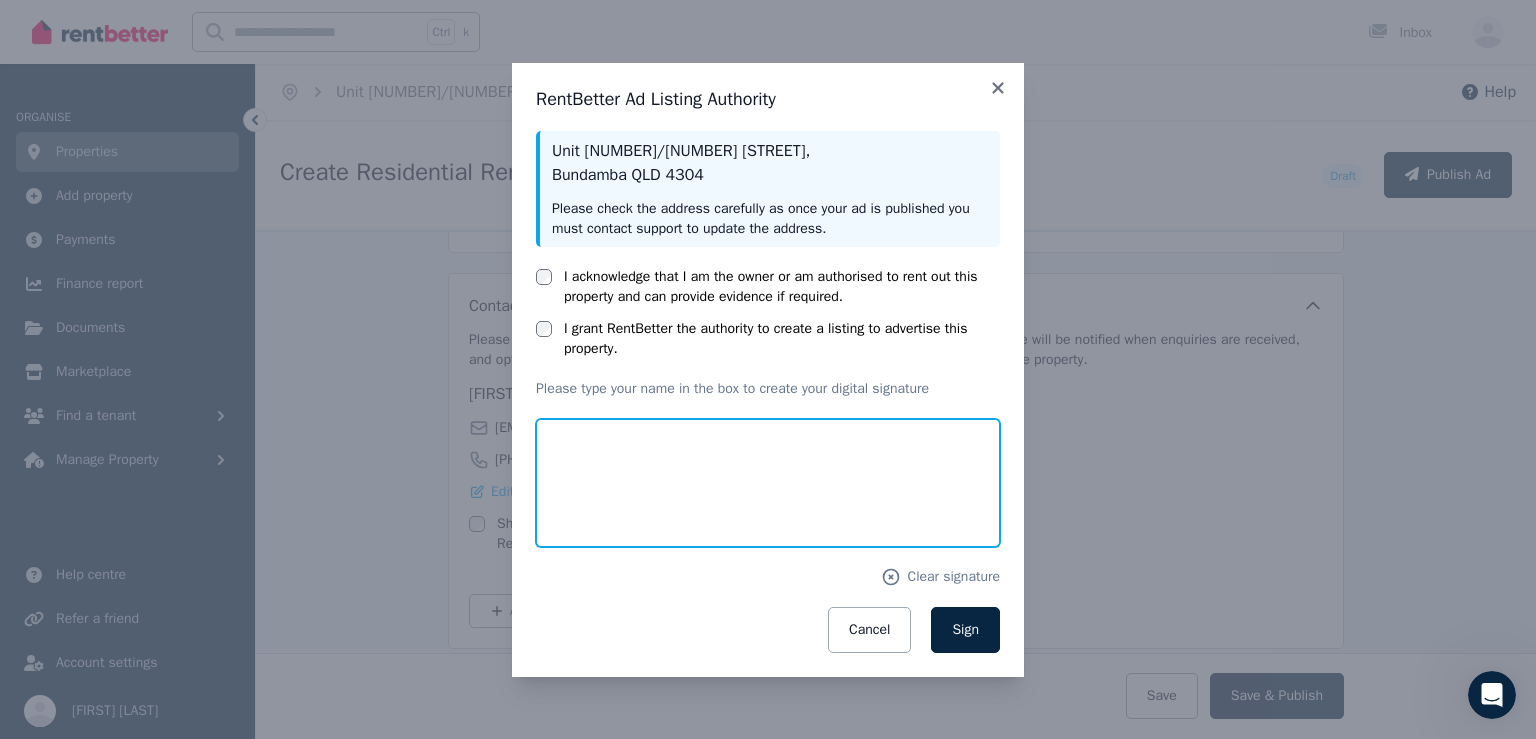 drag, startPoint x: 544, startPoint y: 526, endPoint x: 568, endPoint y: 516, distance: 26 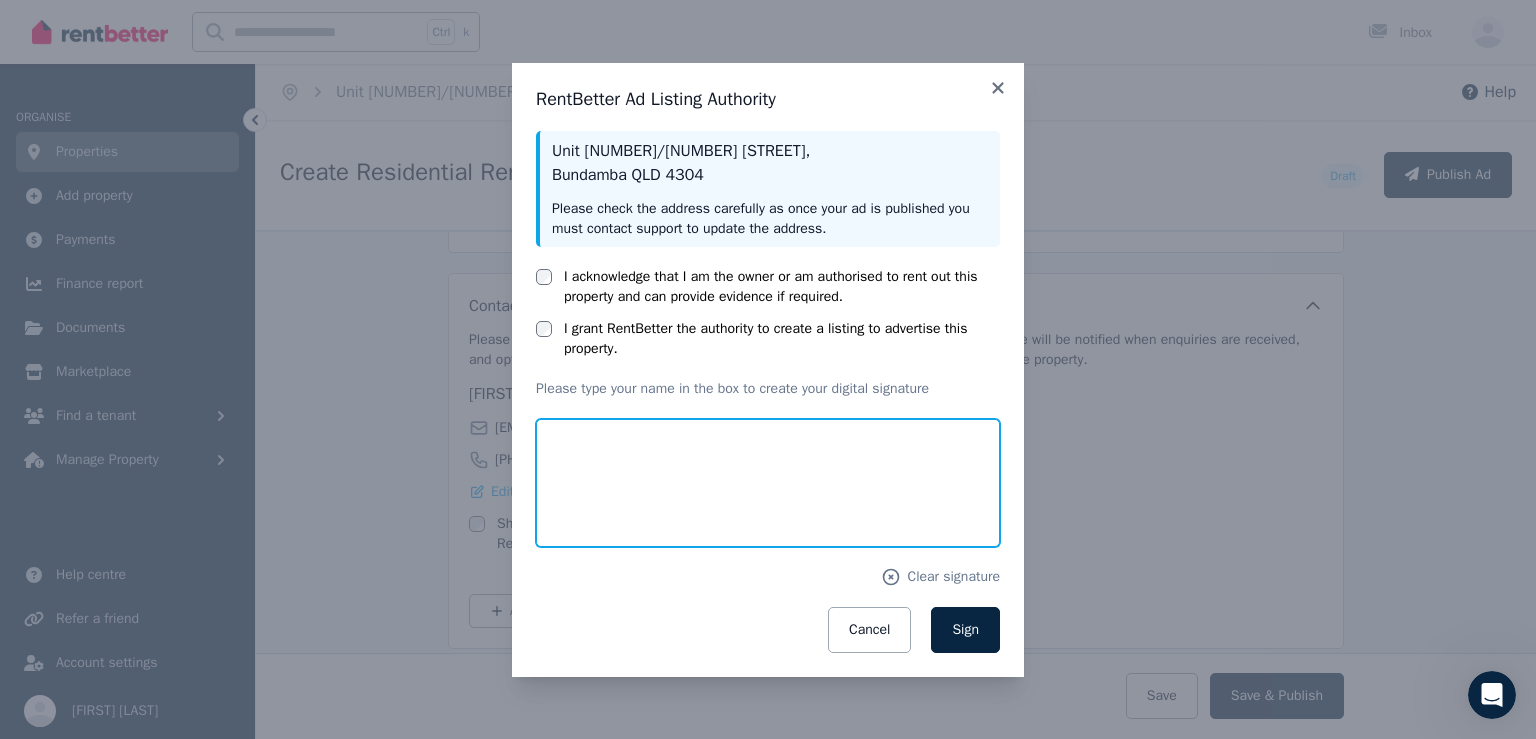 click at bounding box center [768, 483] 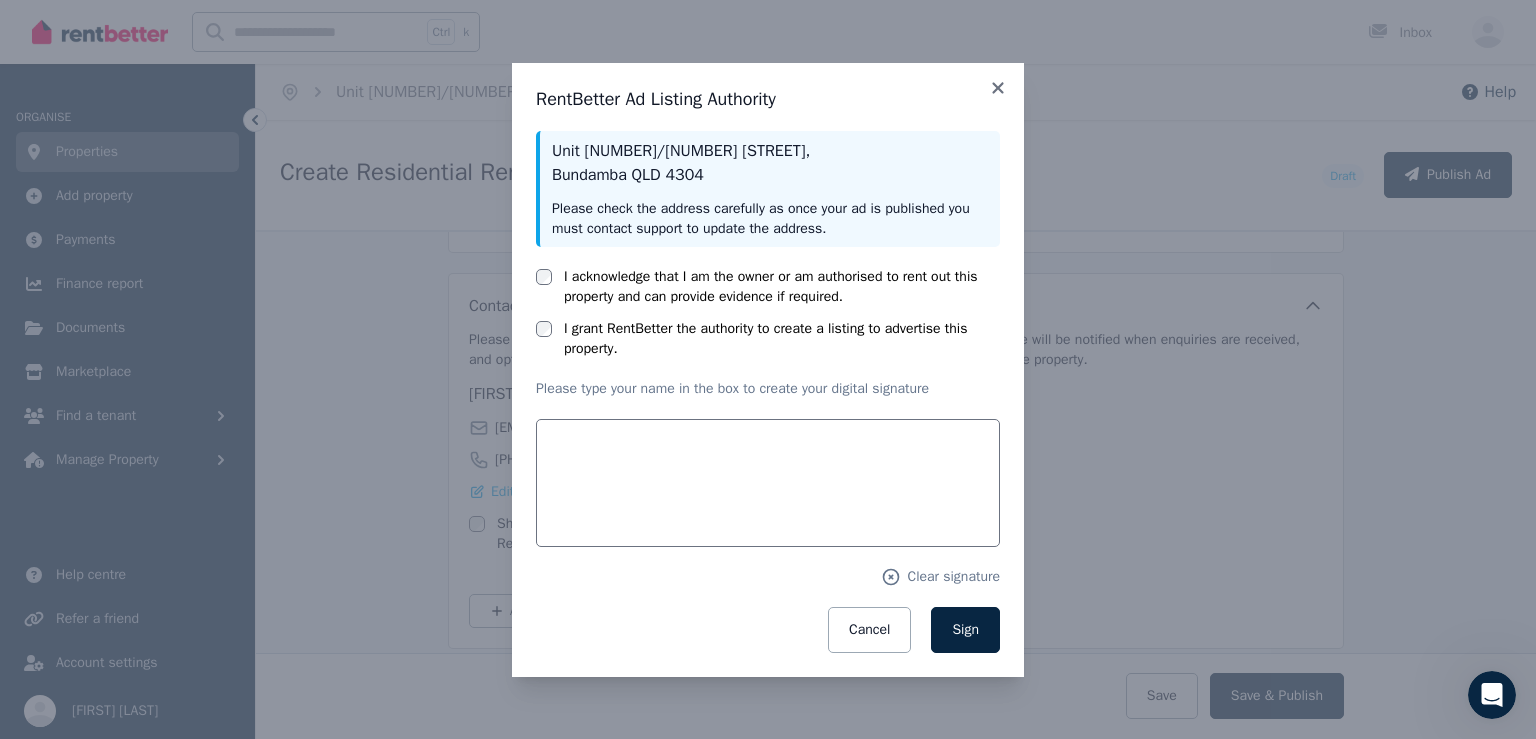 click on "RentBetter Ad Listing Authority Unit [NUMBER]/[NUMBER] [STREET] , [CITY]   [STATE]   [POSTAL_CODE] Please check the address carefully as once your ad is published you must contact support to update the address. I acknowledge that I am the owner or am authorised to rent out this property and can provide evidence if required. I grant RentBetter the authority to create a listing to advertise this property. Please type your name in the box to create your digital signature Clear signature Cancel Sign" at bounding box center [768, 370] 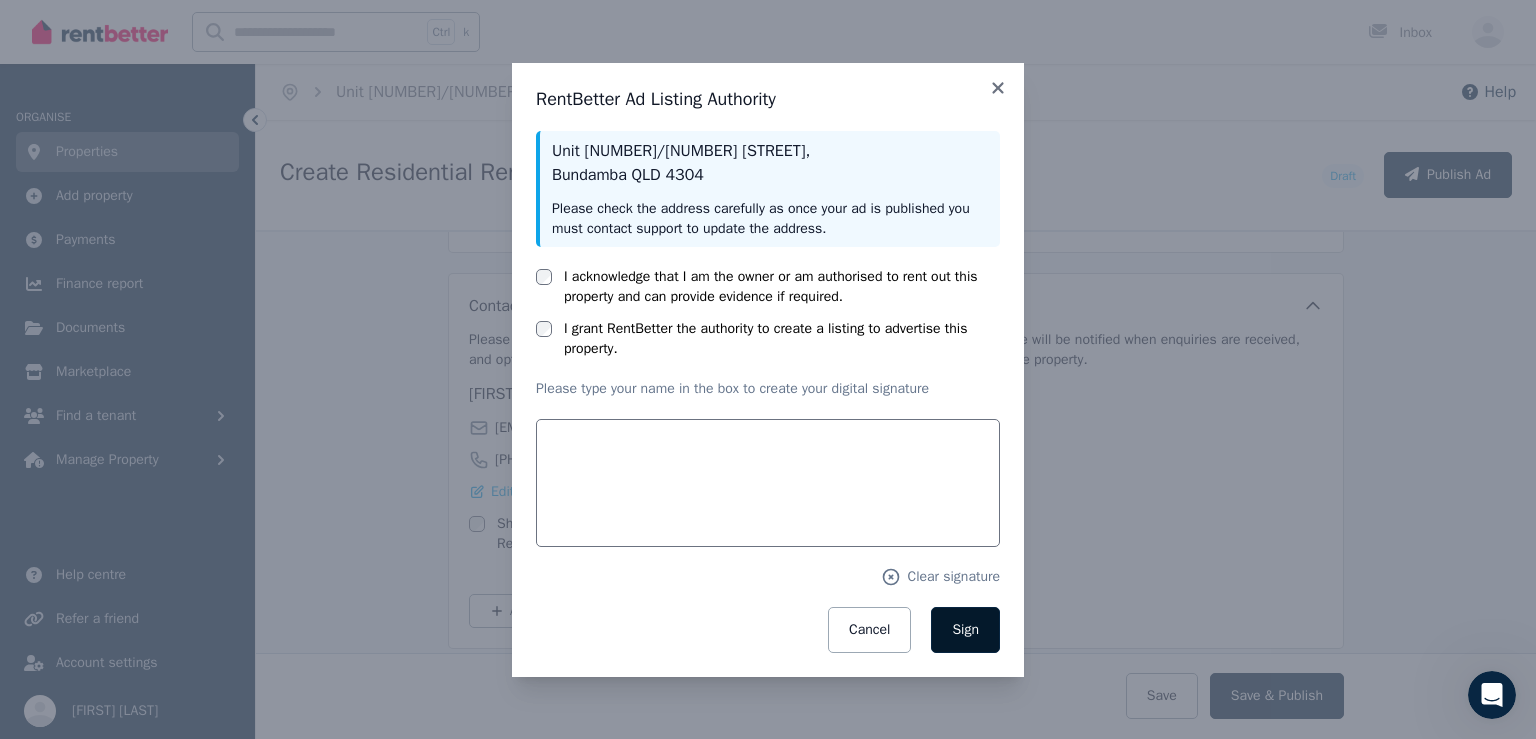 click on "Sign" at bounding box center [965, 629] 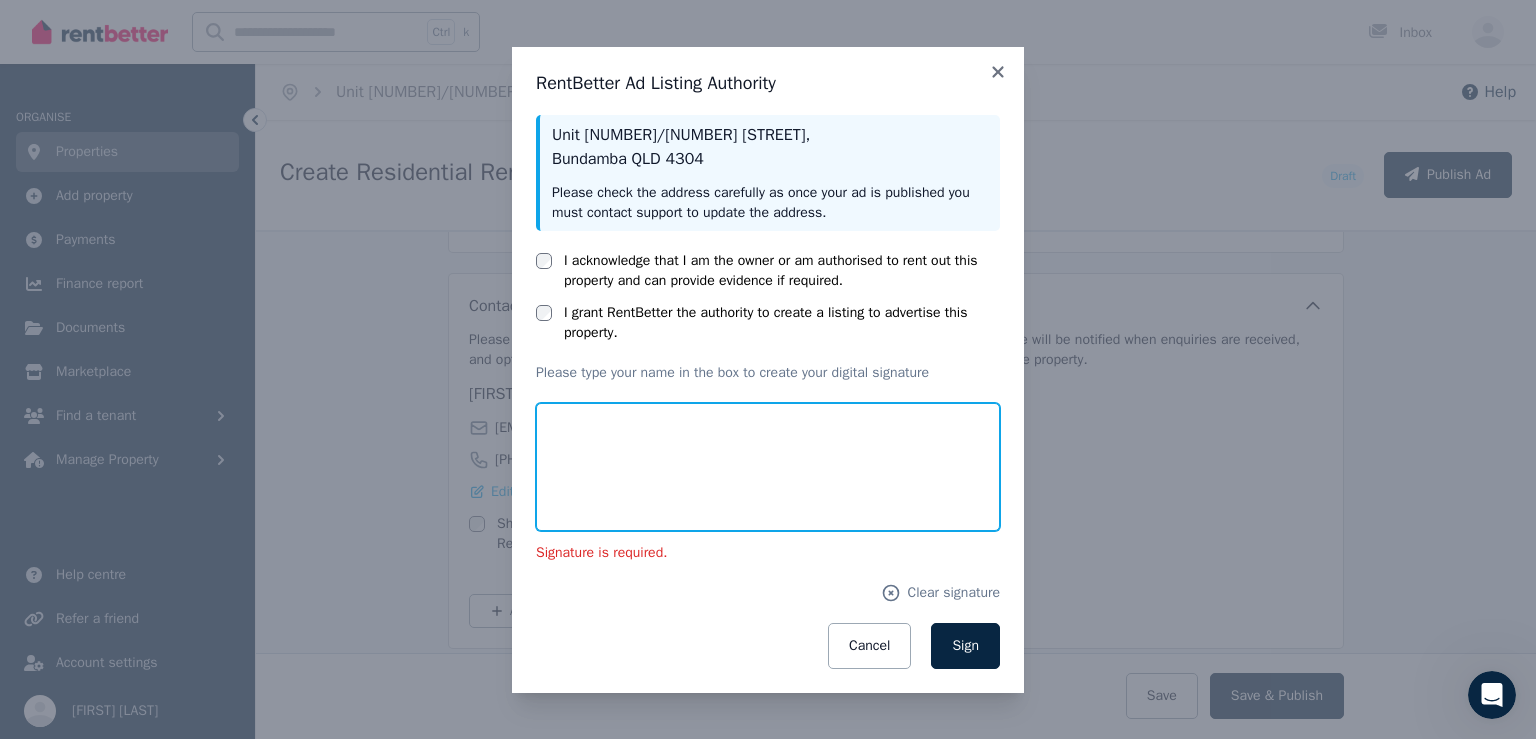 drag, startPoint x: 562, startPoint y: 501, endPoint x: 638, endPoint y: 476, distance: 80.00625 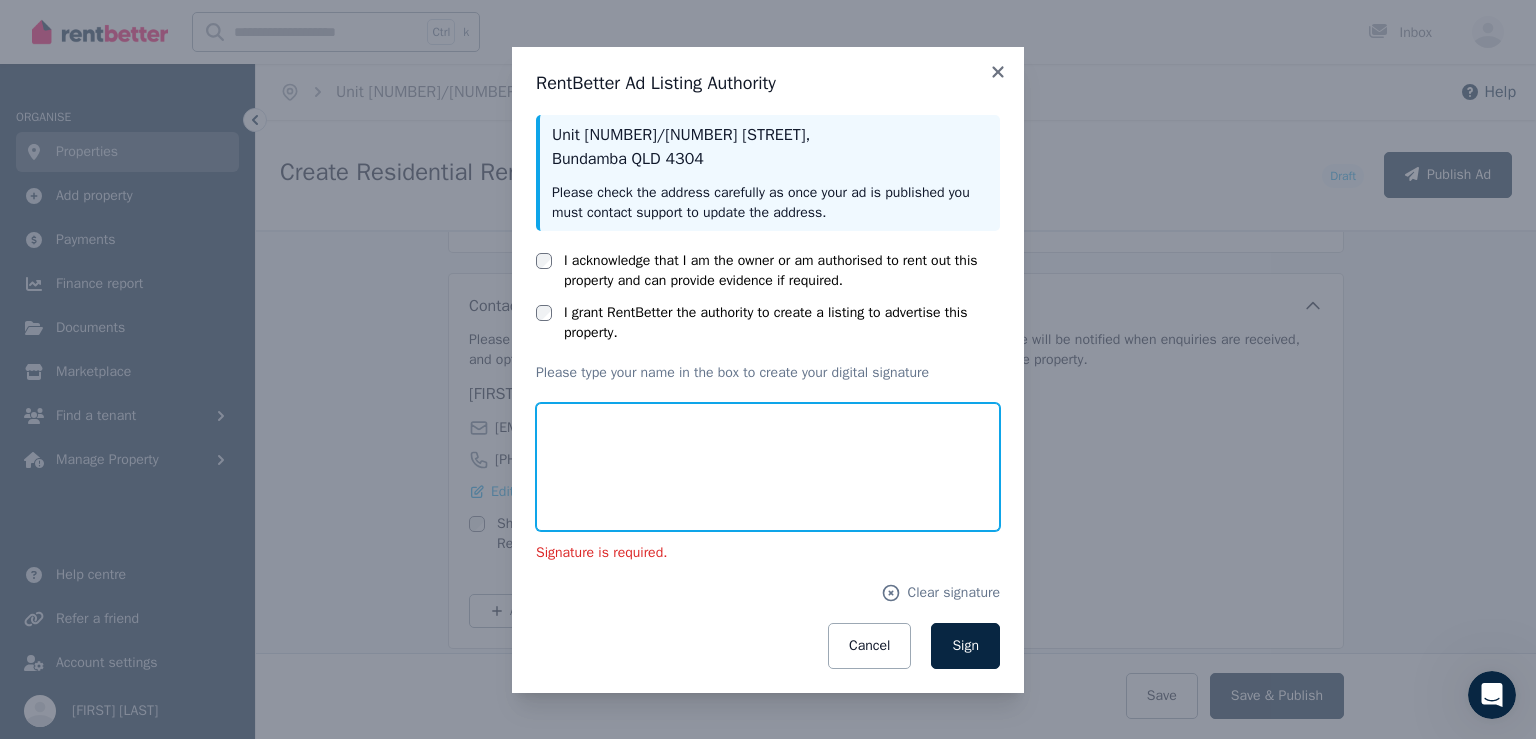 click at bounding box center (768, 467) 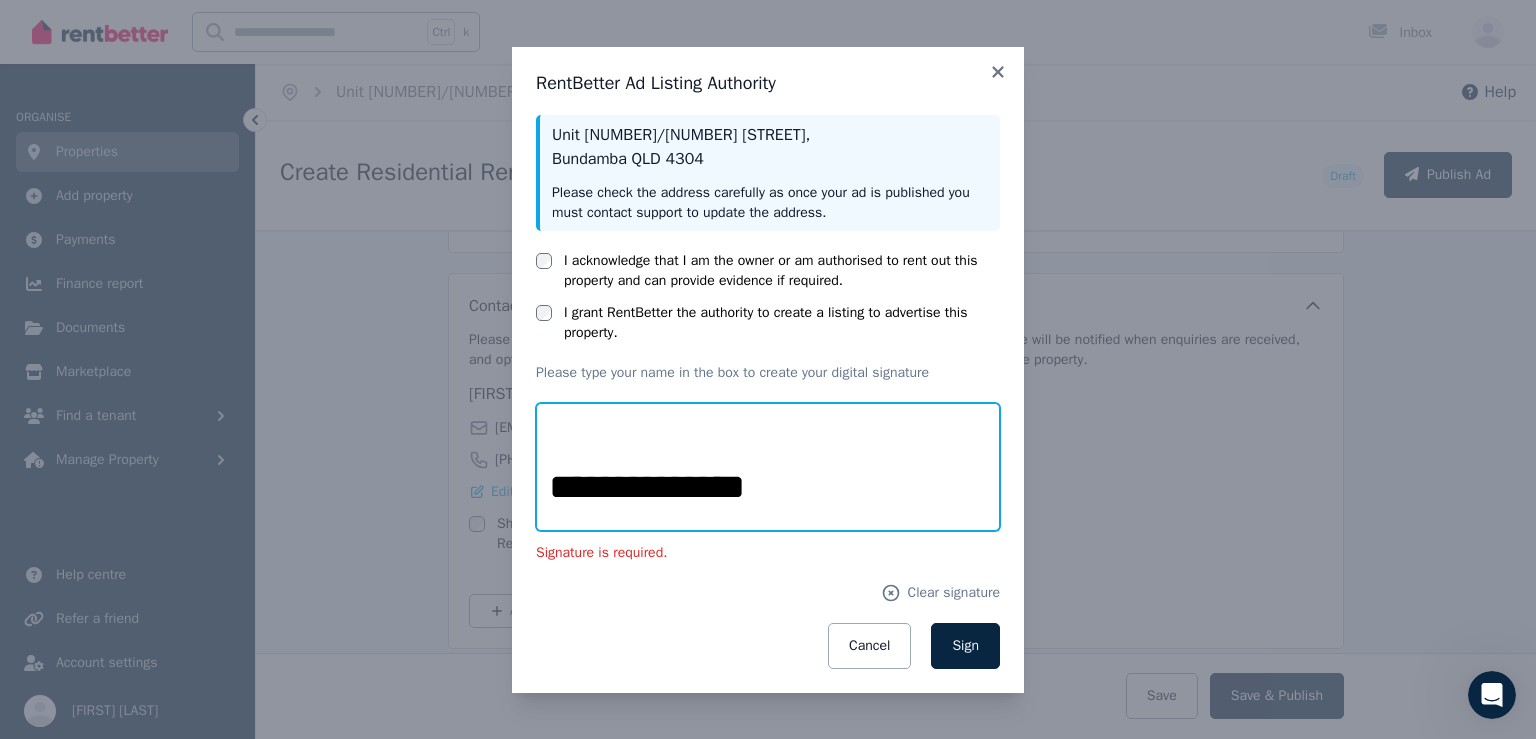 drag, startPoint x: 605, startPoint y: 479, endPoint x: 563, endPoint y: 480, distance: 42.0119 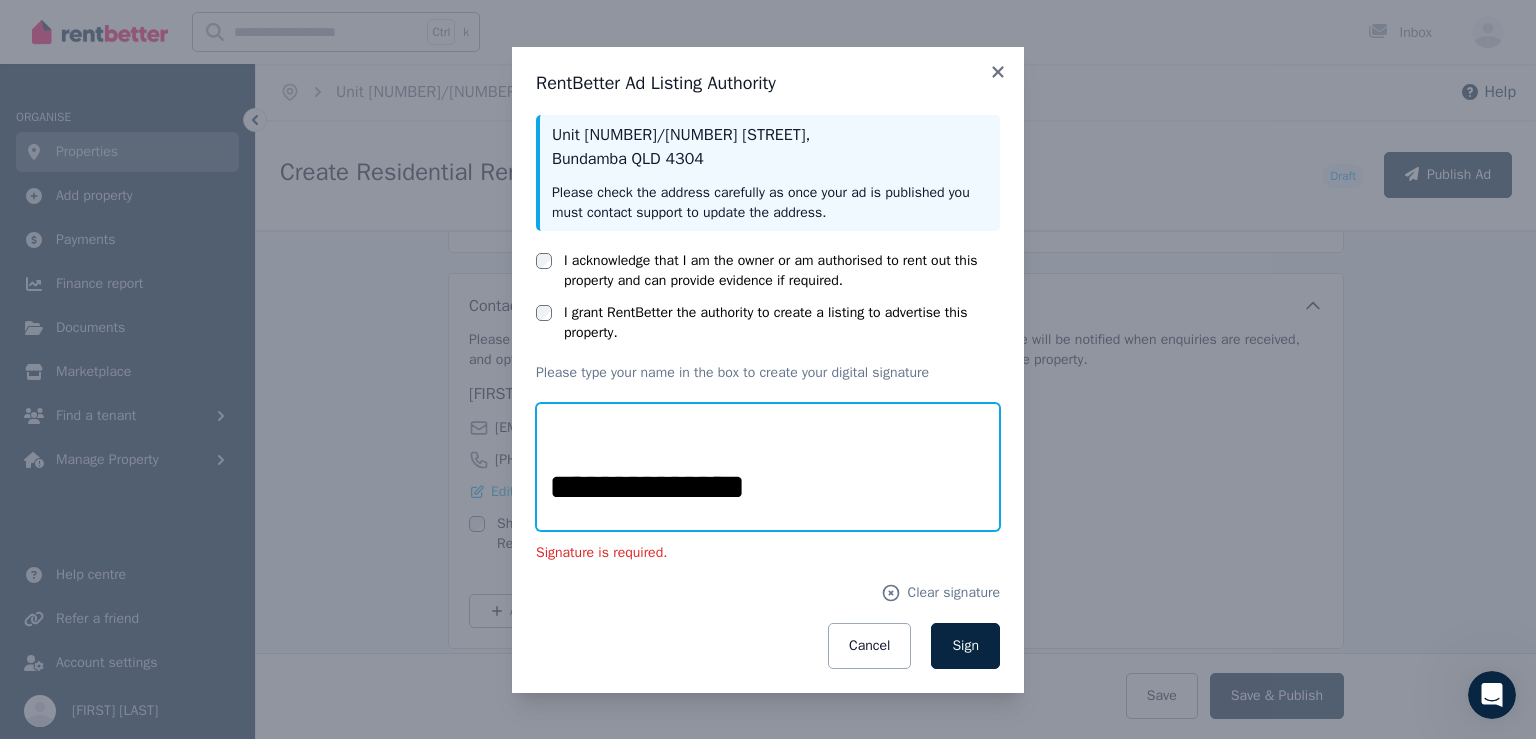 click on "**********" at bounding box center [768, 467] 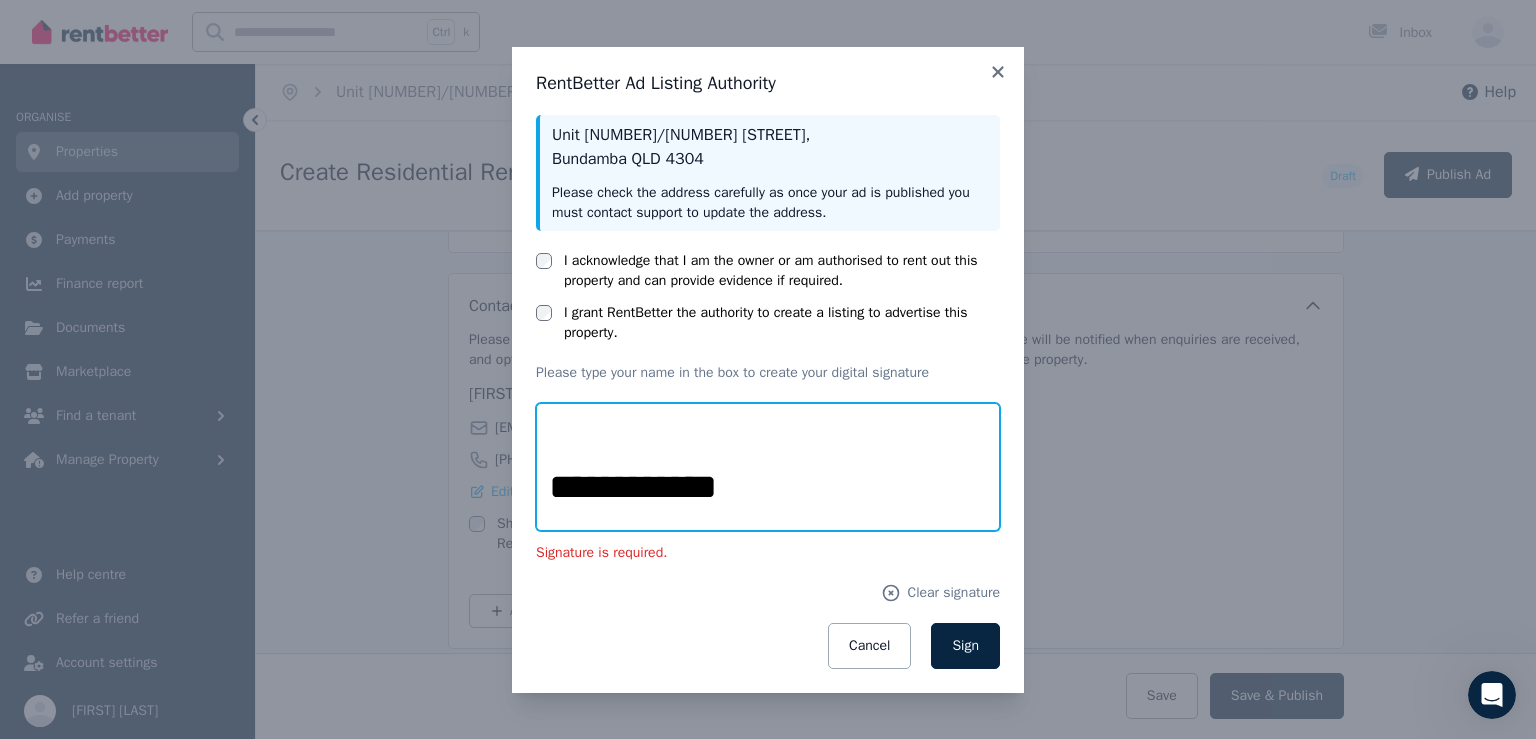 click on "**********" at bounding box center (768, 467) 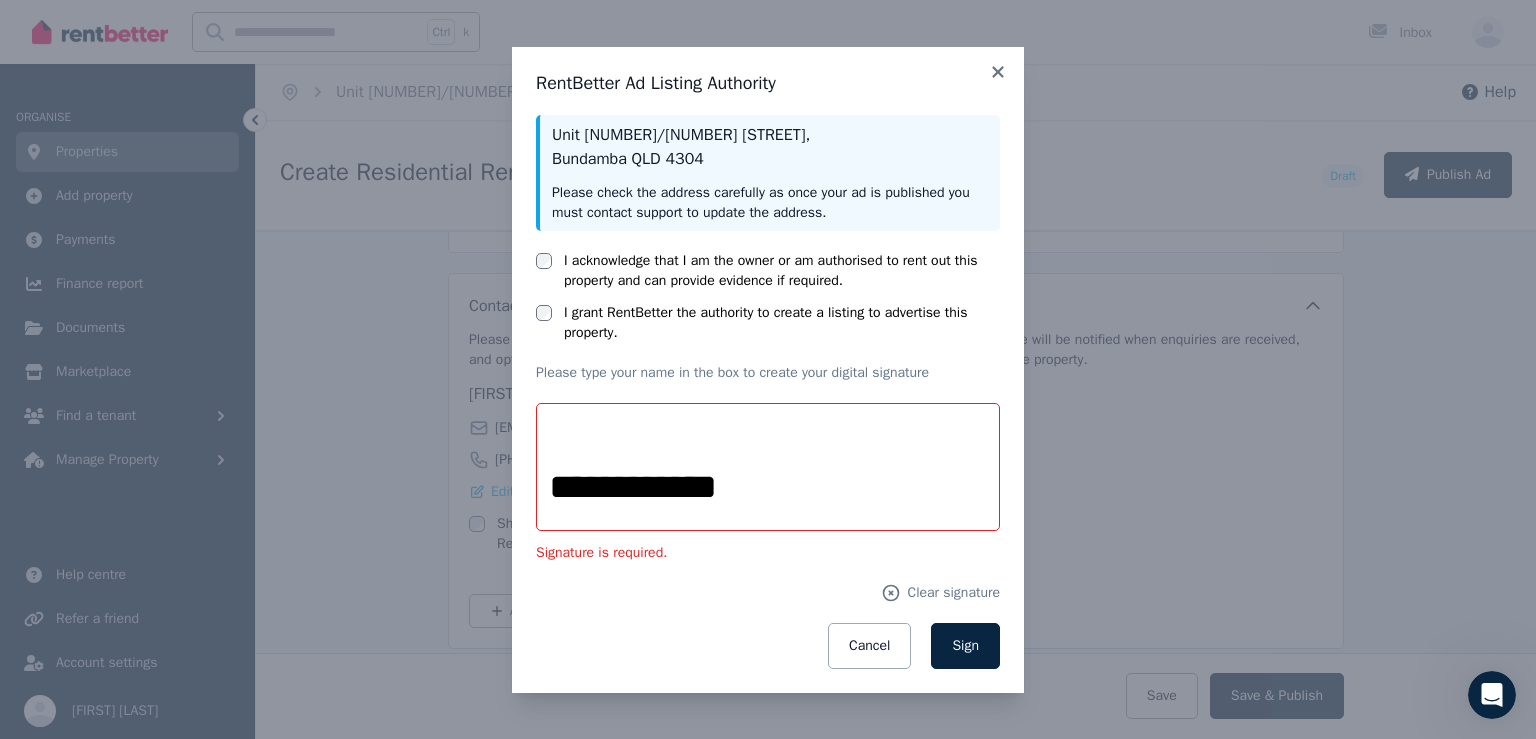 click on "Signature is required." at bounding box center [768, 553] 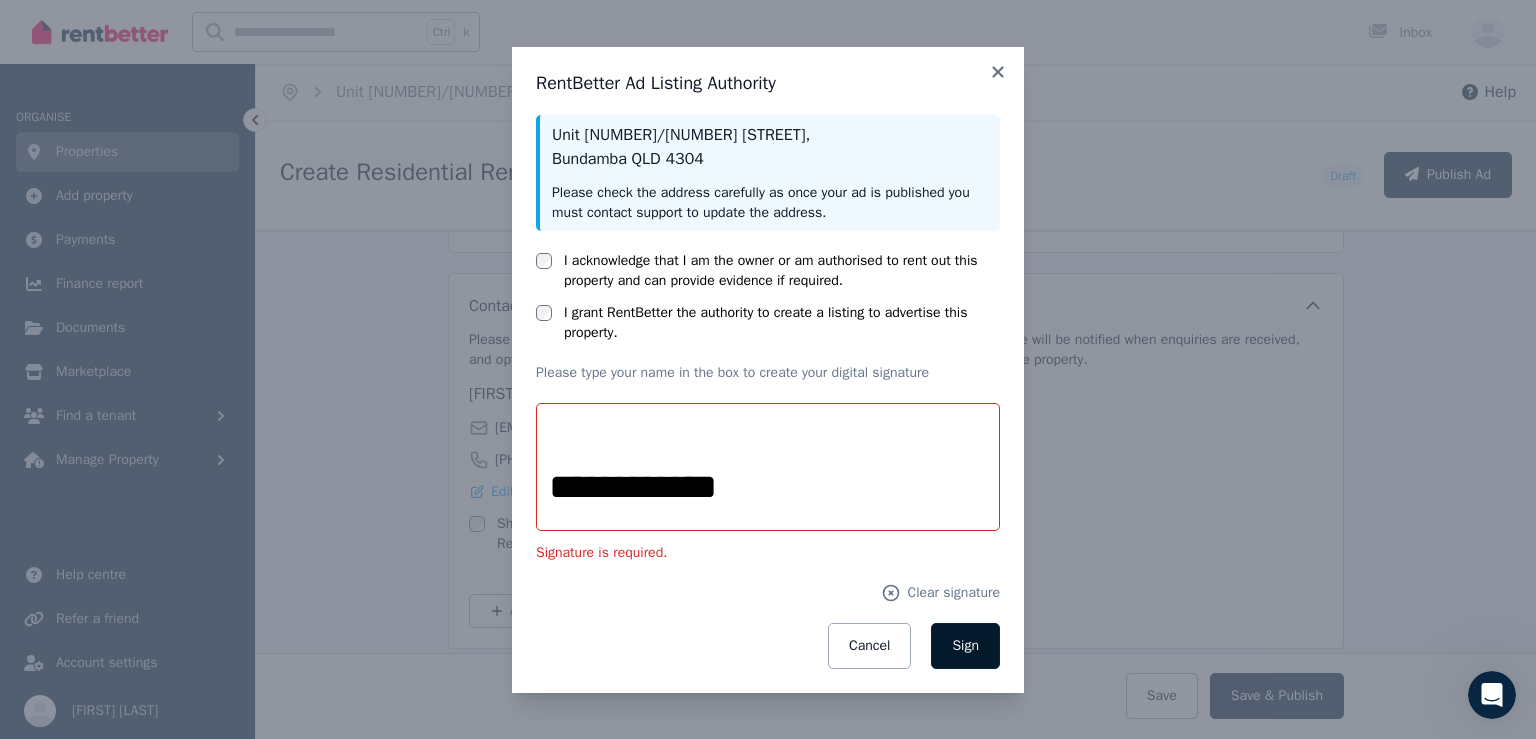 click on "Sign" at bounding box center [965, 645] 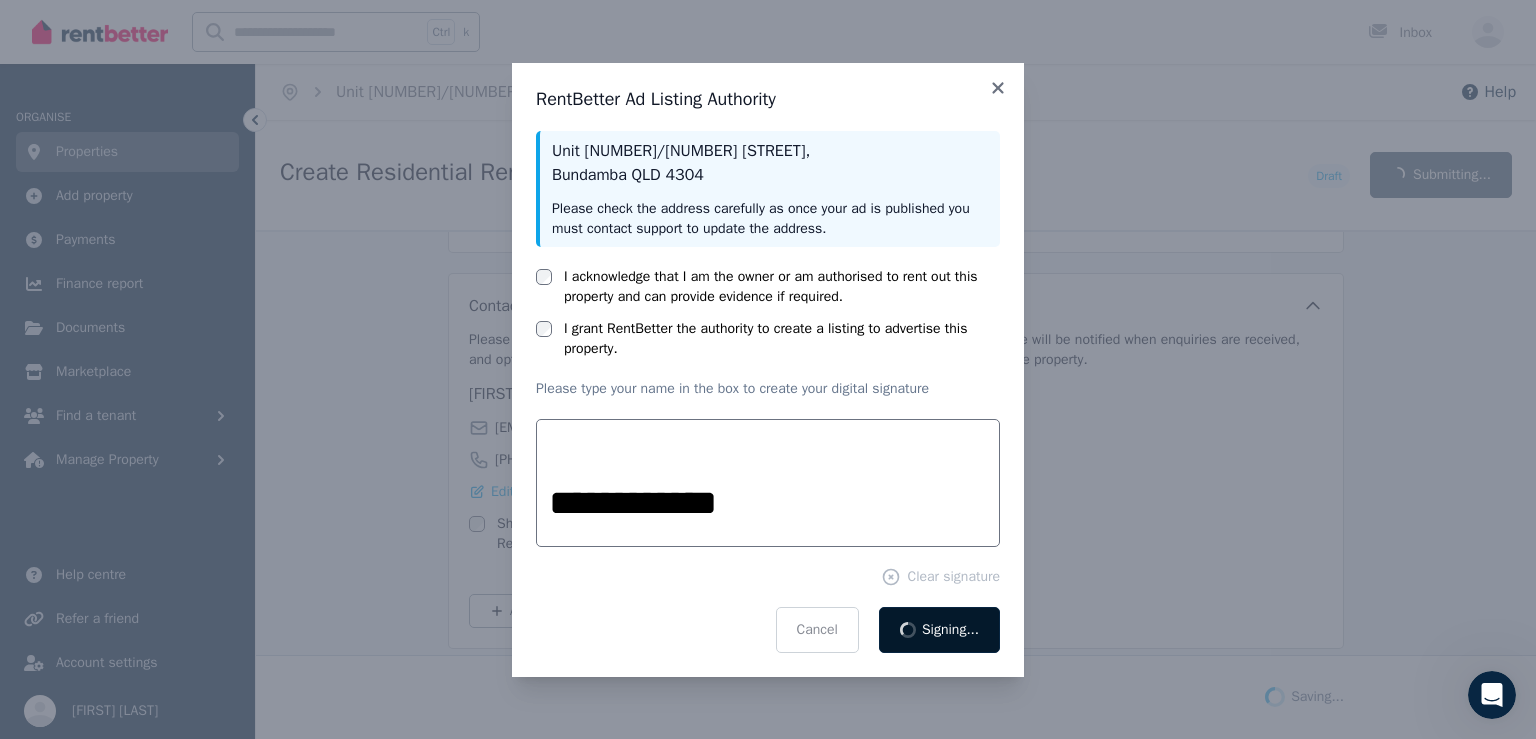 scroll, scrollTop: 3548, scrollLeft: 0, axis: vertical 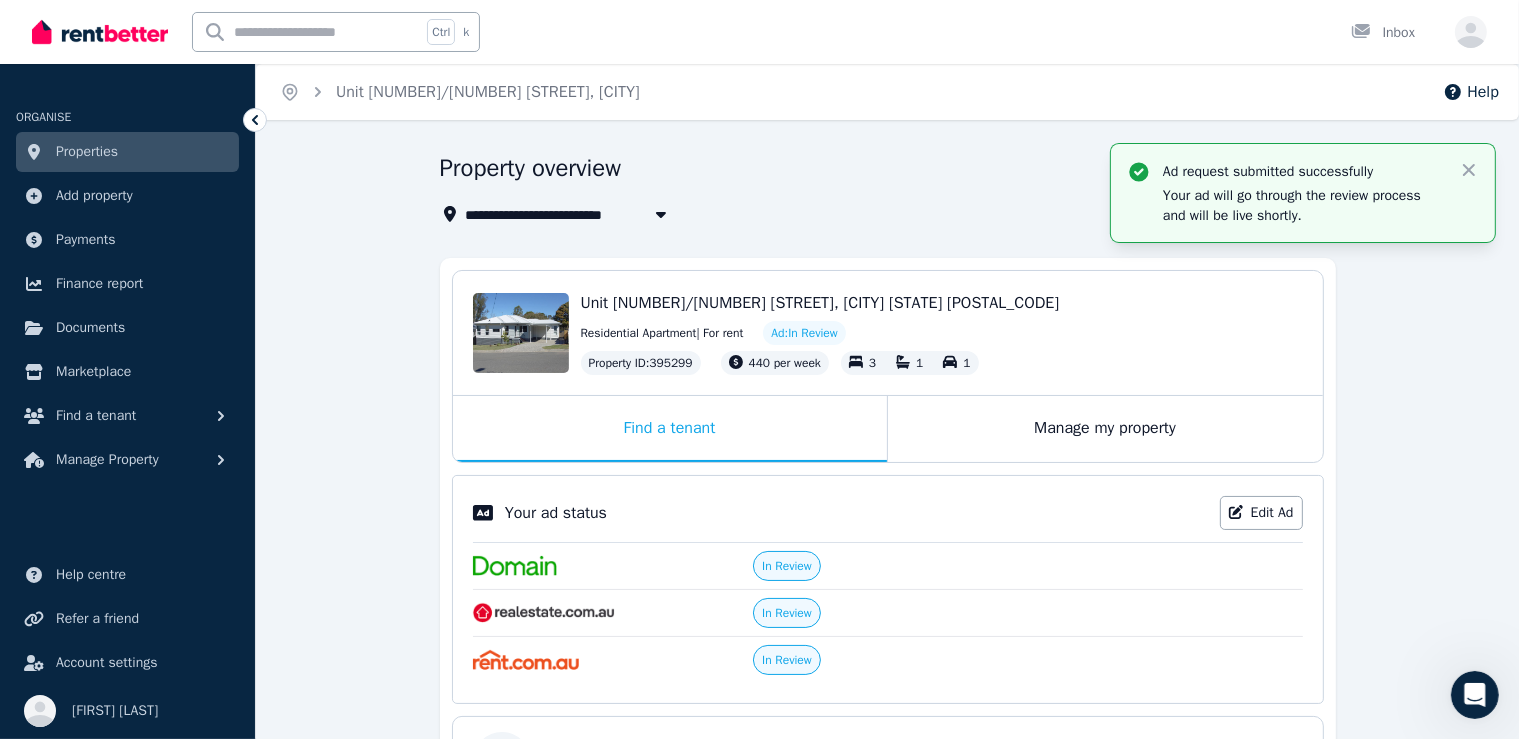 click on "**********" at bounding box center (887, 672) 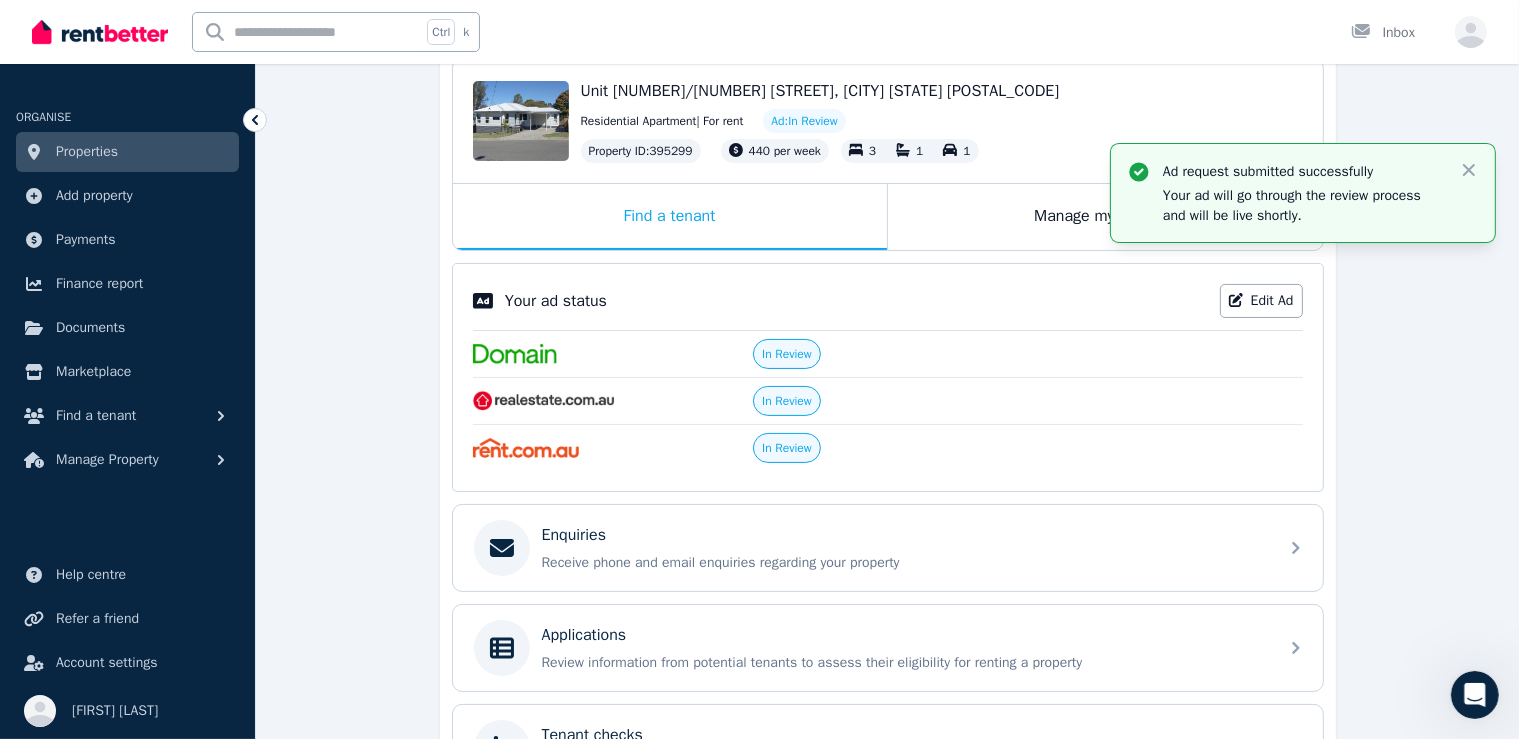 scroll, scrollTop: 0, scrollLeft: 0, axis: both 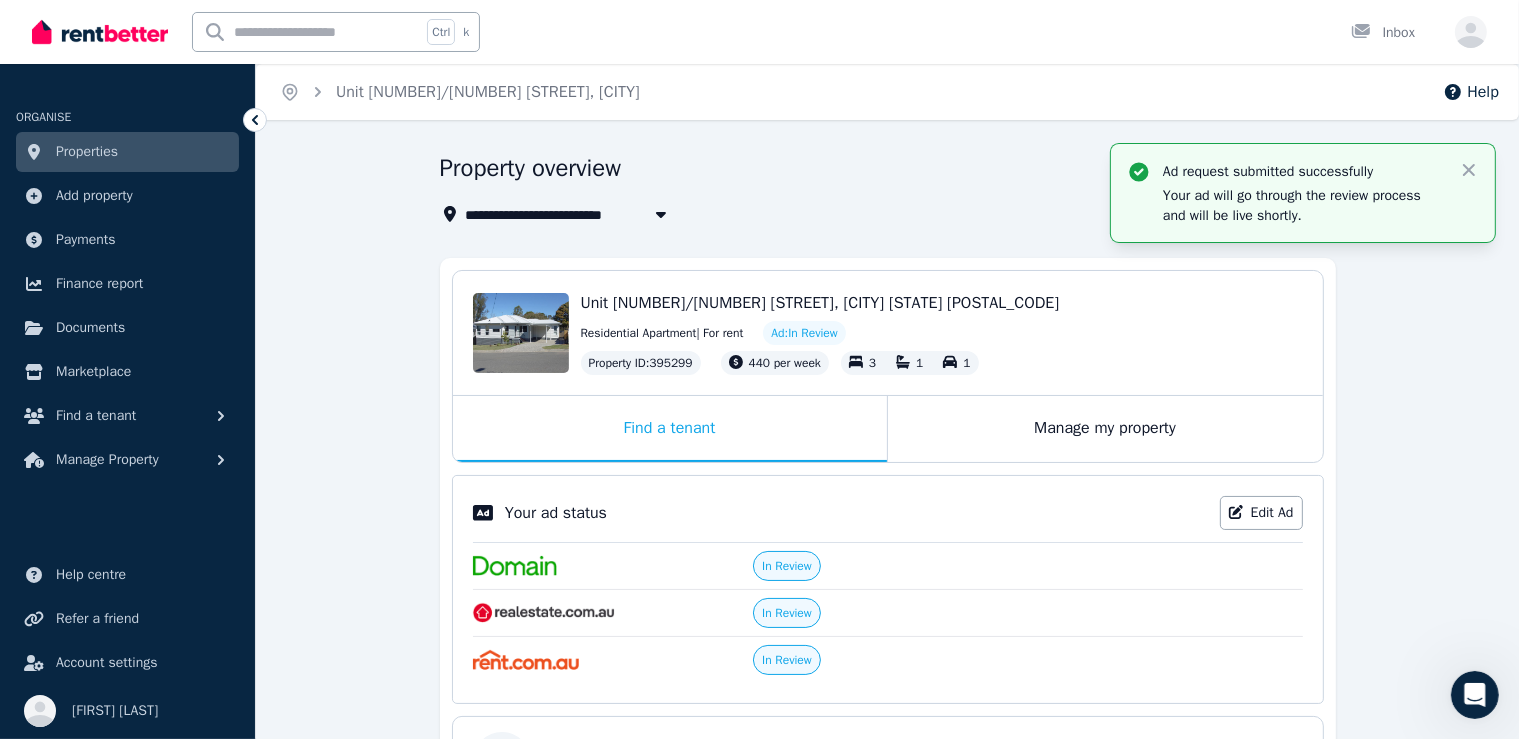 click on "**********" at bounding box center [887, 672] 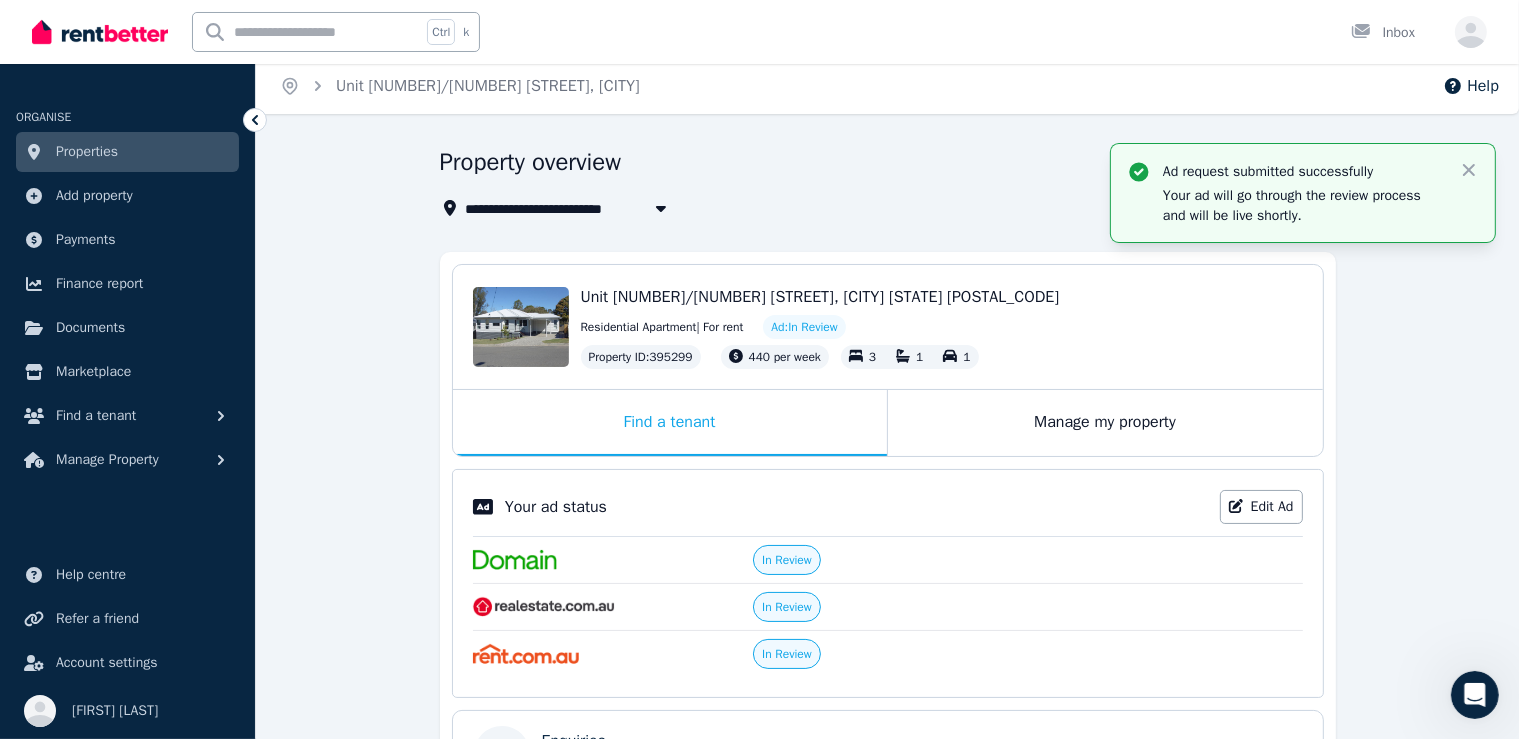 scroll, scrollTop: 0, scrollLeft: 0, axis: both 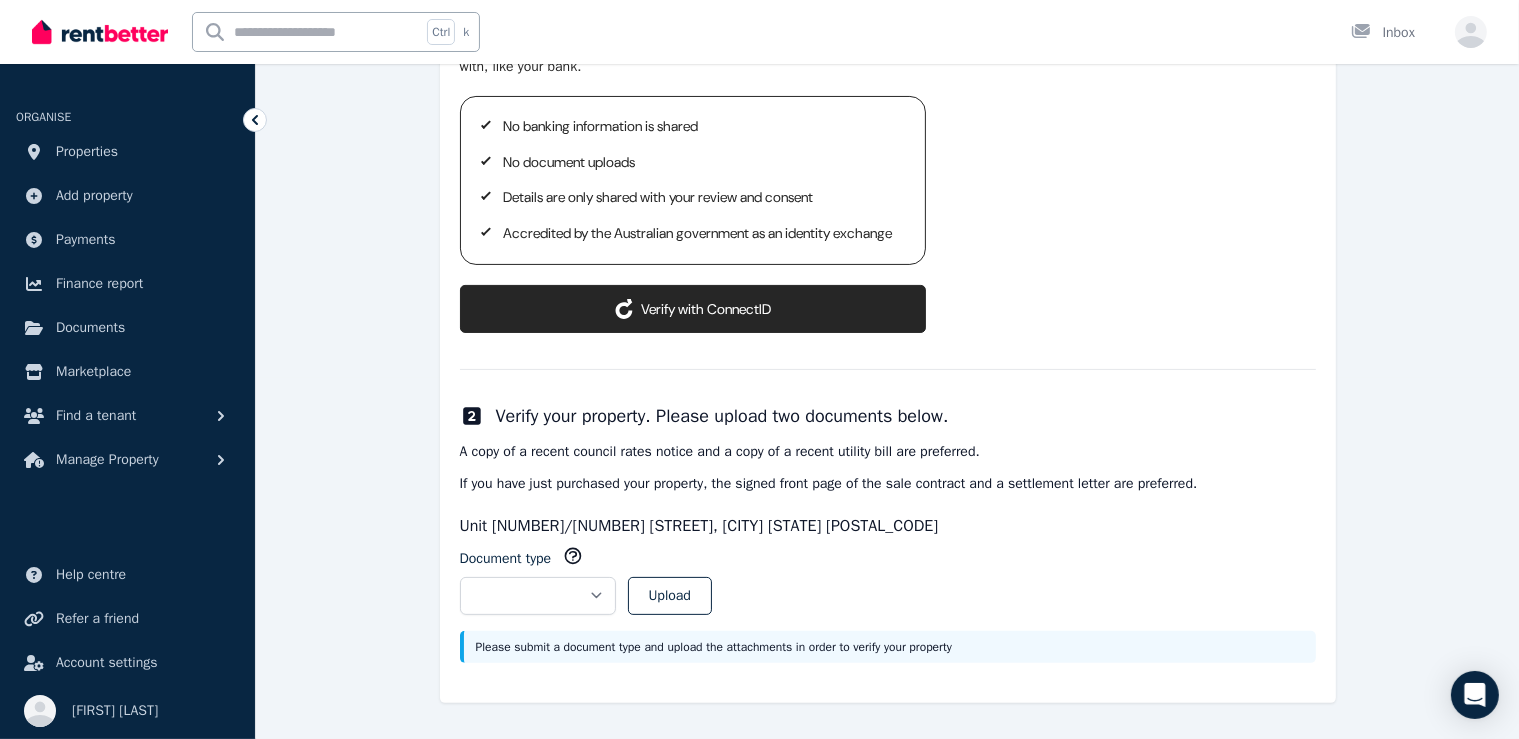 click on "ConnectID logo  Verify with ConnectID" at bounding box center (693, 309) 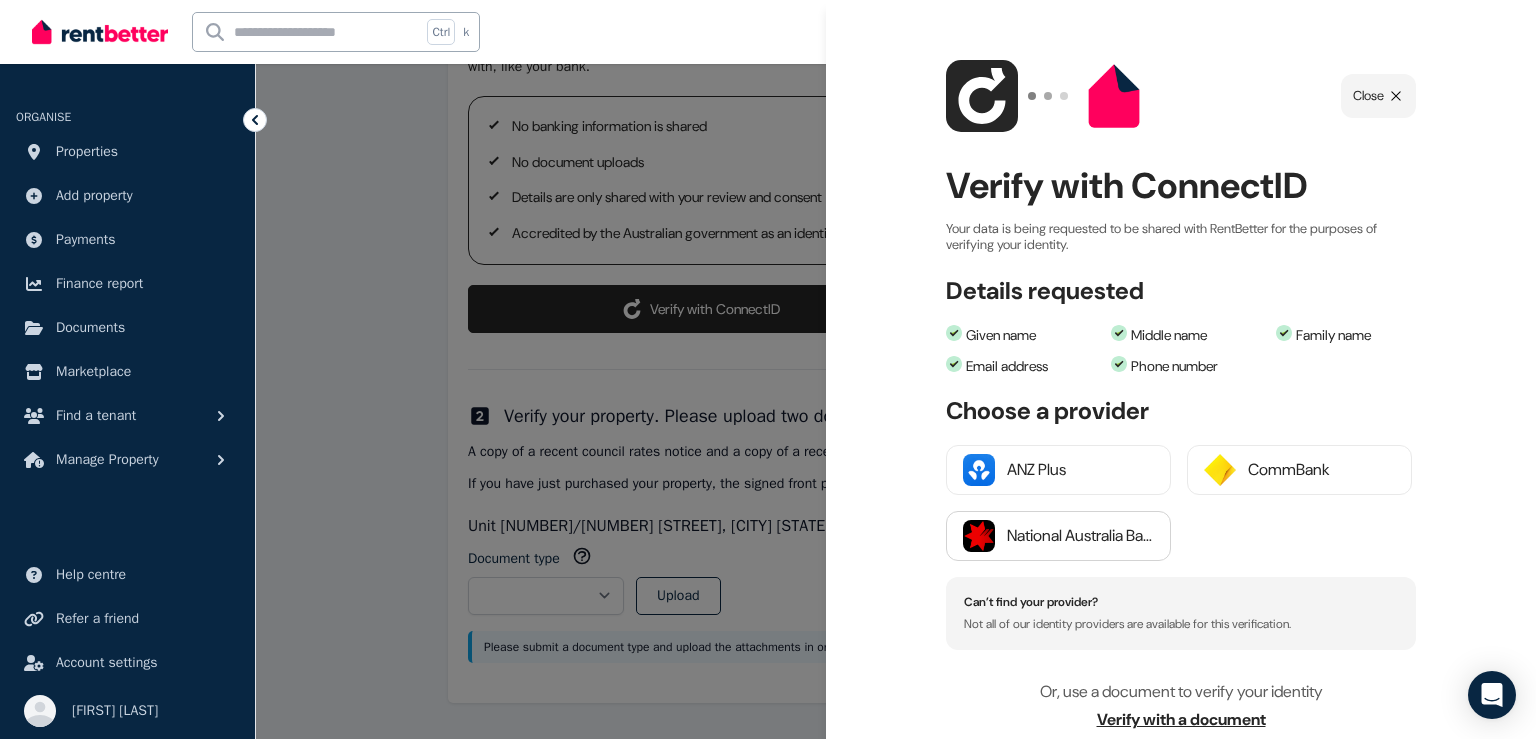 click on "National Australia Bank" at bounding box center (1080, 536) 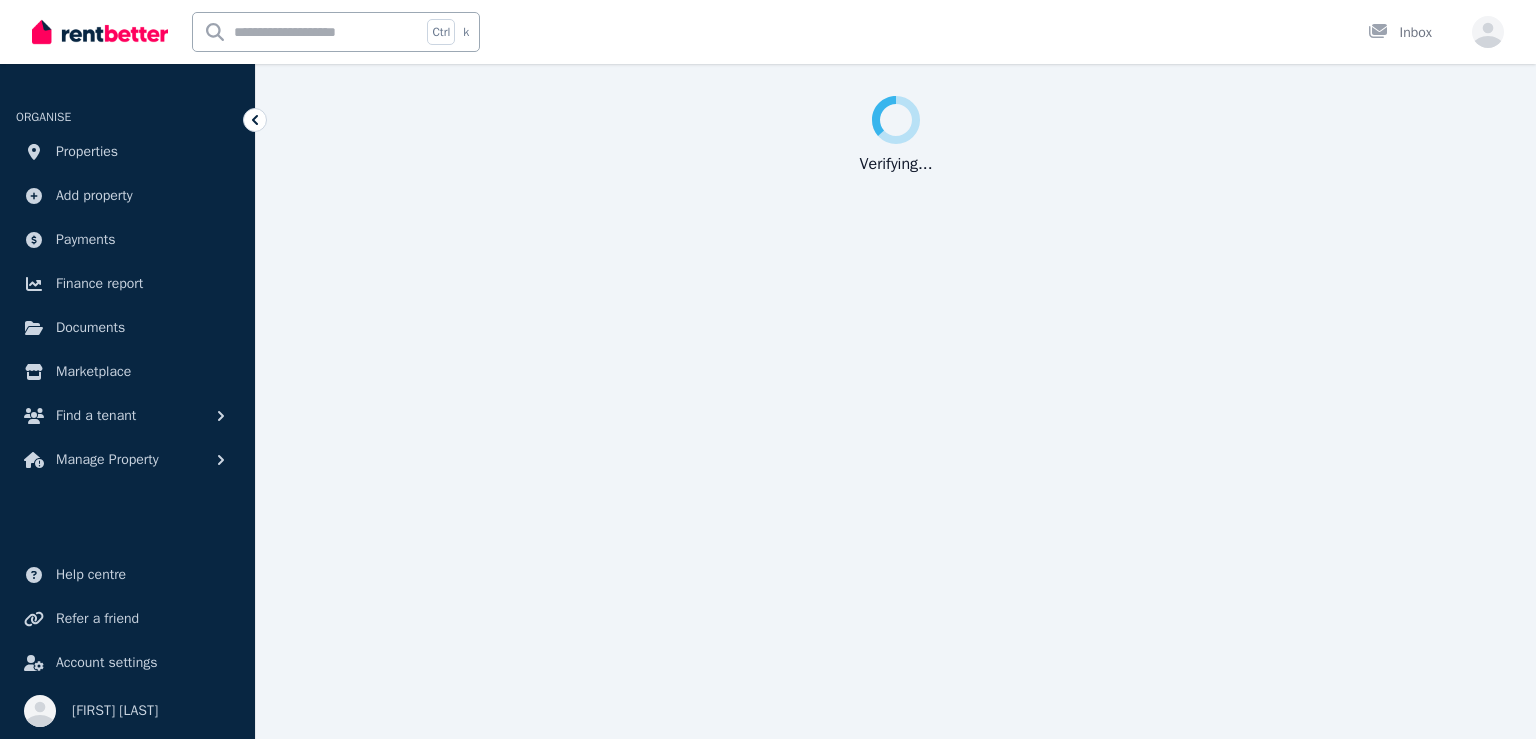 scroll, scrollTop: 0, scrollLeft: 0, axis: both 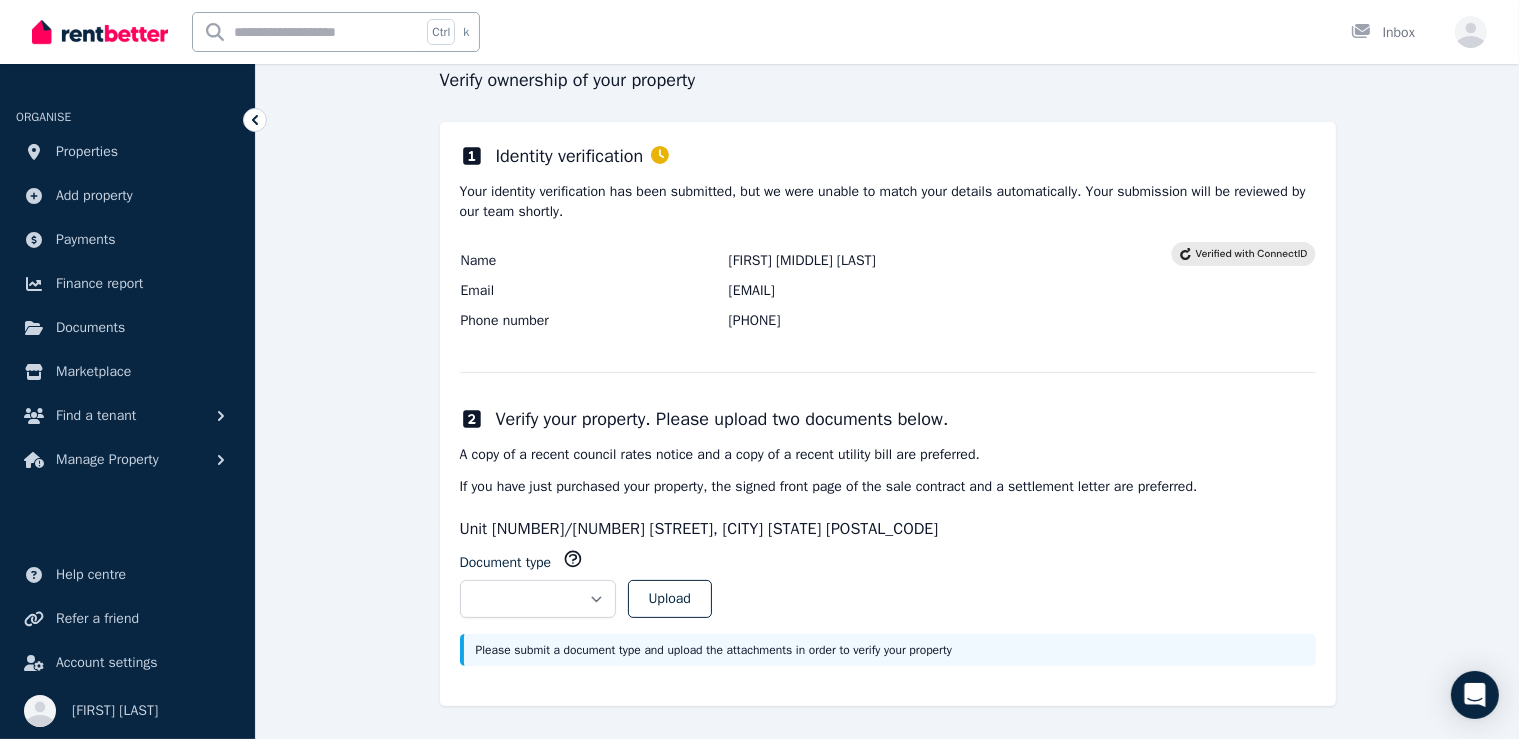 click on "Please submit a document type and upload the attachments in order to verify your property" at bounding box center (890, 650) 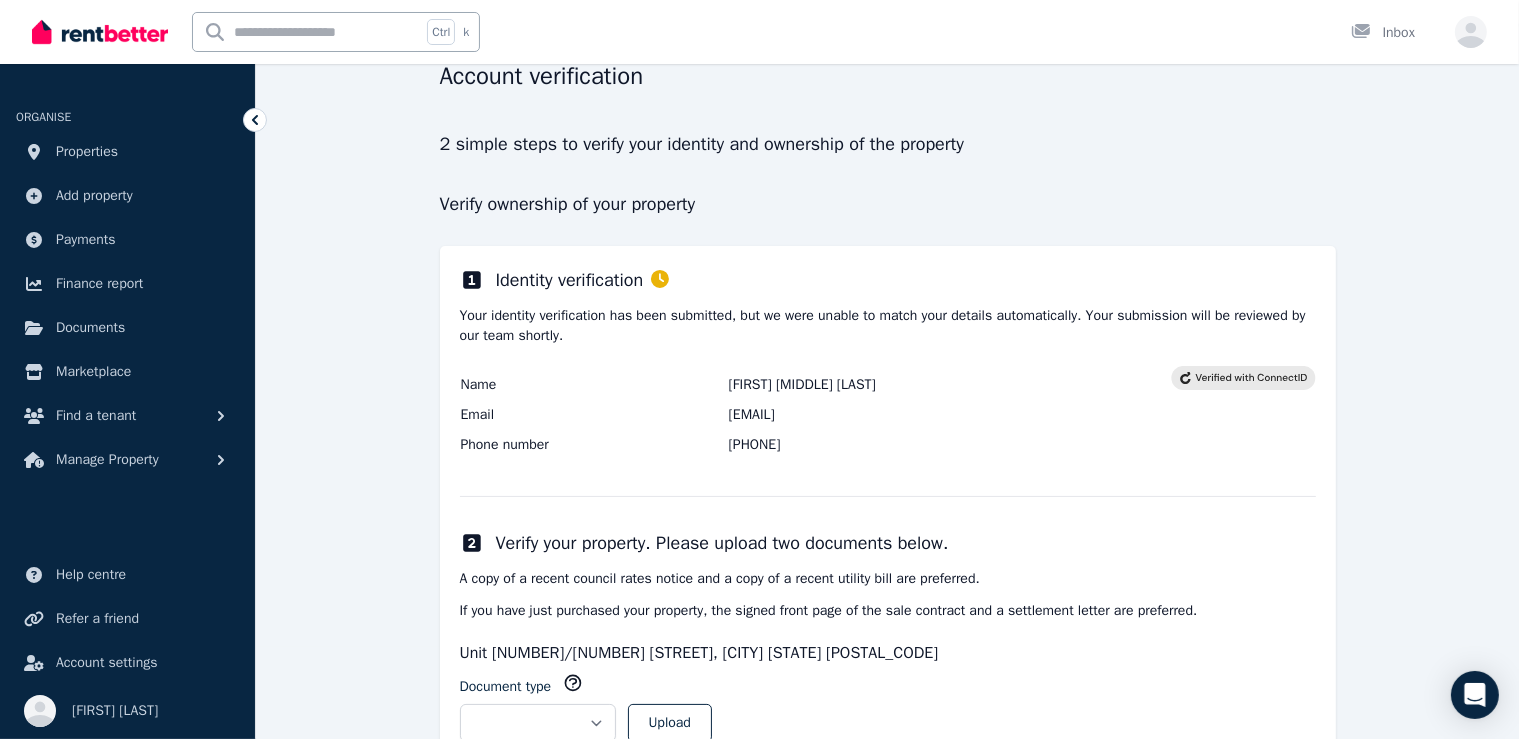 scroll, scrollTop: 0, scrollLeft: 0, axis: both 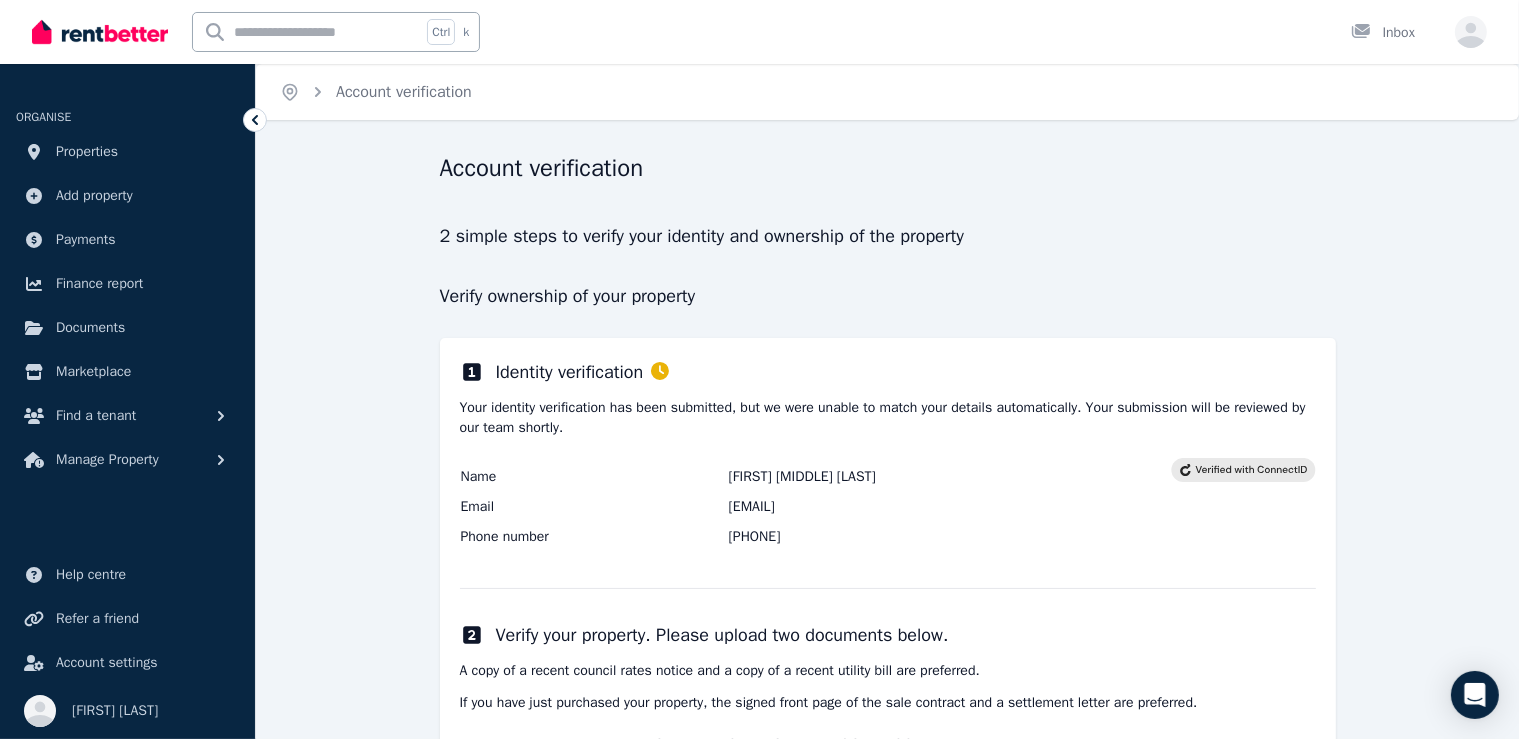 click 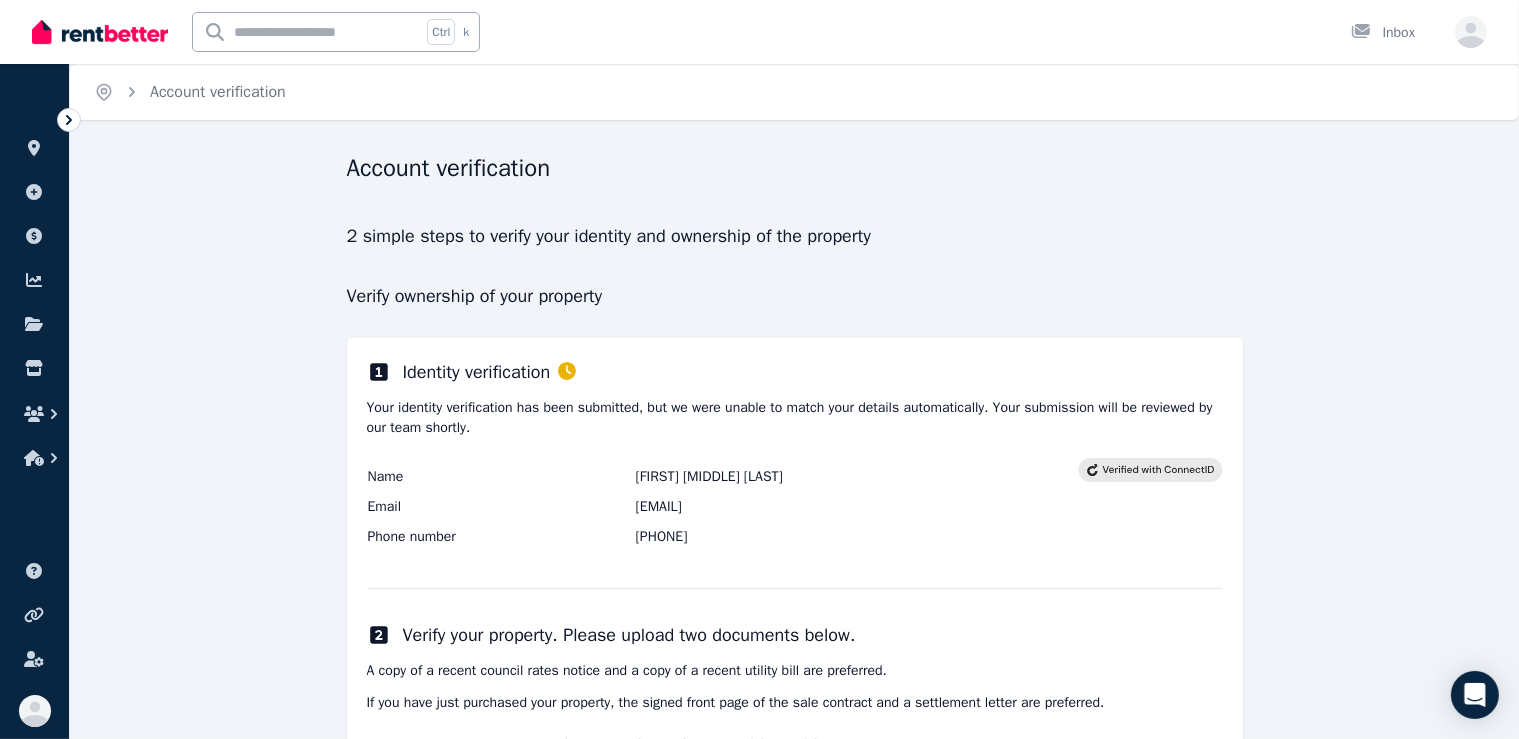 click on "2 simple steps to verify your identity and ownership of the property" at bounding box center [795, 236] 